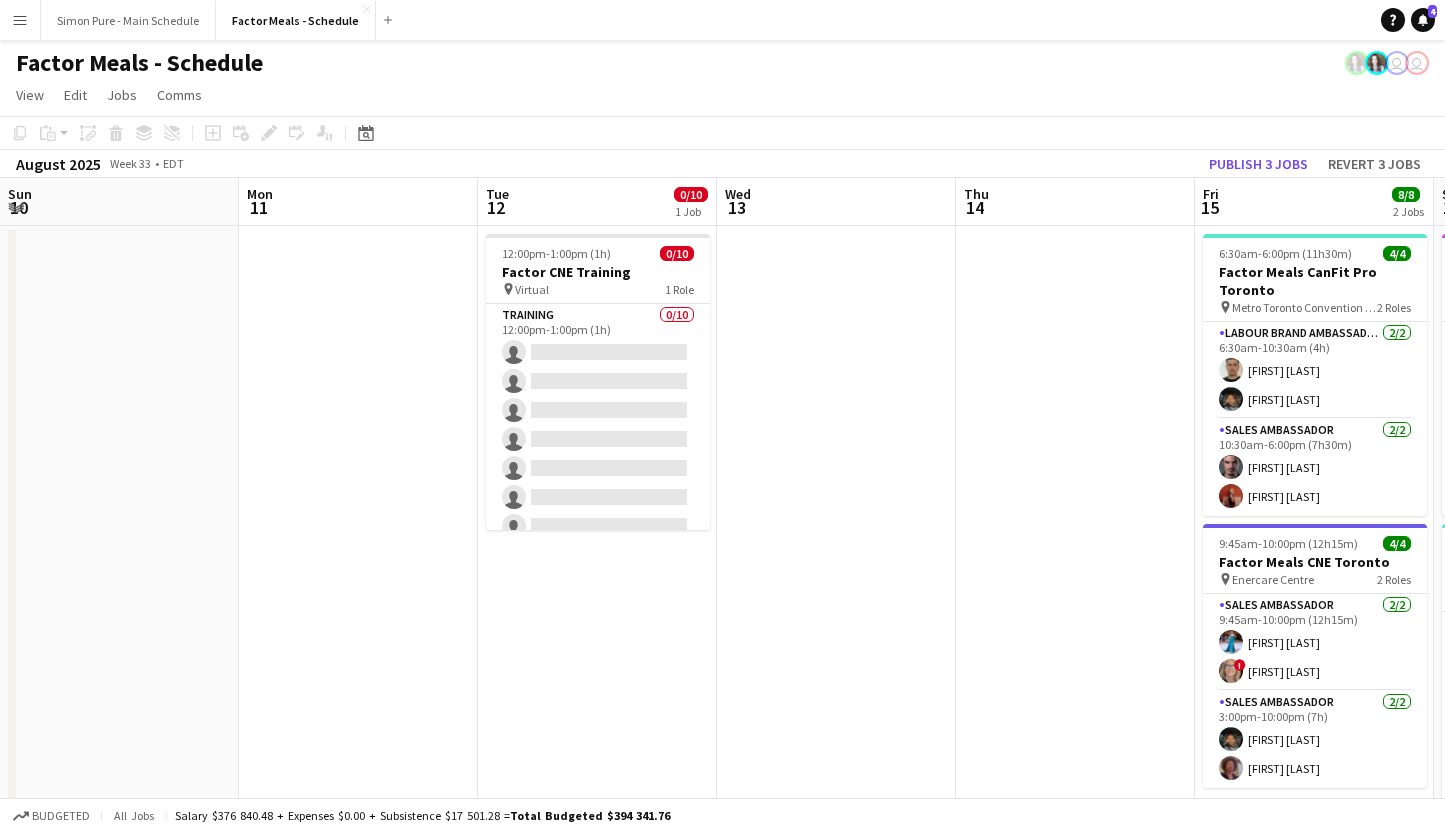 scroll, scrollTop: 0, scrollLeft: 0, axis: both 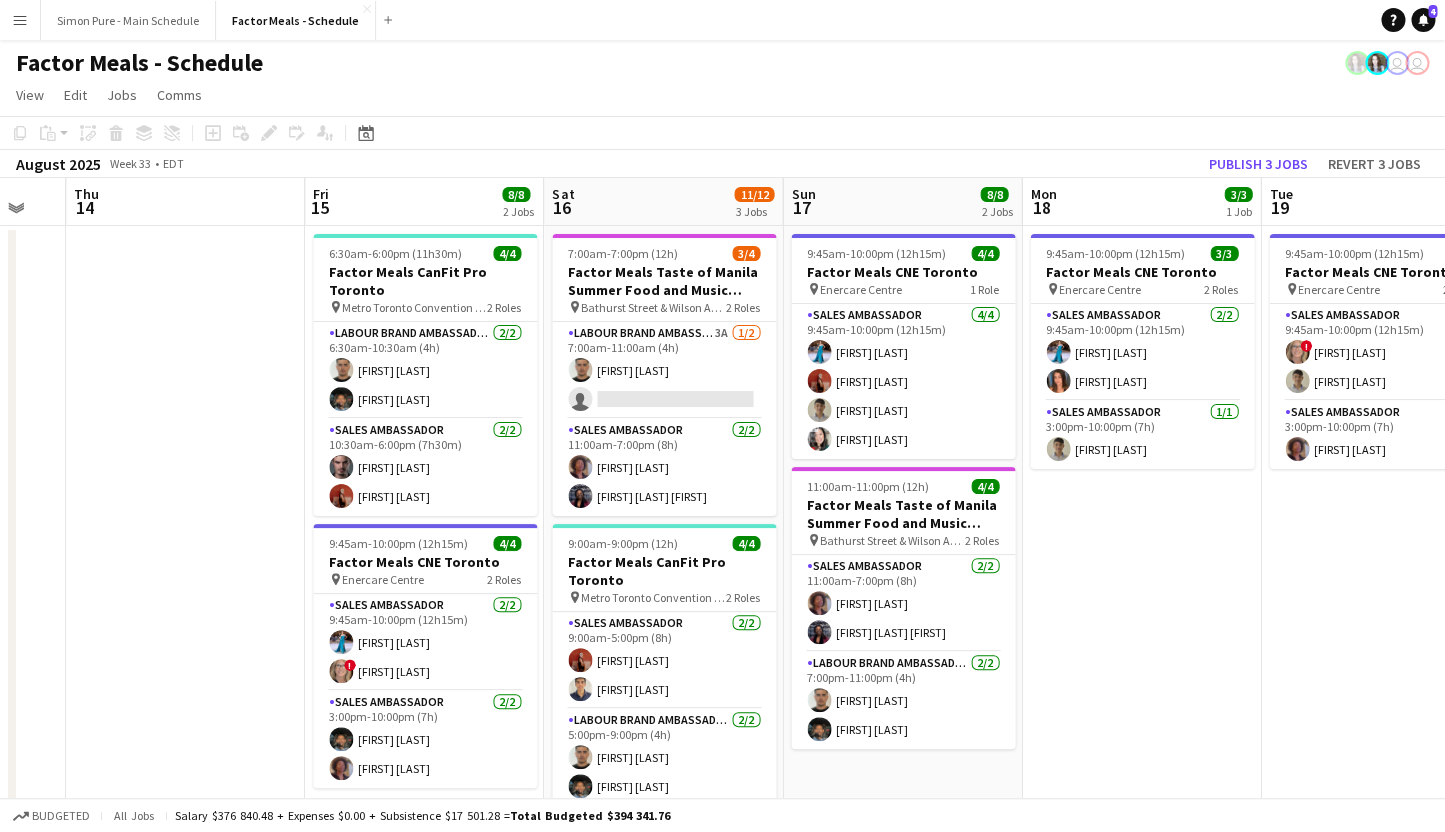 click on "Menu" at bounding box center (20, 20) 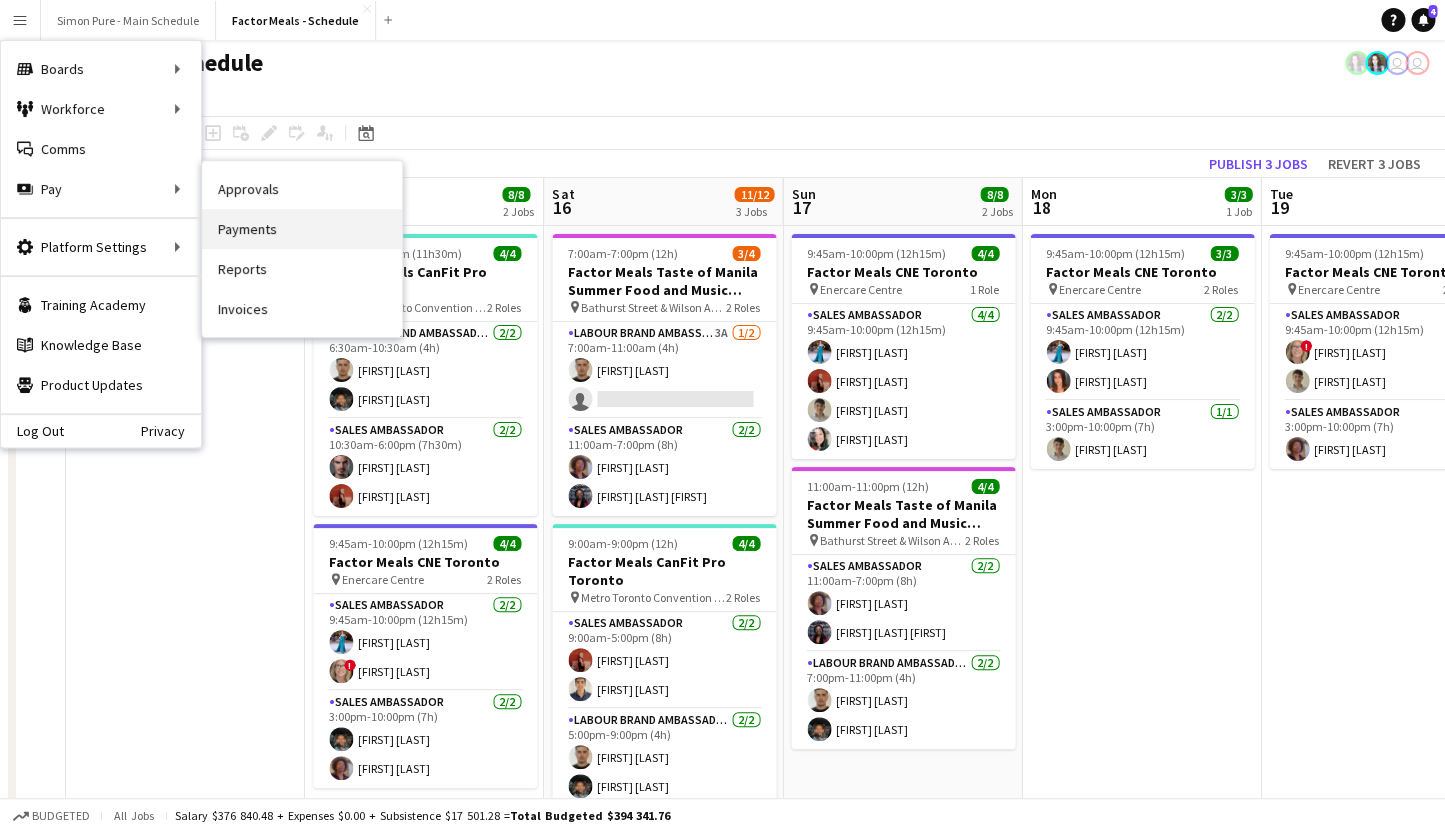 click on "Payments" at bounding box center [302, 229] 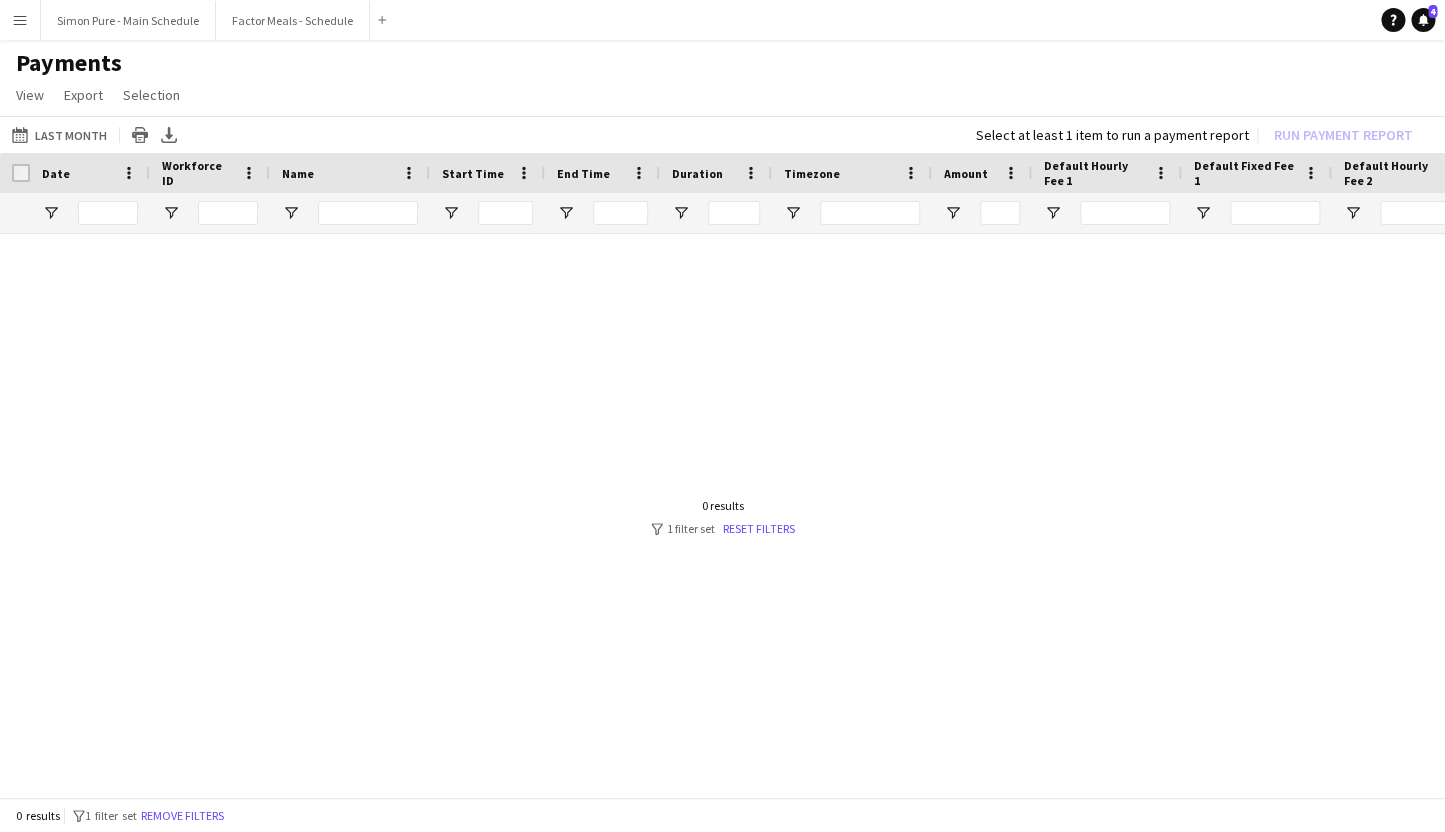 drag, startPoint x: 1179, startPoint y: 210, endPoint x: 863, endPoint y: 222, distance: 316.22775 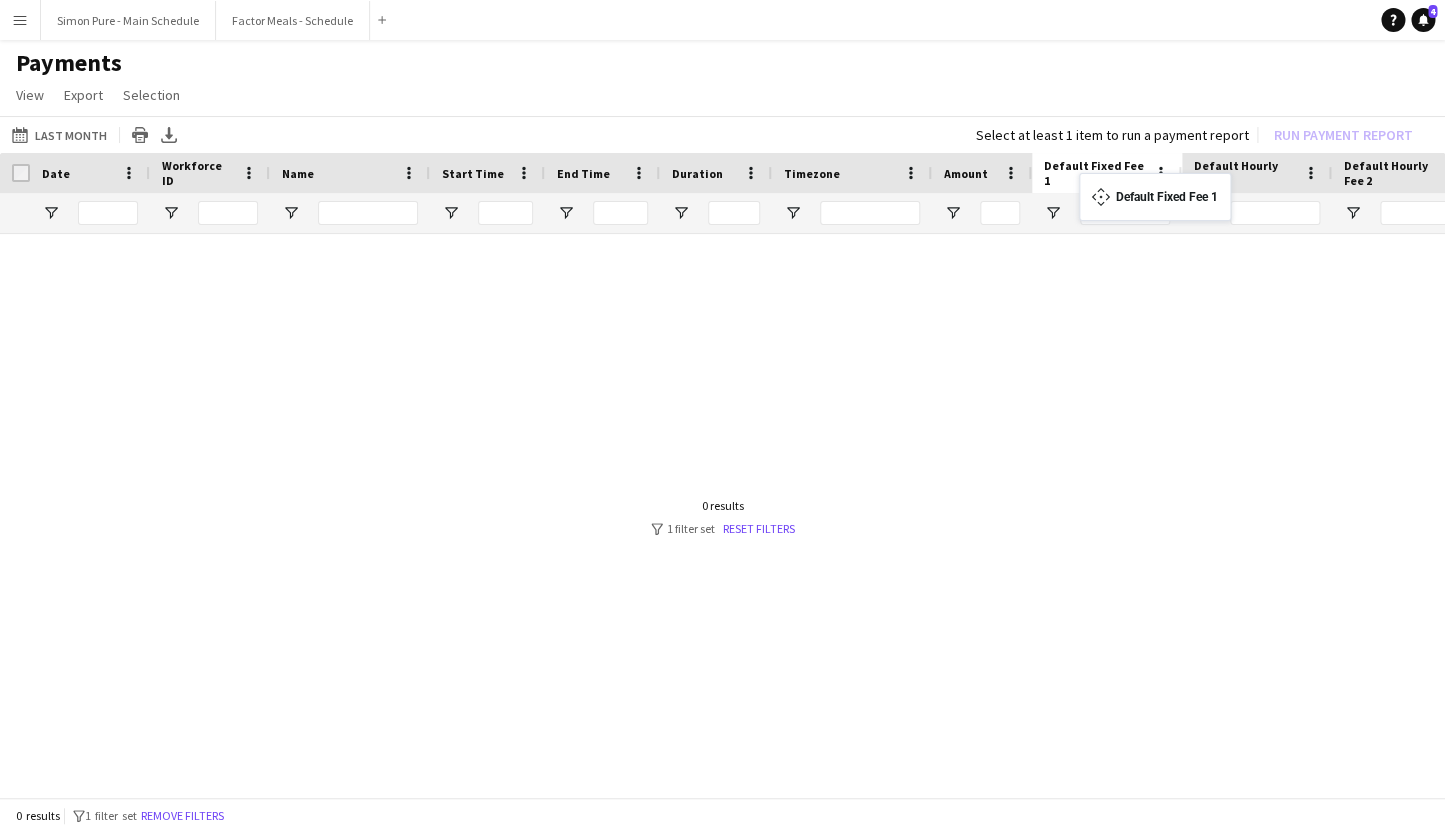 drag, startPoint x: 1269, startPoint y: 178, endPoint x: 1089, endPoint y: 185, distance: 180.13606 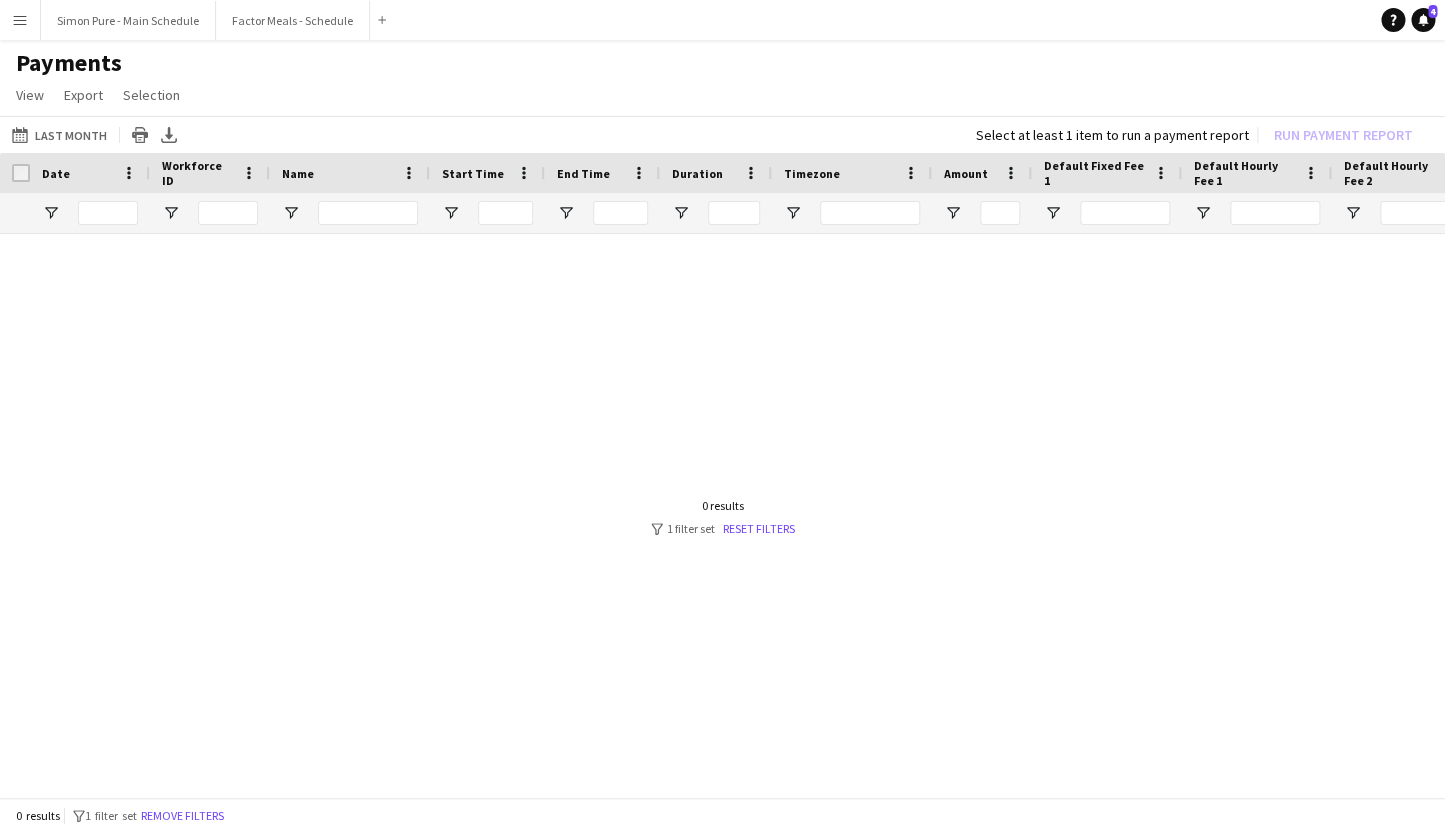 scroll, scrollTop: 0, scrollLeft: 92, axis: horizontal 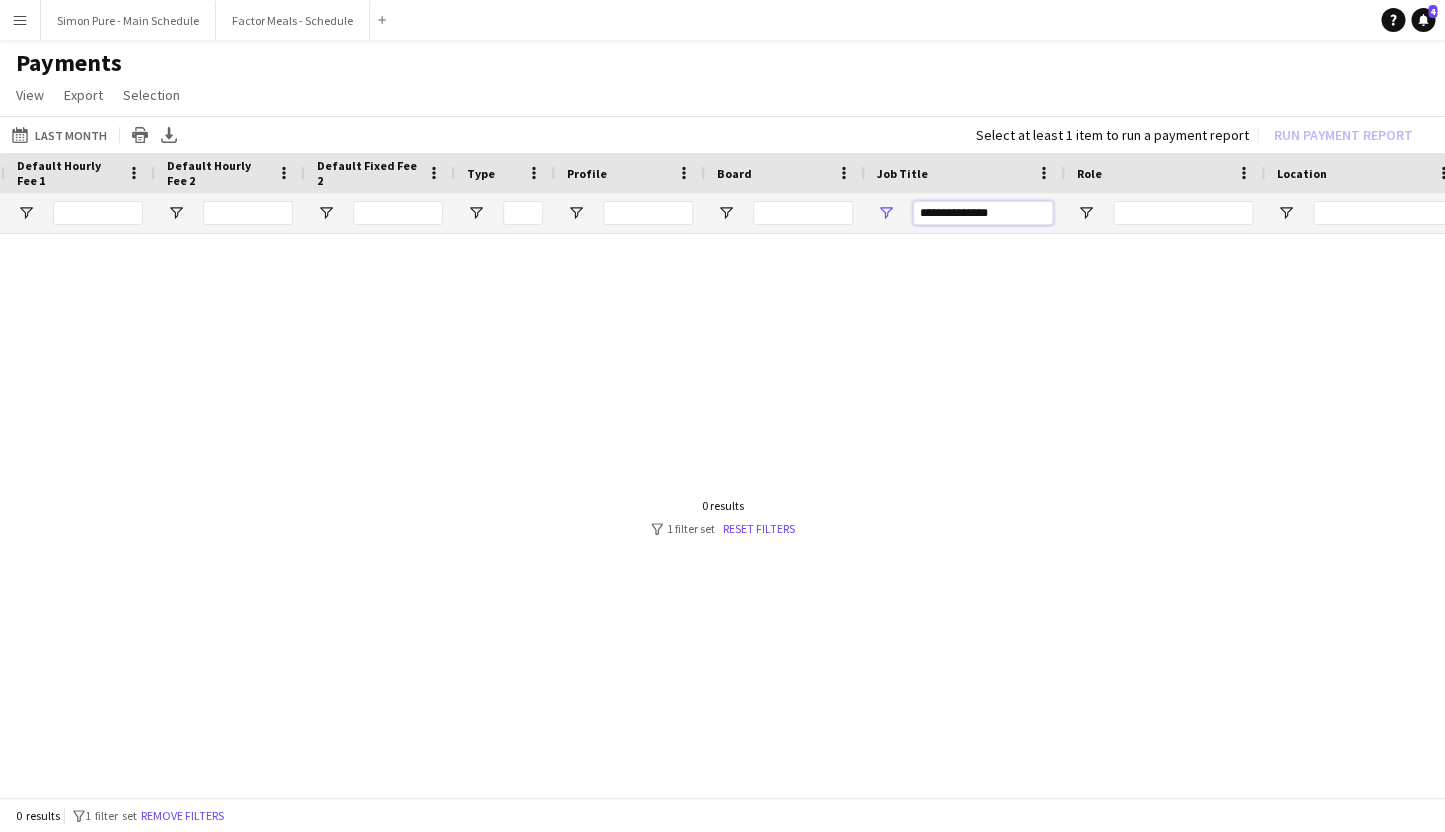 drag, startPoint x: 997, startPoint y: 214, endPoint x: 761, endPoint y: 204, distance: 236.21178 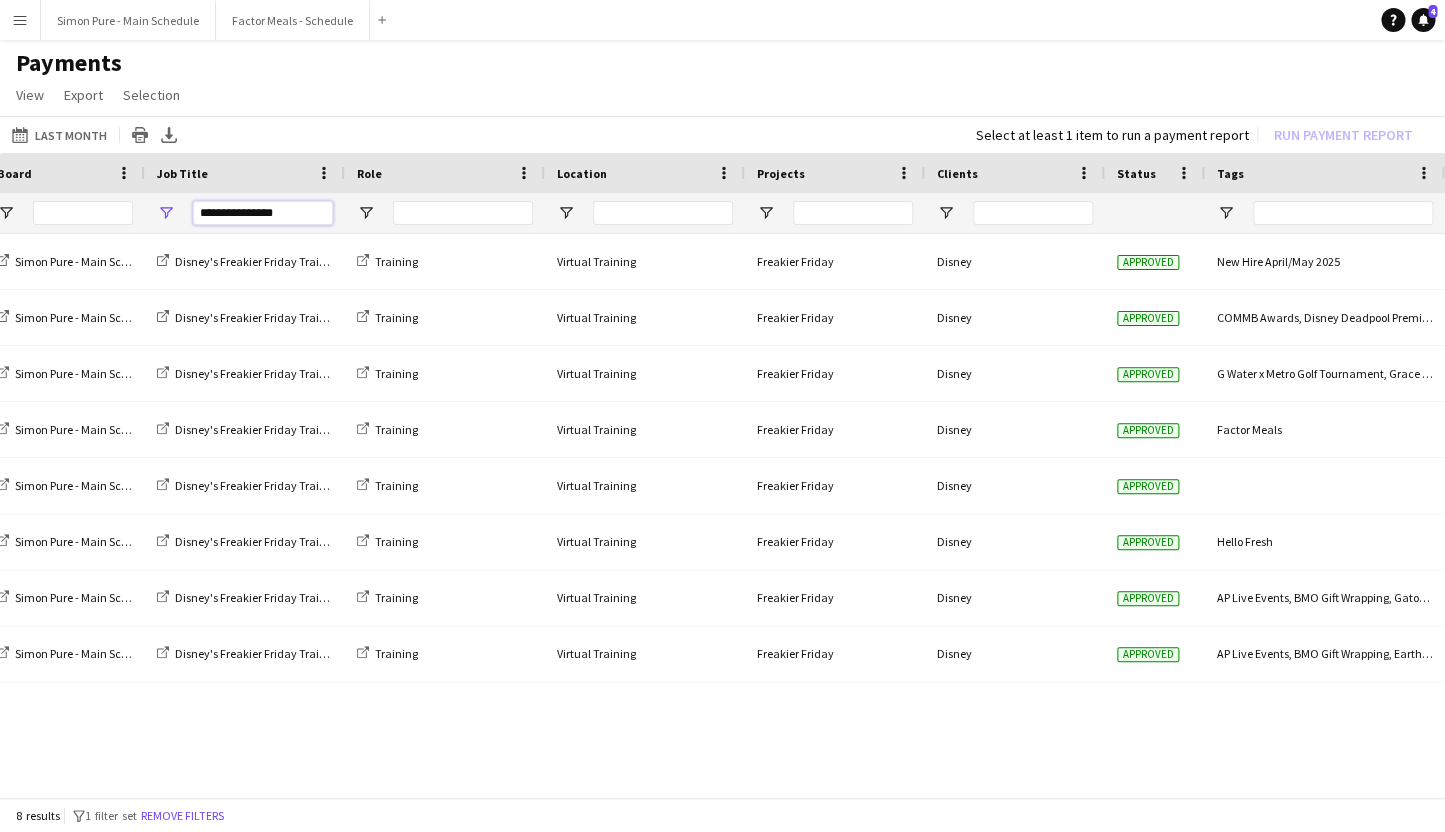type on "**********" 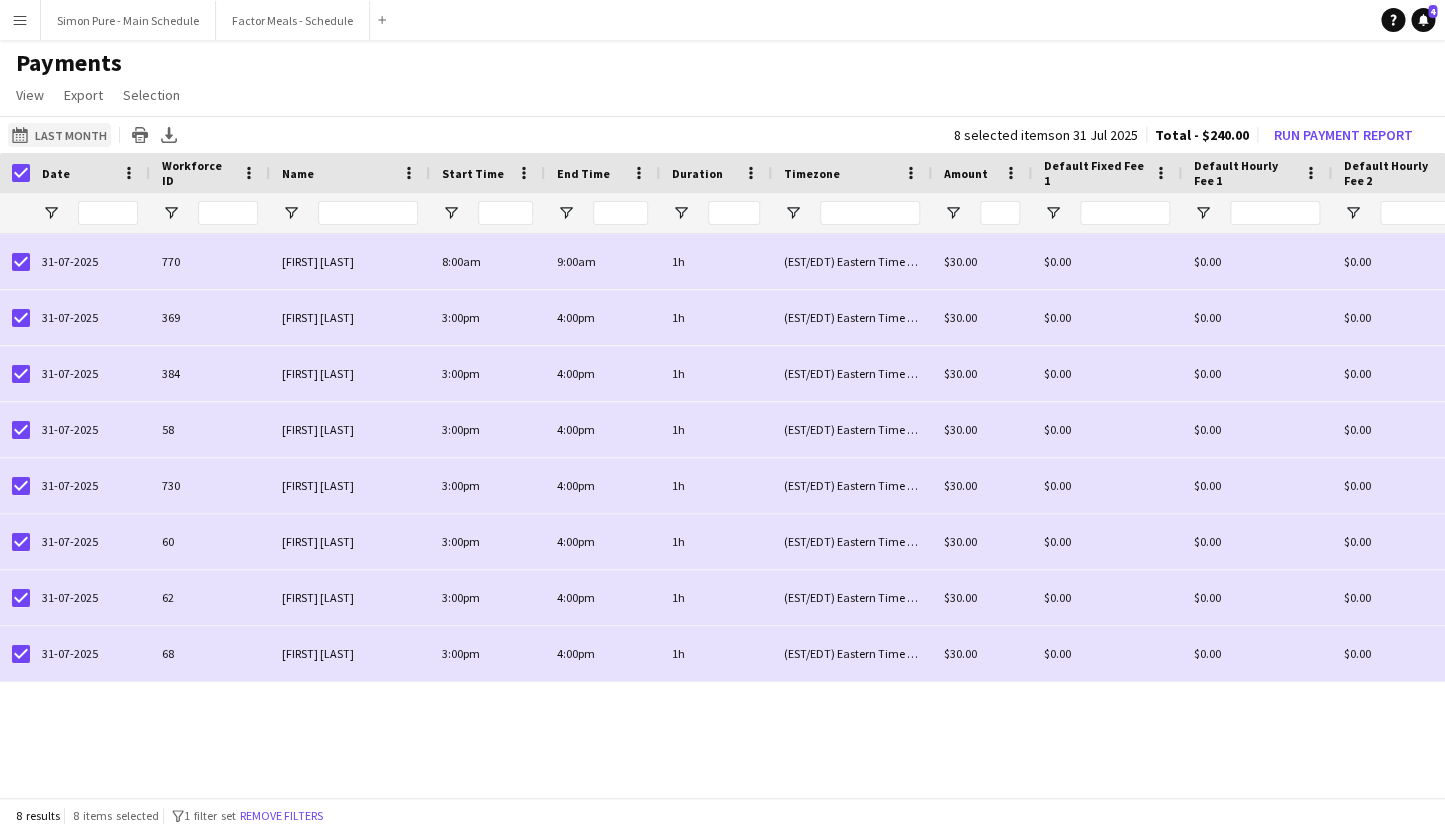 click on "Last Month
Last Month" 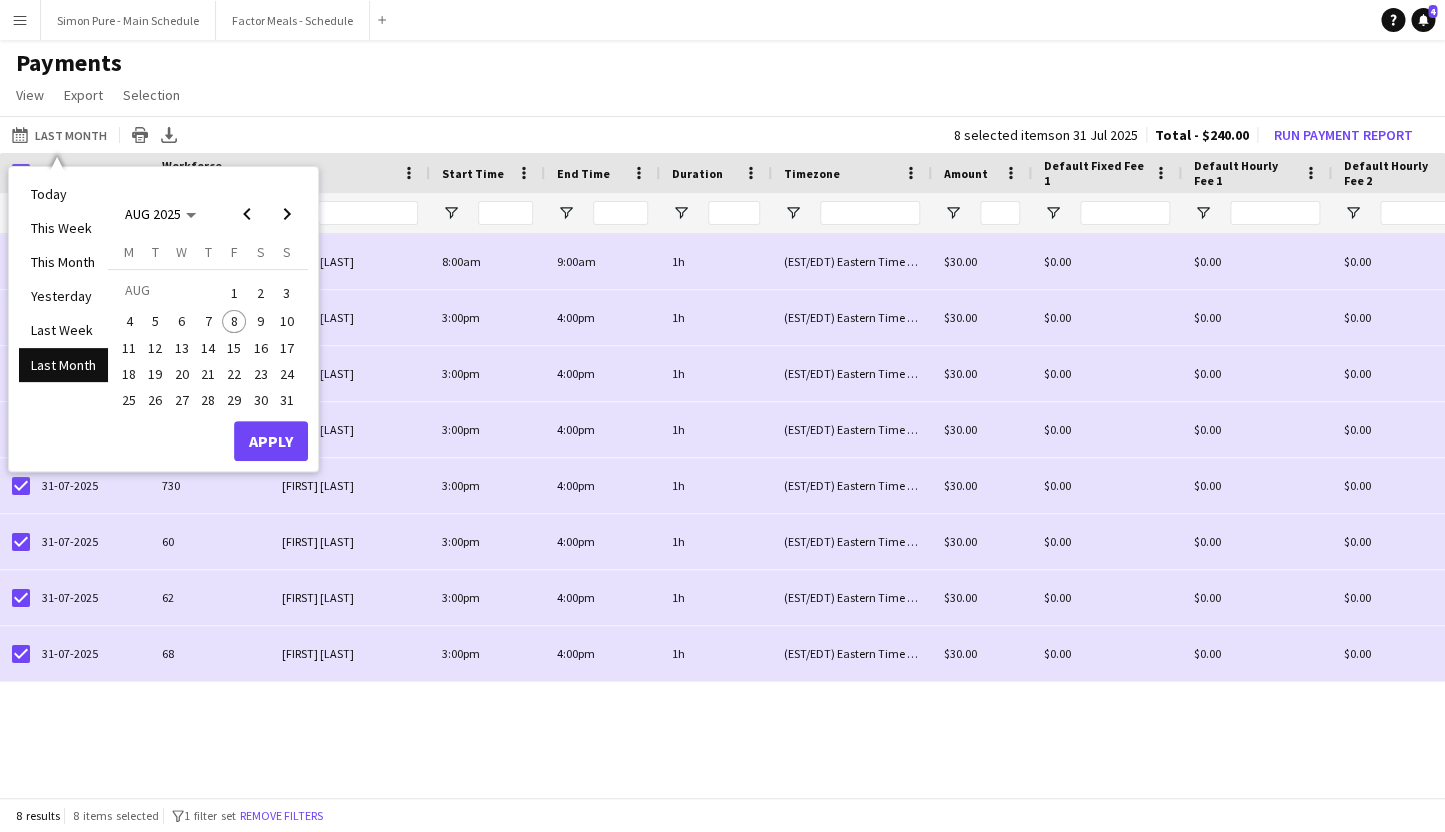 click on "1" at bounding box center [234, 292] 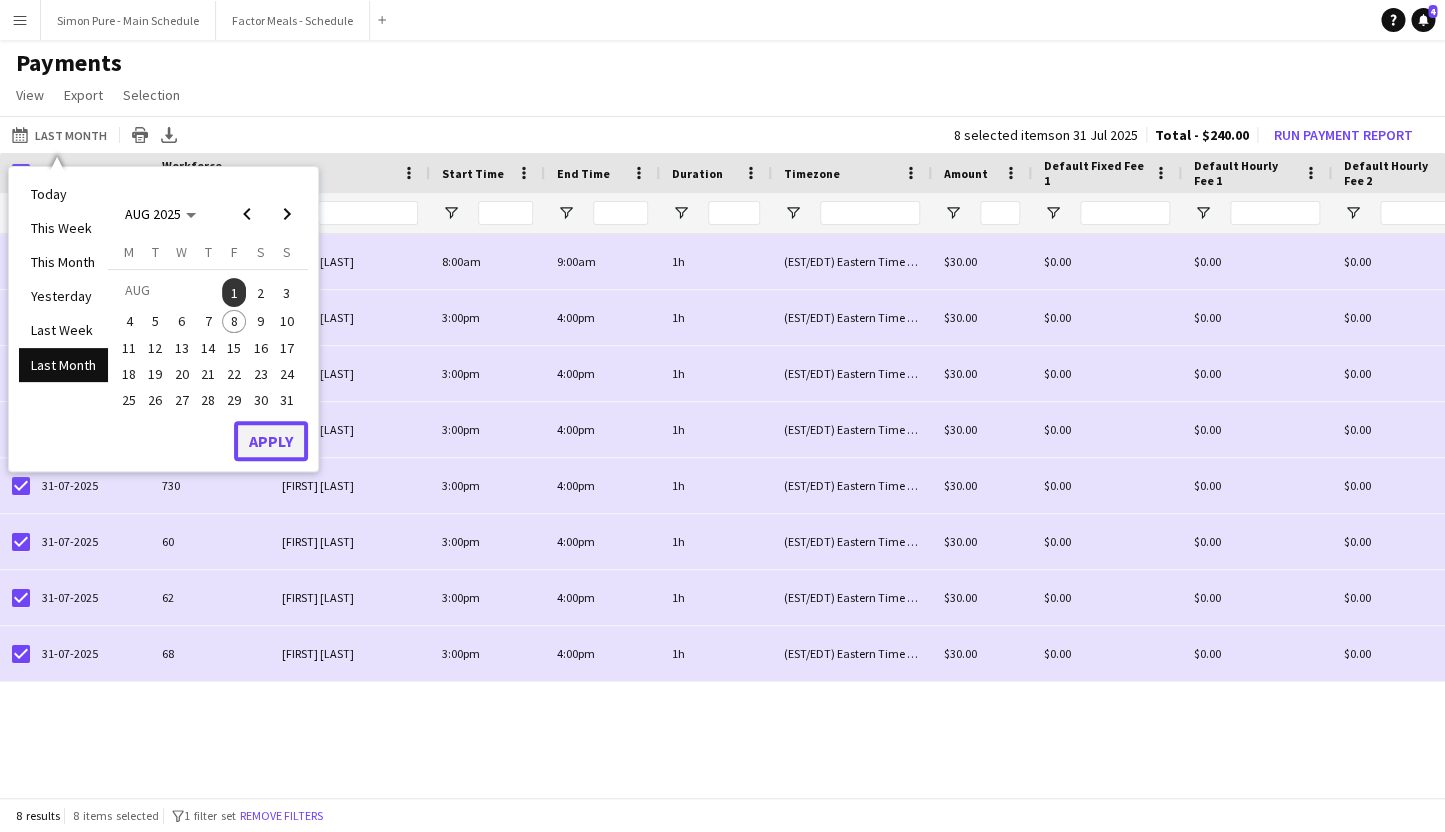 click on "Apply" at bounding box center (271, 441) 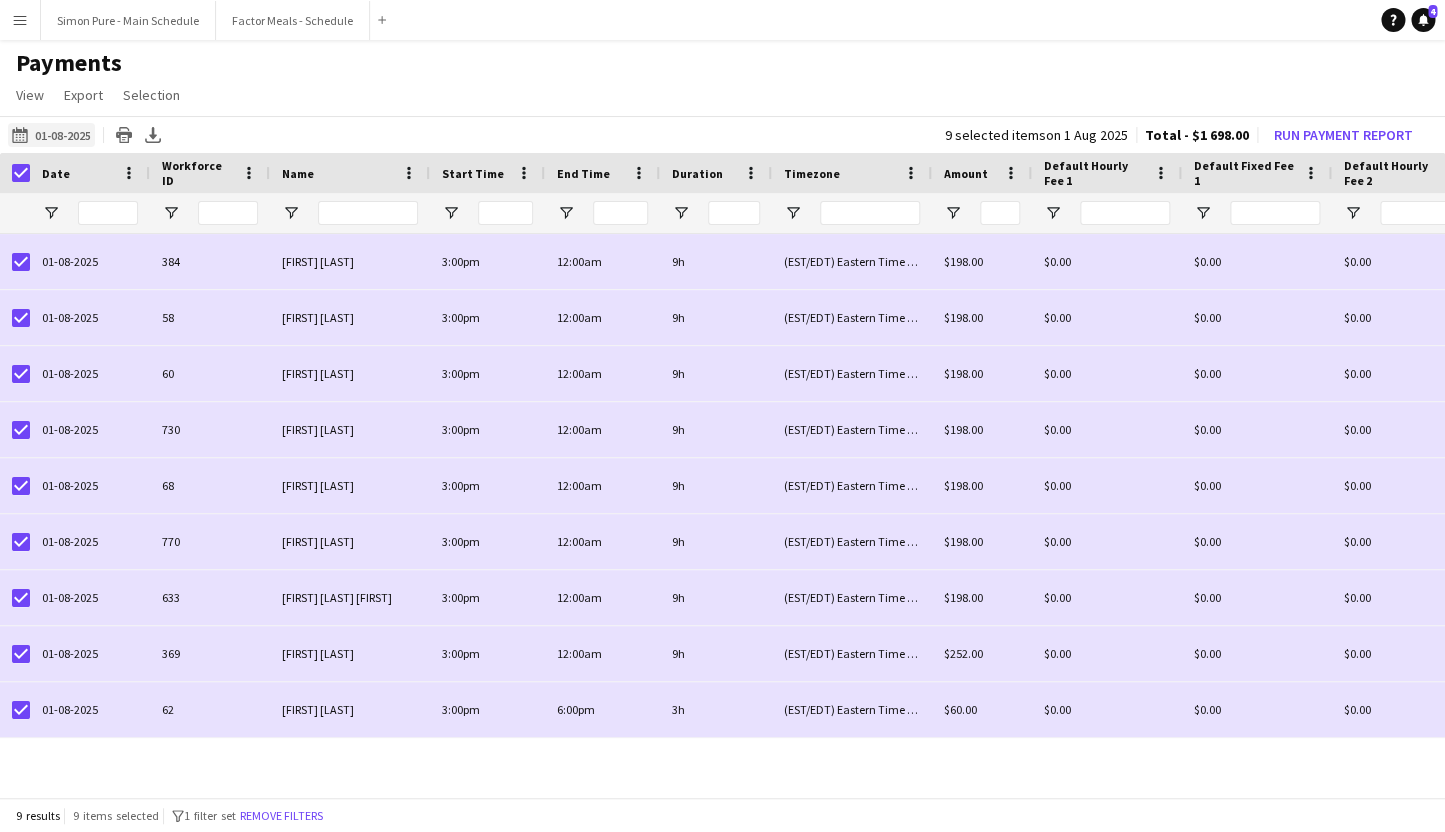 click on "Last Month
[DAY]-[MONTH]-[YEAR]" 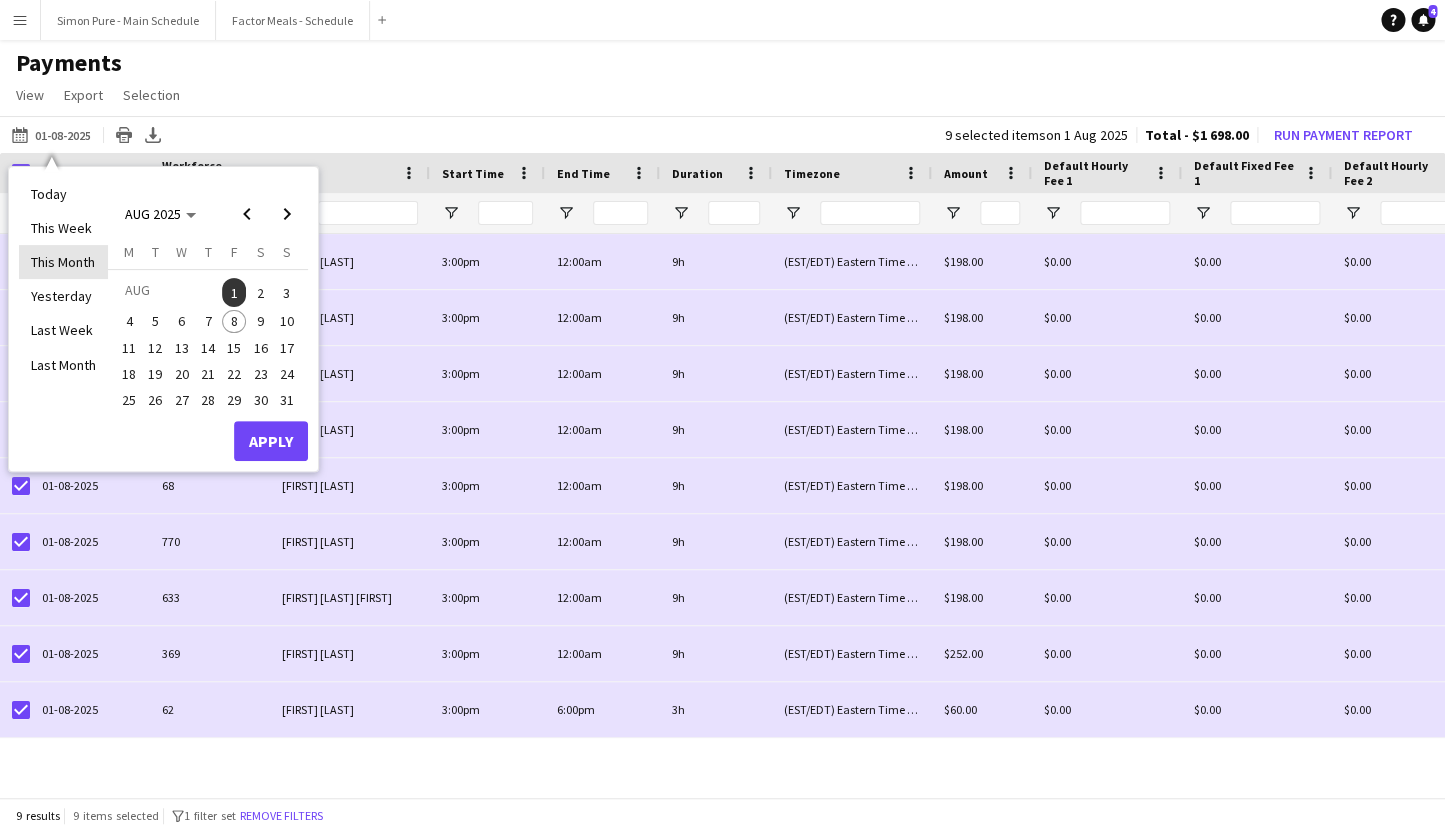 click on "This Month" at bounding box center (63, 262) 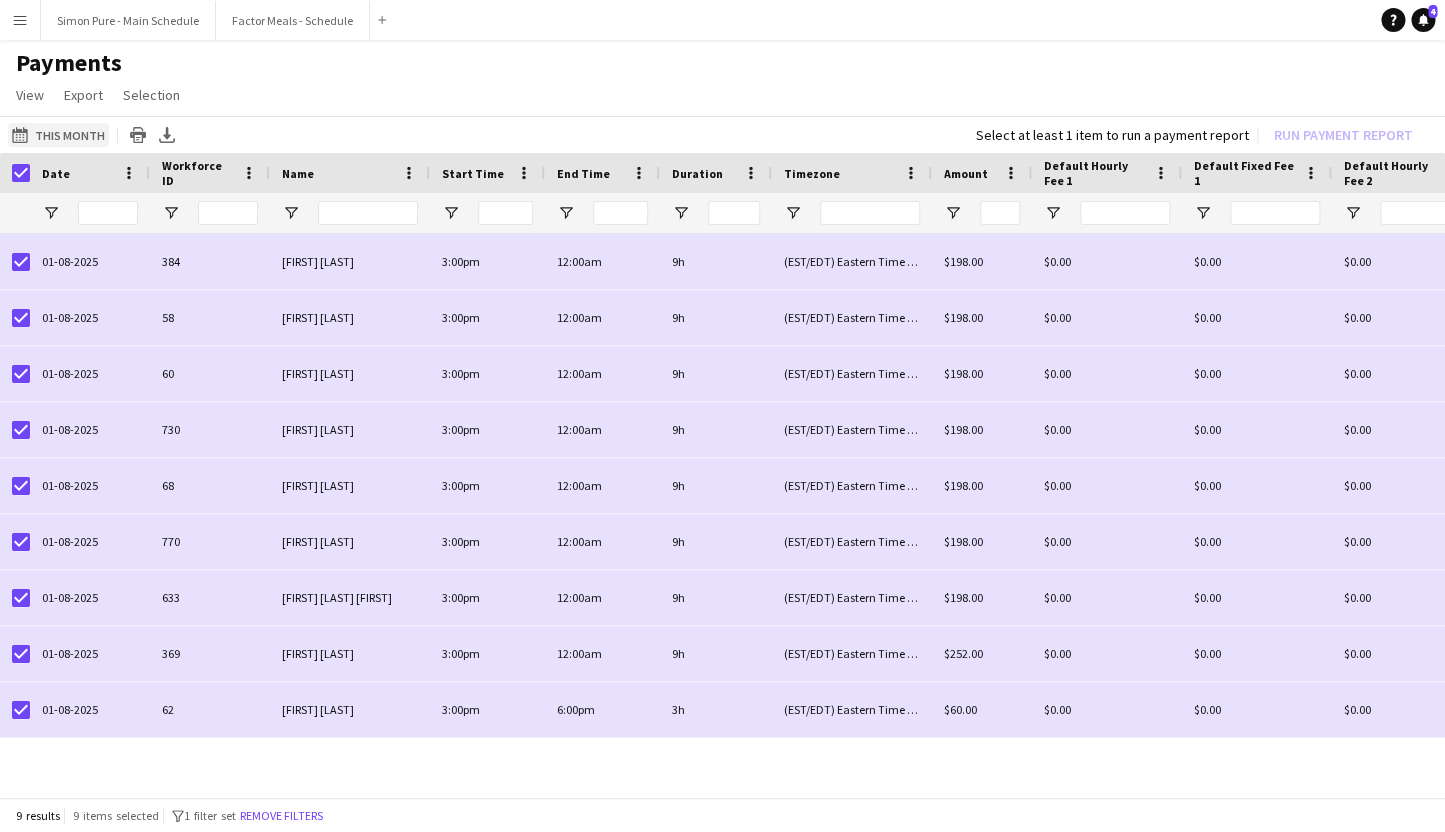 click on "Last Month
This Month" 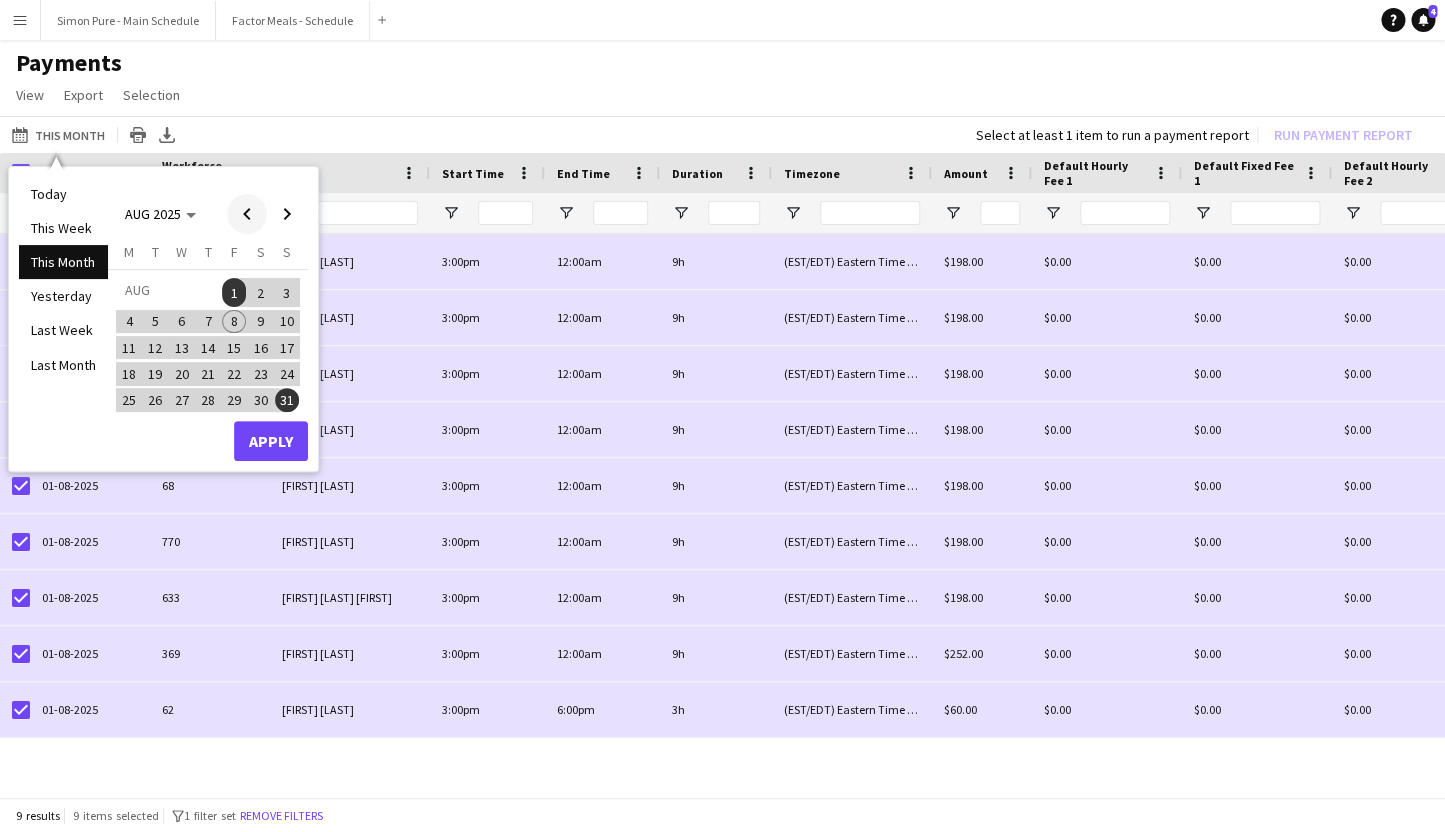 click at bounding box center (247, 214) 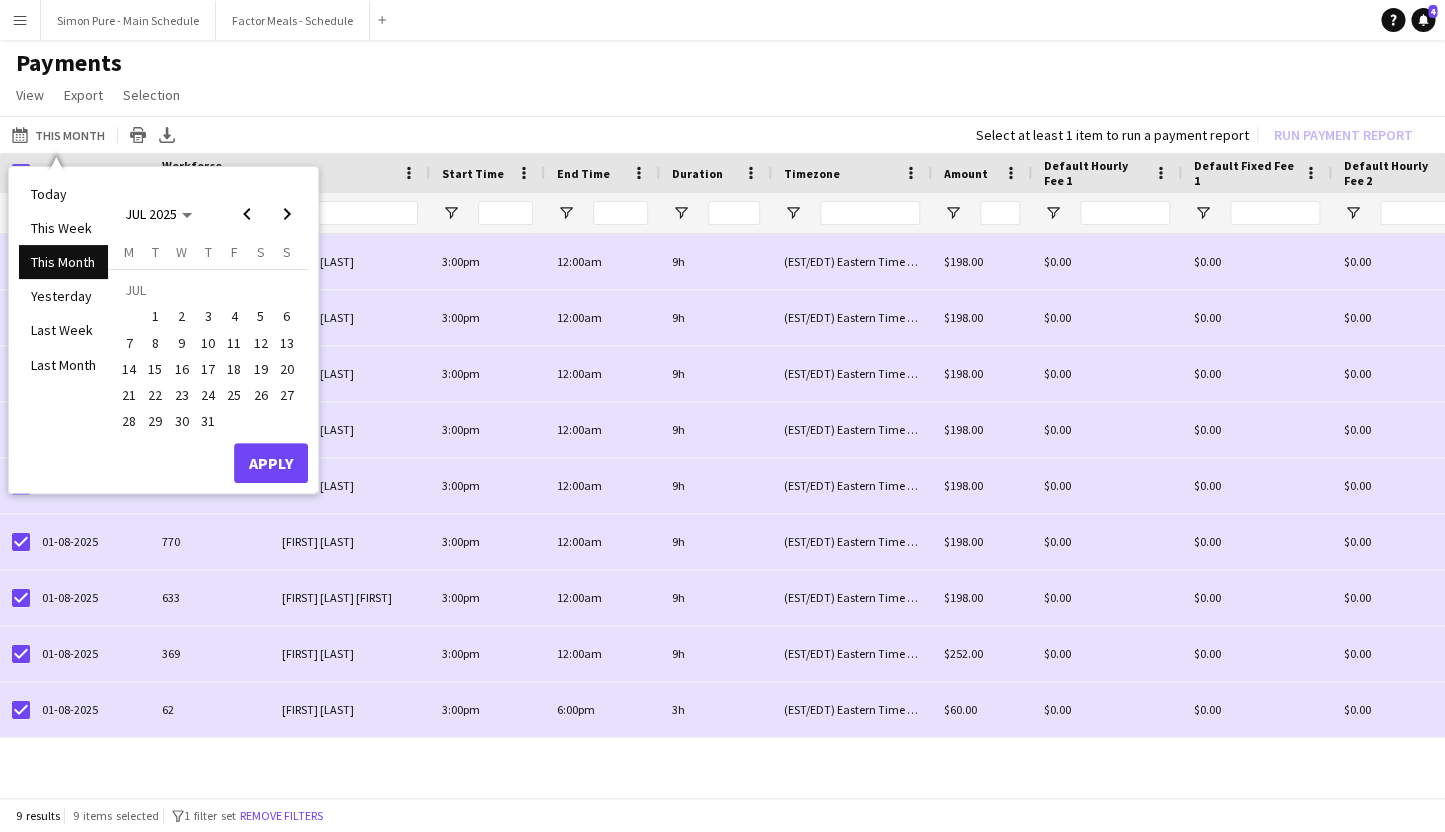 click on "31" at bounding box center (208, 422) 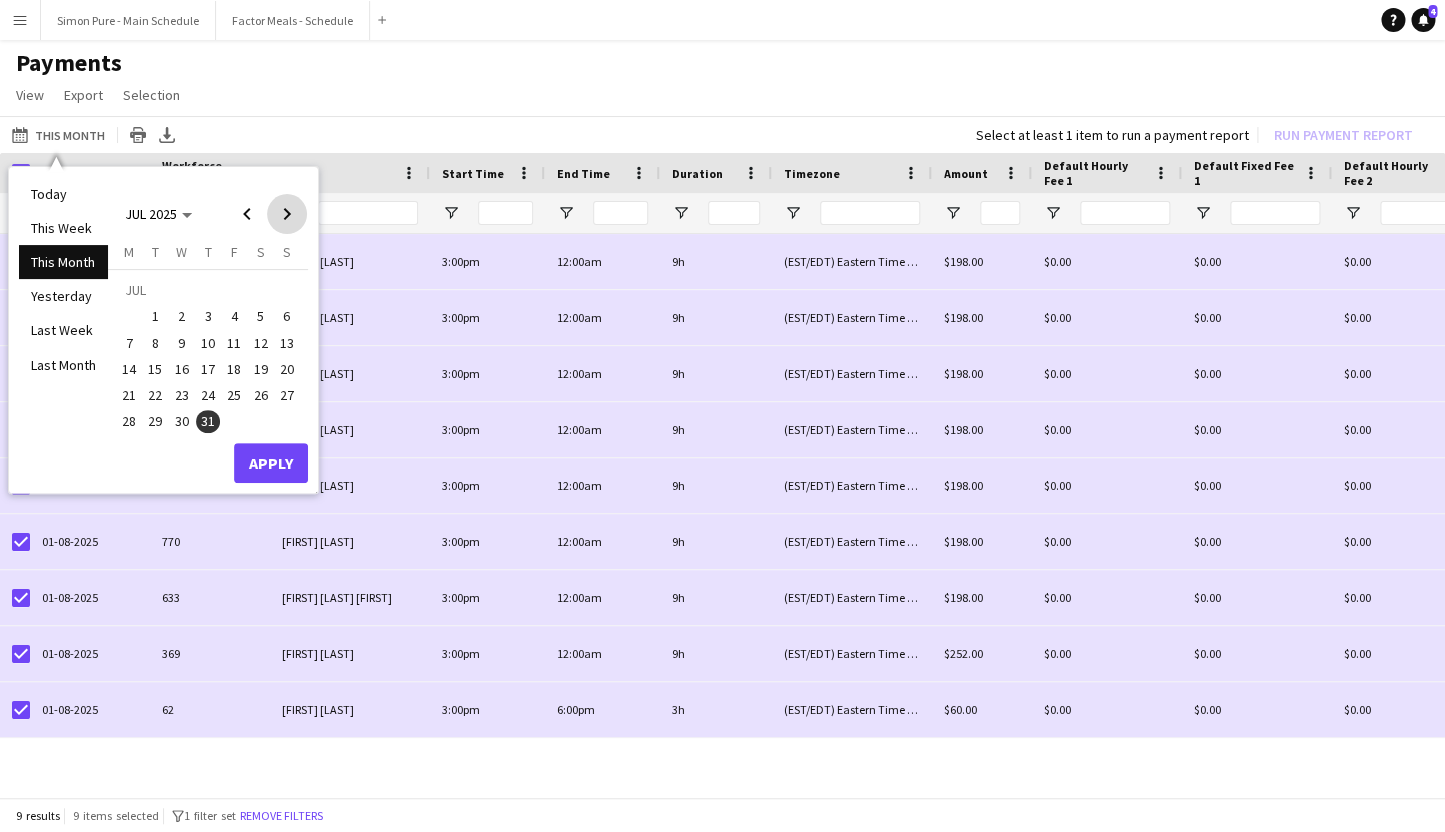 click at bounding box center [287, 214] 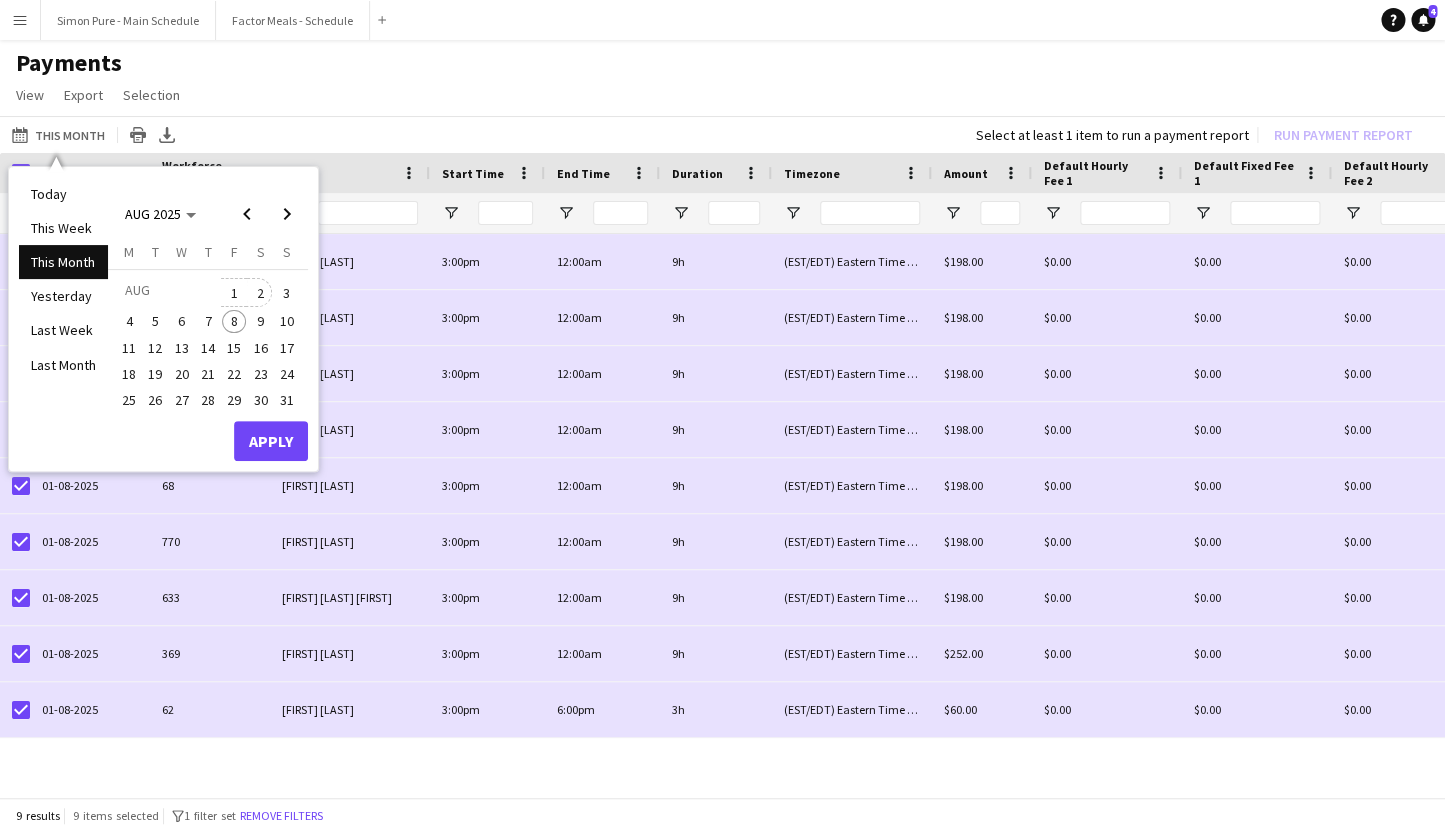 click on "2" at bounding box center [261, 292] 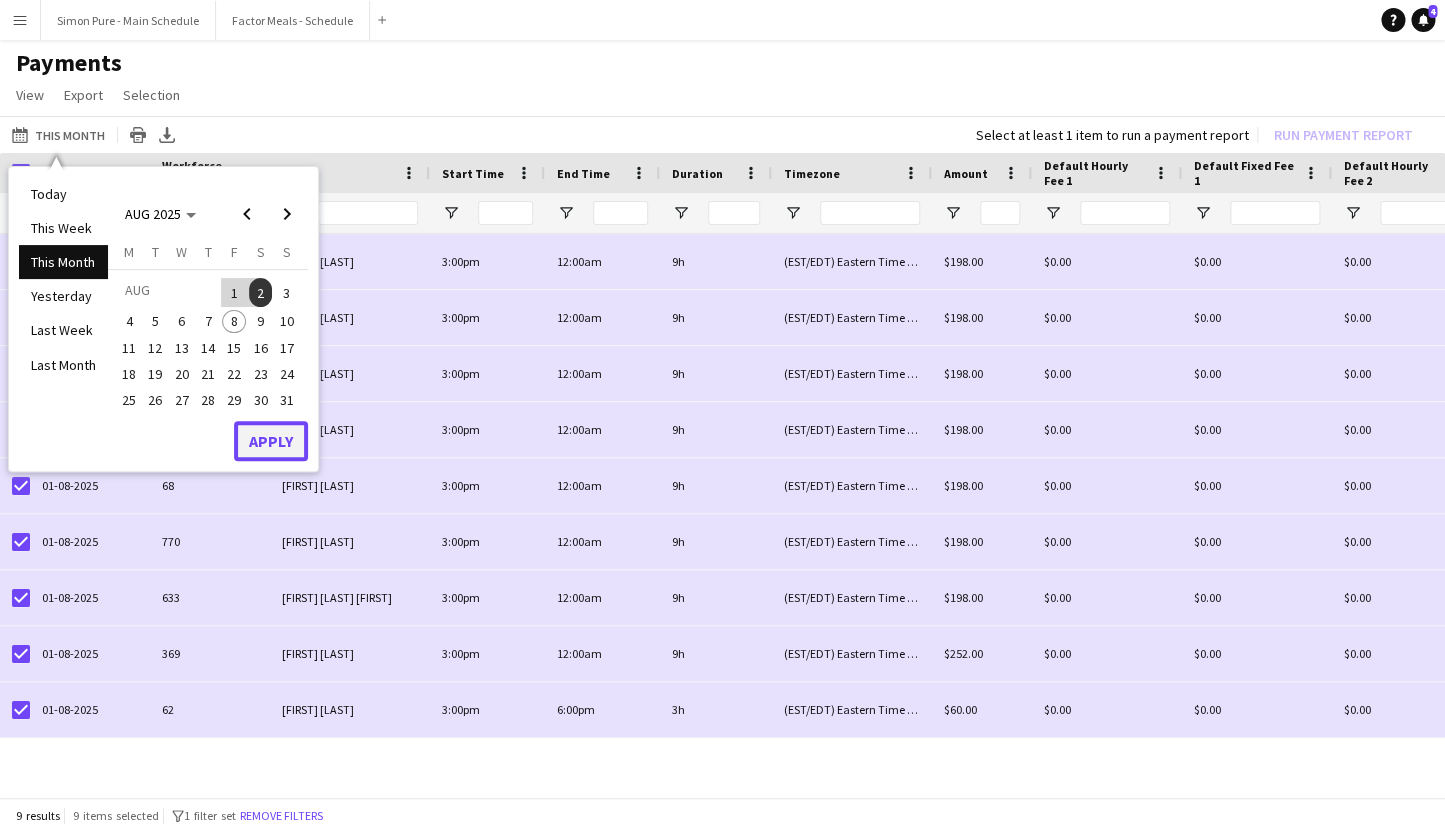 click on "Apply" at bounding box center [271, 441] 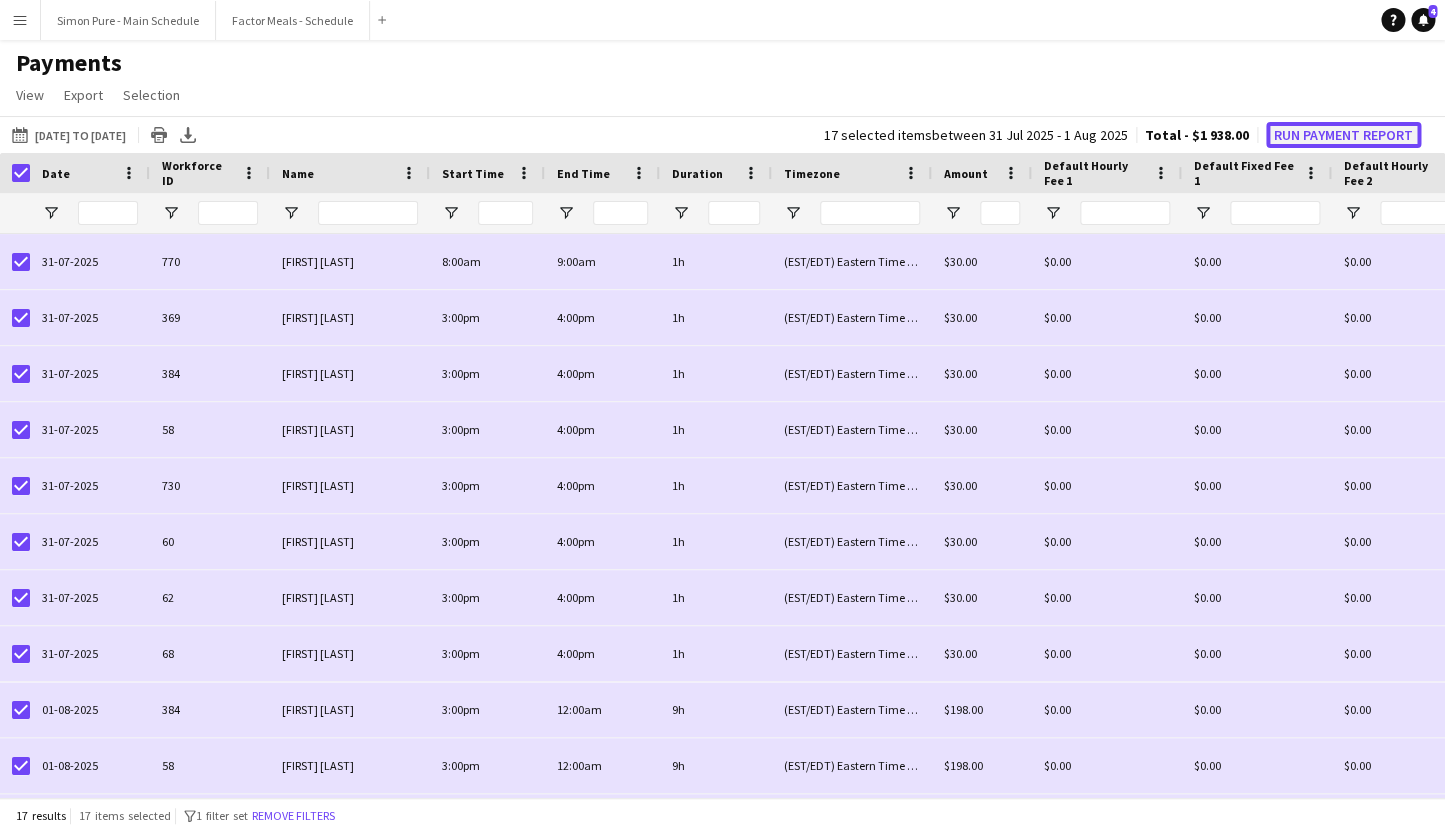 click on "Run Payment Report" 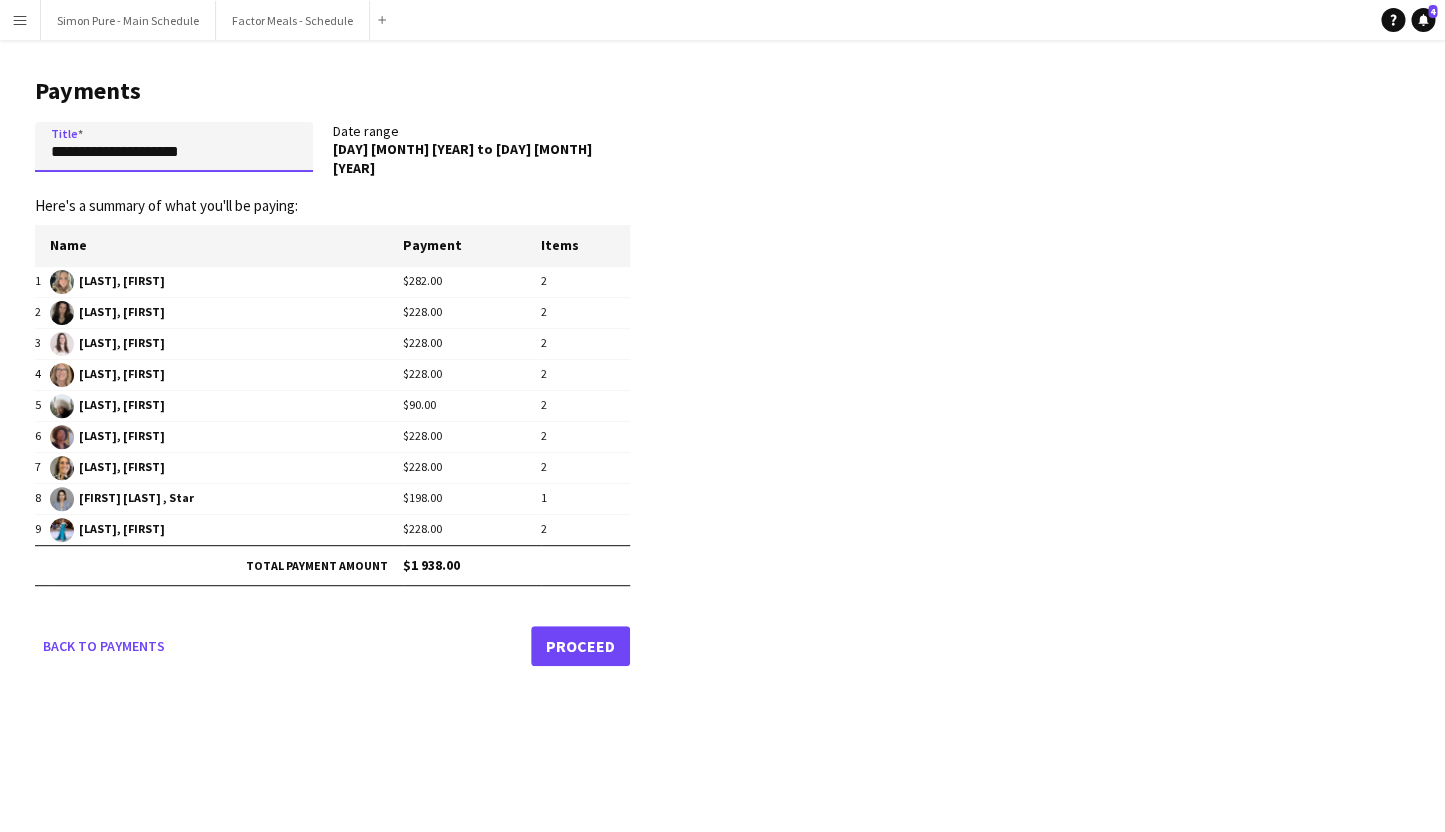 drag, startPoint x: 225, startPoint y: 154, endPoint x: -55, endPoint y: 139, distance: 280.4015 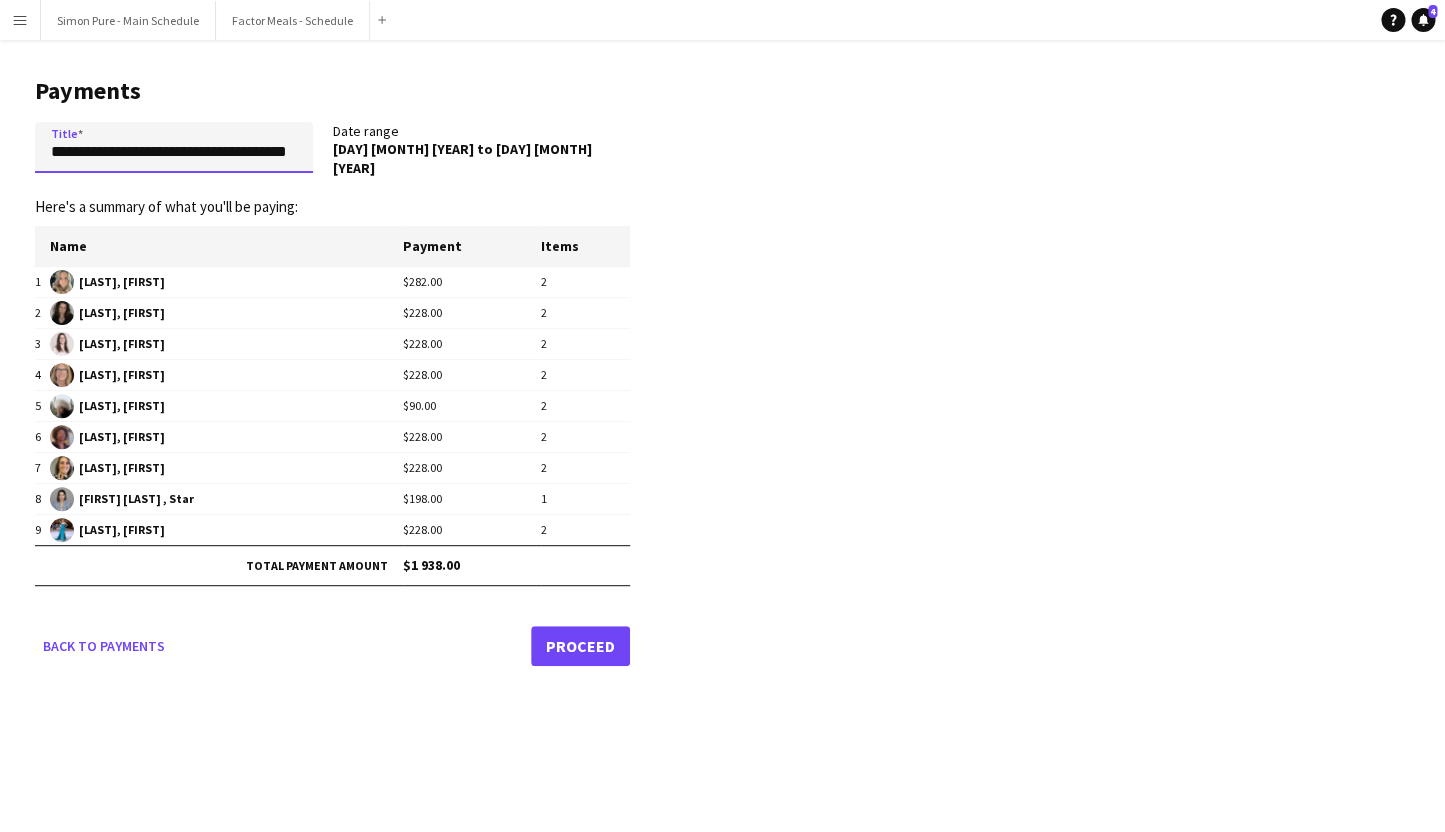 type on "**********" 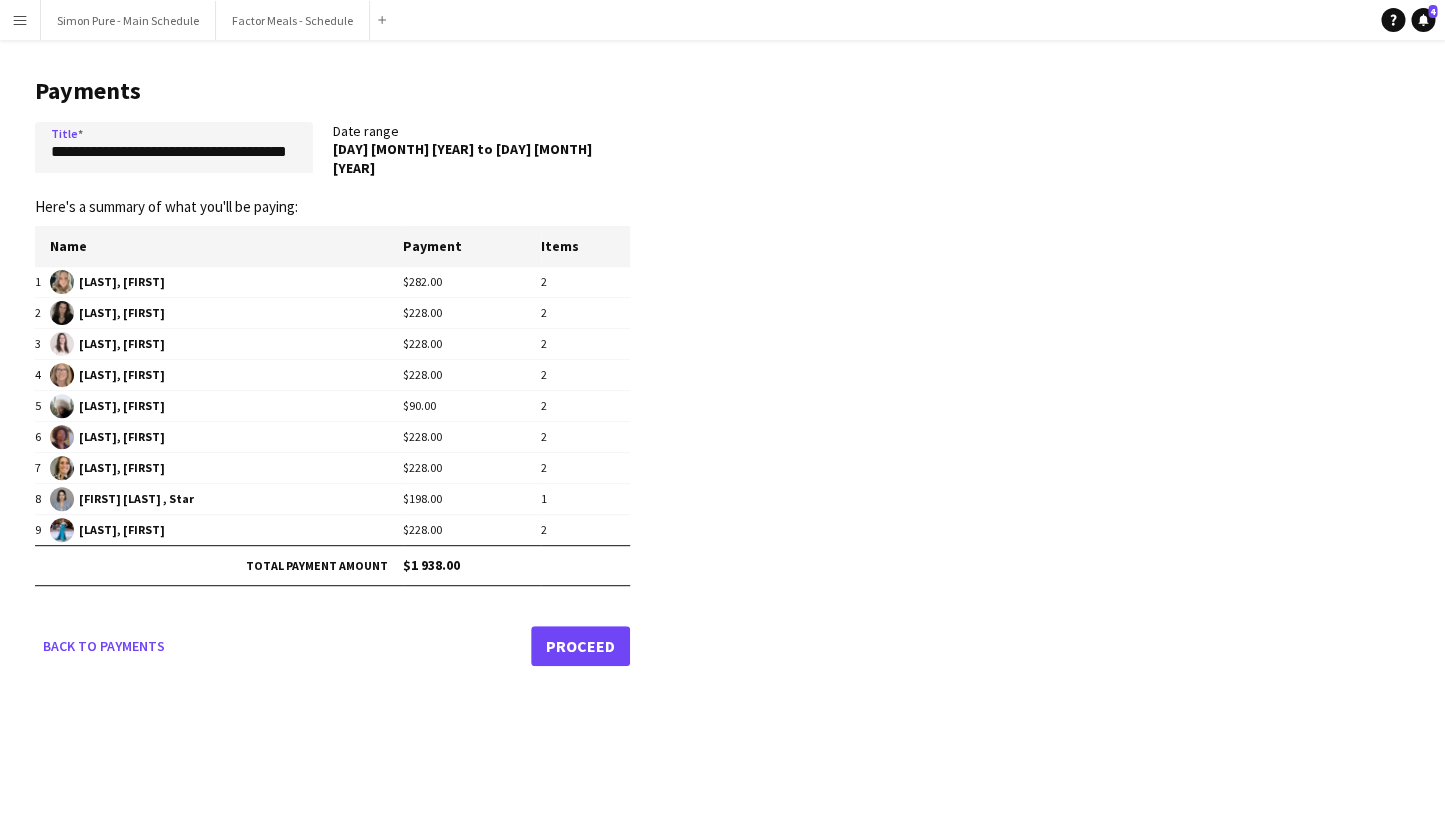 click on "Proceed" 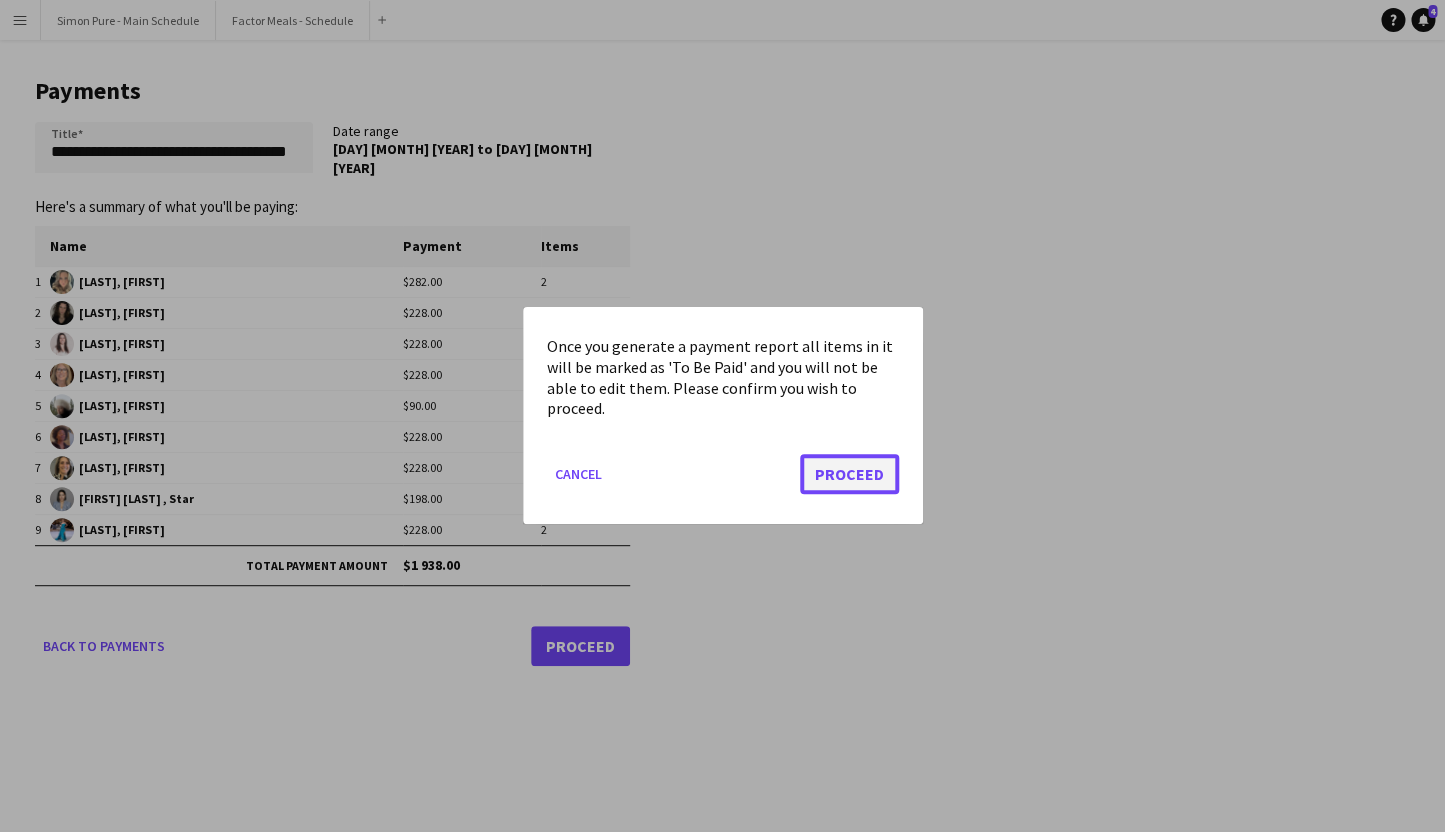 click on "Proceed" 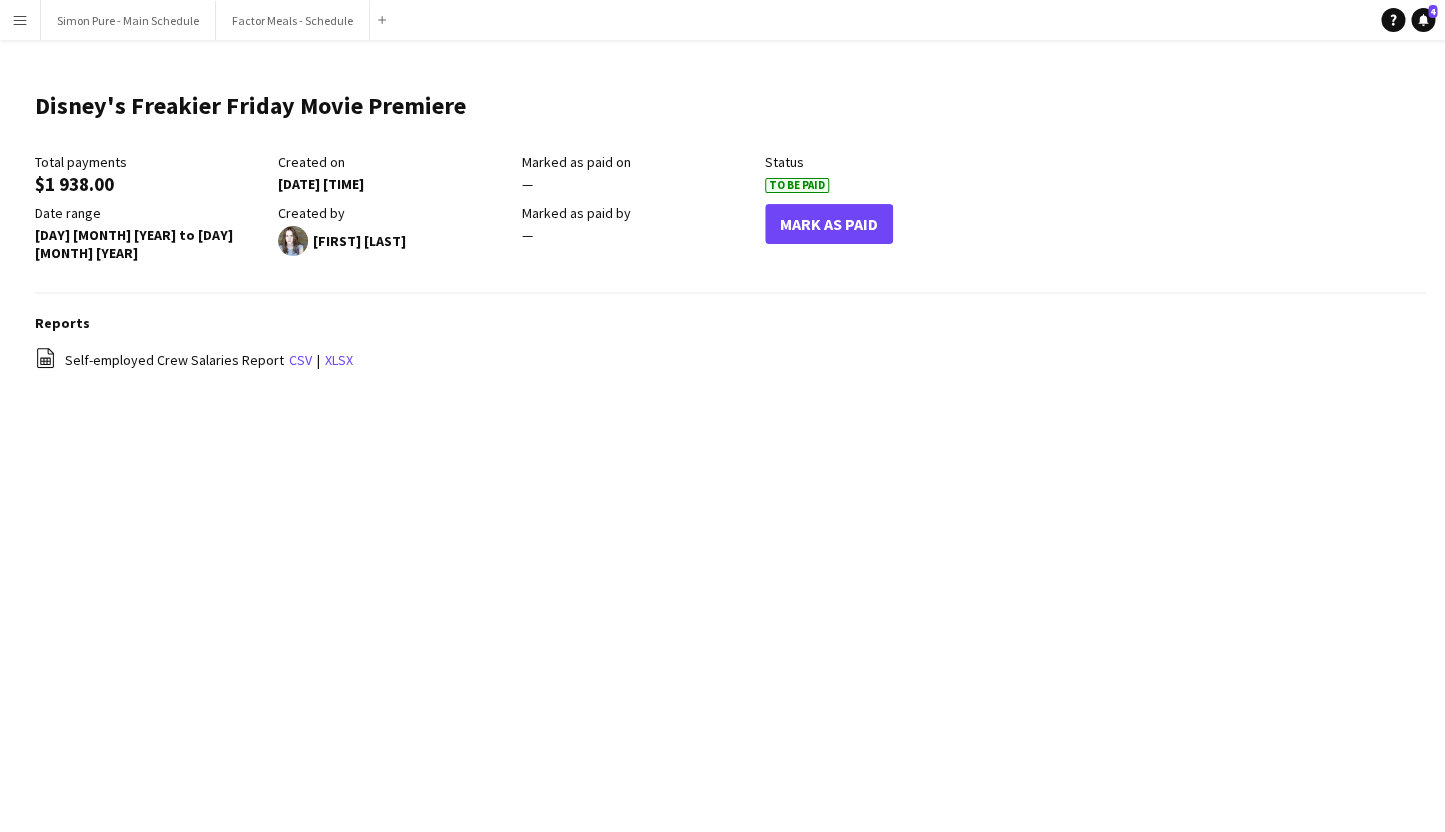 click on "Menu" at bounding box center (20, 20) 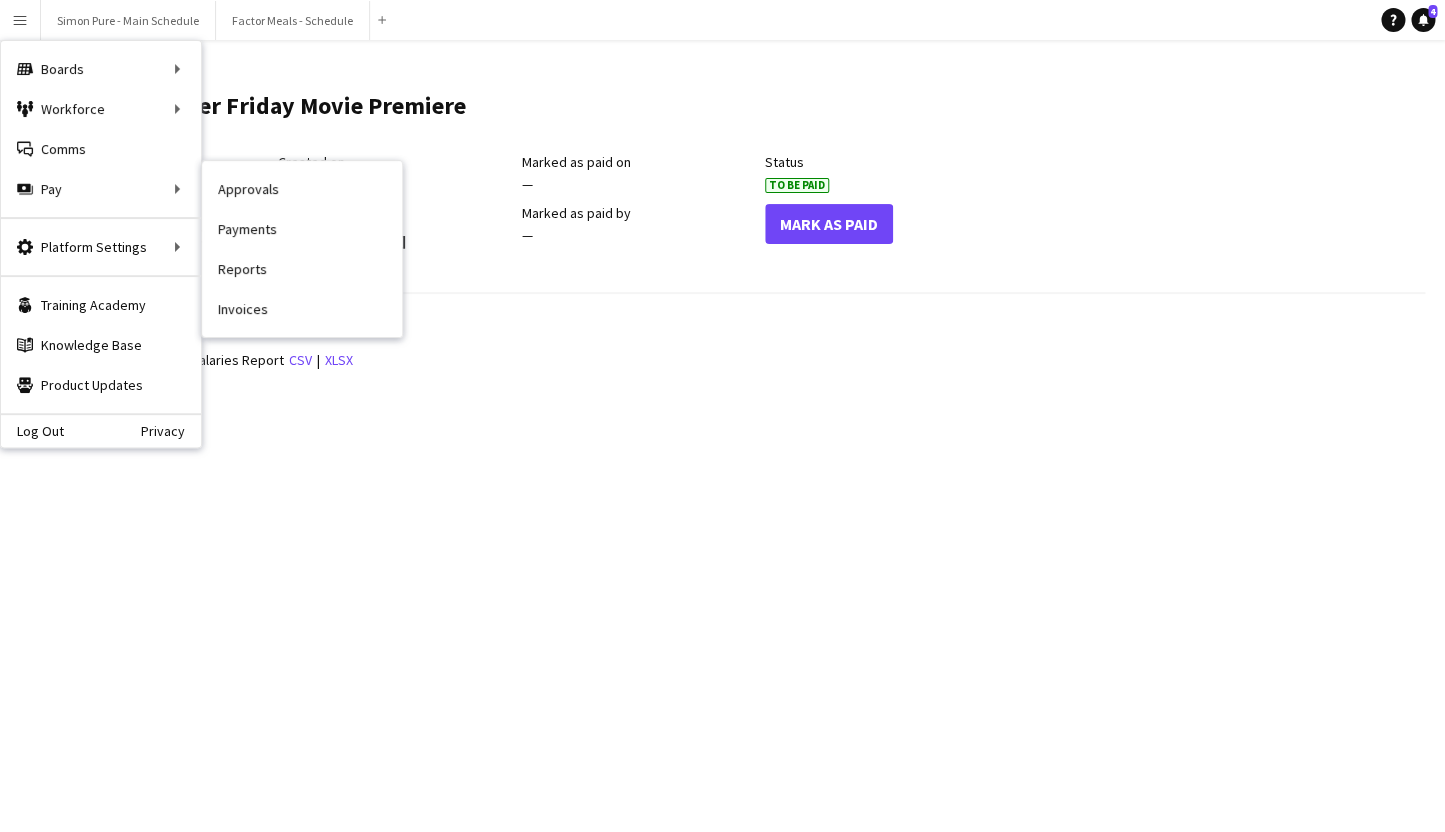 click on "Invoices" at bounding box center [302, 309] 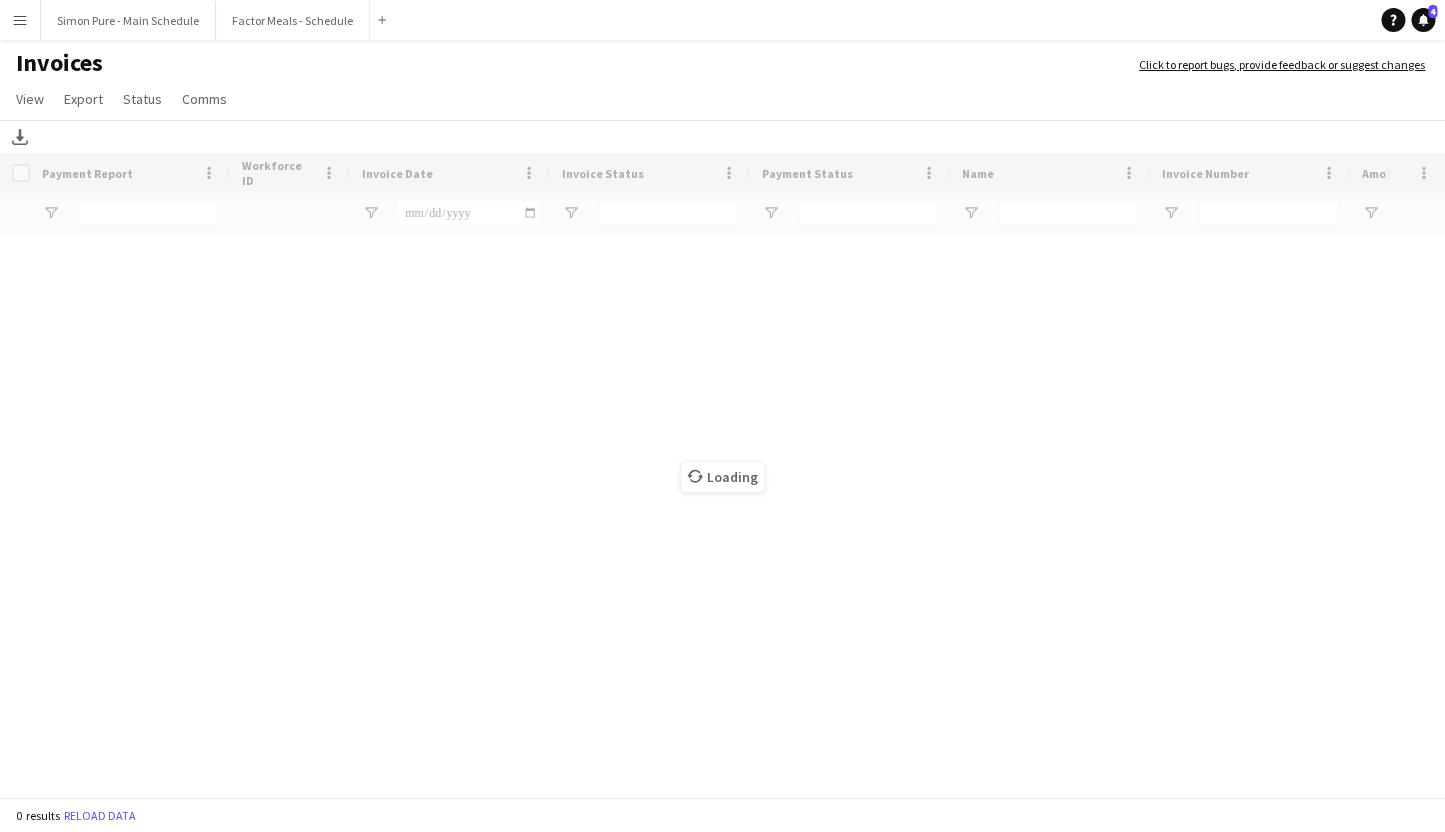 drag, startPoint x: 299, startPoint y: 317, endPoint x: 326, endPoint y: 316, distance: 27.018513 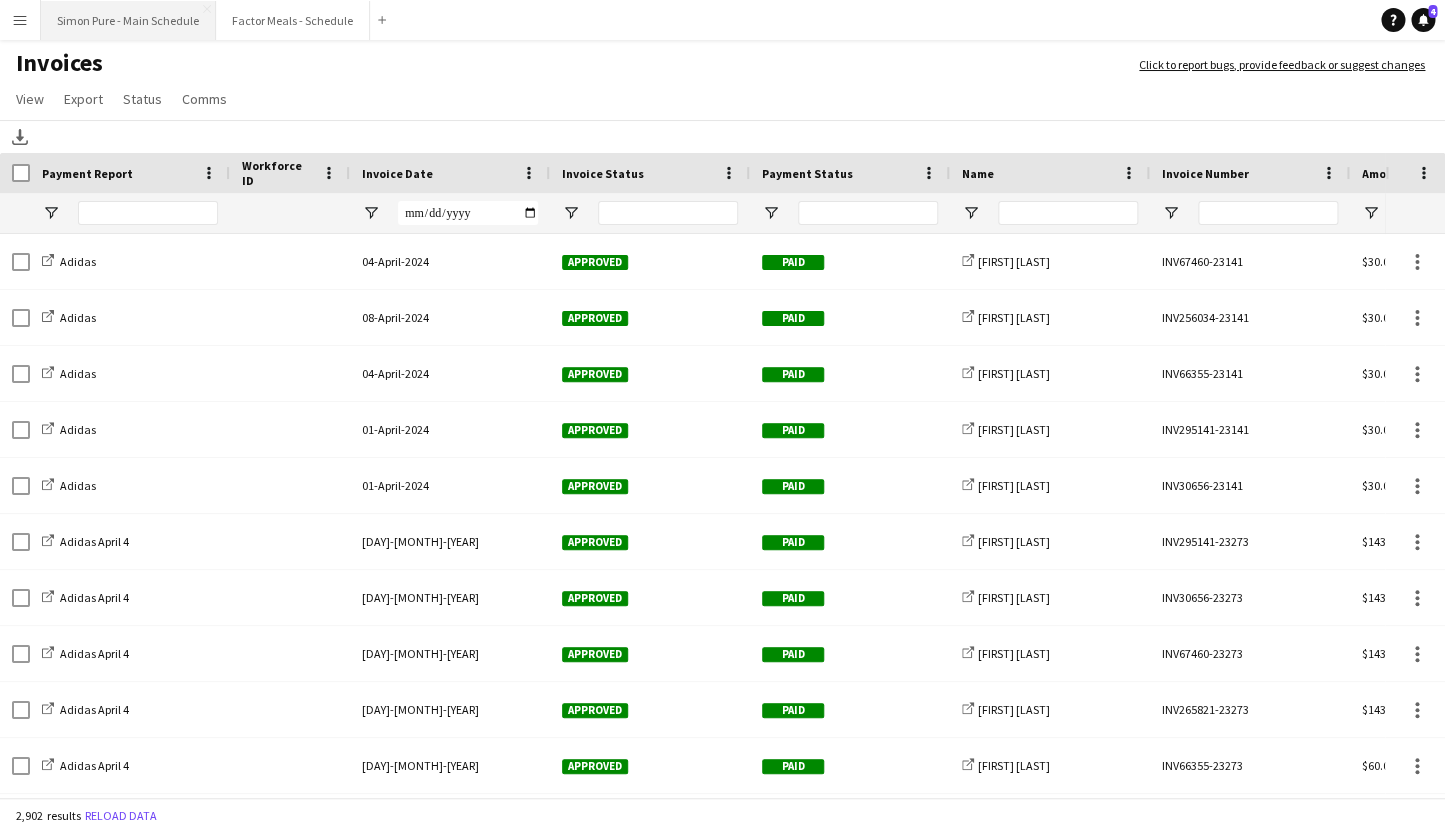click on "Simon Pure - Main Schedule
Close" at bounding box center (128, 20) 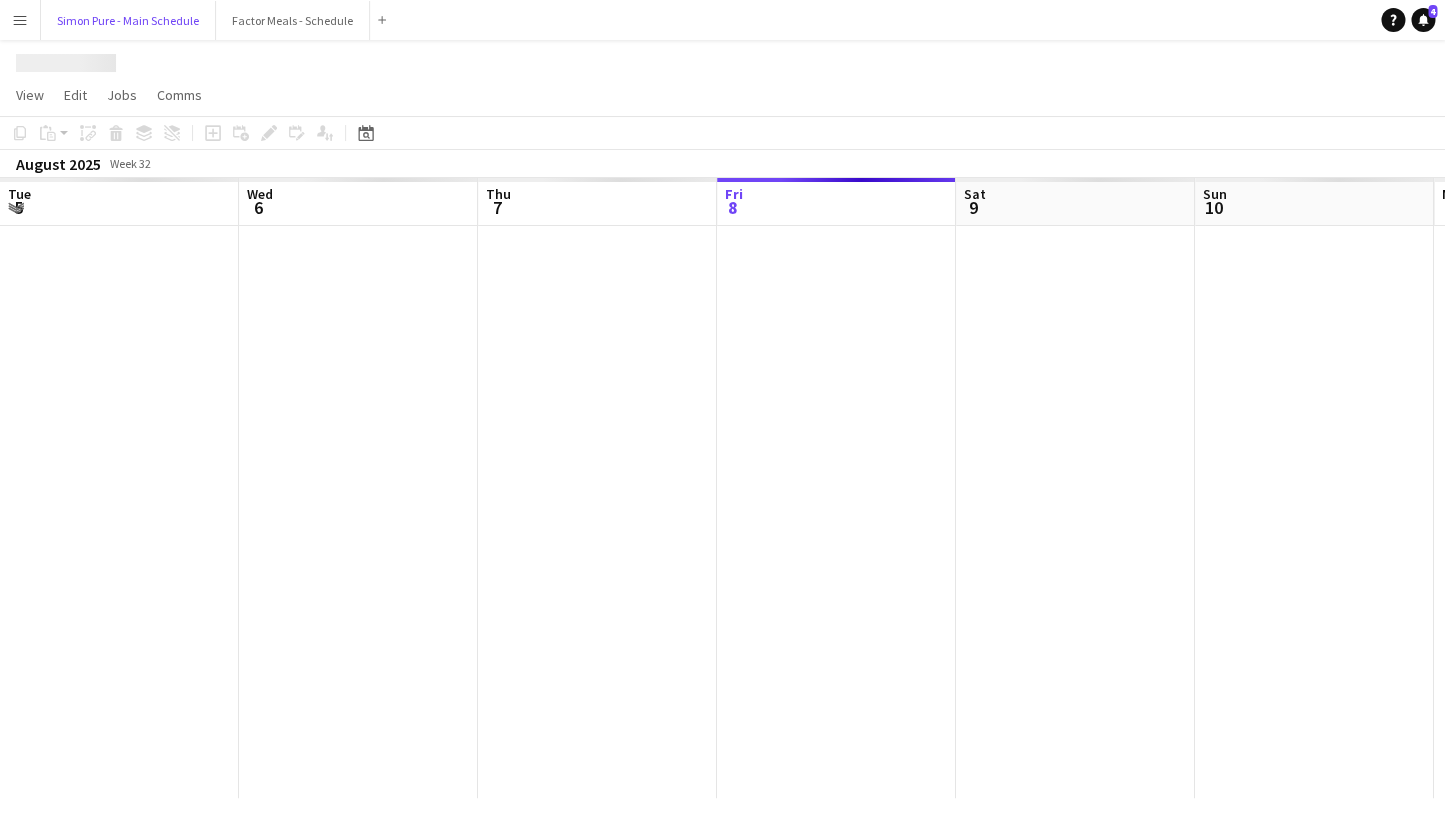 scroll, scrollTop: 0, scrollLeft: 478, axis: horizontal 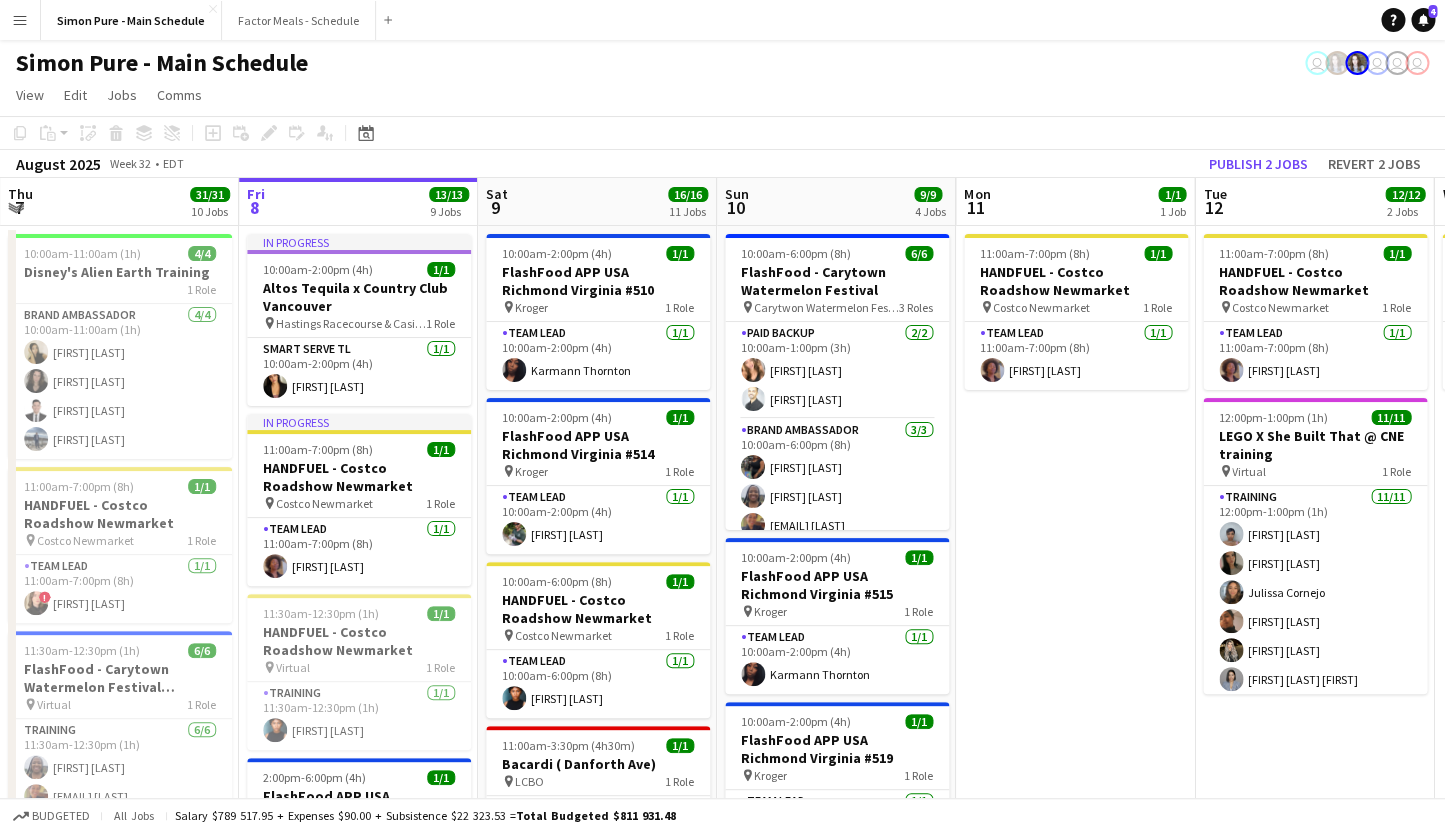 click on "Menu" at bounding box center [20, 20] 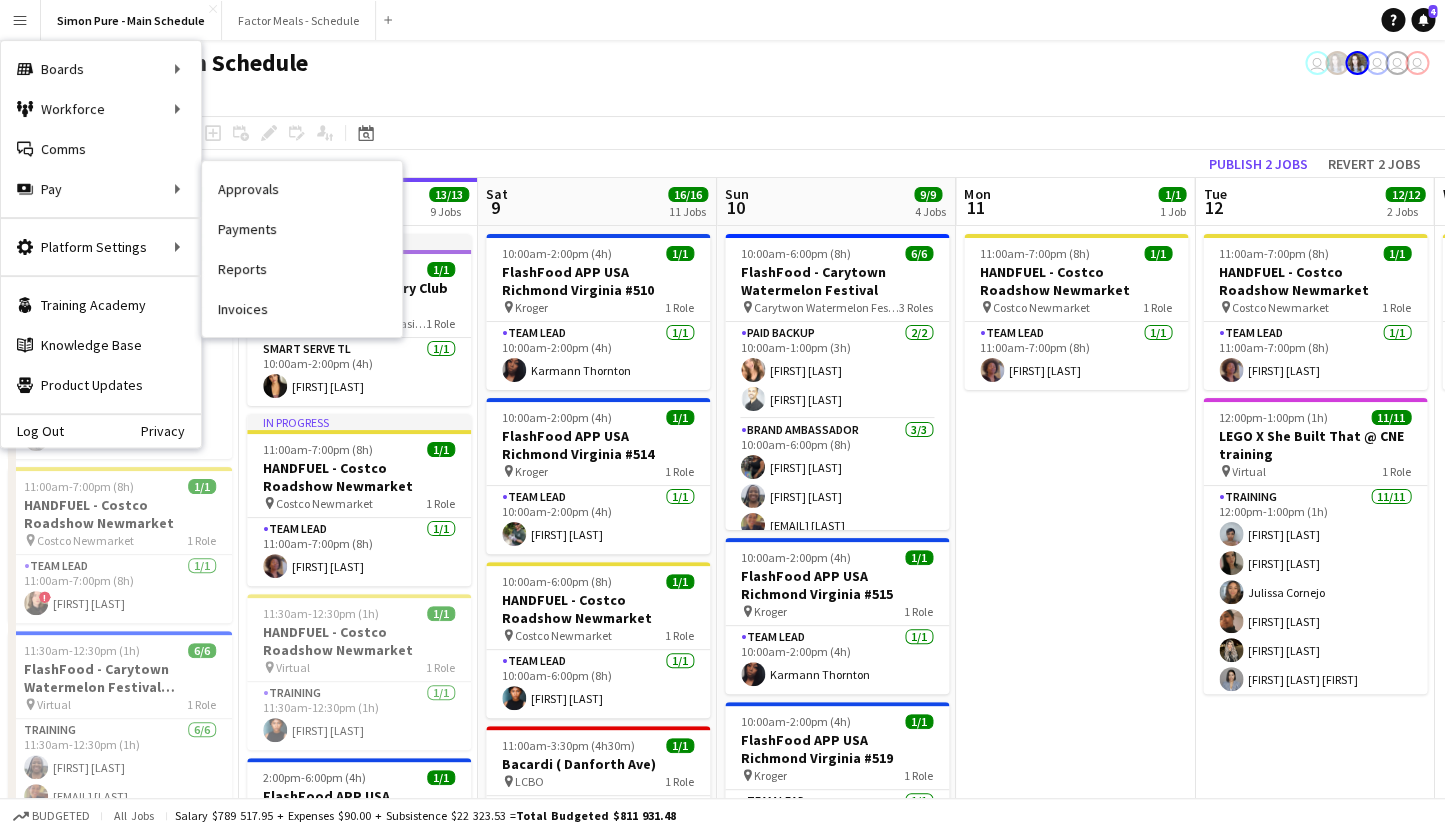 click on "Invoices" at bounding box center [302, 309] 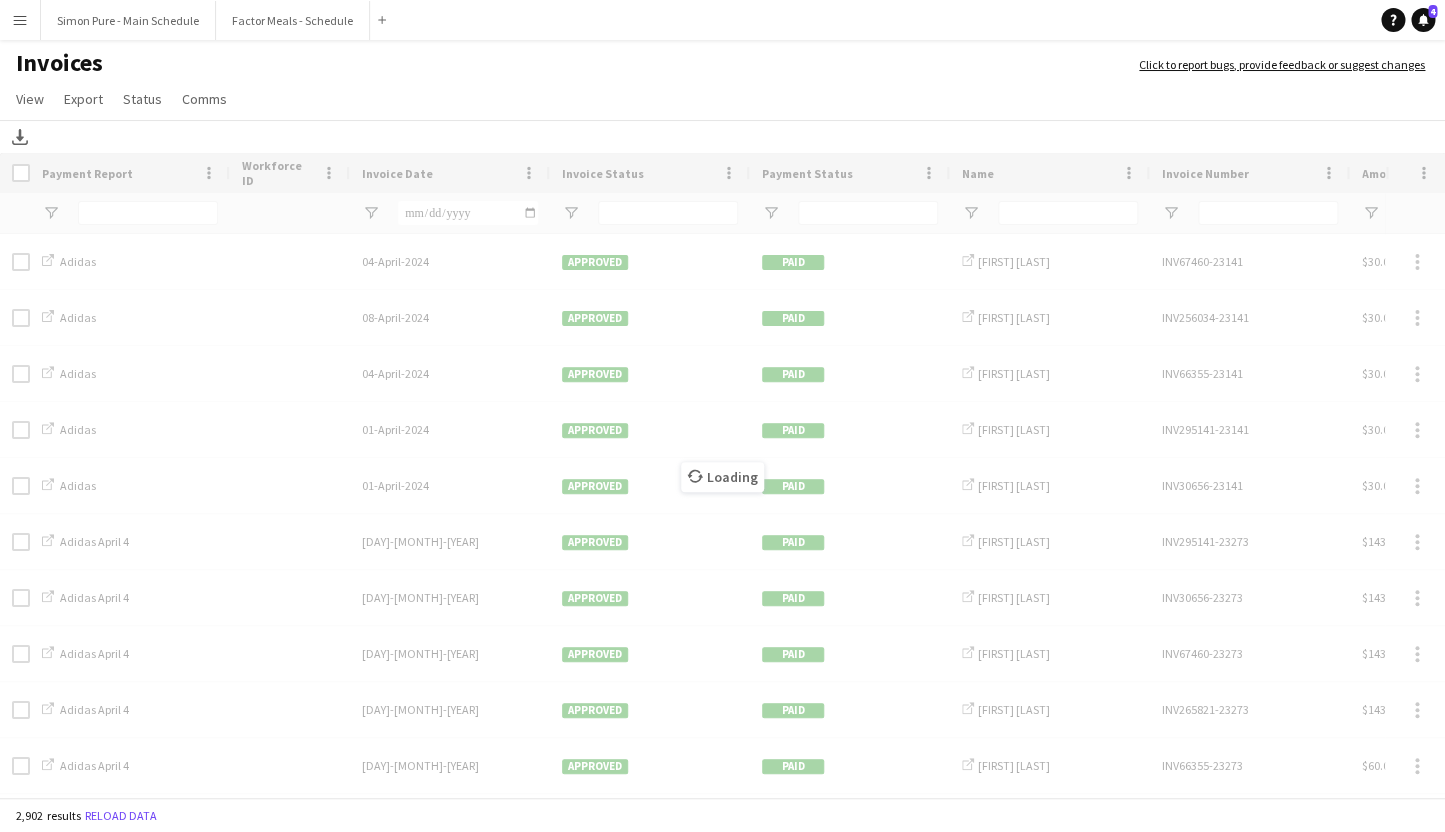 click on "Download" 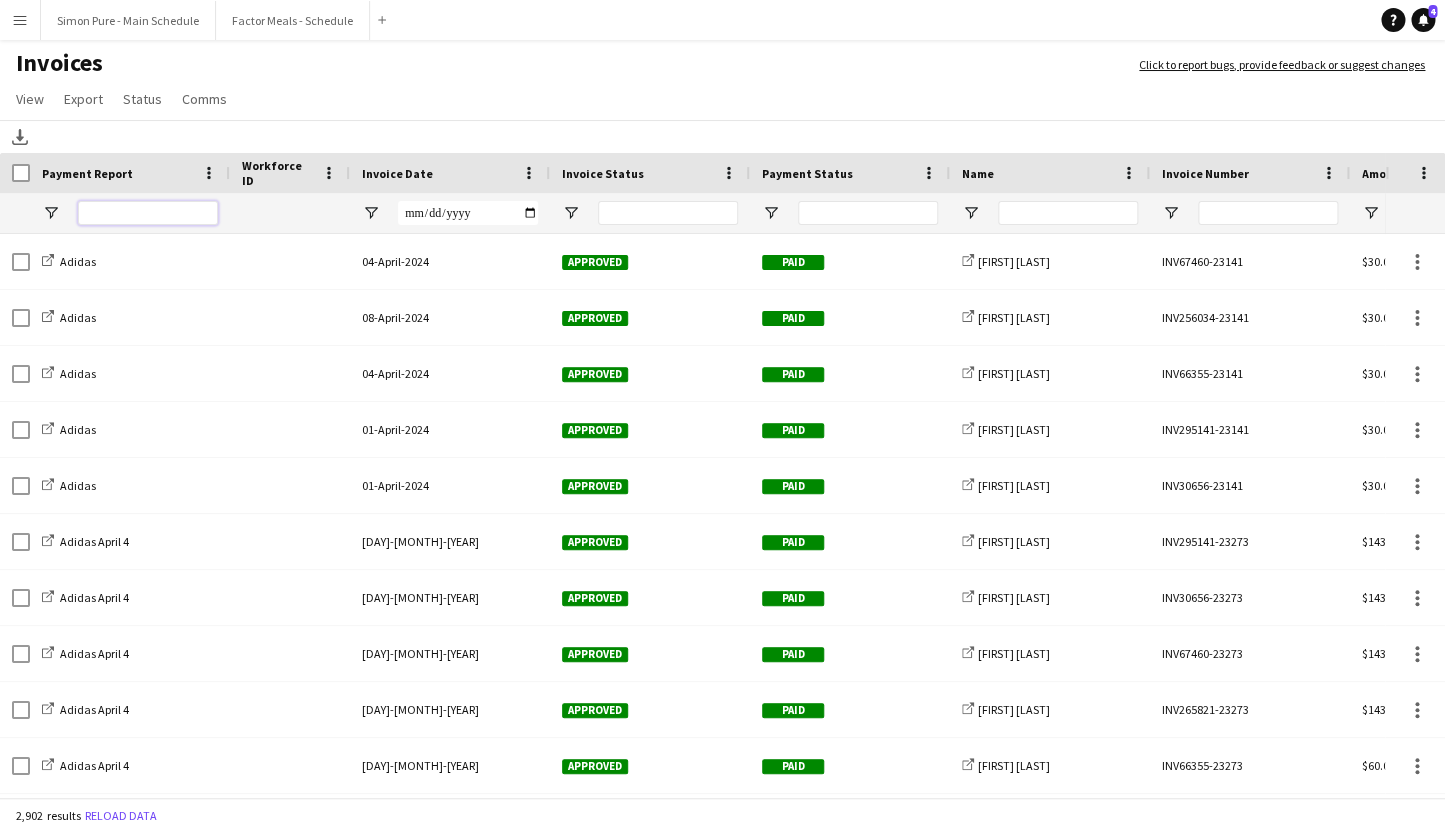 click at bounding box center [148, 213] 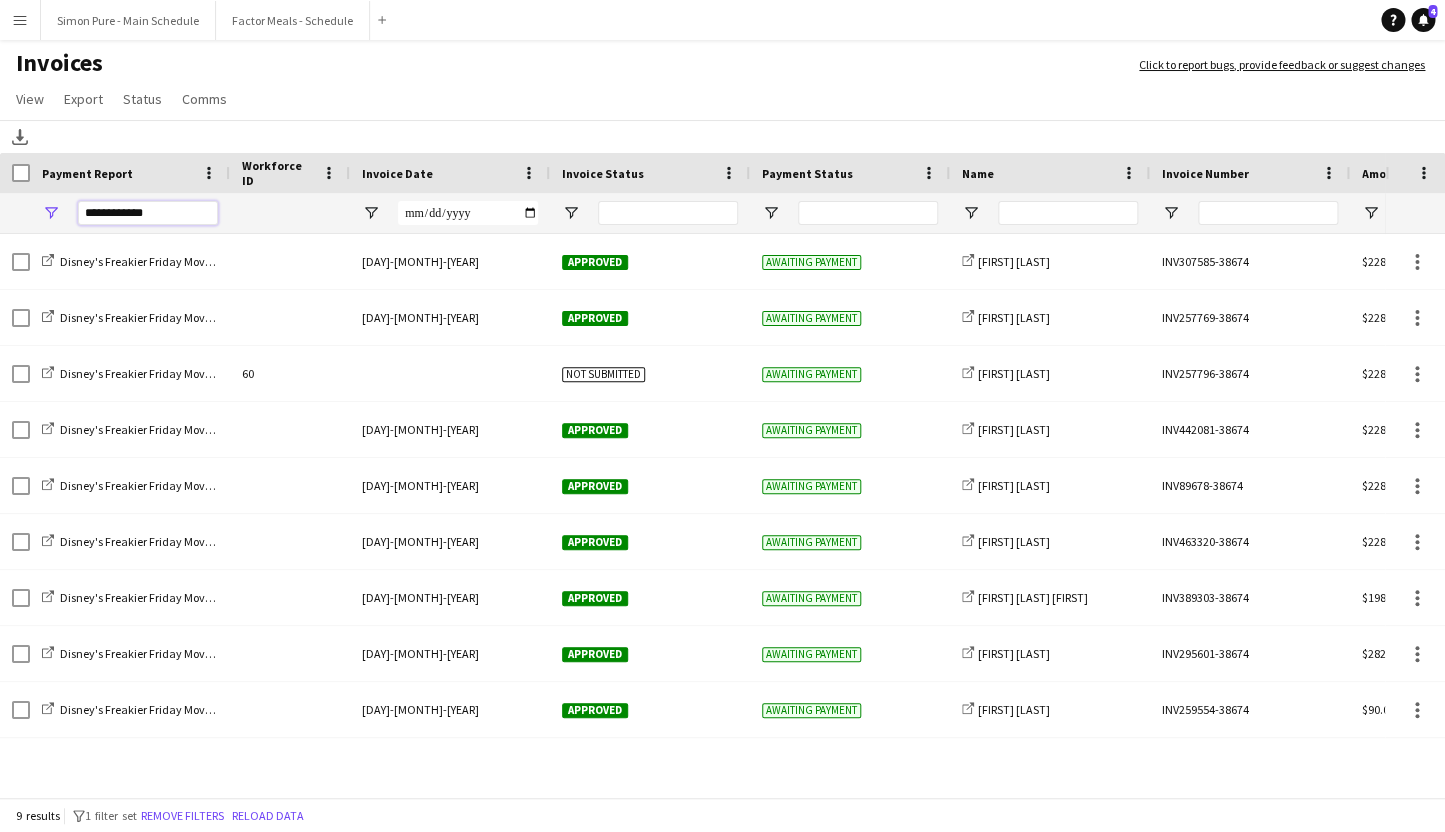 type on "**********" 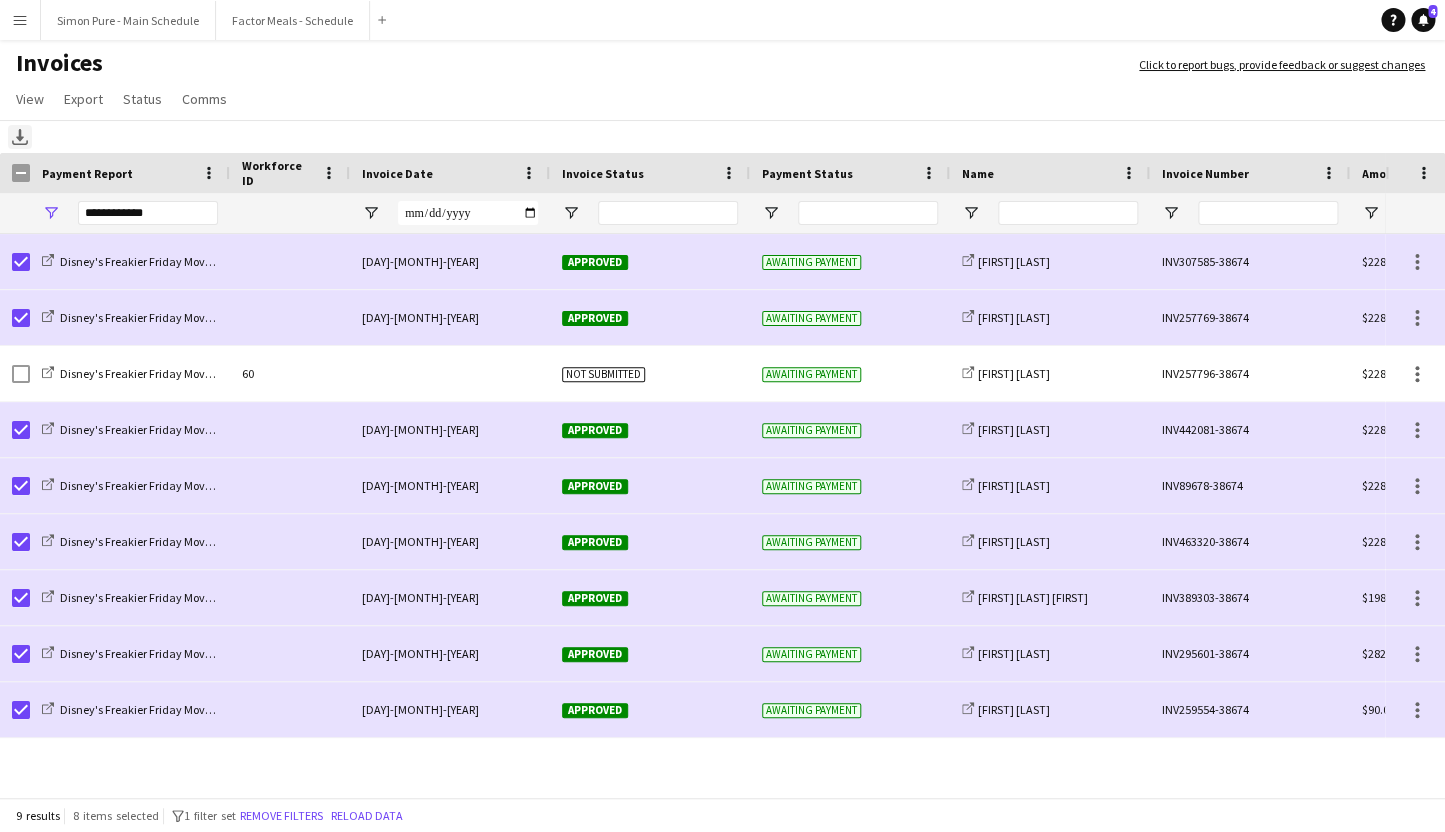 click 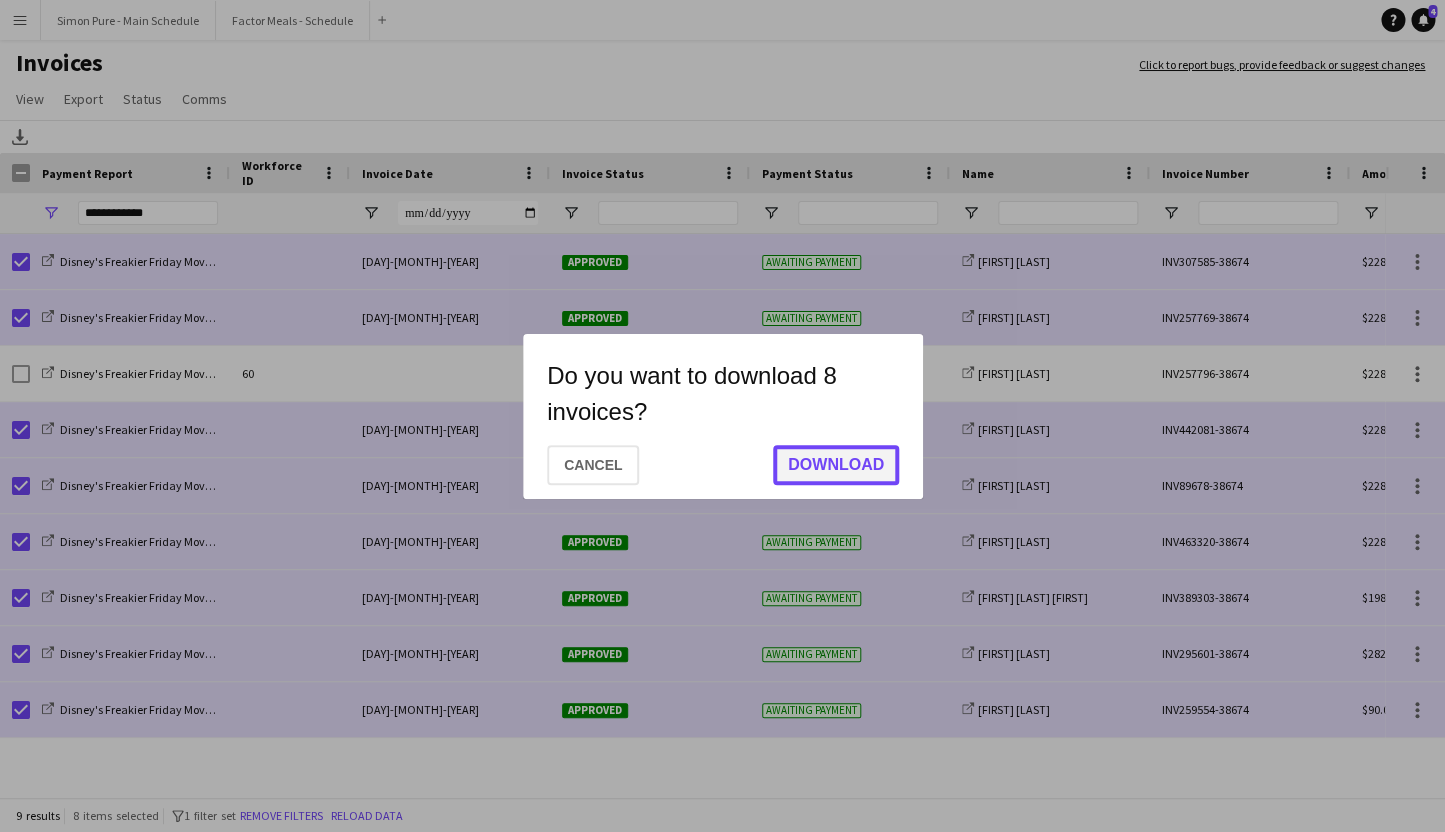 click on "Download" 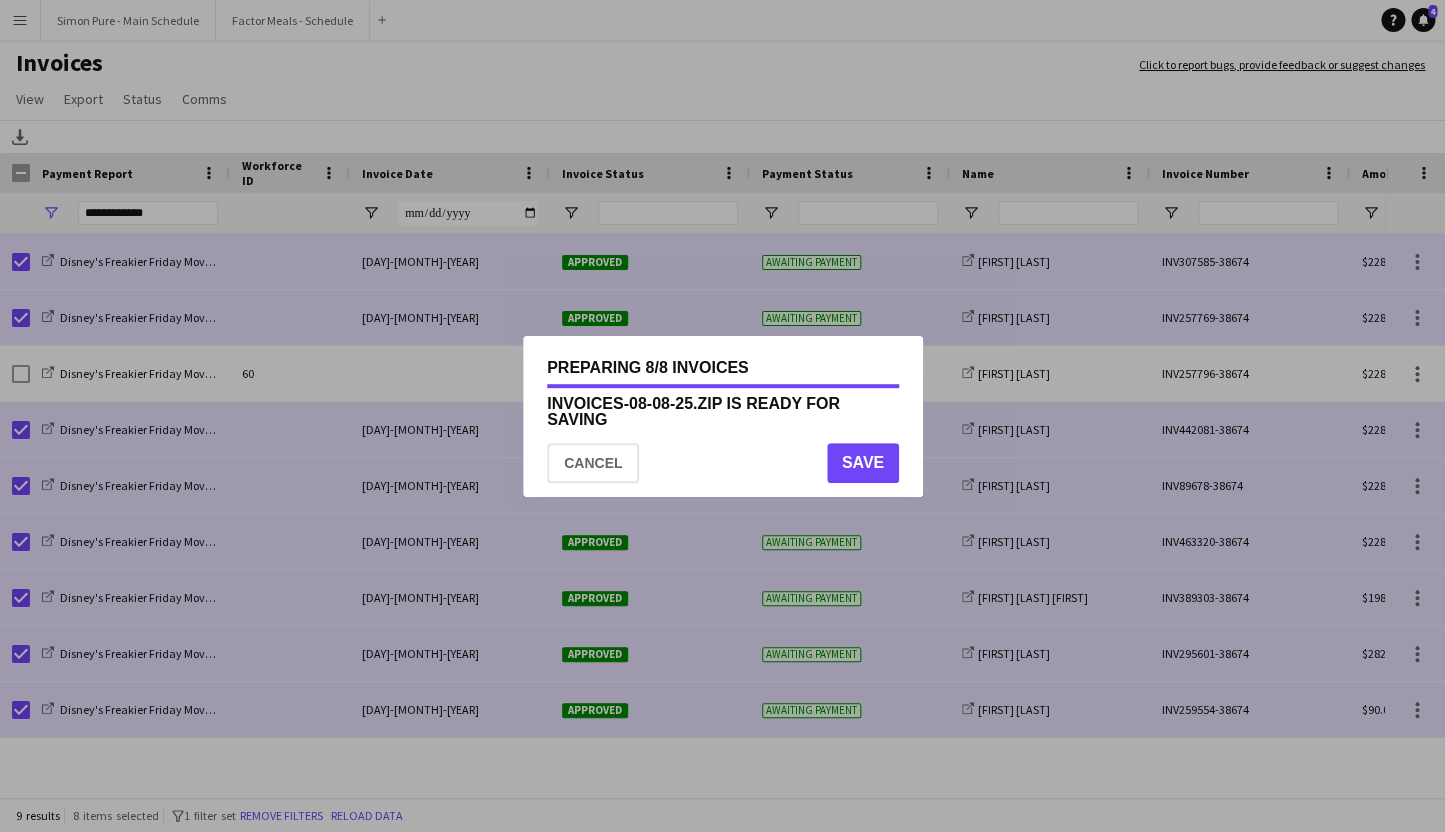 click at bounding box center [722, 416] 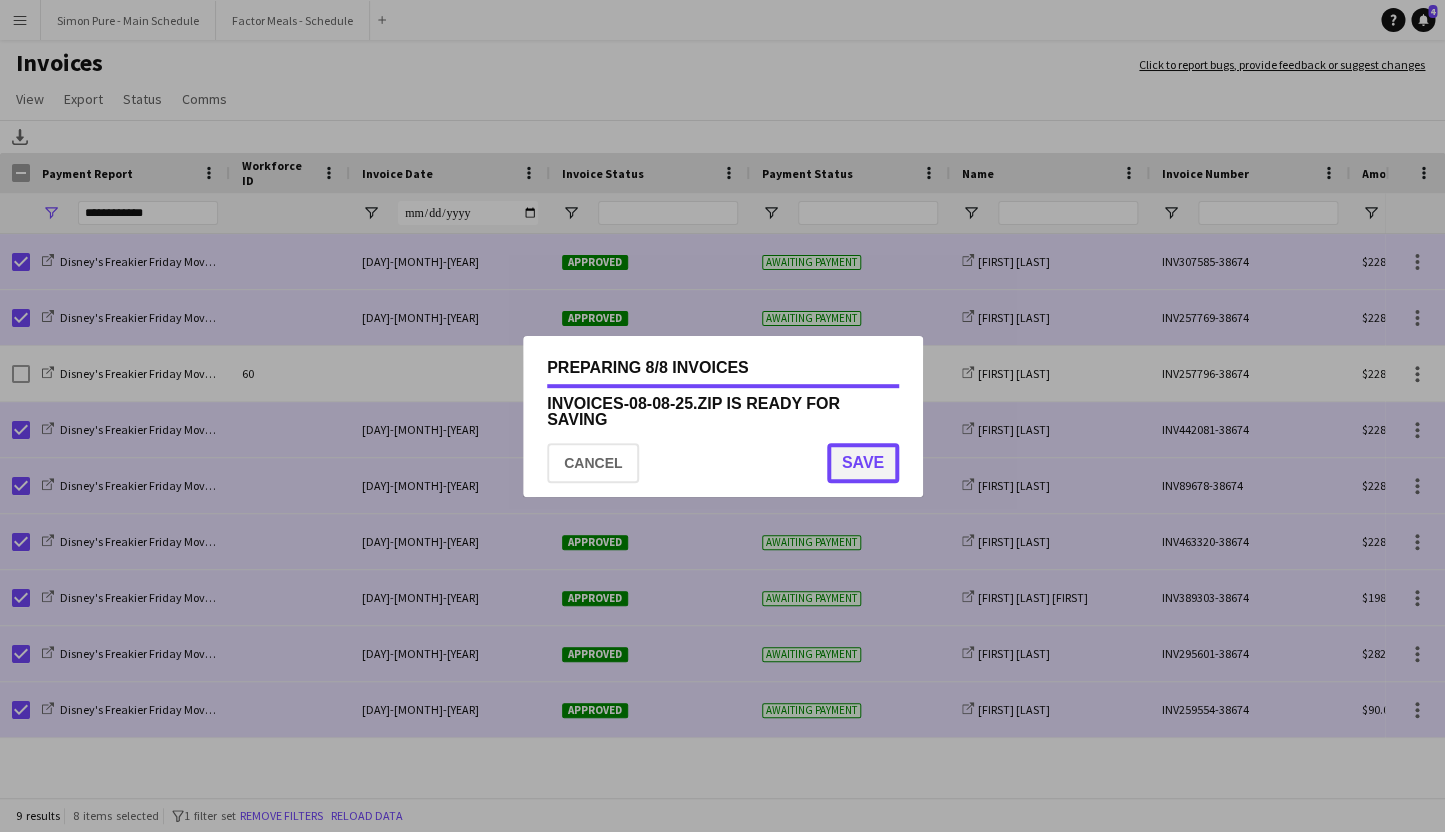 click on "Save" 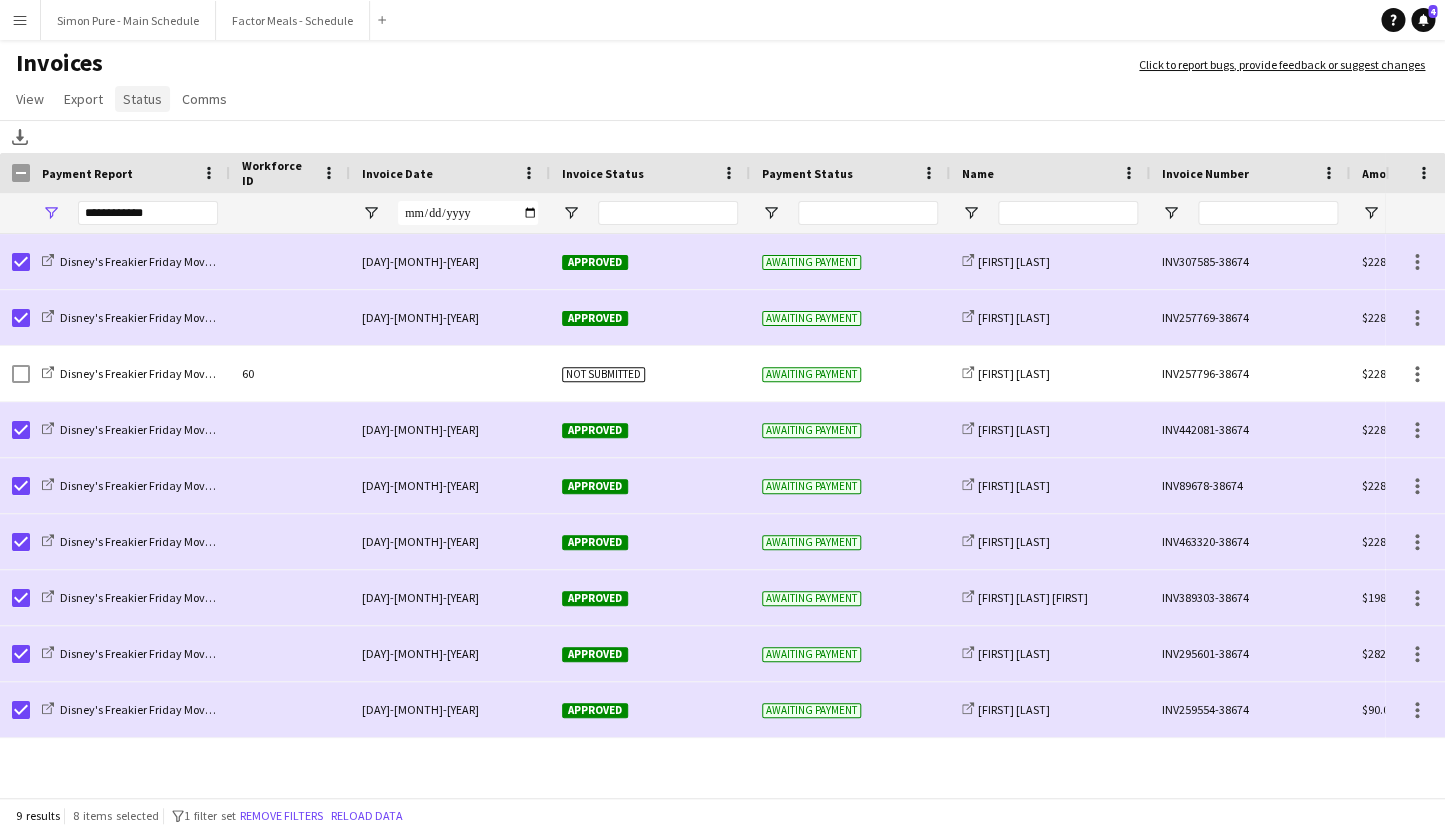 click on "Status" 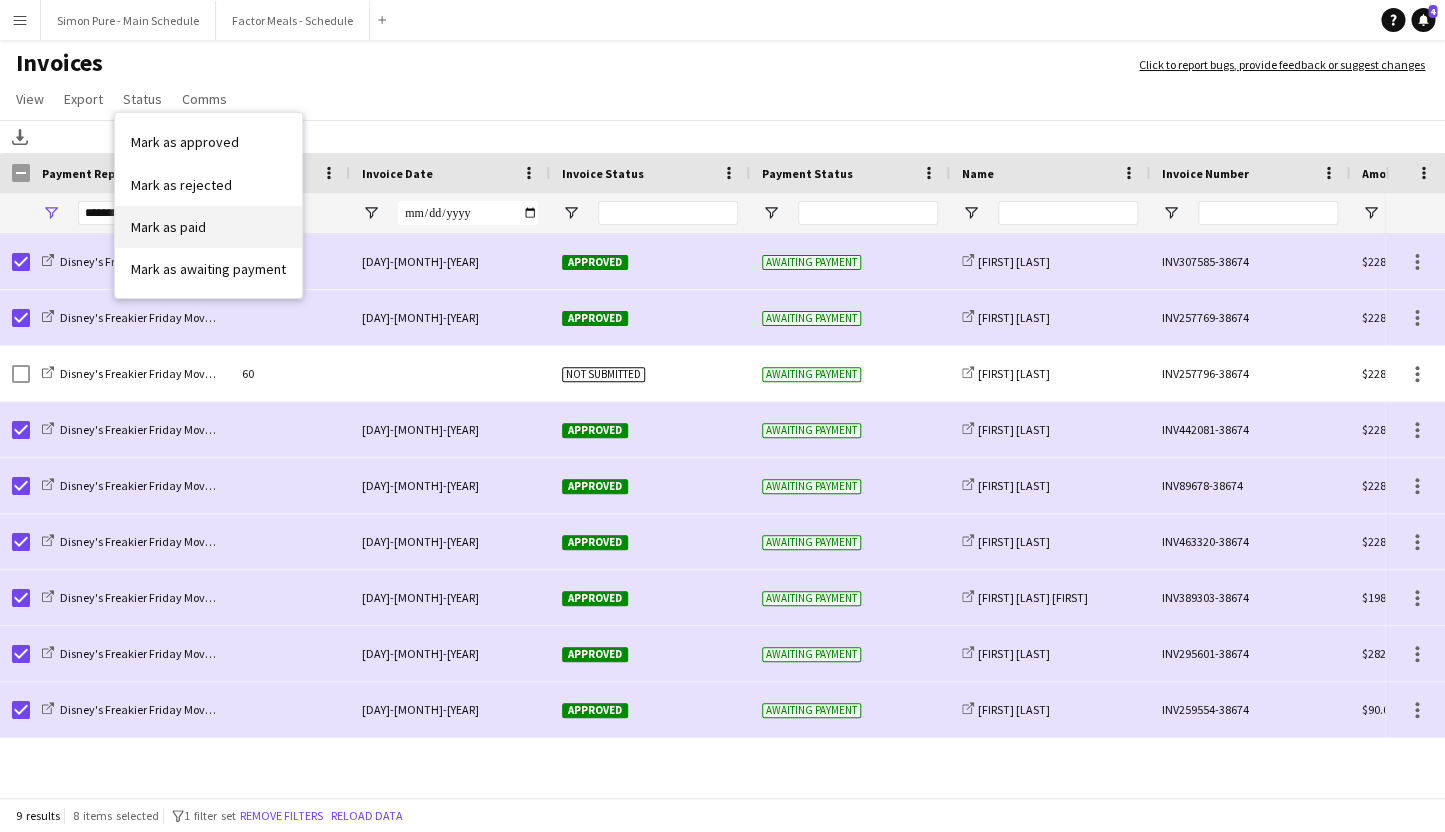 click on "Mark as paid" at bounding box center (168, 227) 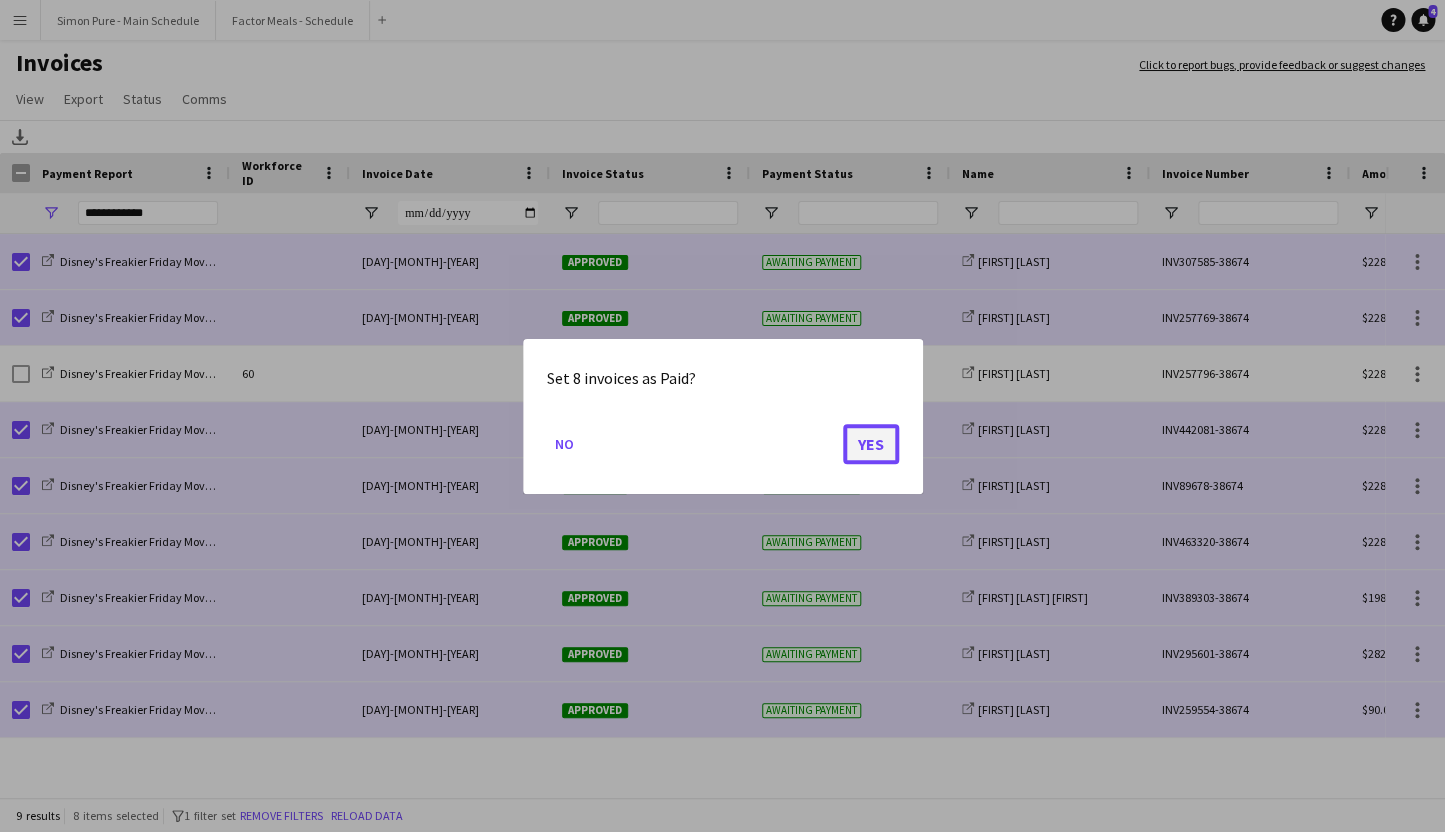 click on "Yes" 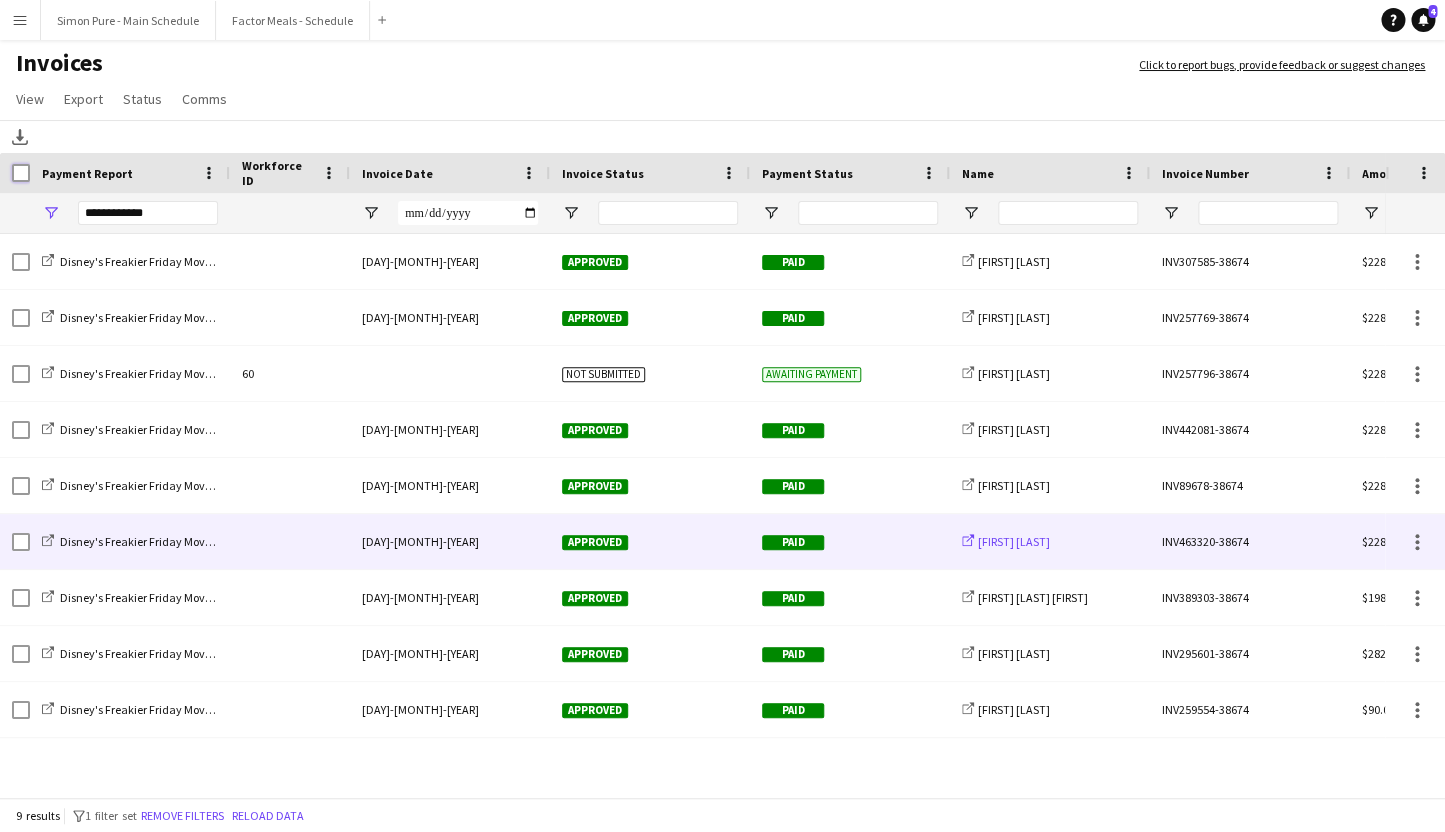scroll, scrollTop: 0, scrollLeft: 374, axis: horizontal 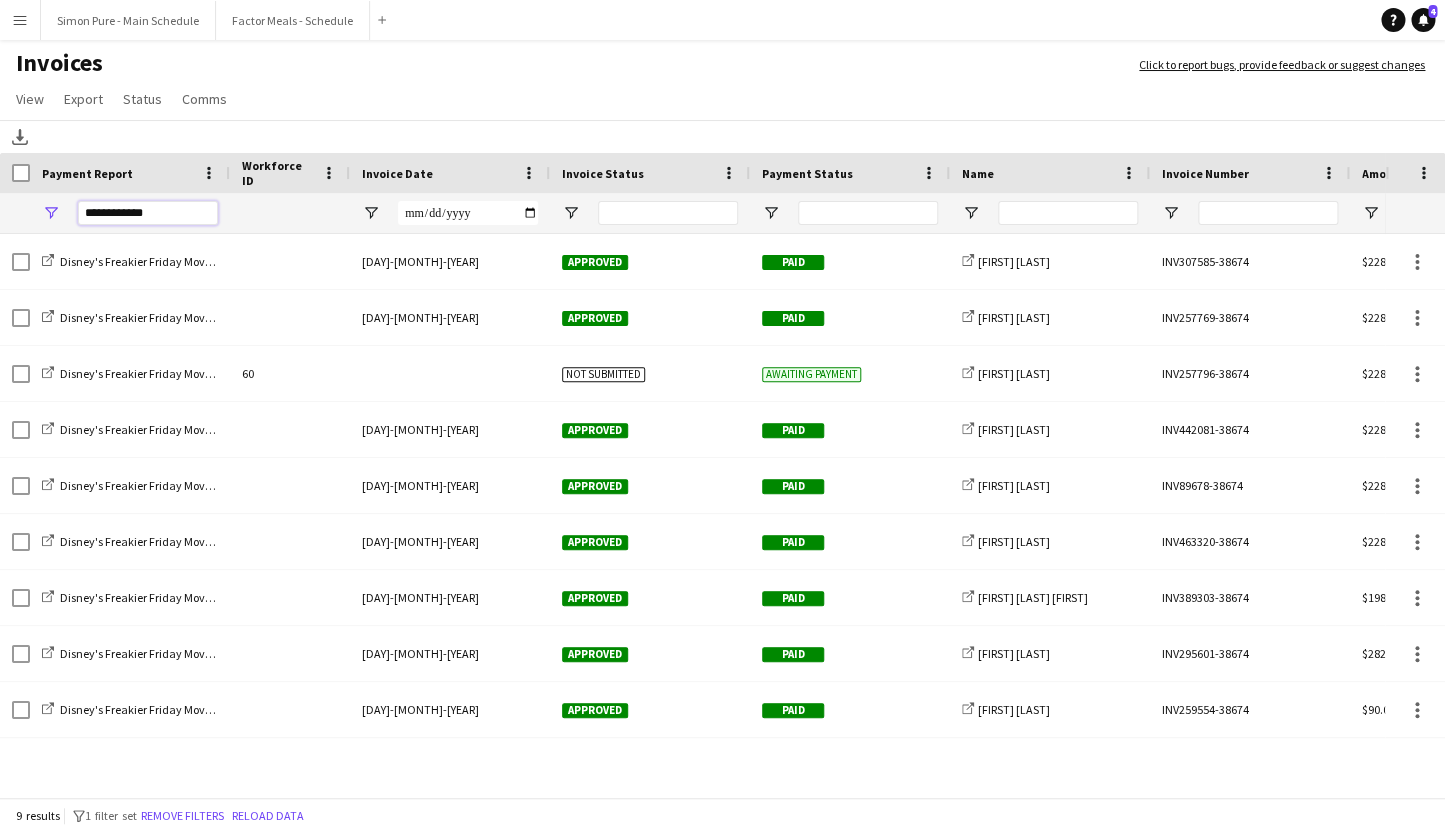 drag, startPoint x: 127, startPoint y: 216, endPoint x: -16, endPoint y: 214, distance: 143.01399 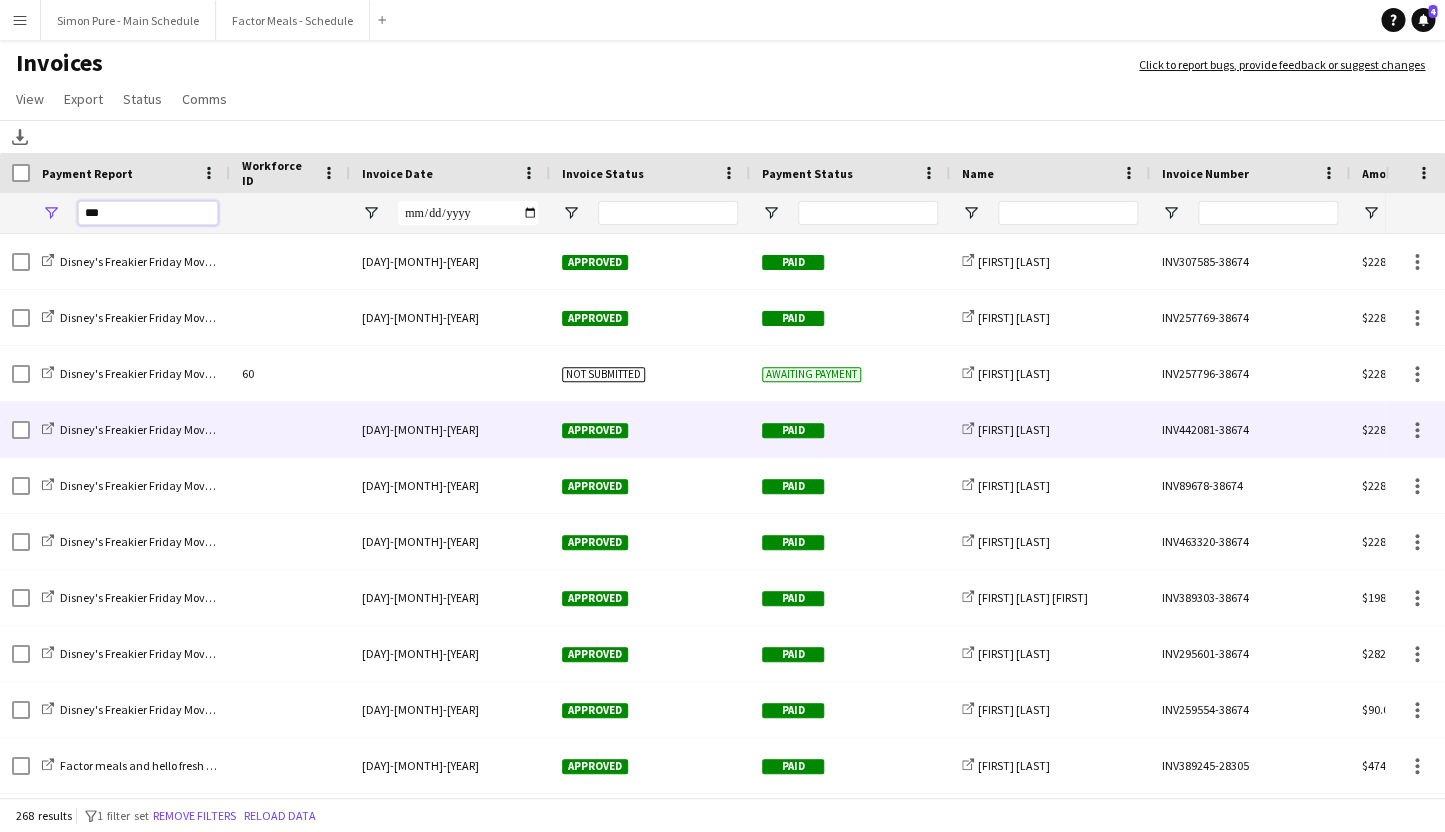 scroll, scrollTop: 60, scrollLeft: 0, axis: vertical 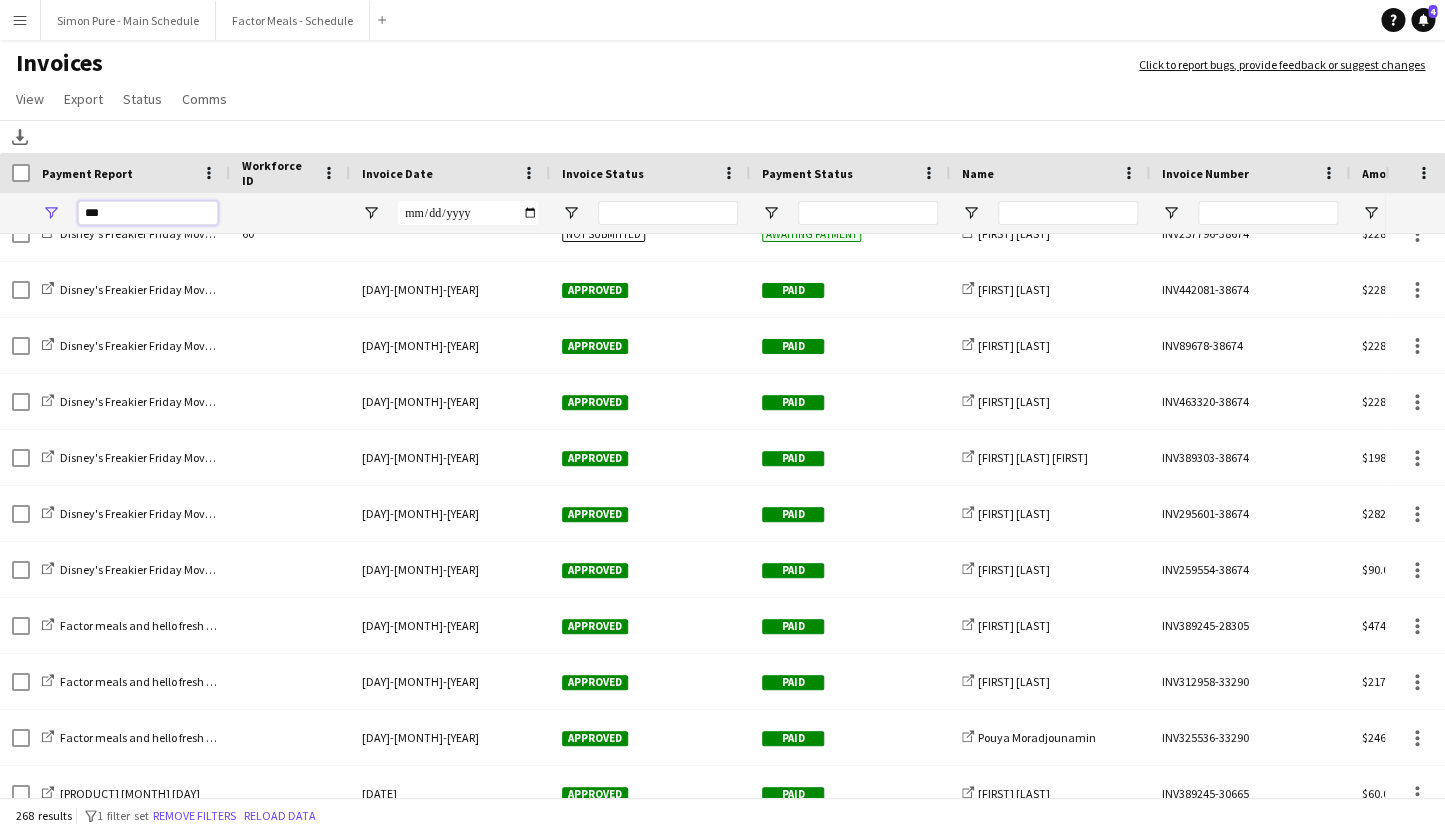 click on "***" at bounding box center (148, 213) 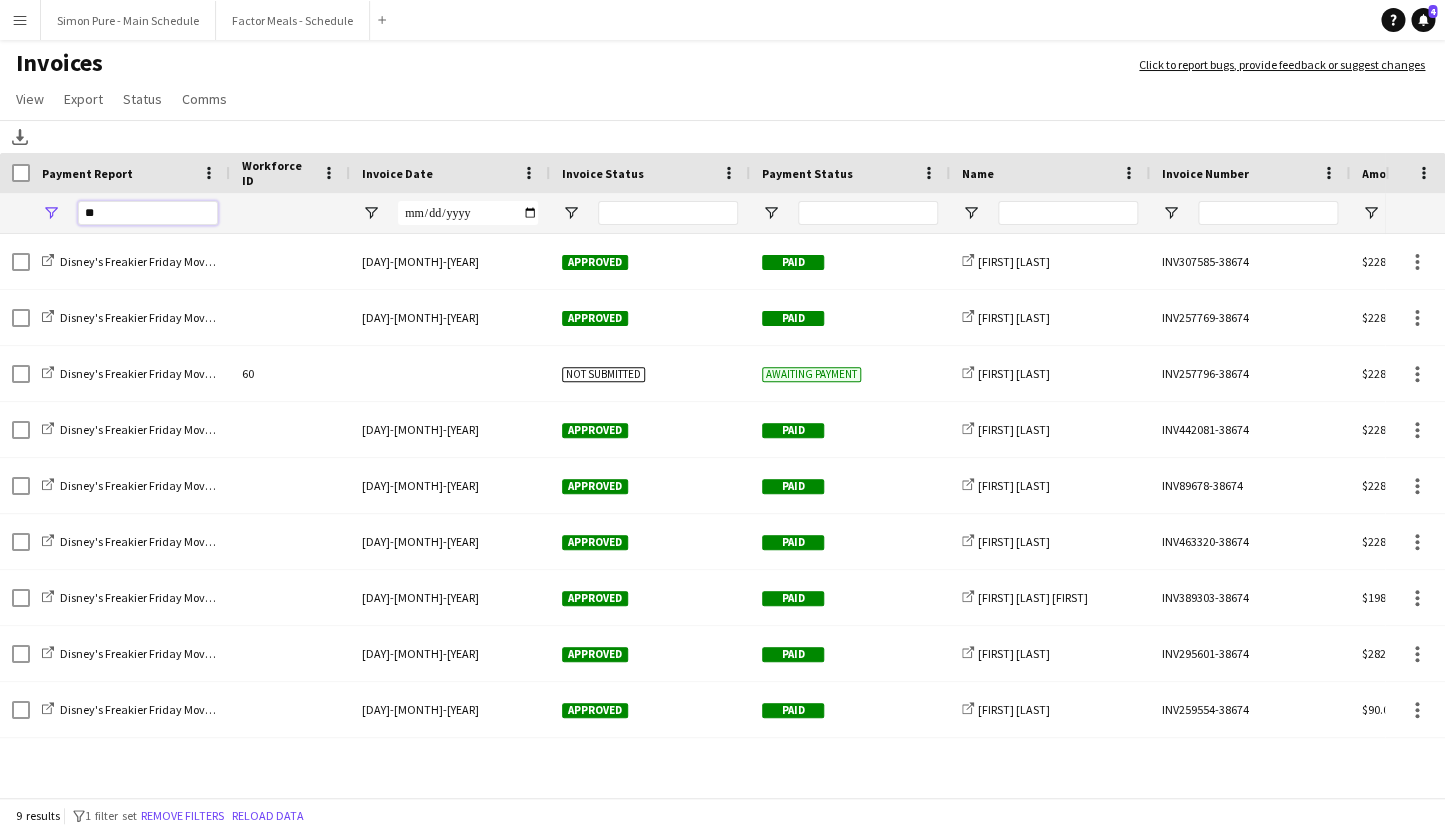 type on "*" 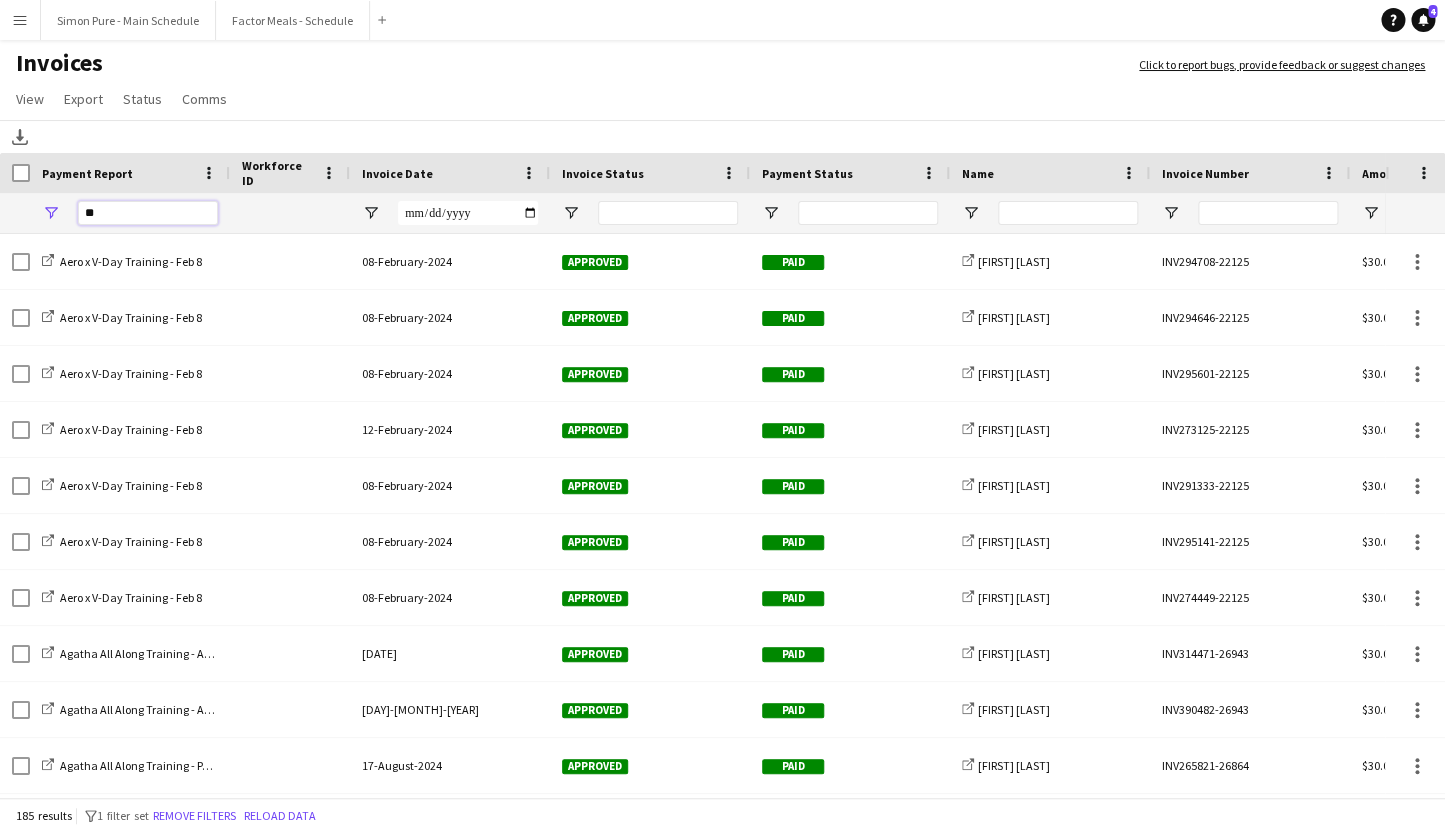 type on "*" 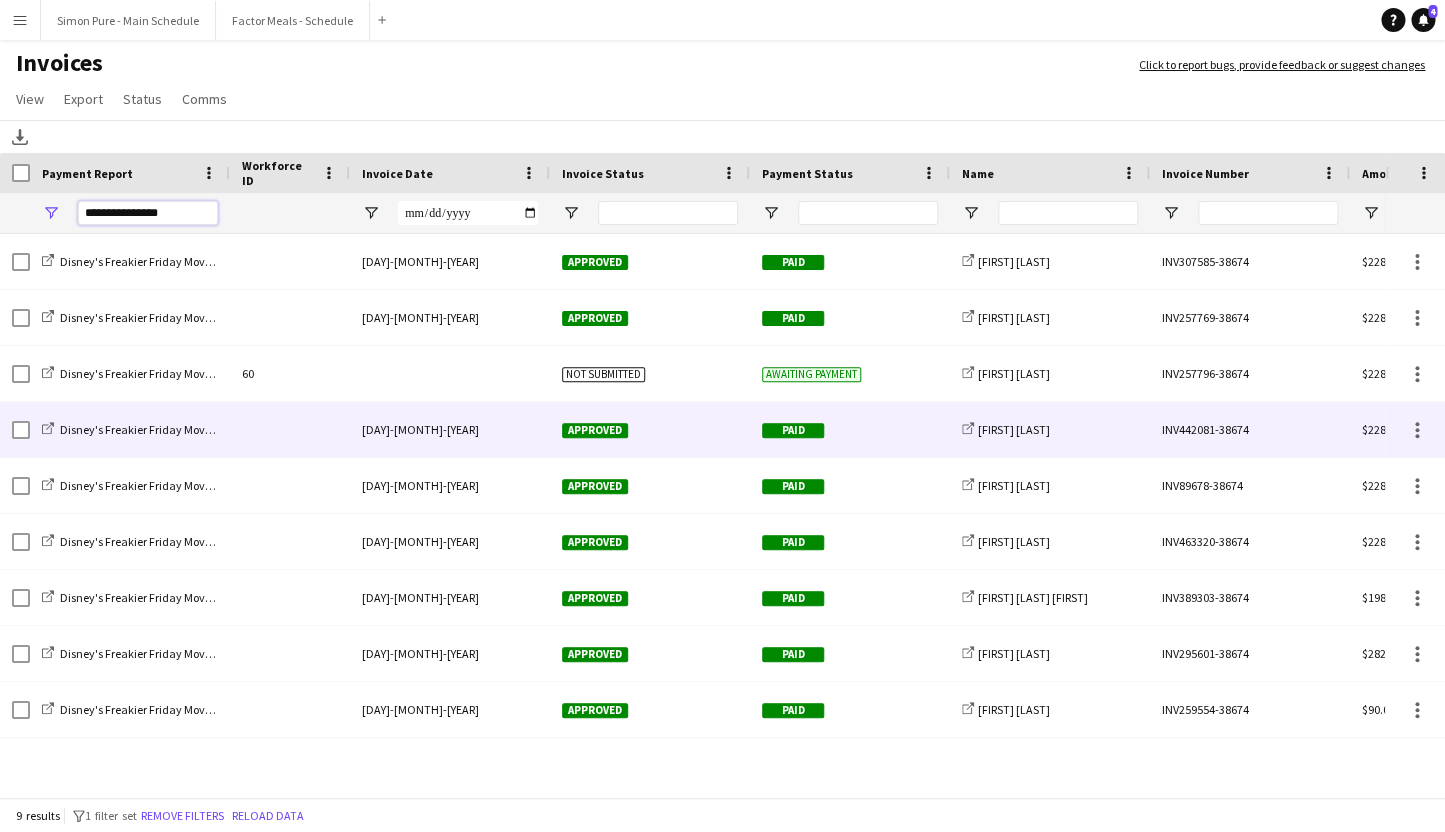 type on "**********" 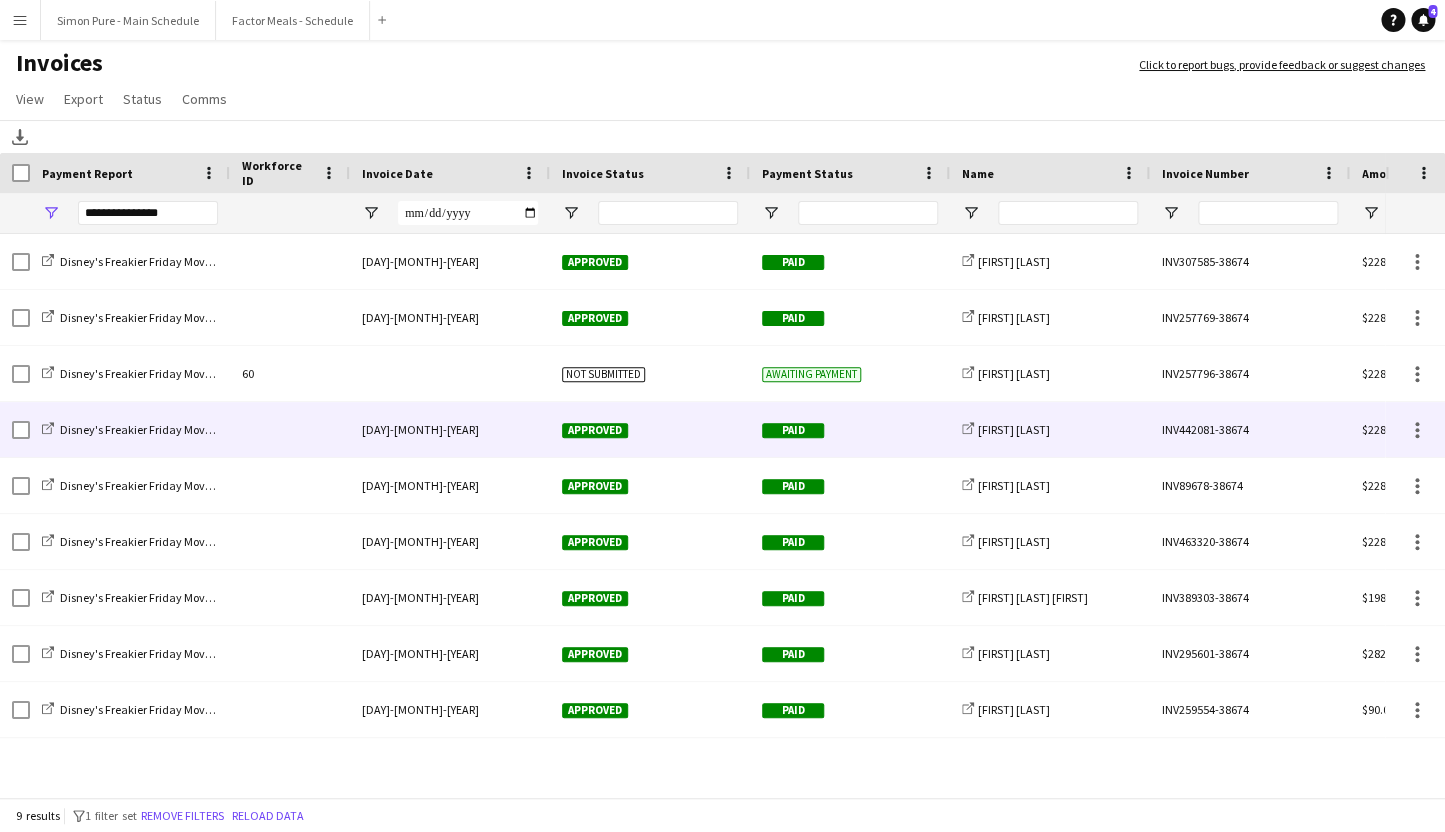 click on "INV442081-38674" 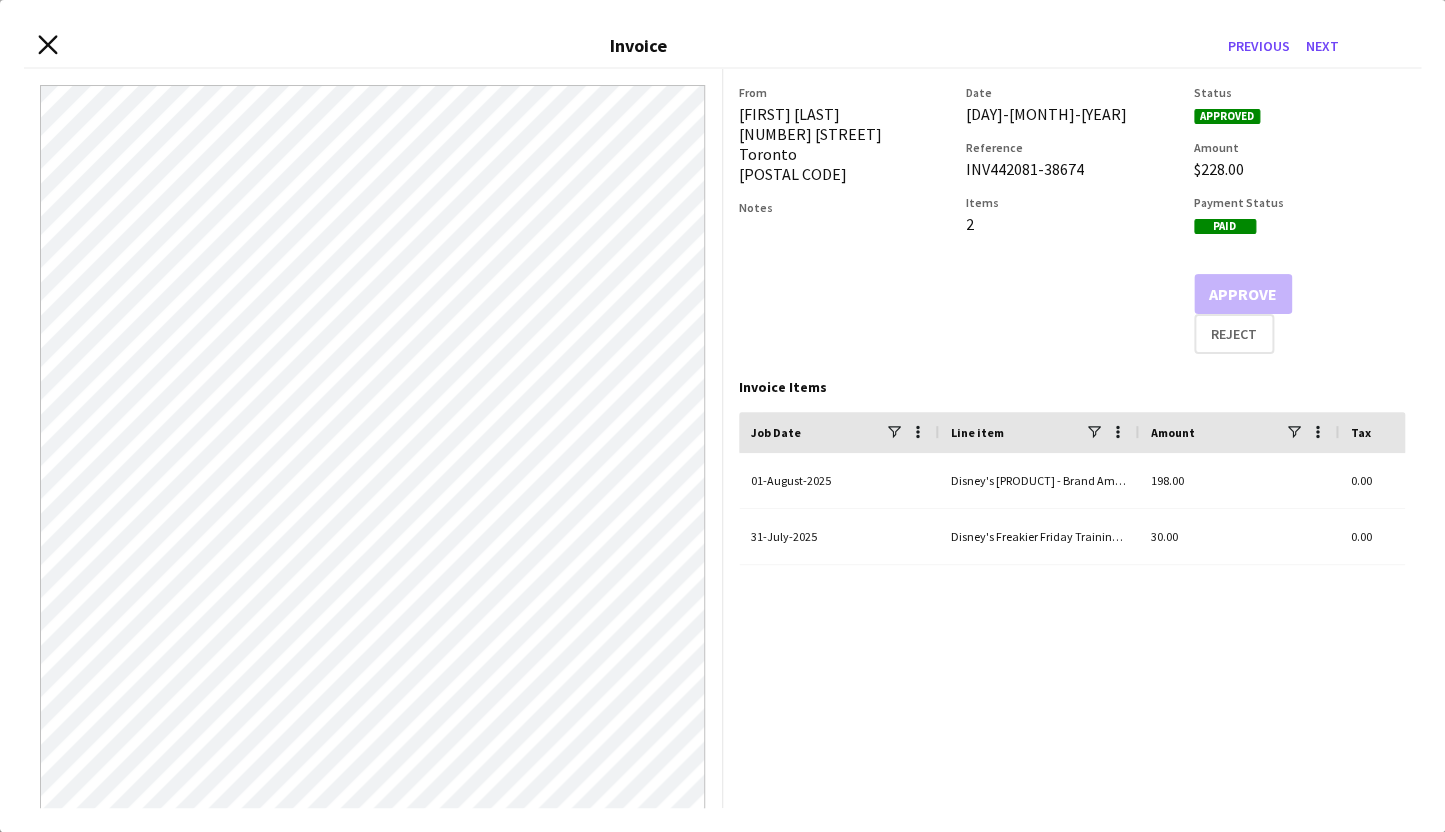 click on "Close invoice dialog" 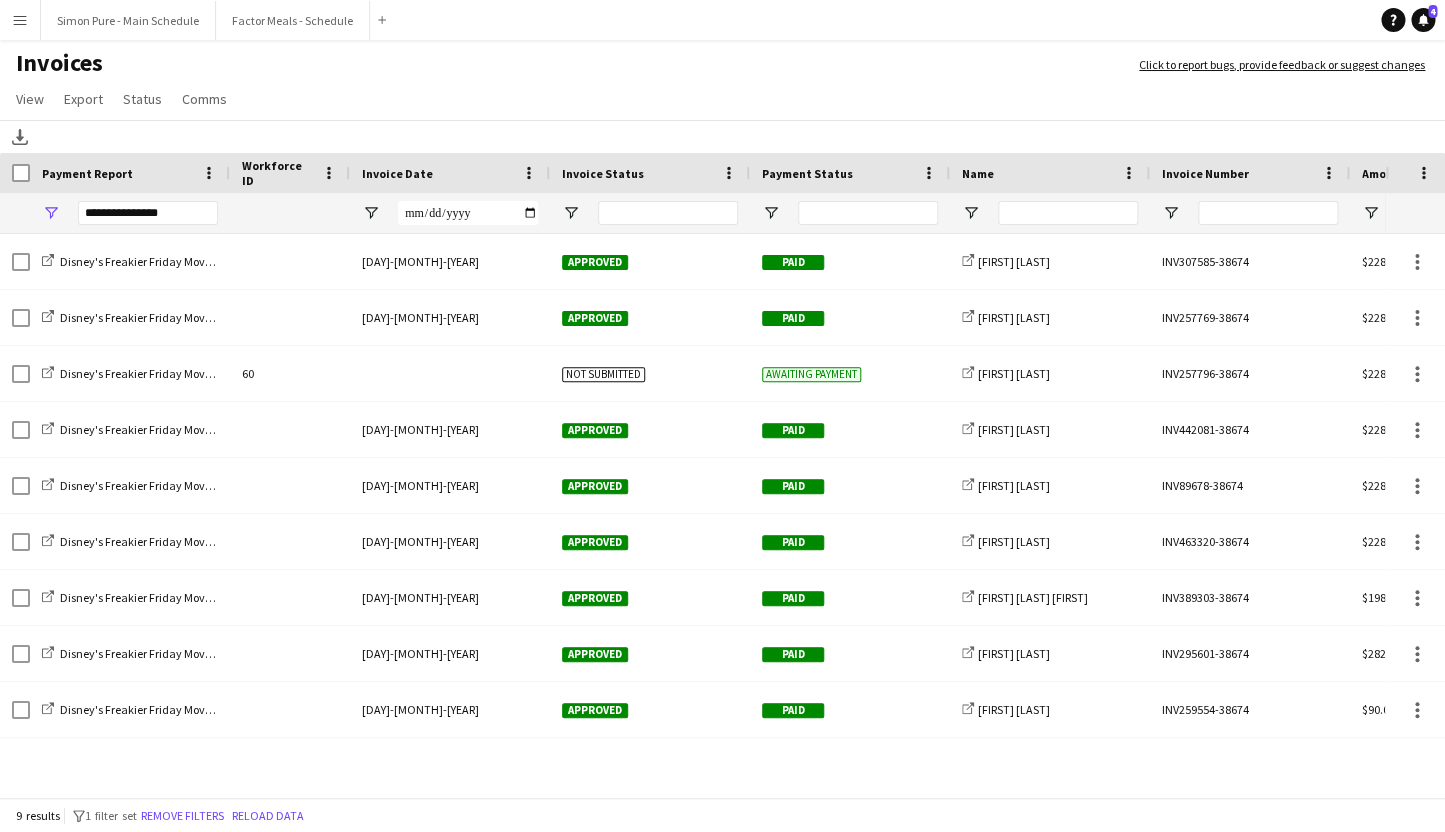 click on "Invoices   Click to report bugs, provide feedback or suggest changes   View  Customise view Customise filters Reset Filters Reset View Reset All  Export  Export as XLSX Export as PDF  Status  Mark as approved Mark as rejected Mark as paid Mark as awaiting payment  Comms  Send notification Create chat
Download
Press SPACE to select this row
Drag here to set row groups Drag here to set column labels
Invoice Date
Invoice Status" 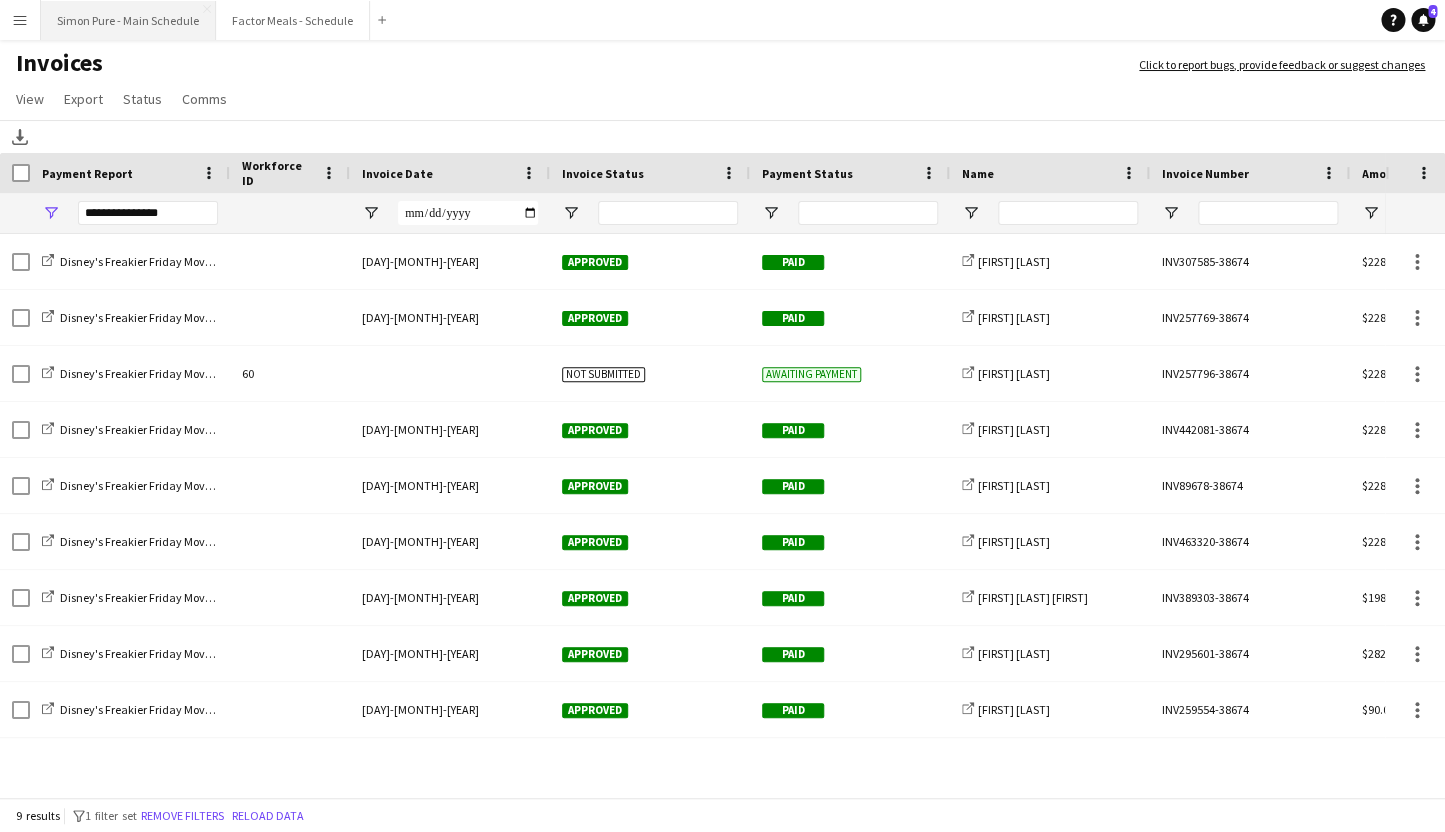 click on "Simon Pure - Main Schedule
Close" at bounding box center [128, 20] 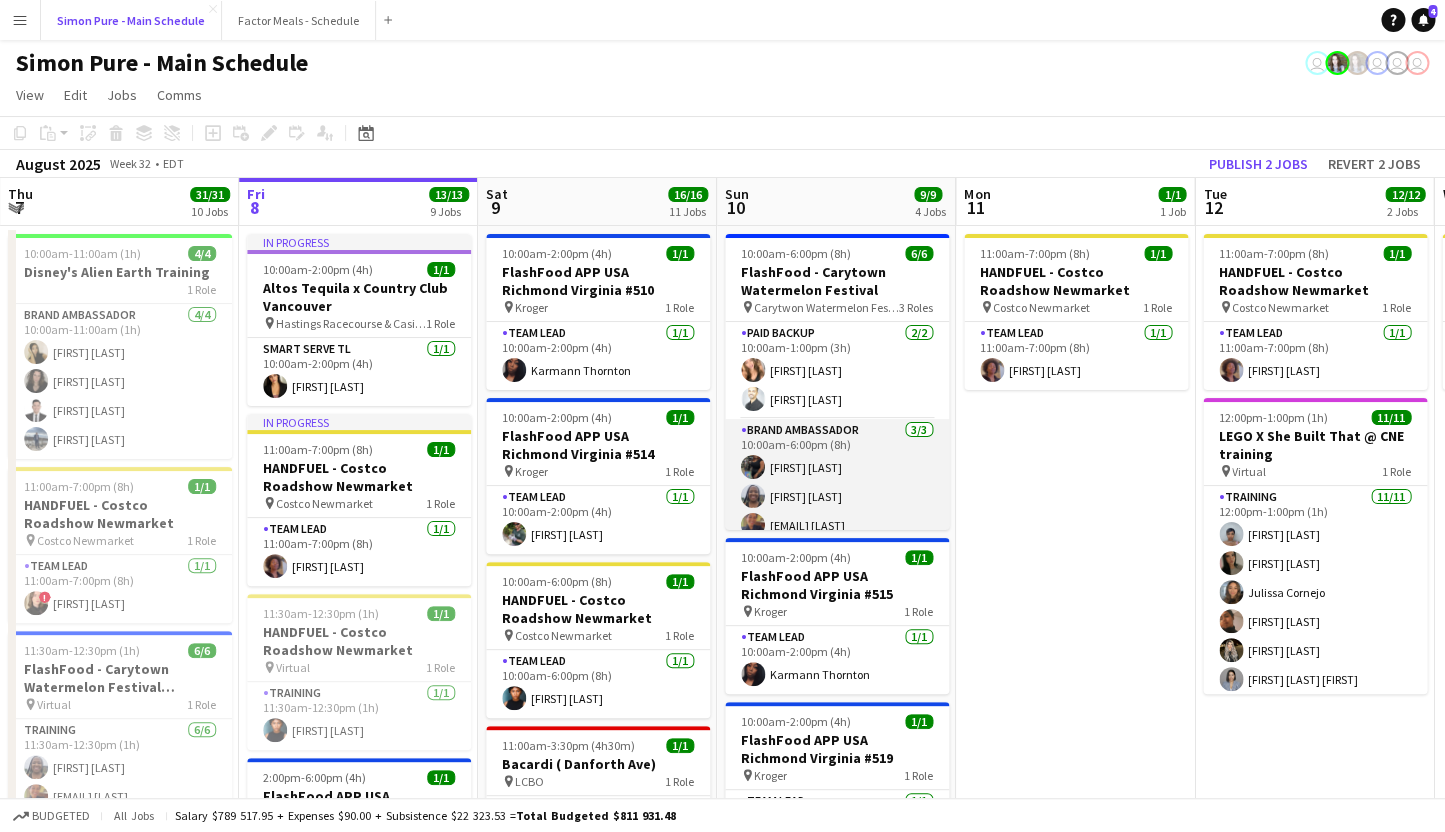 scroll, scrollTop: 83, scrollLeft: 0, axis: vertical 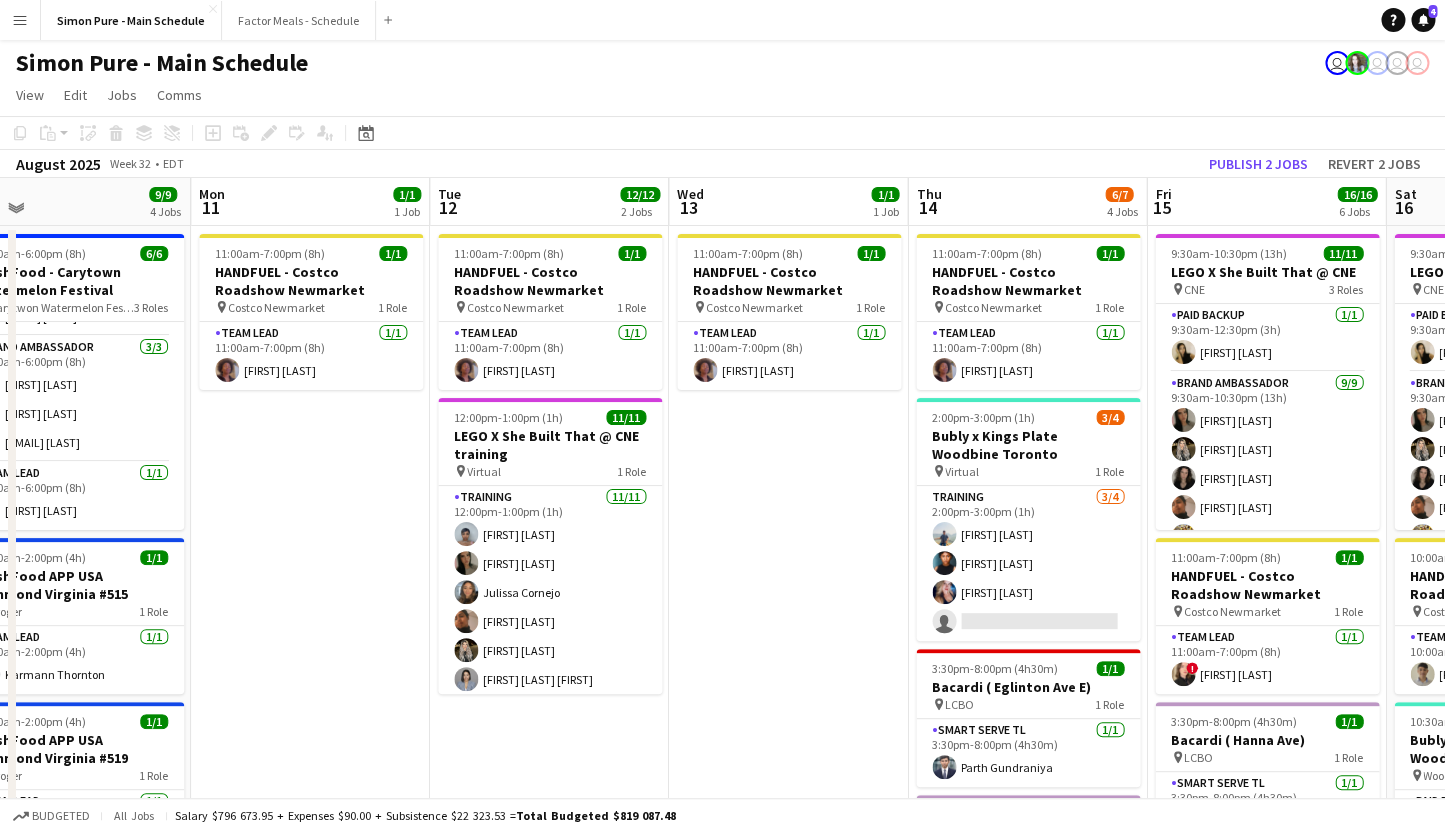 drag, startPoint x: 1089, startPoint y: 329, endPoint x: 321, endPoint y: 395, distance: 770.83075 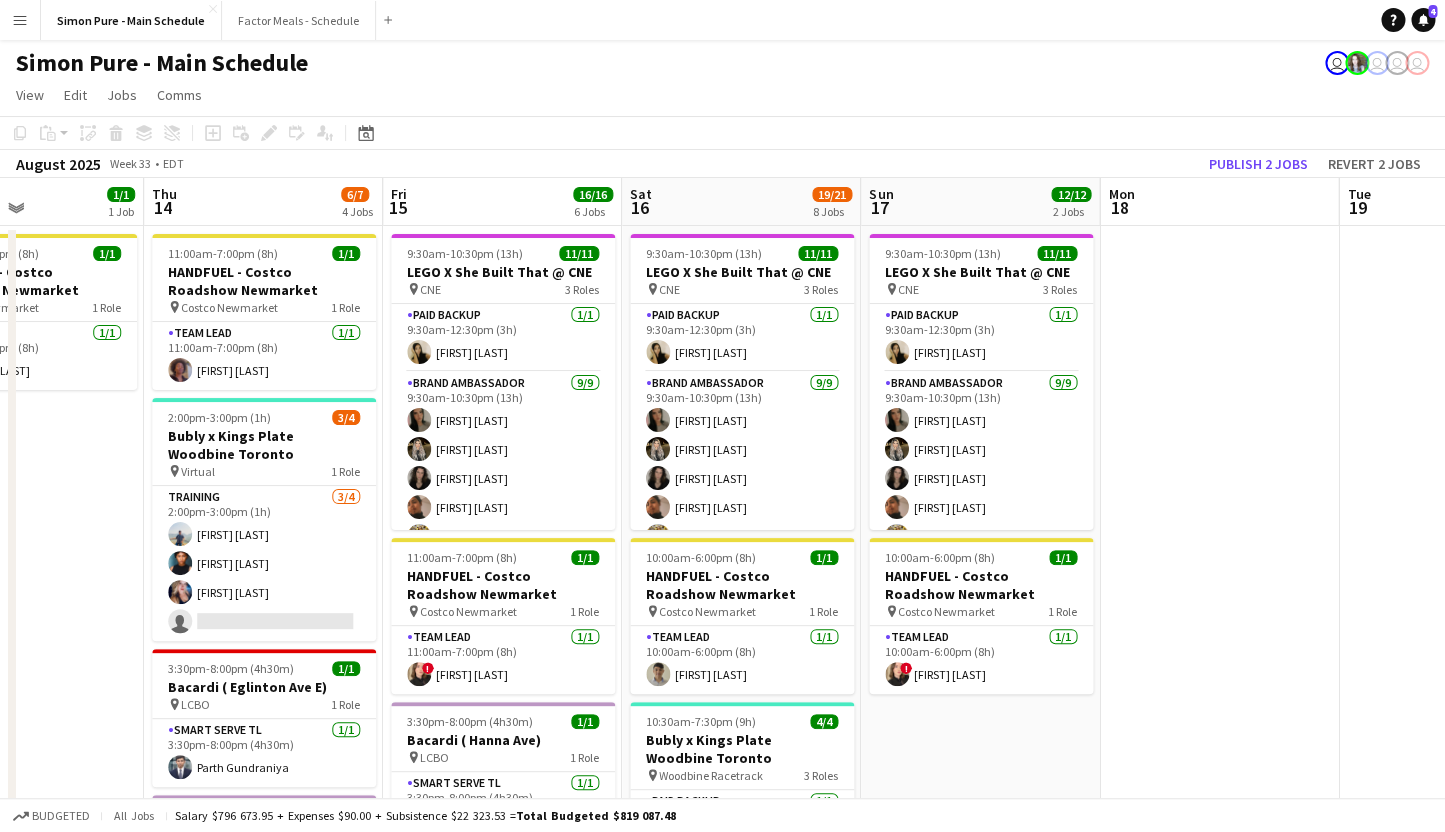 drag, startPoint x: 1107, startPoint y: 370, endPoint x: 343, endPoint y: 370, distance: 764 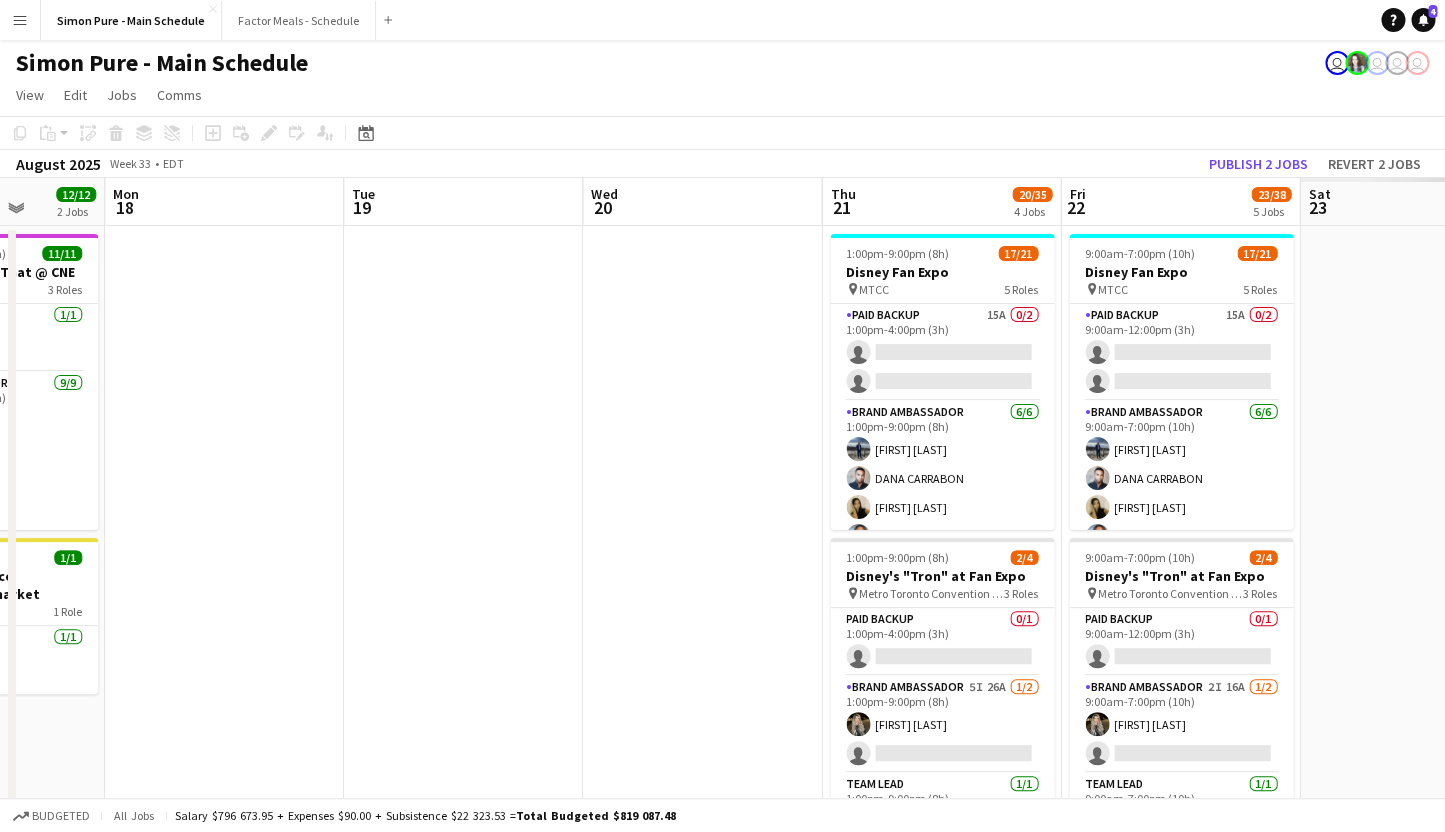 drag, startPoint x: 1207, startPoint y: 354, endPoint x: 216, endPoint y: 361, distance: 991.0247 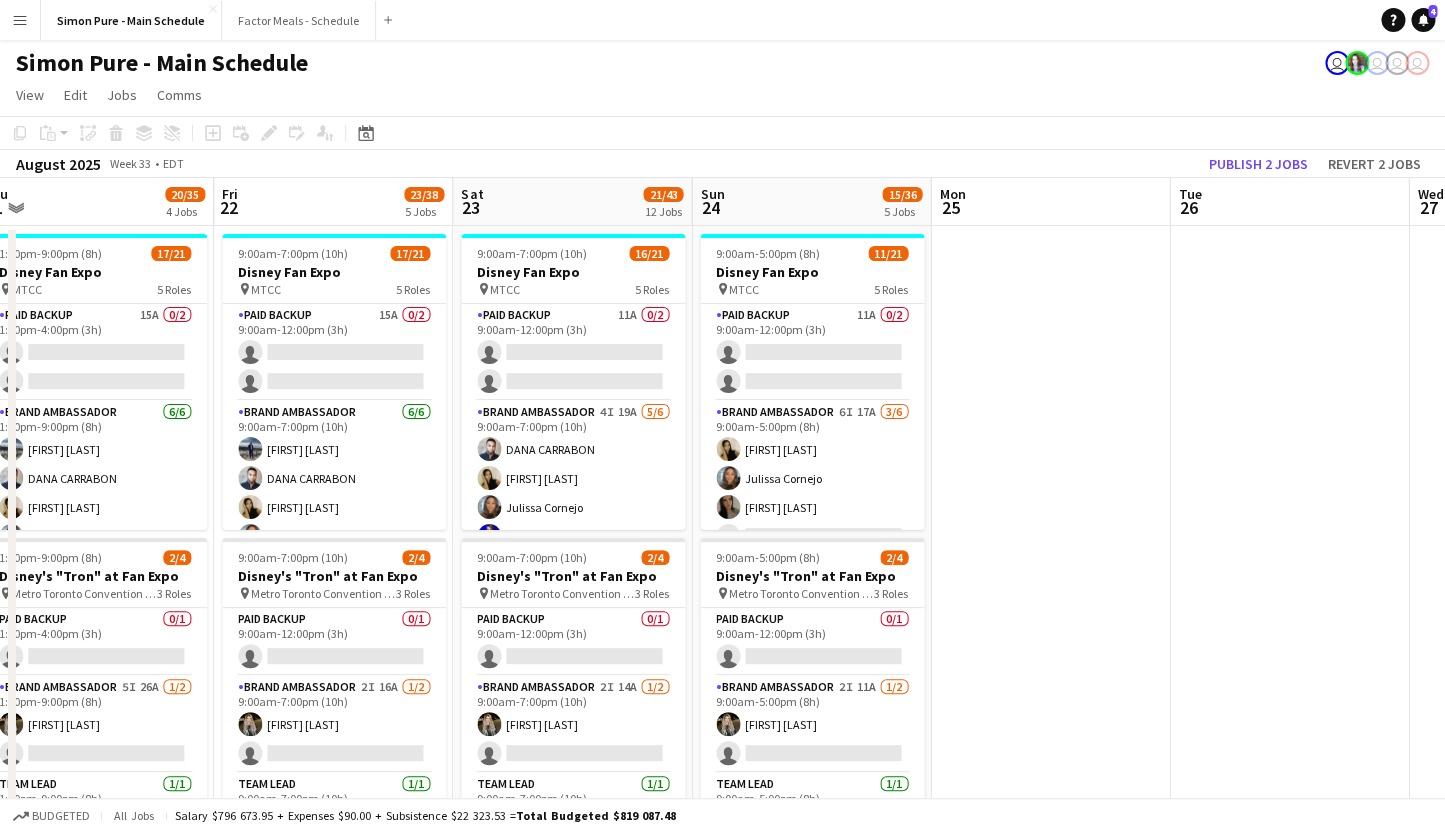 drag, startPoint x: 925, startPoint y: 370, endPoint x: 80, endPoint y: 328, distance: 846.04315 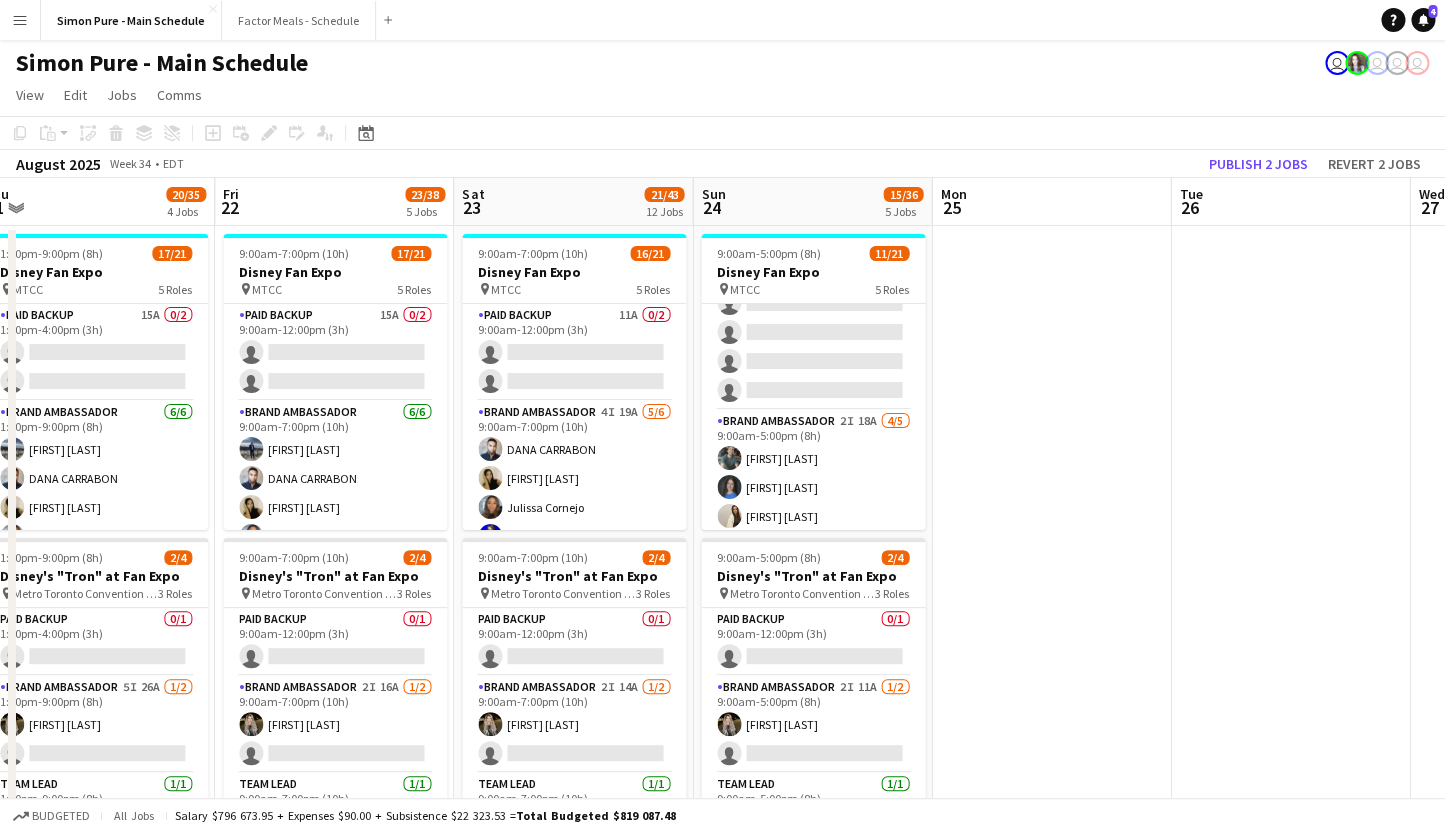 scroll, scrollTop: 578, scrollLeft: 0, axis: vertical 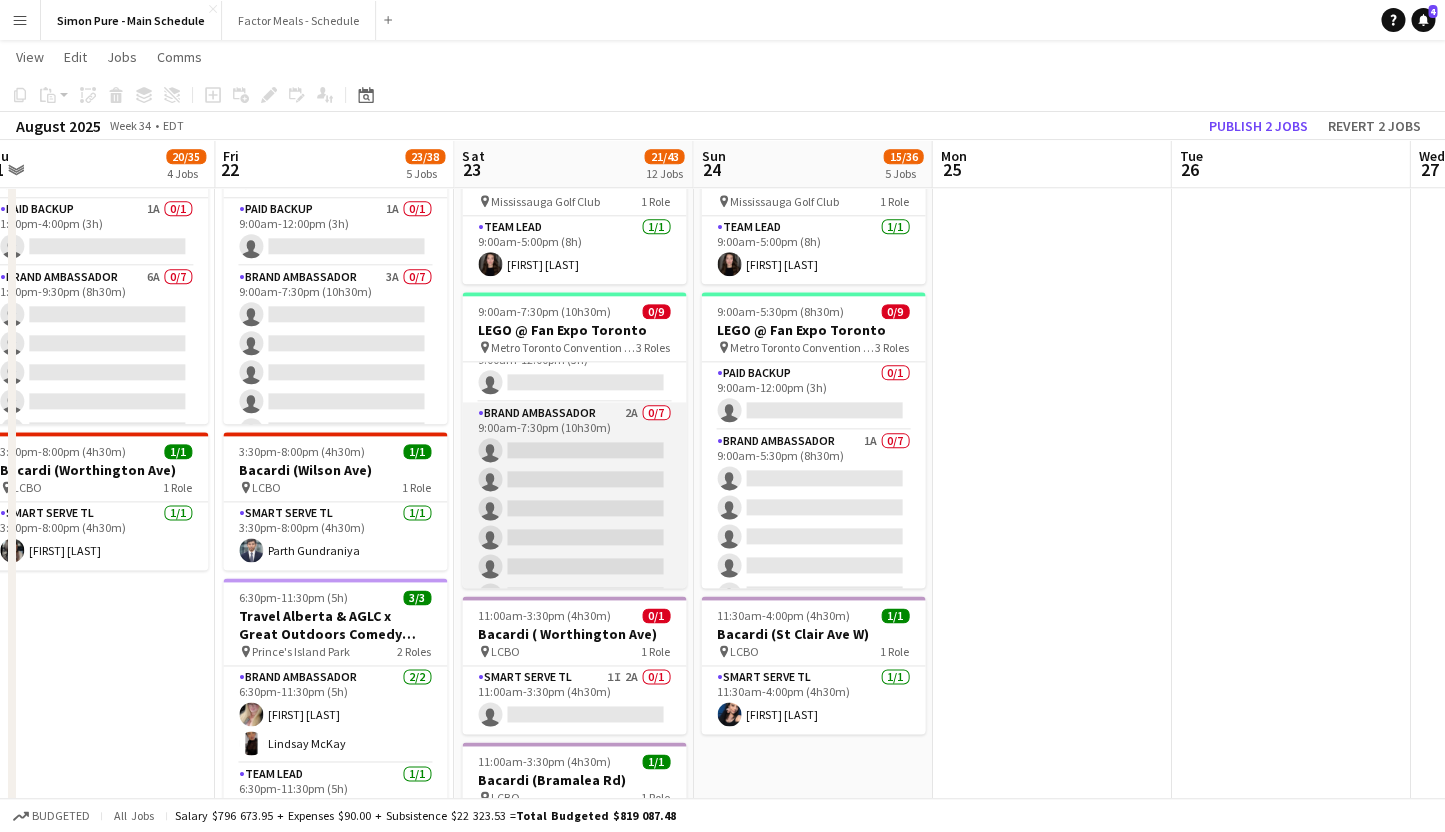 click on "Brand Ambassador    2A   0/7   9:00am-7:30pm (10h30m)
single-neutral-actions
single-neutral-actions
single-neutral-actions
single-neutral-actions
single-neutral-actions
single-neutral-actions
single-neutral-actions" at bounding box center [574, 523] 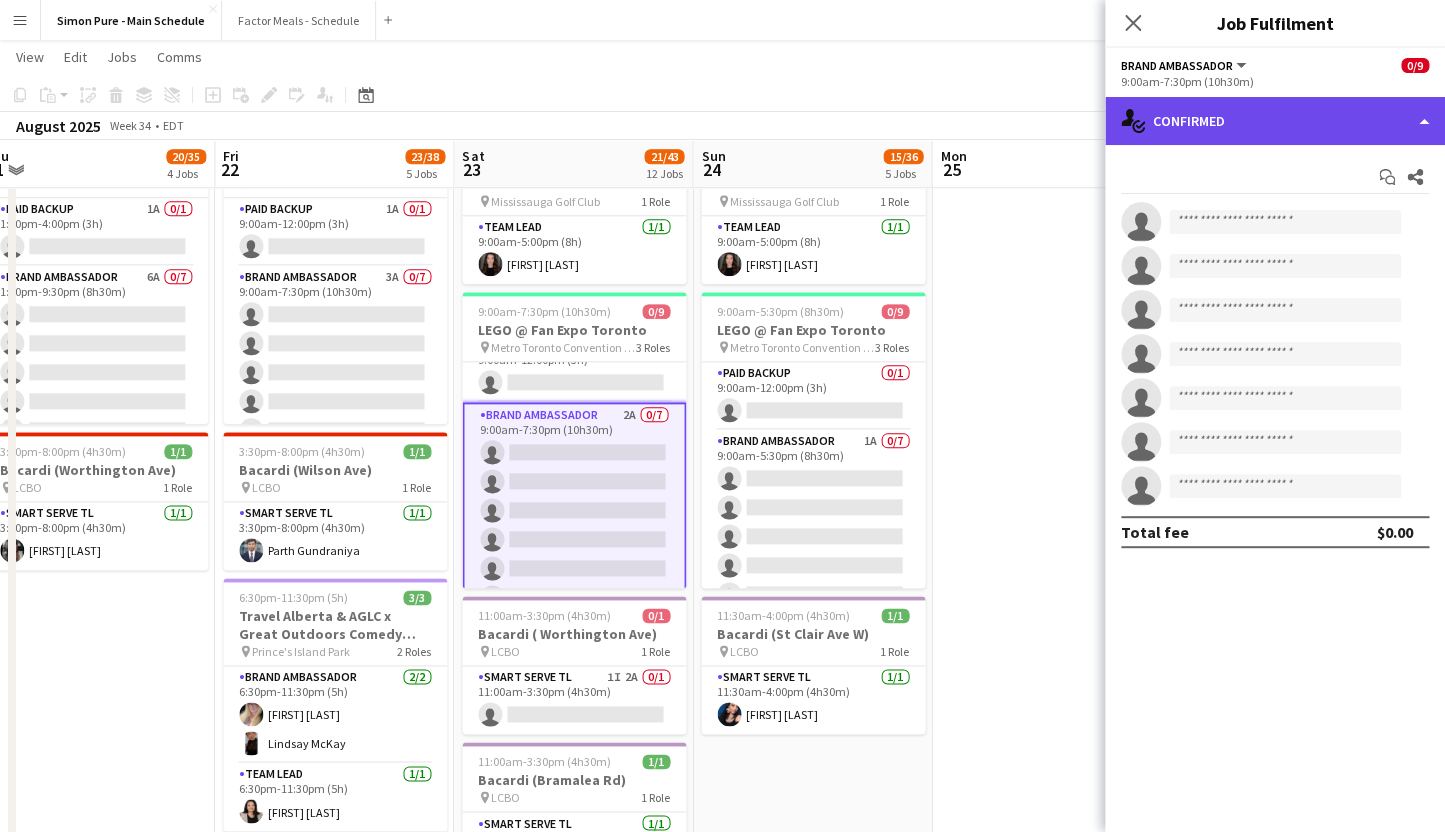 click on "single-neutral-actions-check-2
Confirmed" 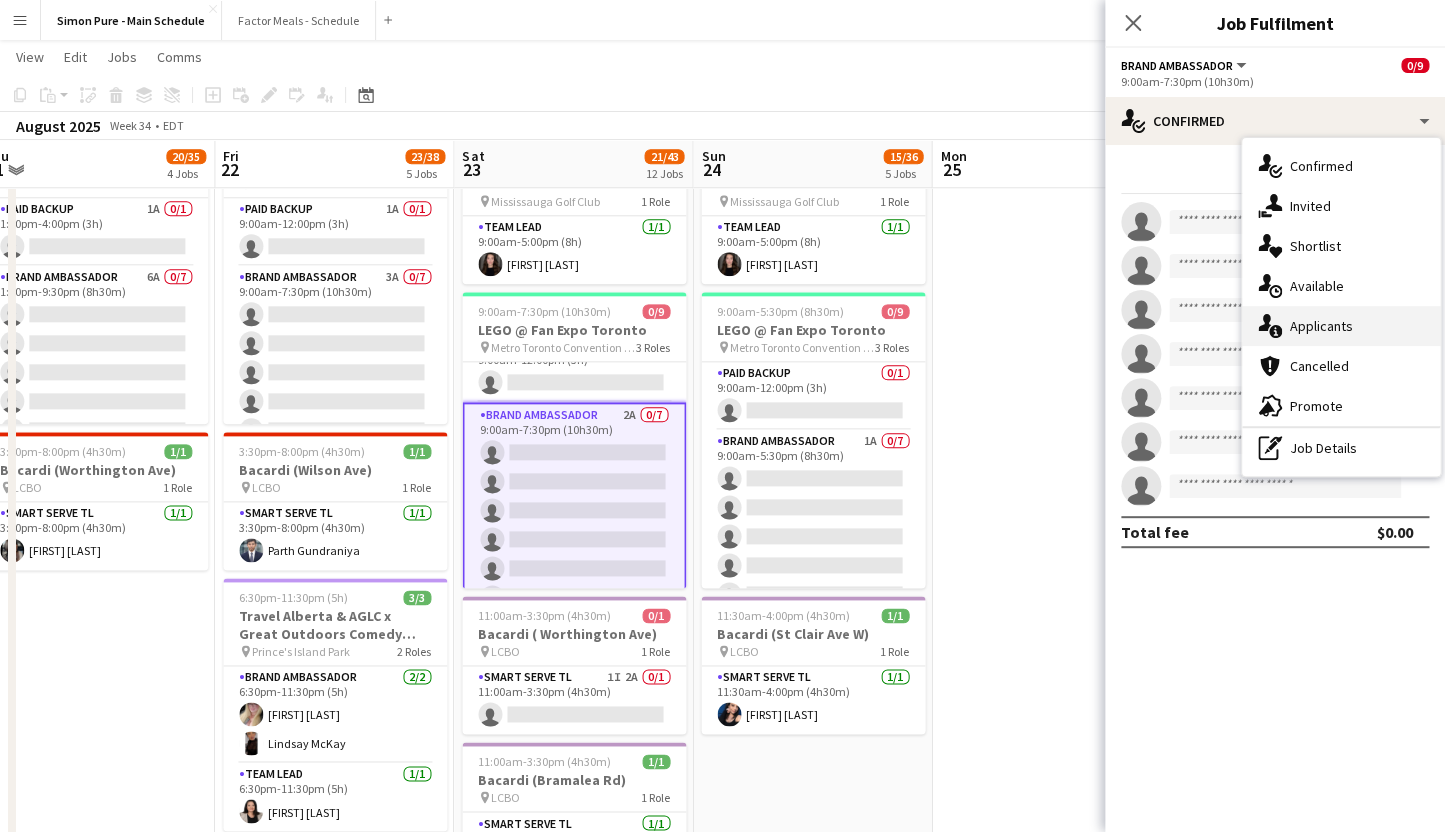 click on "single-neutral-actions-information
Applicants" at bounding box center (1341, 326) 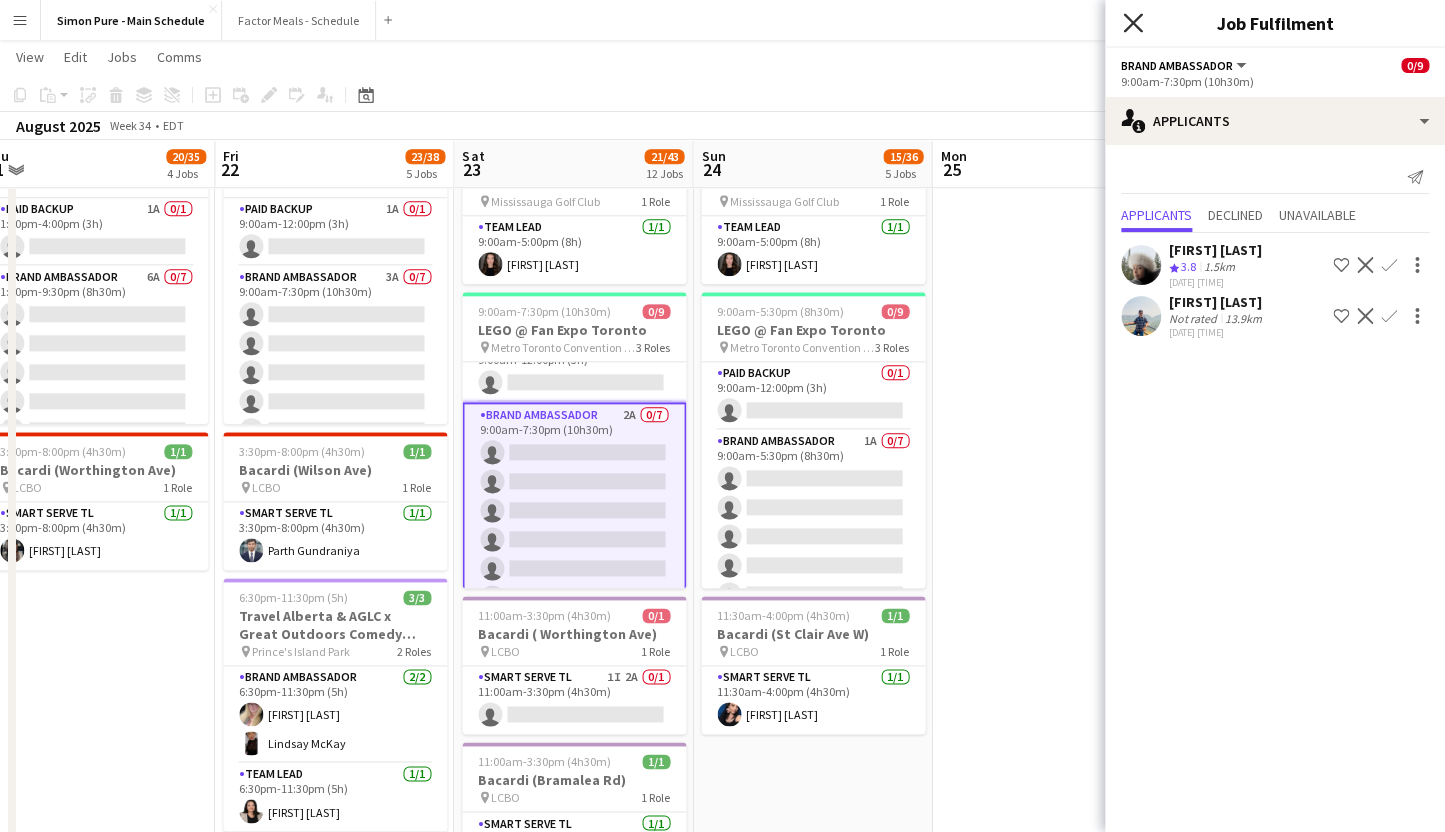 click 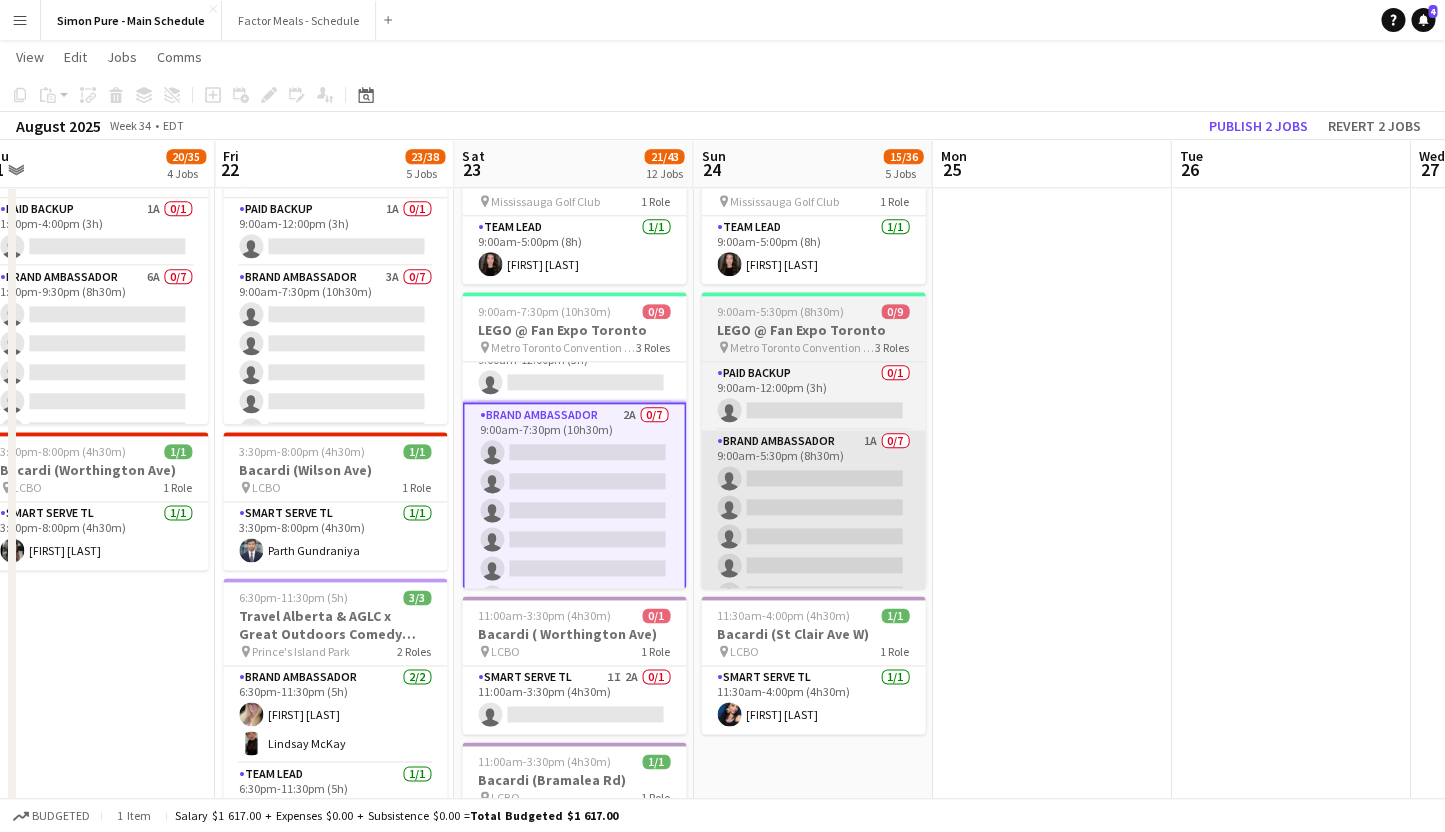 scroll, scrollTop: 152, scrollLeft: 0, axis: vertical 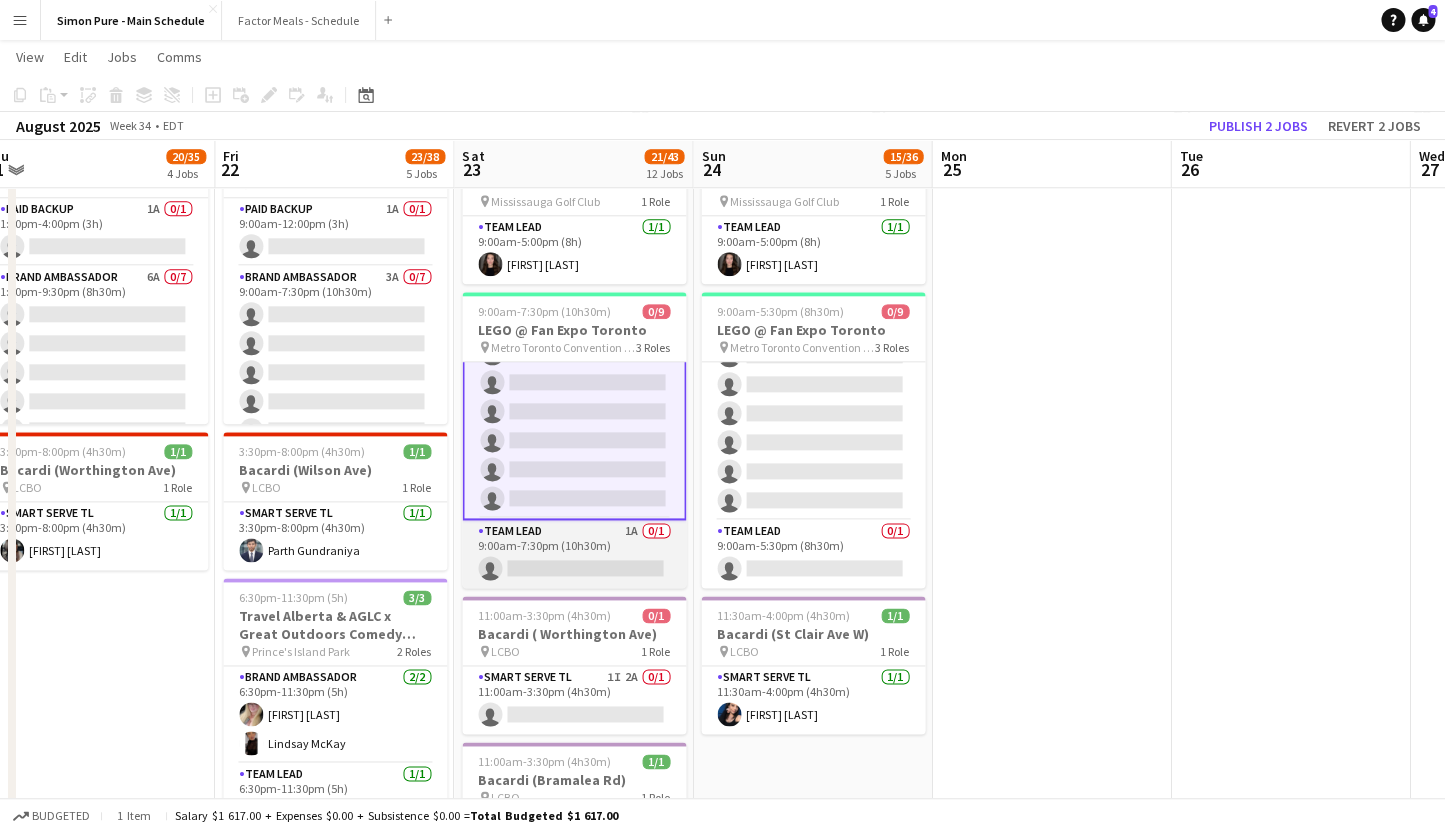click on "Team Lead   1A   0/1   9:00am-7:30pm (10h30m)
single-neutral-actions" at bounding box center [574, 554] 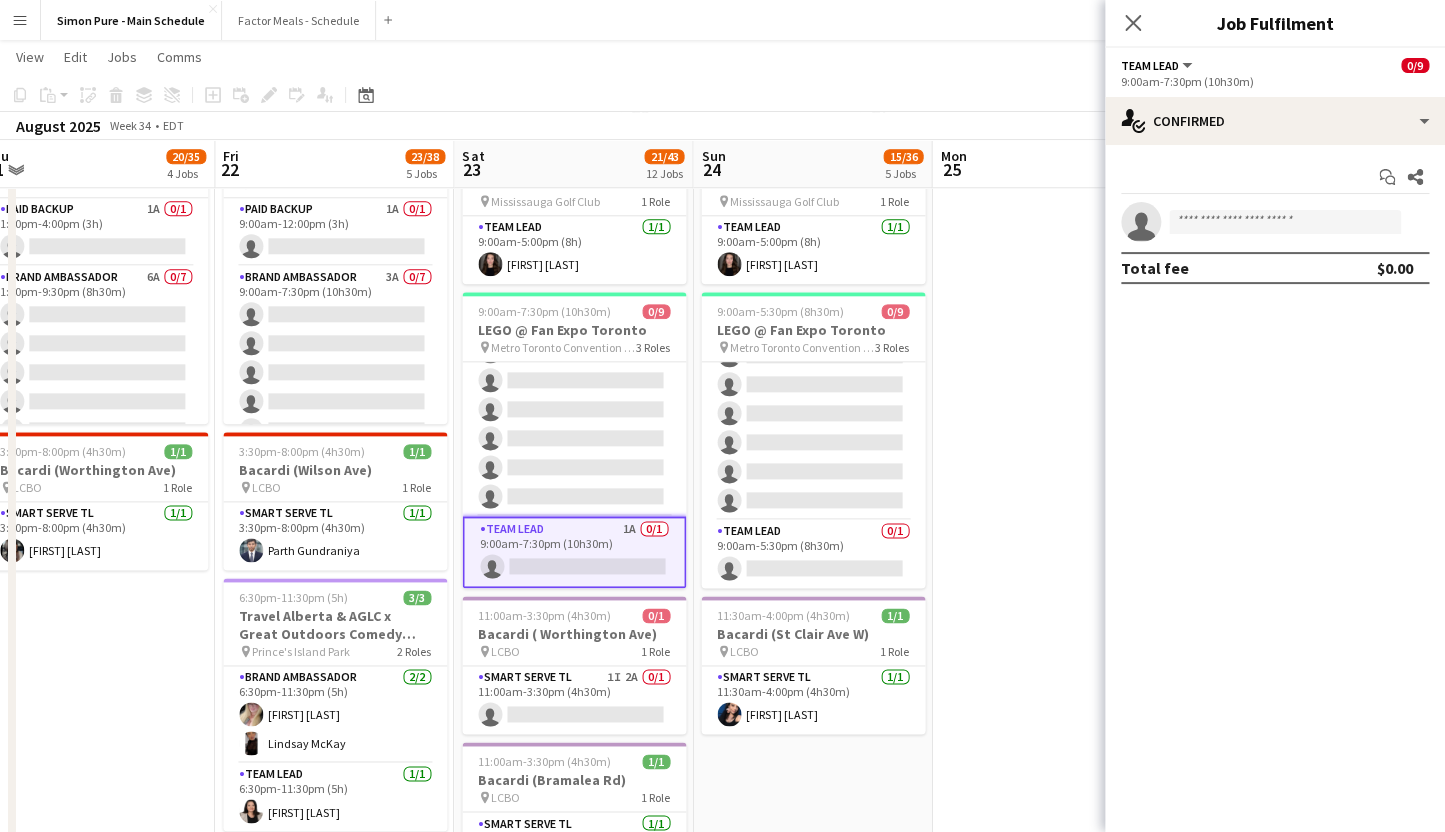 scroll, scrollTop: 154, scrollLeft: 0, axis: vertical 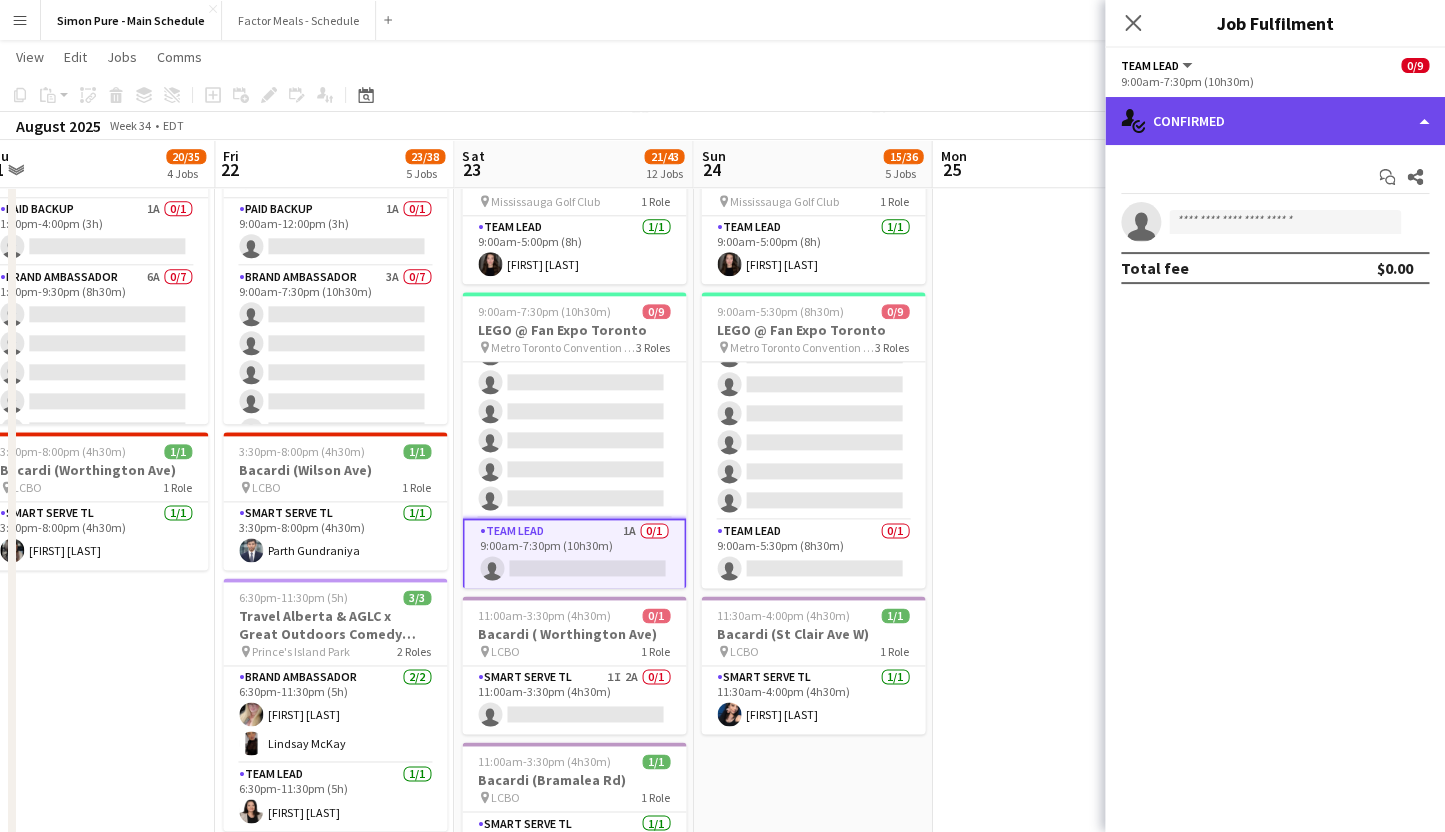 click on "single-neutral-actions-check-2
Confirmed" 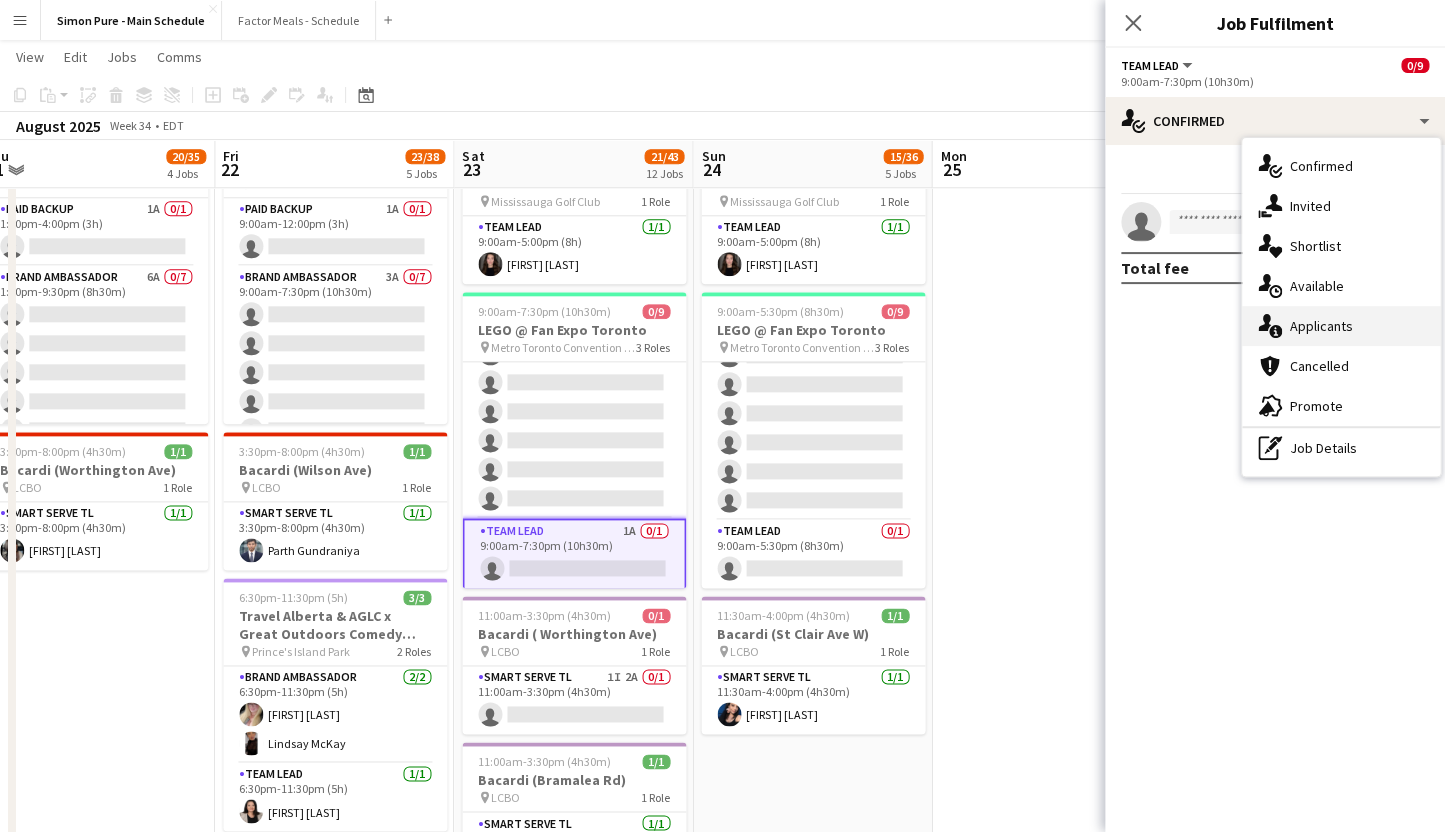 click on "single-neutral-actions-information
Applicants" at bounding box center [1341, 326] 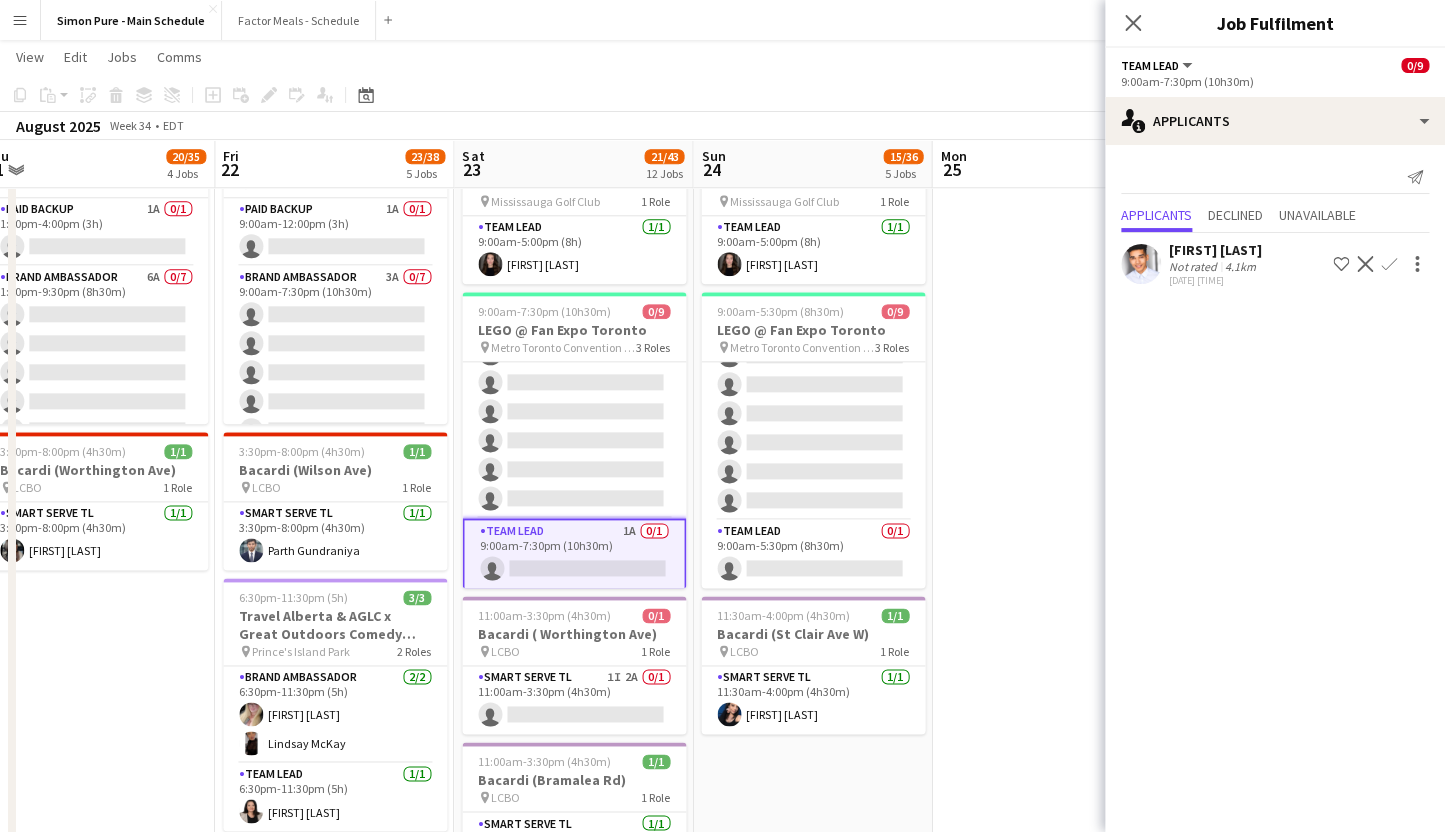 click on "[FIRST] [LAST]" 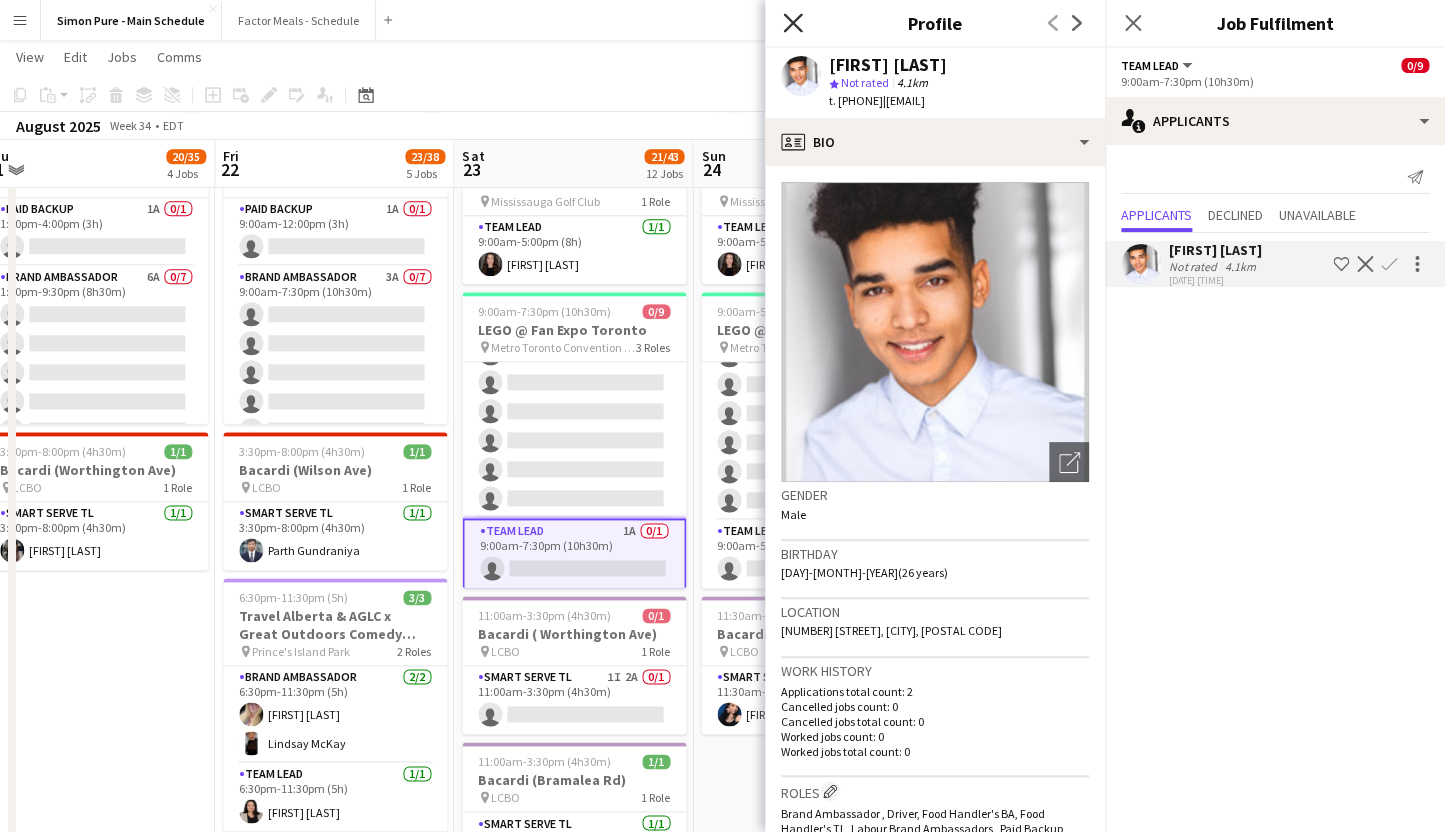 click on "Close pop-in" 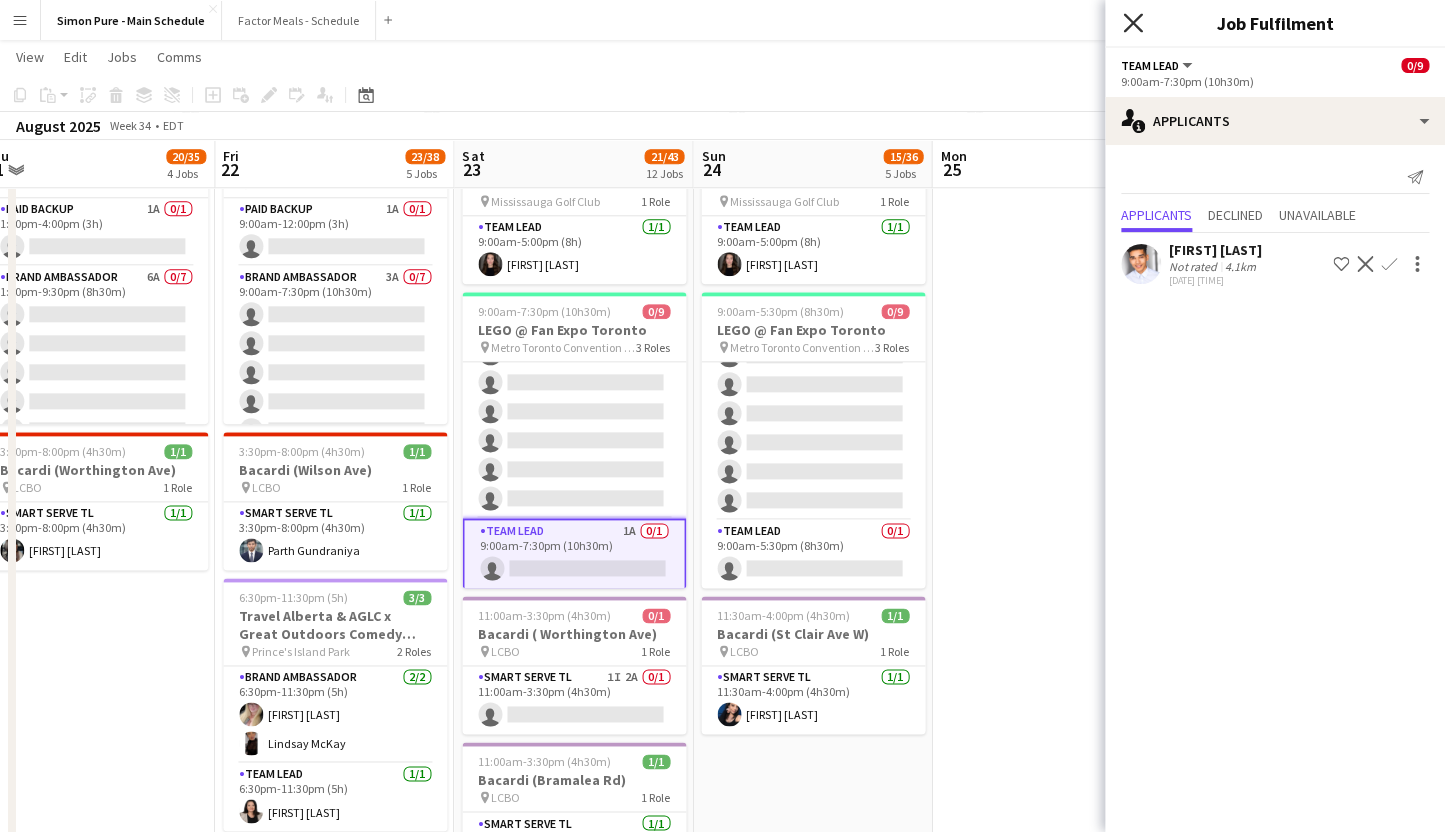 click on "Close pop-in" 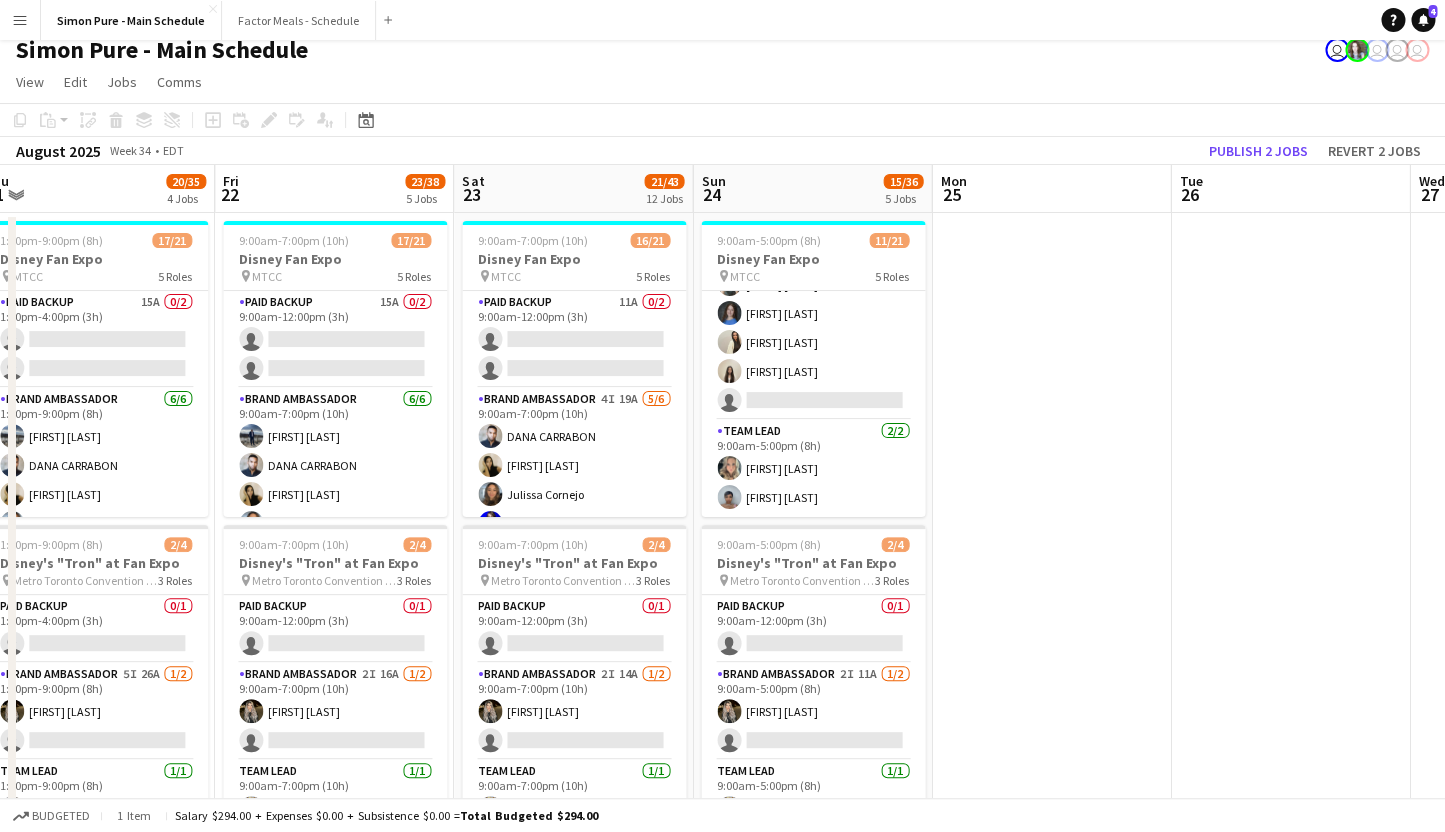 scroll, scrollTop: 9, scrollLeft: 0, axis: vertical 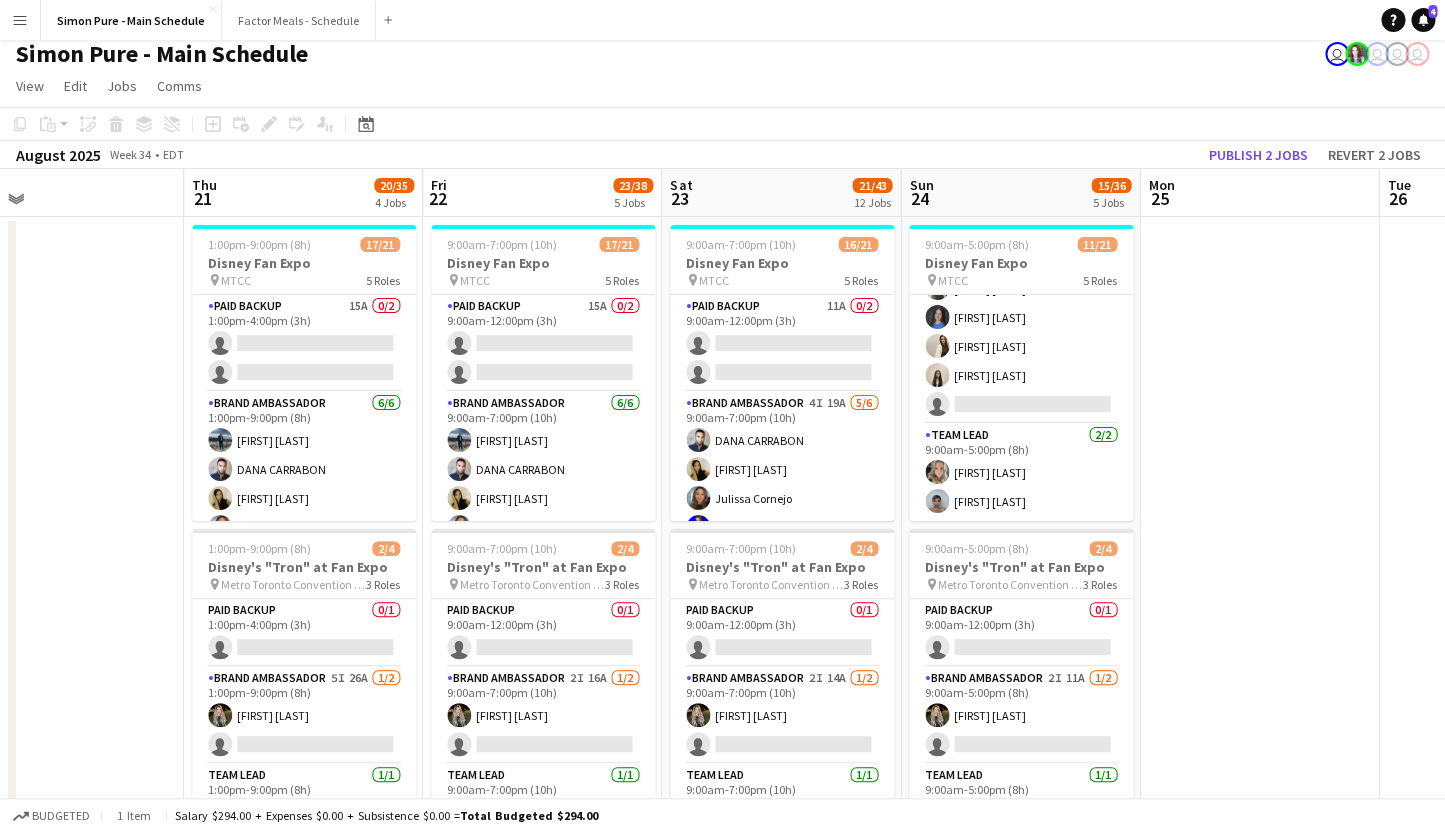drag, startPoint x: 537, startPoint y: 457, endPoint x: 745, endPoint y: 379, distance: 222.1441 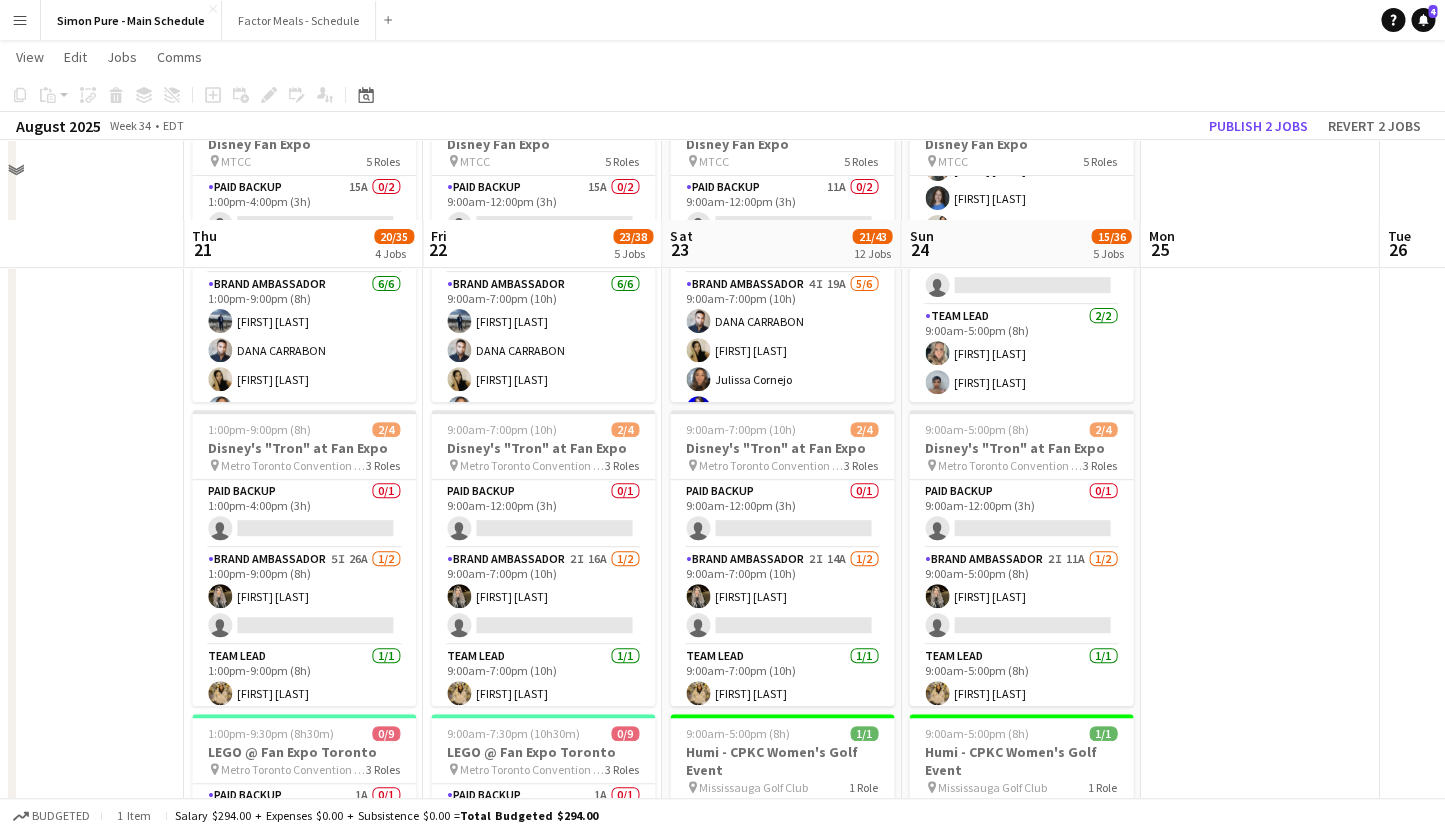 scroll, scrollTop: 154, scrollLeft: 0, axis: vertical 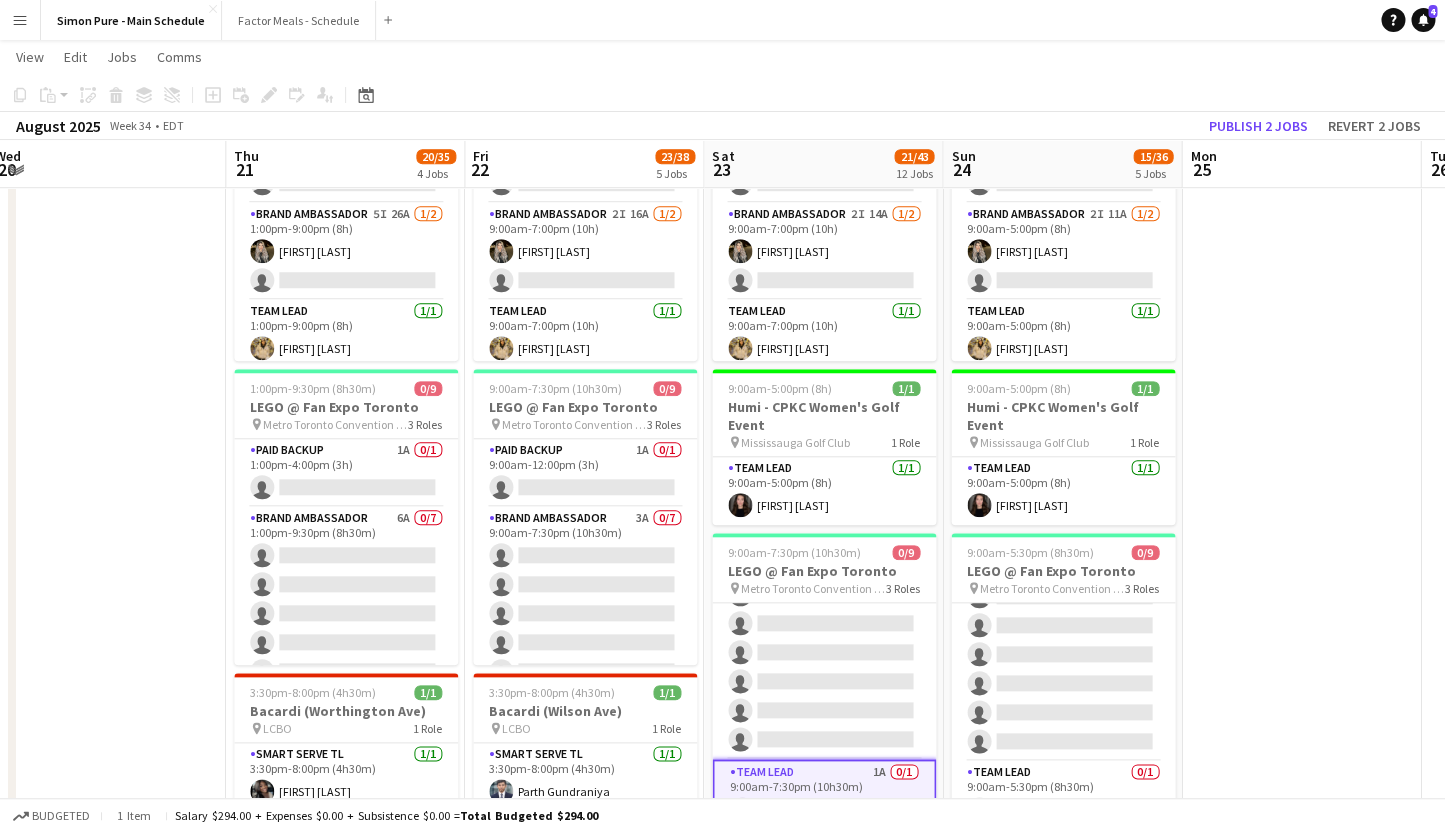 drag, startPoint x: 1298, startPoint y: 272, endPoint x: 394, endPoint y: 315, distance: 905.0221 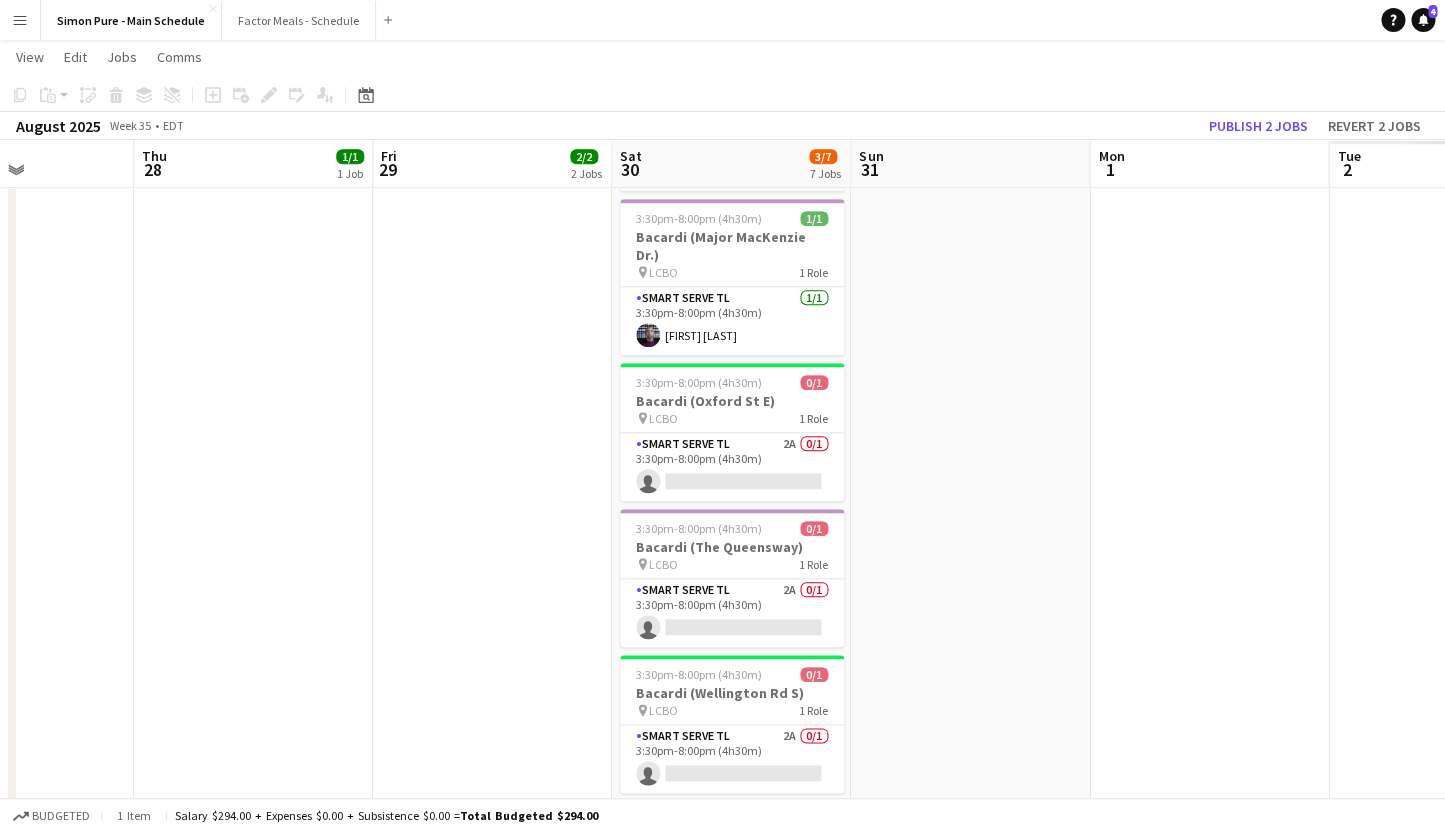 drag, startPoint x: 786, startPoint y: 358, endPoint x: 299, endPoint y: 361, distance: 487.00925 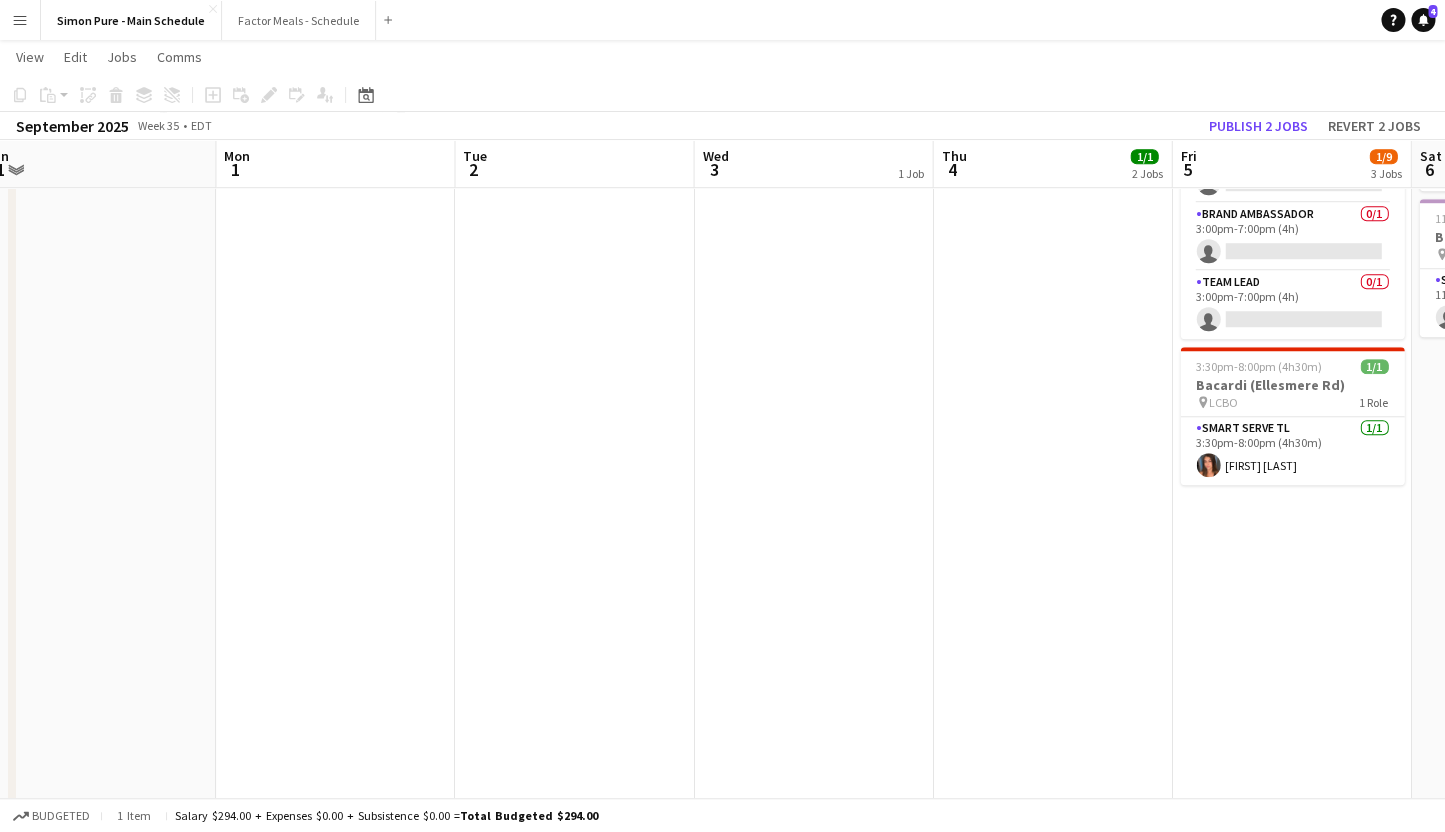 drag, startPoint x: 1036, startPoint y: 367, endPoint x: 169, endPoint y: 371, distance: 867.0092 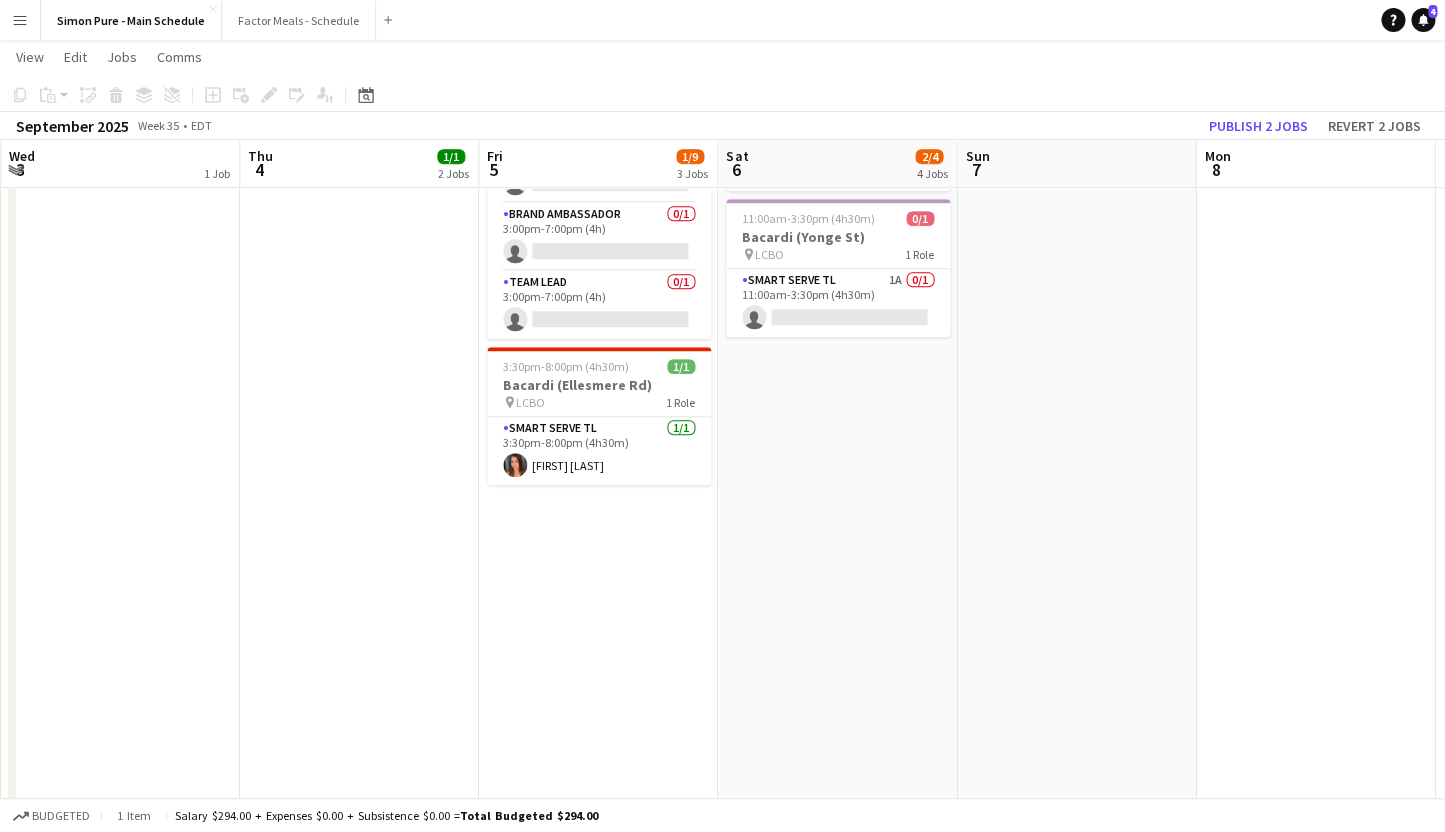 drag, startPoint x: 958, startPoint y: 340, endPoint x: 295, endPoint y: 329, distance: 663.09125 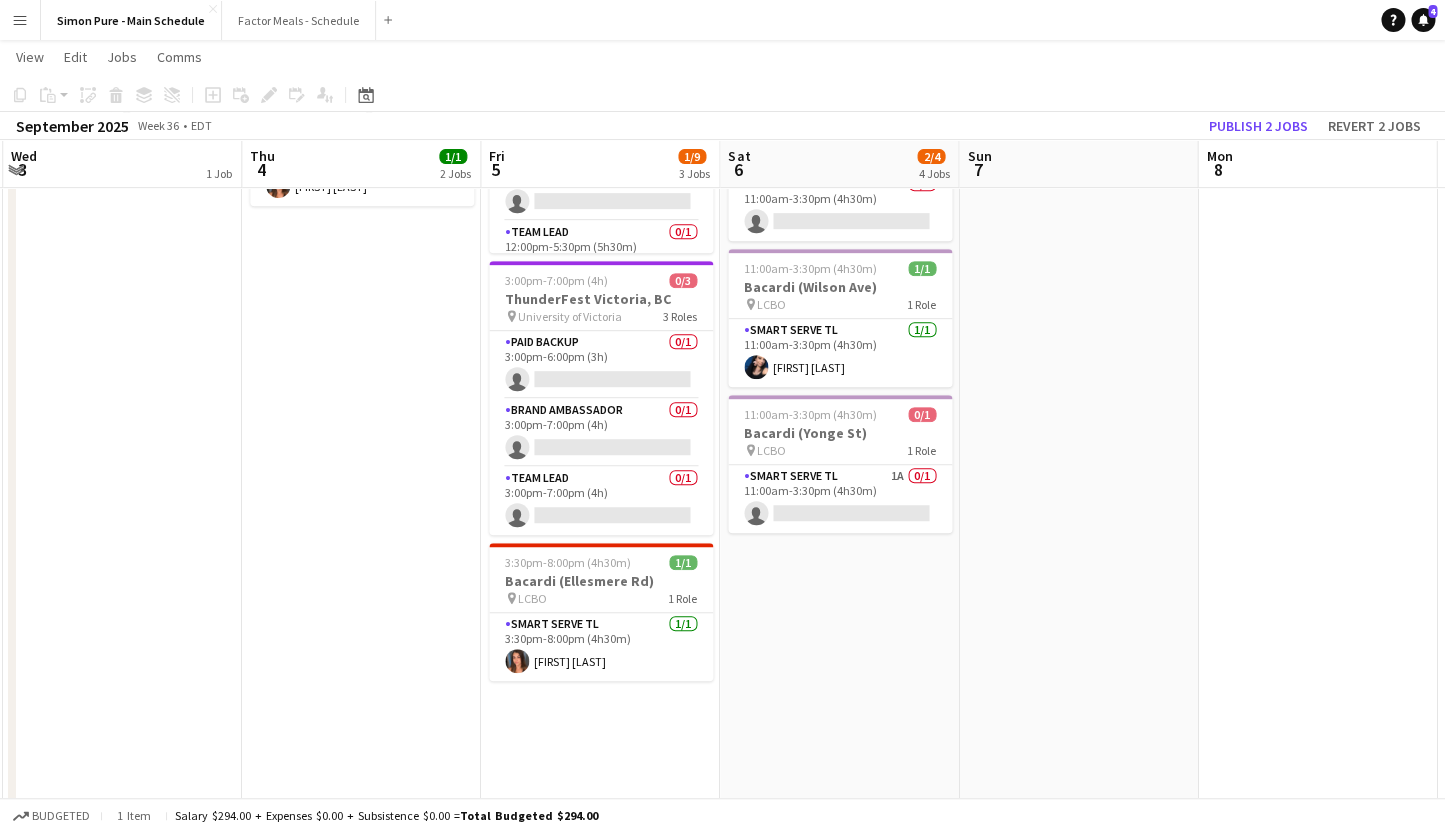scroll, scrollTop: 0, scrollLeft: 0, axis: both 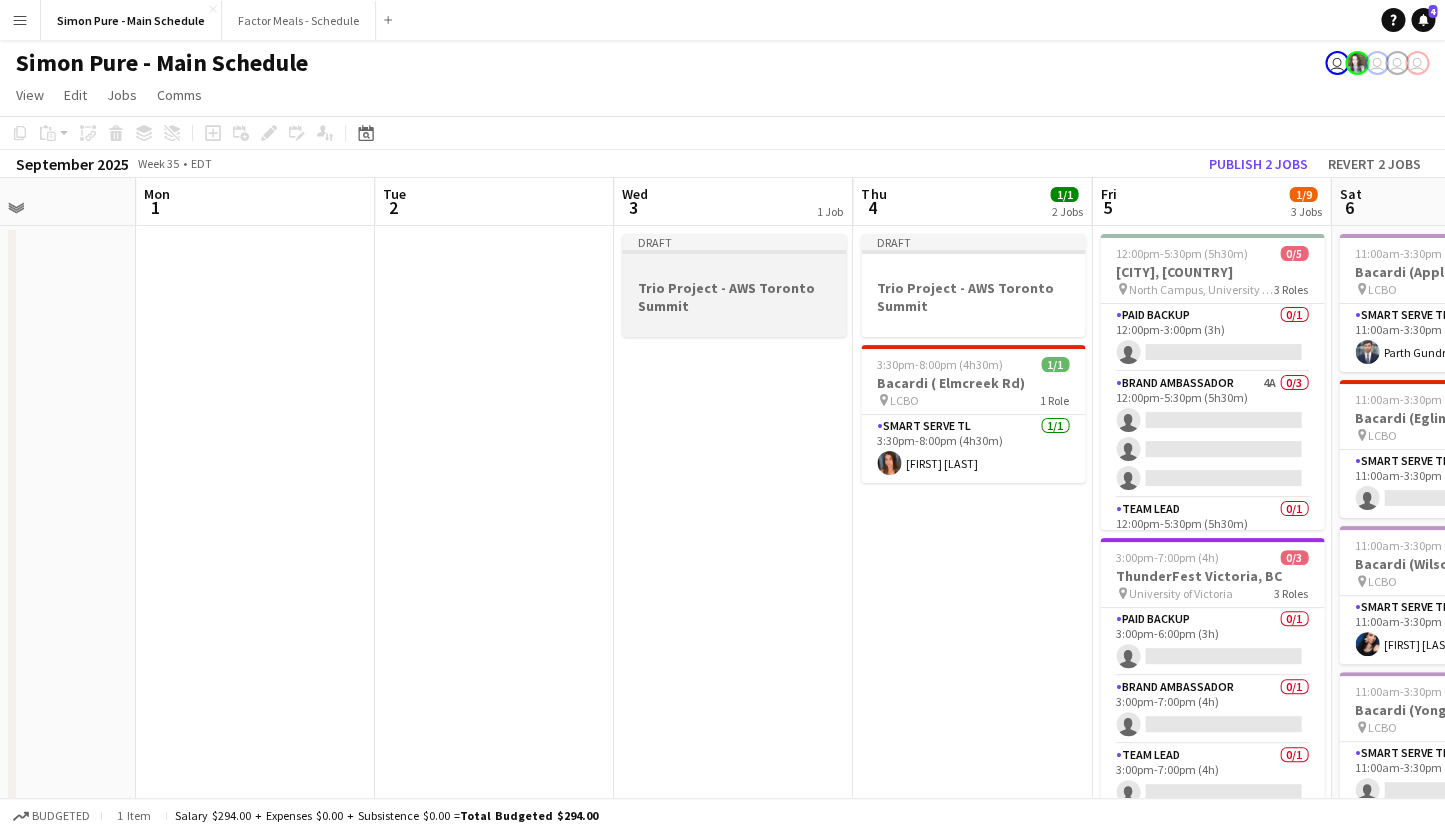 drag, startPoint x: 215, startPoint y: 441, endPoint x: 816, endPoint y: 319, distance: 613.2577 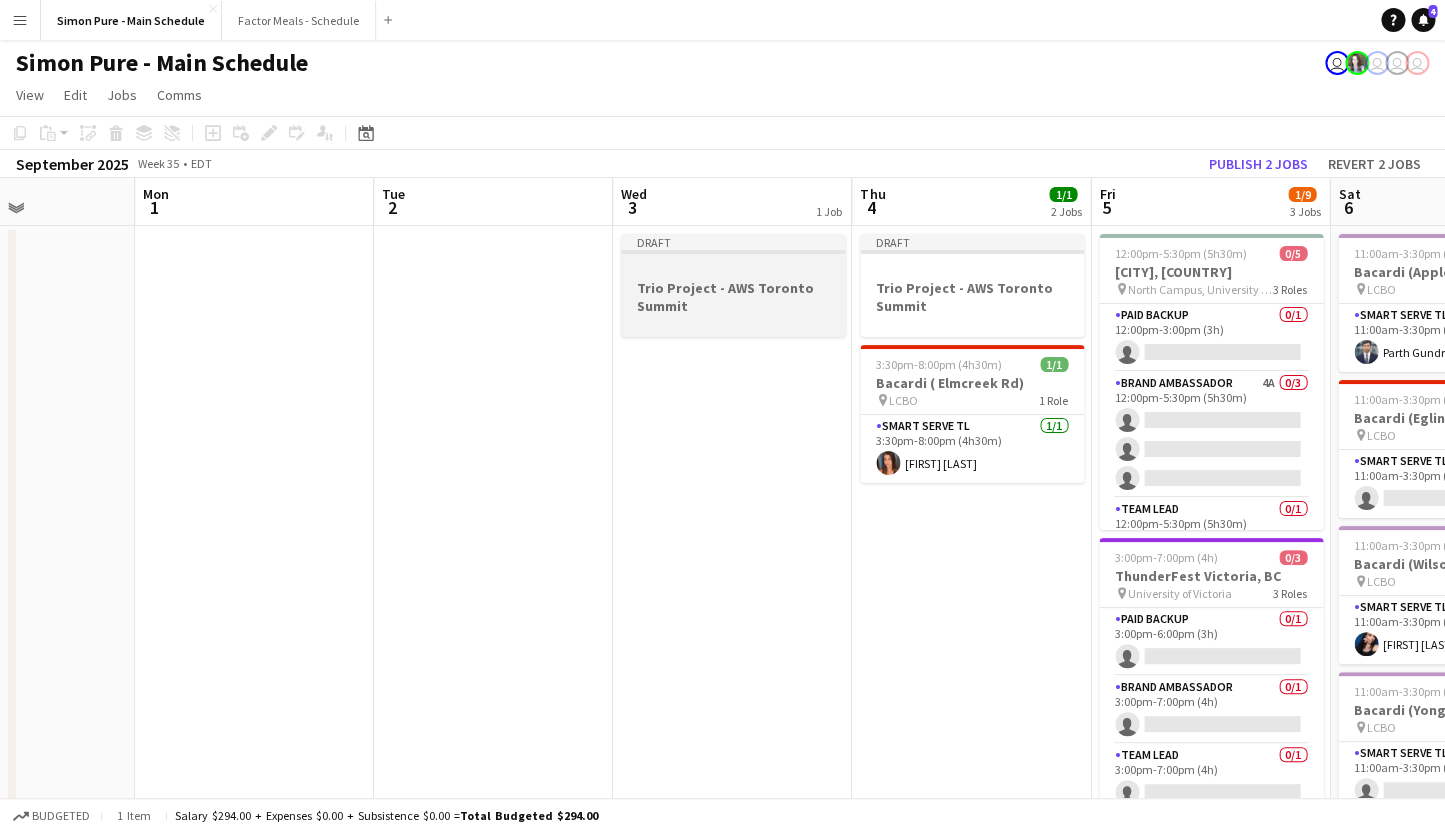 click on "Draft   Trio Project - AWS Toronto Summit" at bounding box center [733, 285] 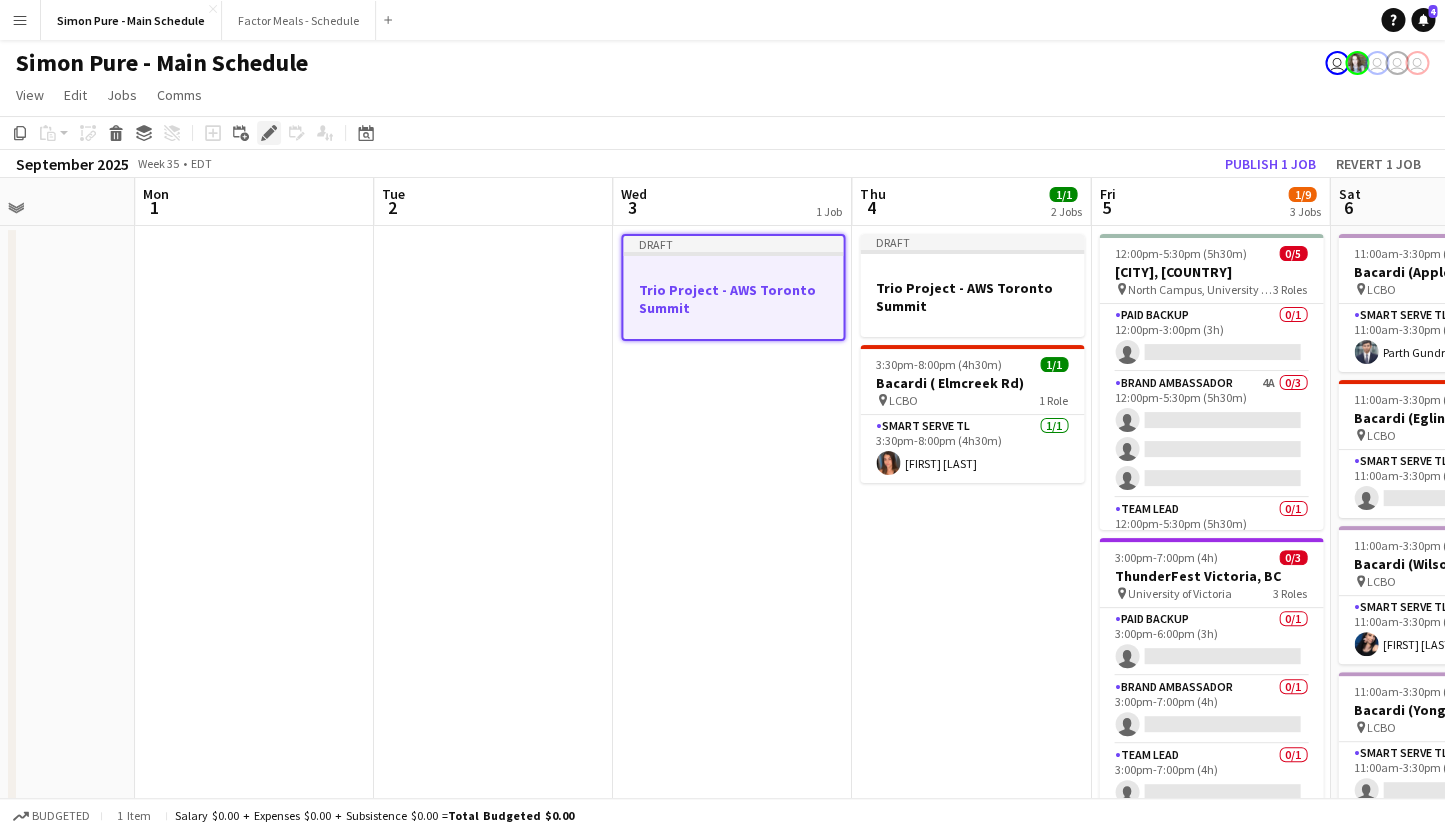 click 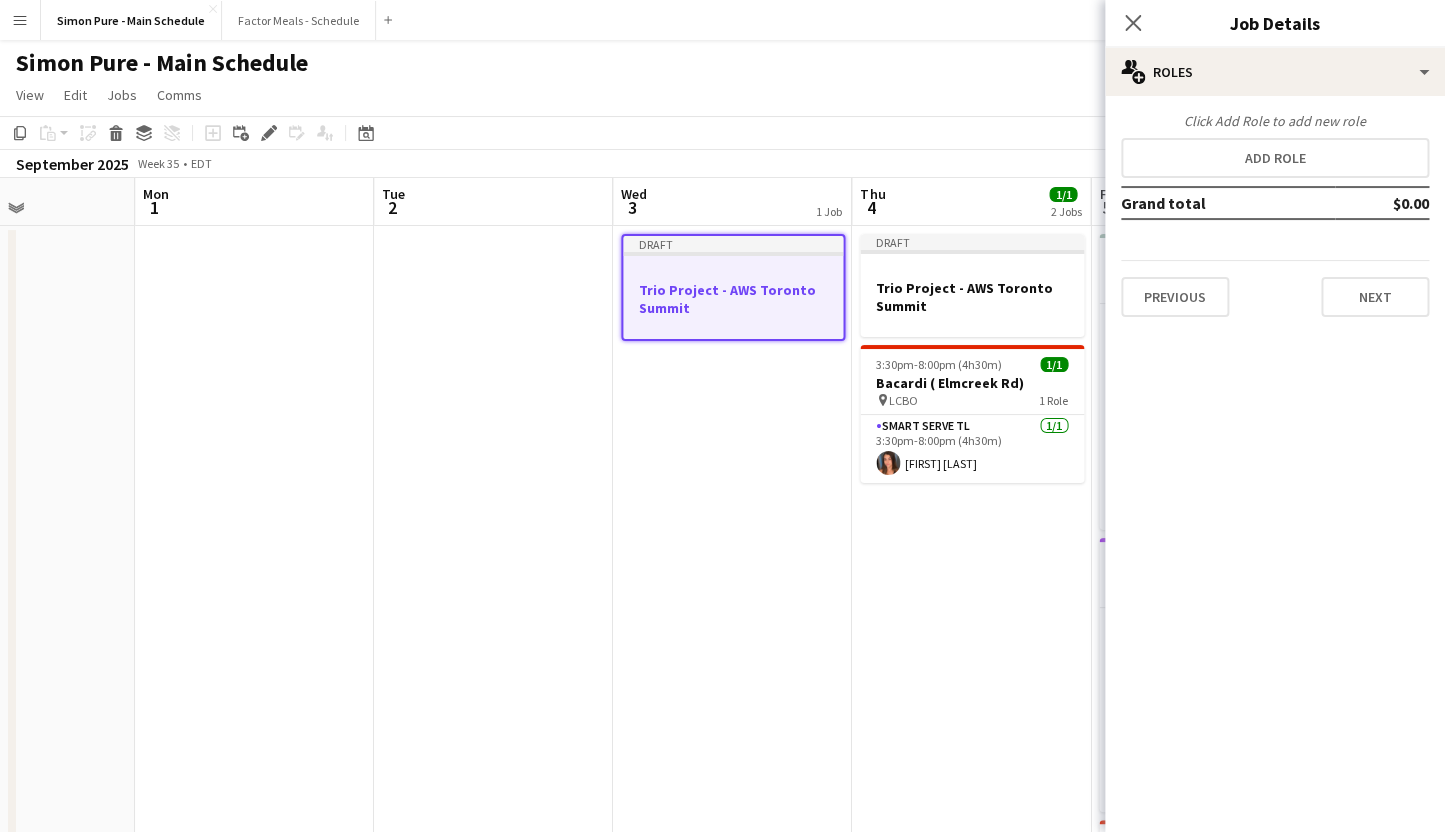 click on "Draft" at bounding box center (733, 244) 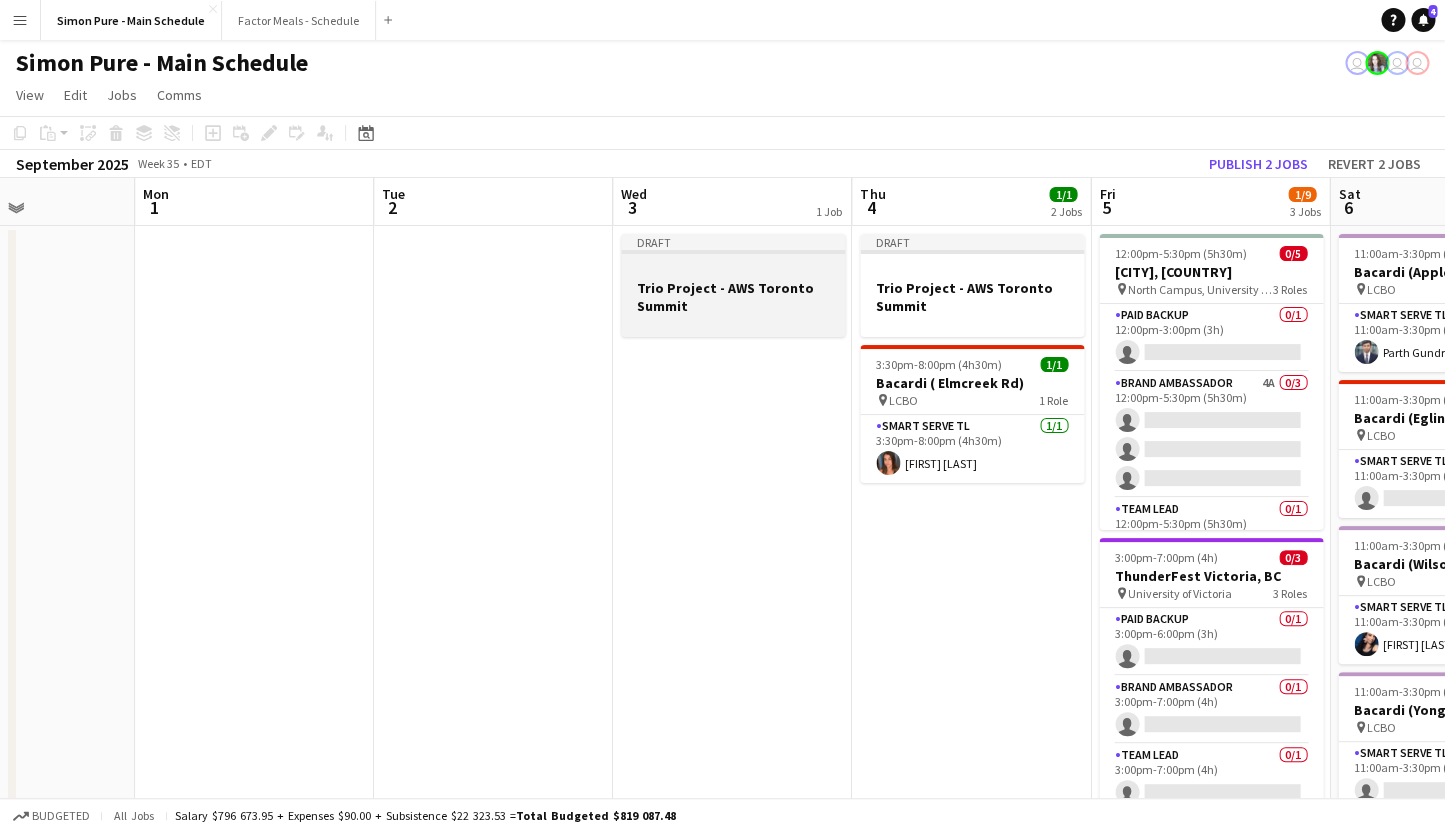 click on "Draft" at bounding box center [733, 242] 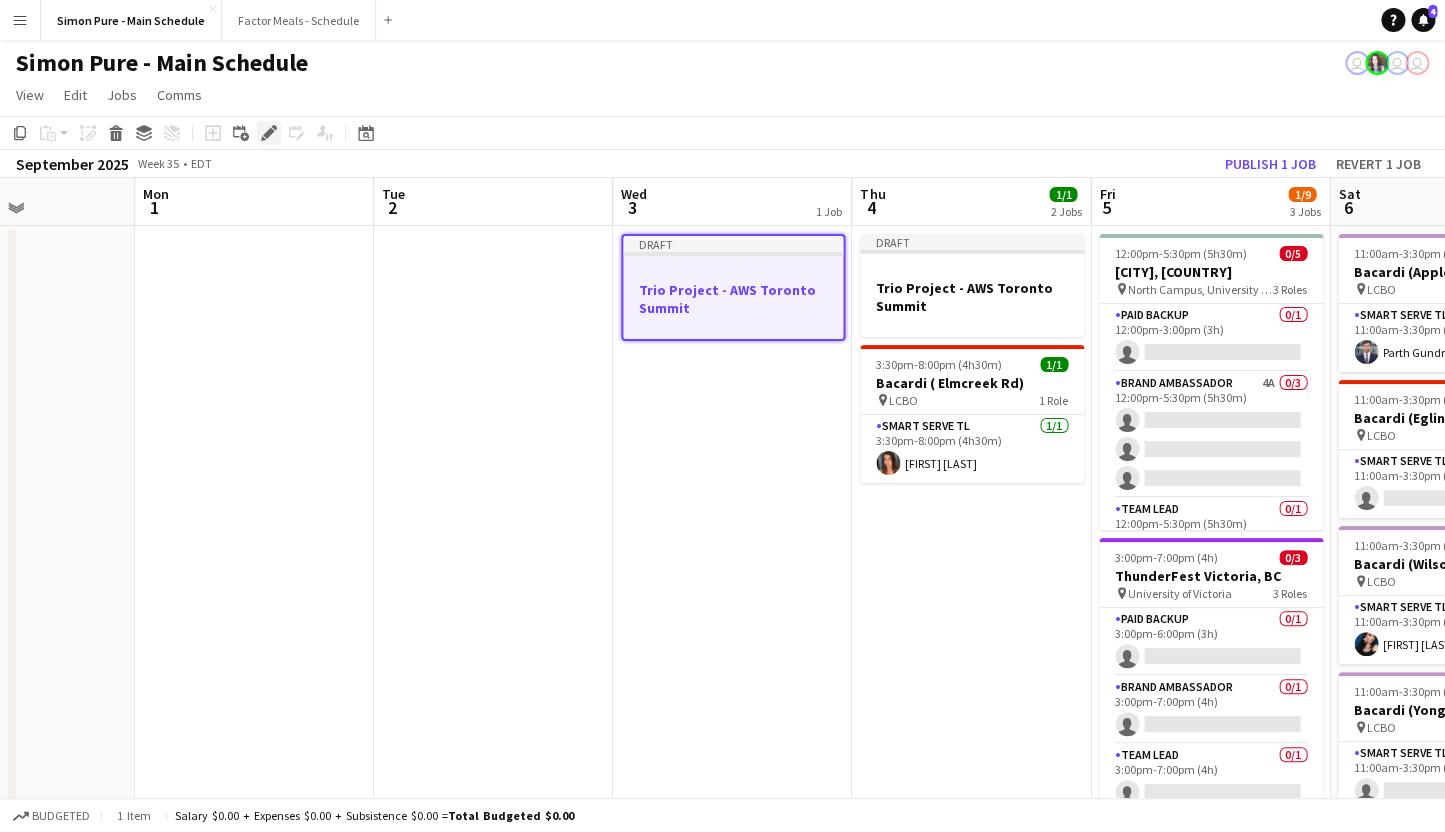 click 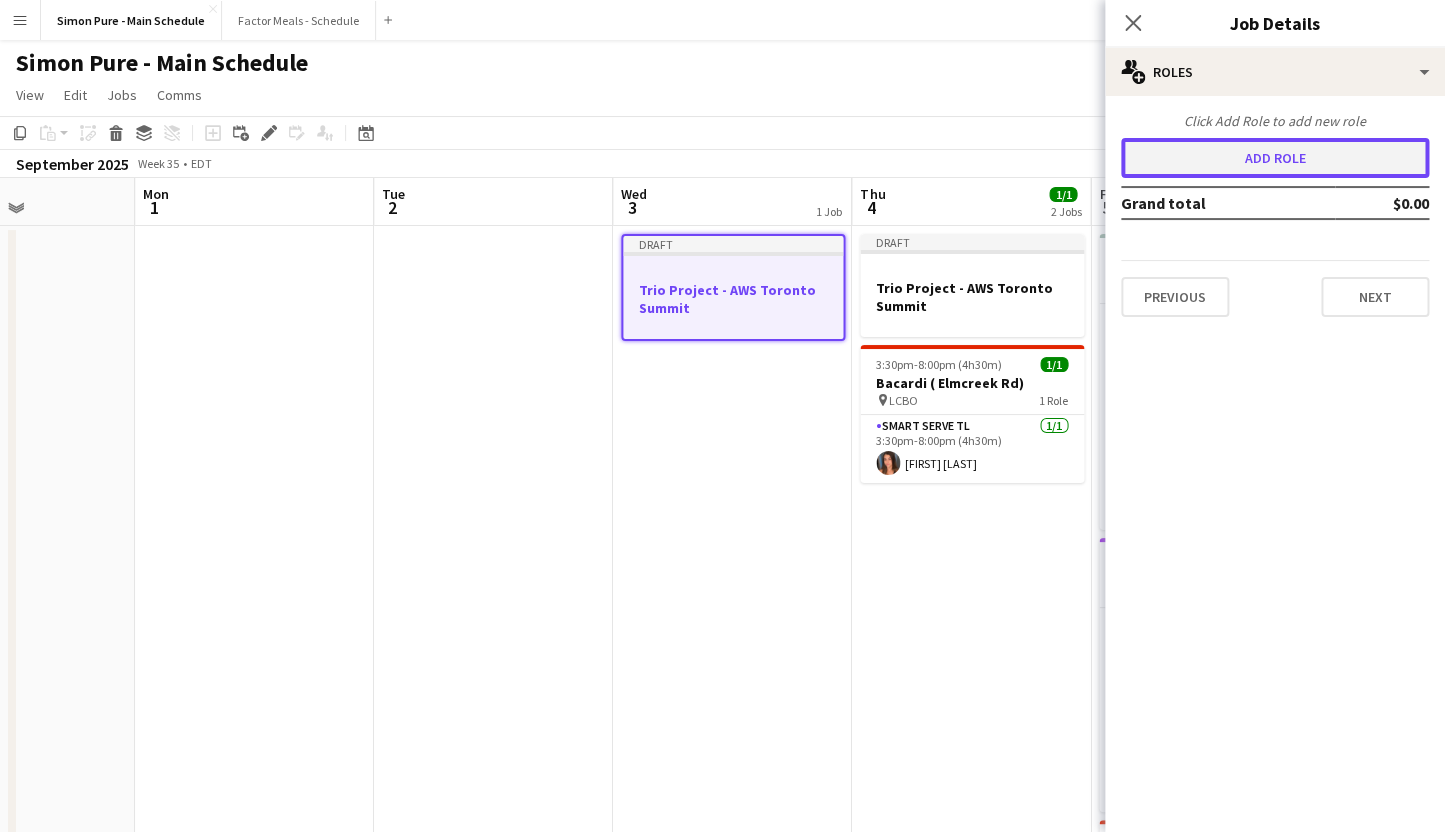 click on "Add role" at bounding box center (1275, 158) 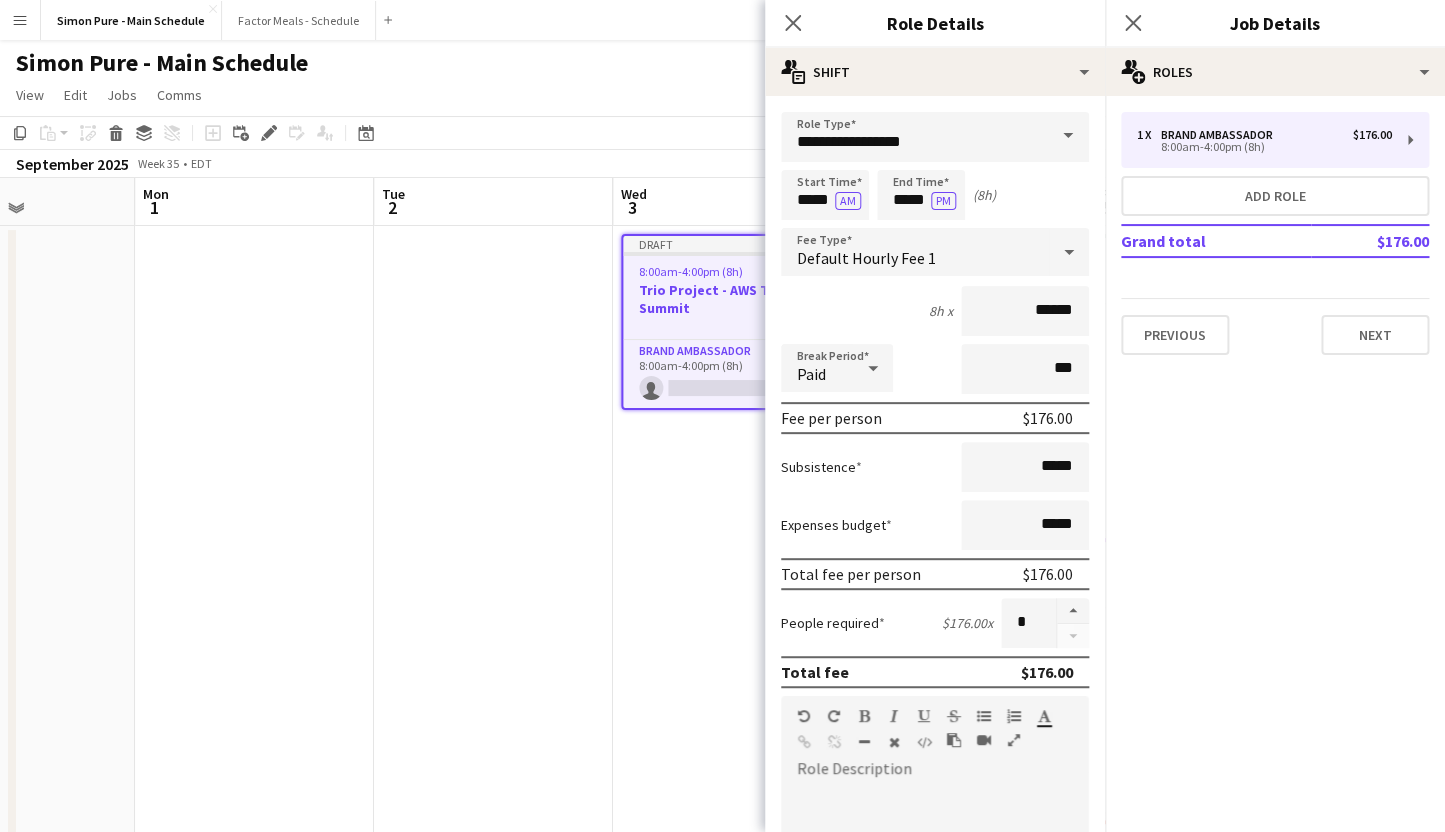 click at bounding box center (1068, 136) 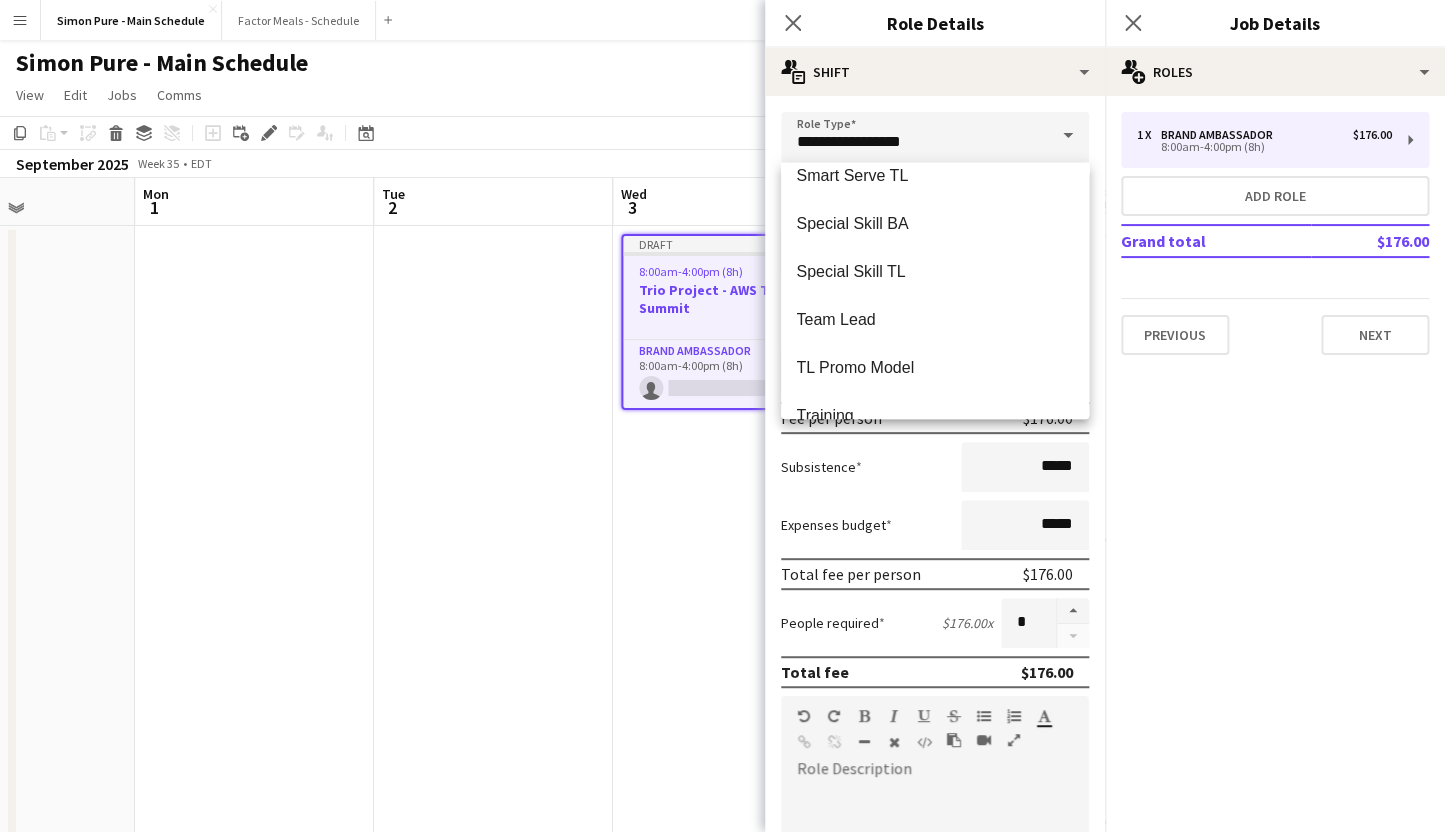scroll, scrollTop: 528, scrollLeft: 0, axis: vertical 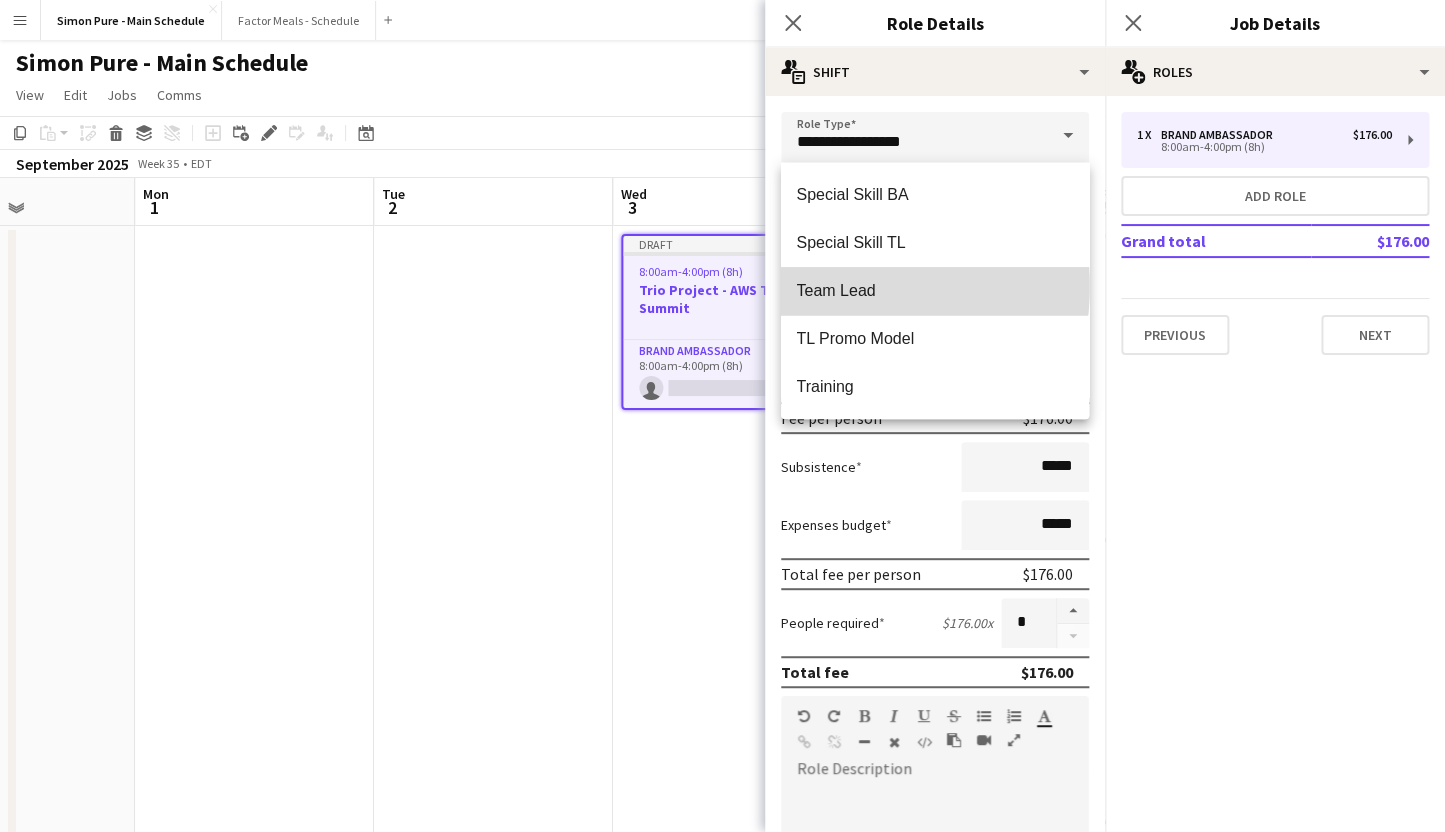 click on "Team Lead" at bounding box center [935, 290] 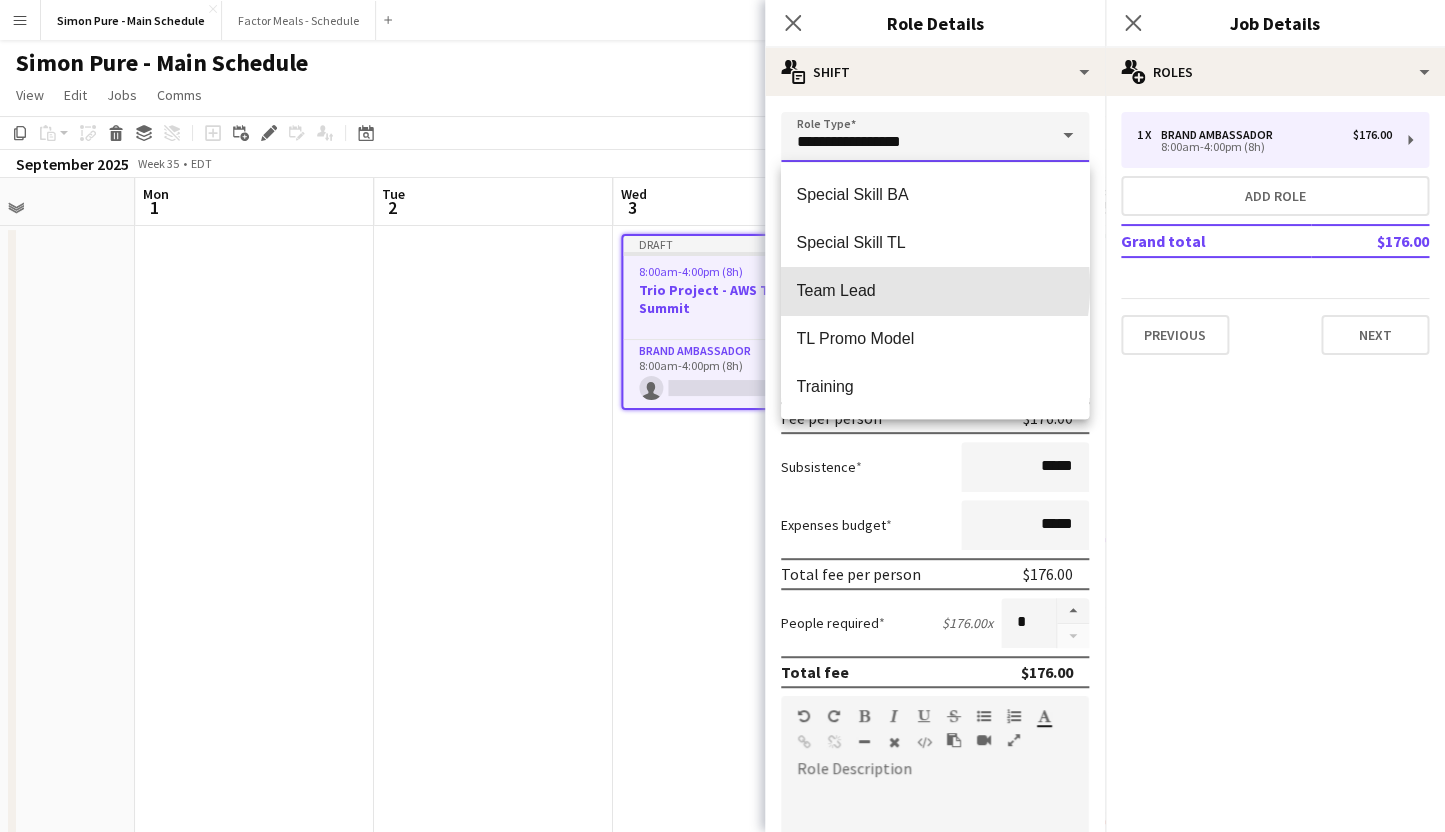 type on "*********" 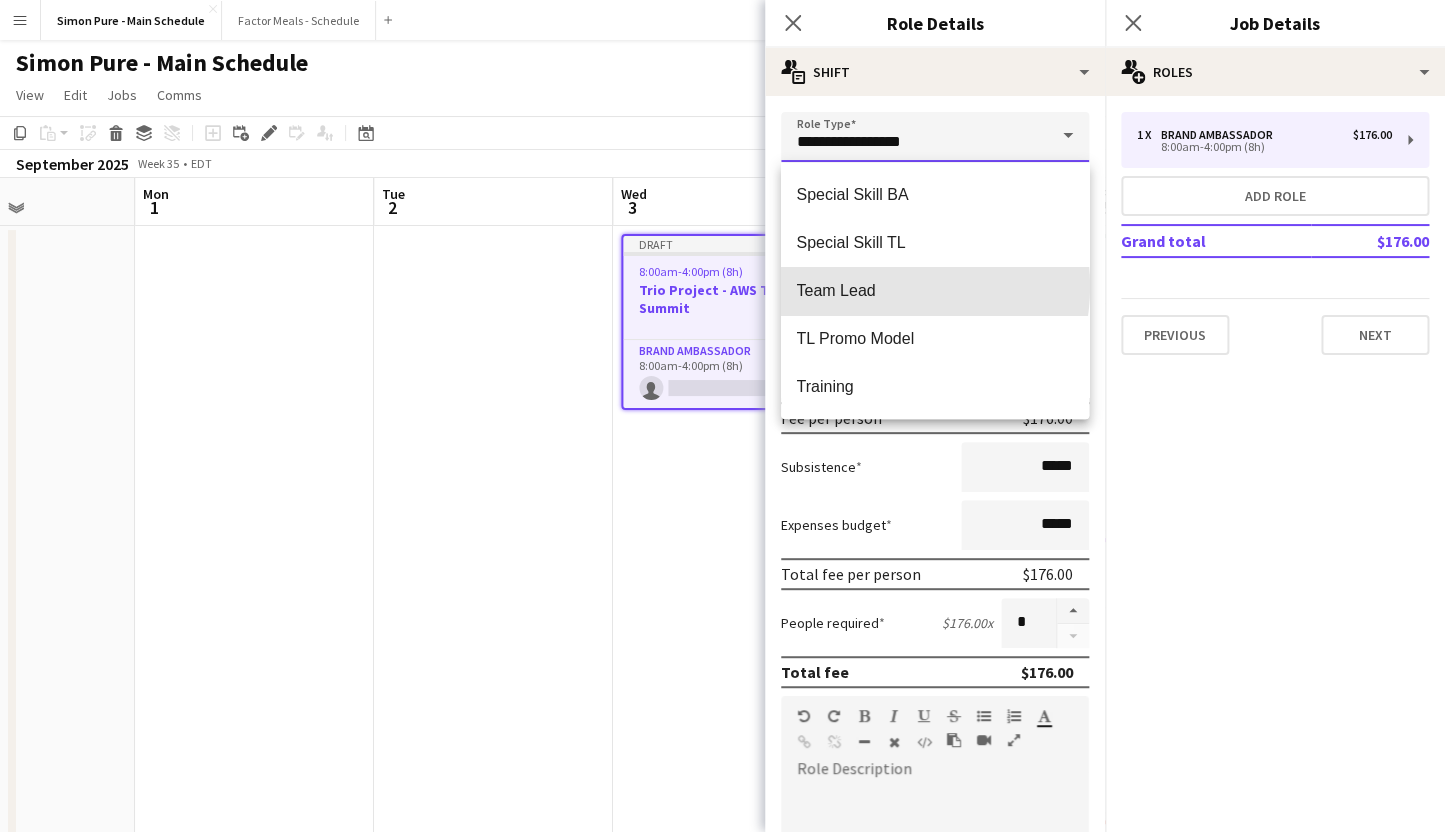 type on "******" 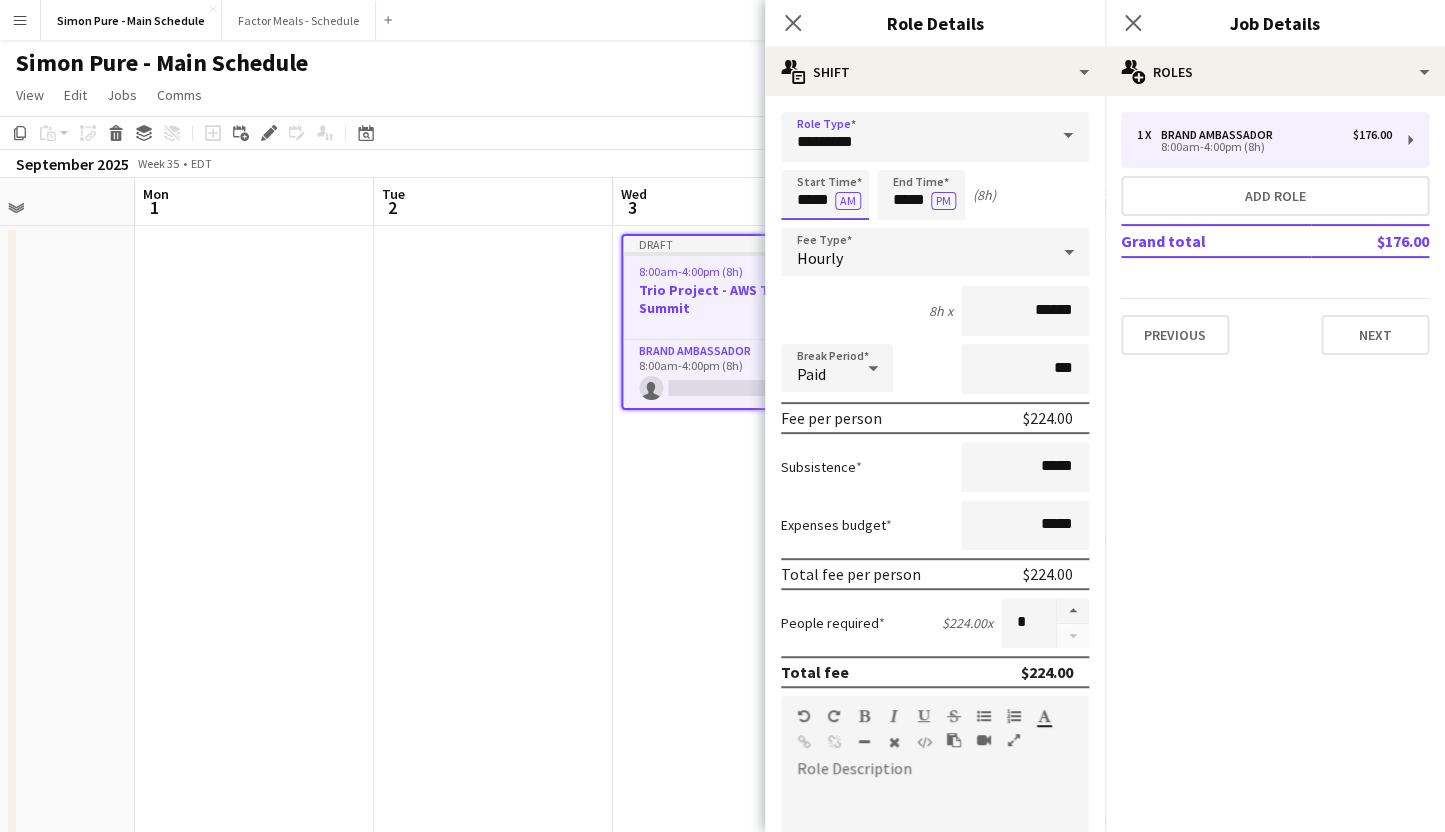 click on "*****" at bounding box center [825, 195] 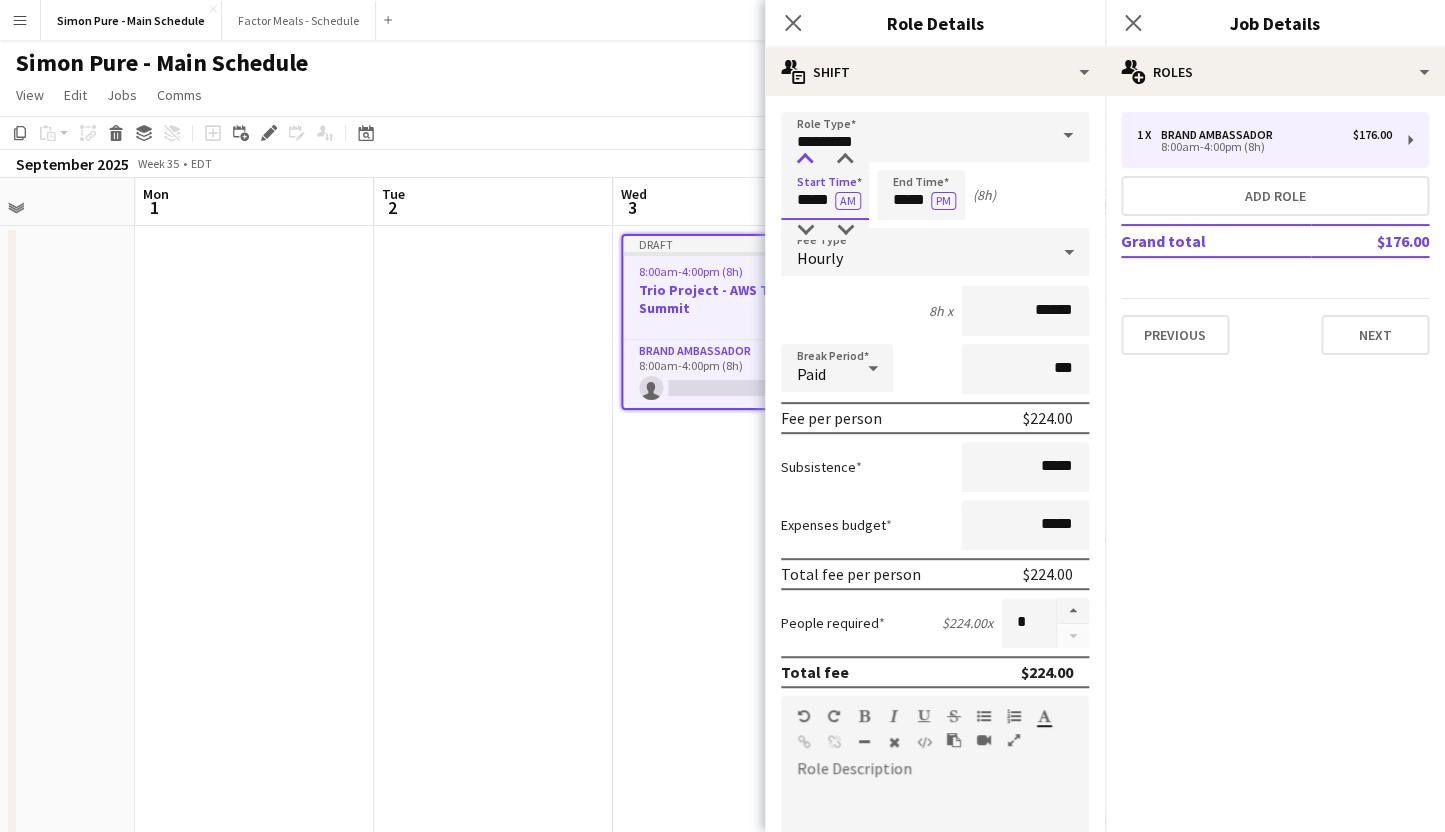 click at bounding box center [805, 160] 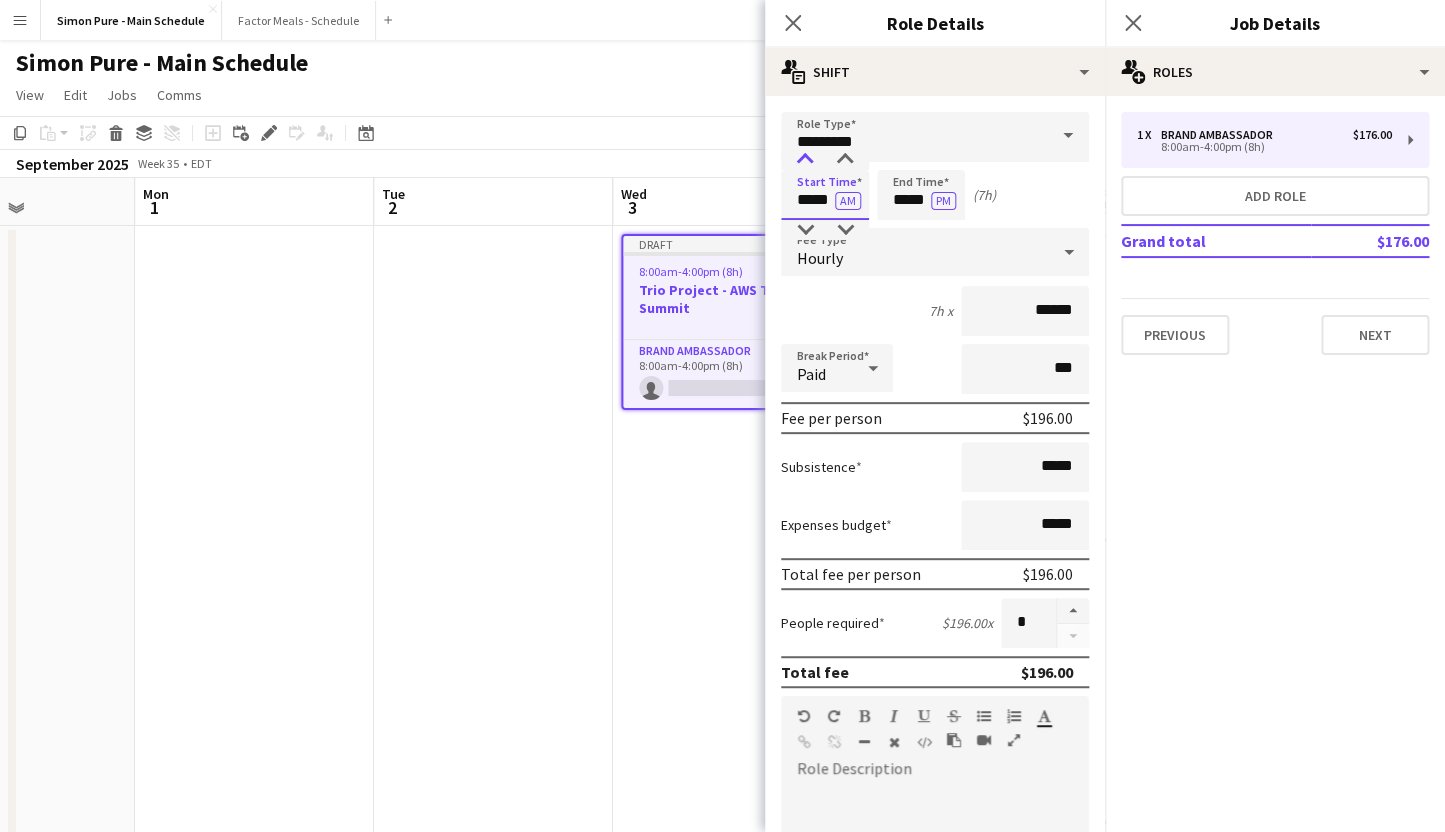 click at bounding box center (805, 160) 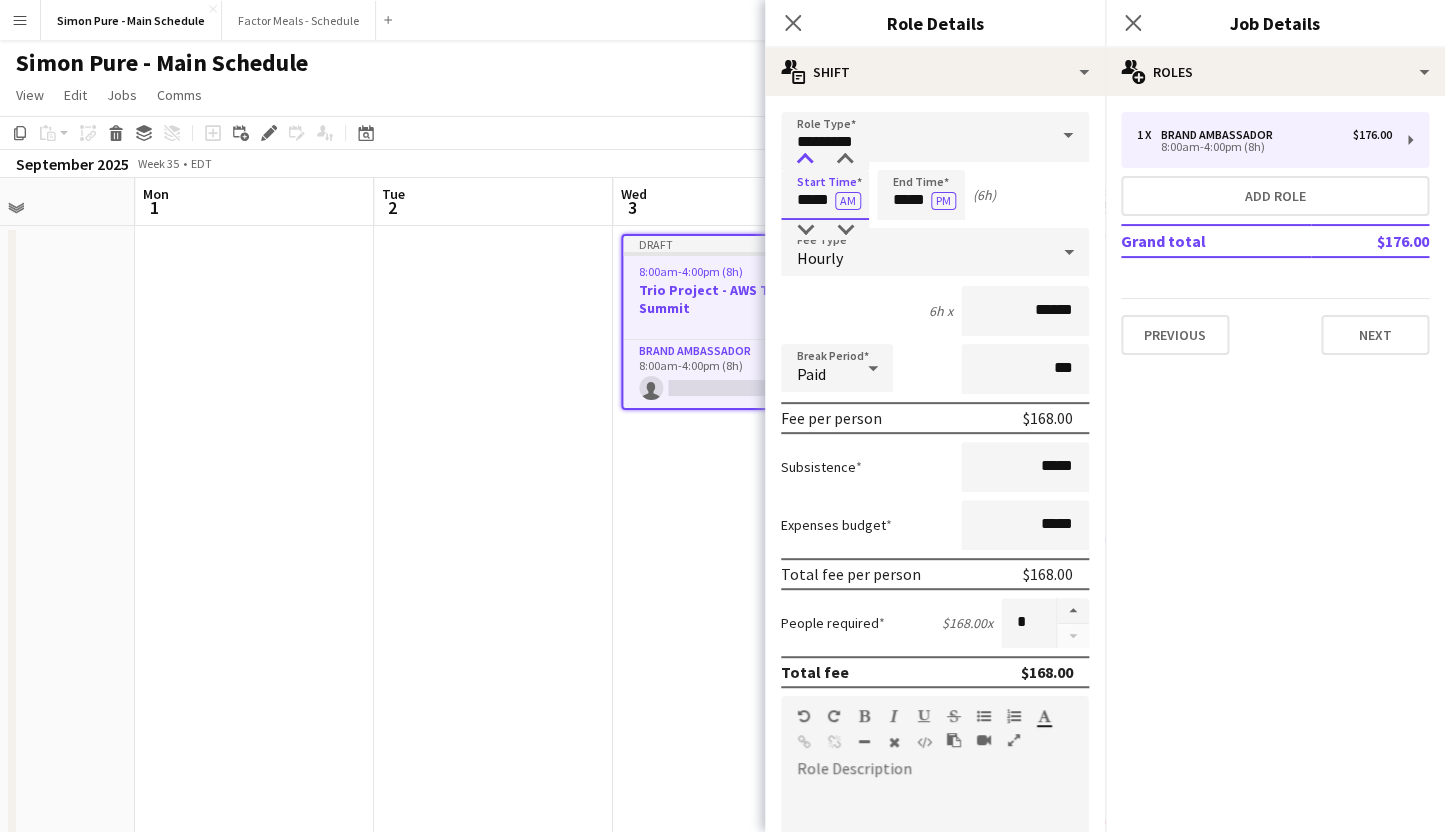 click at bounding box center [805, 160] 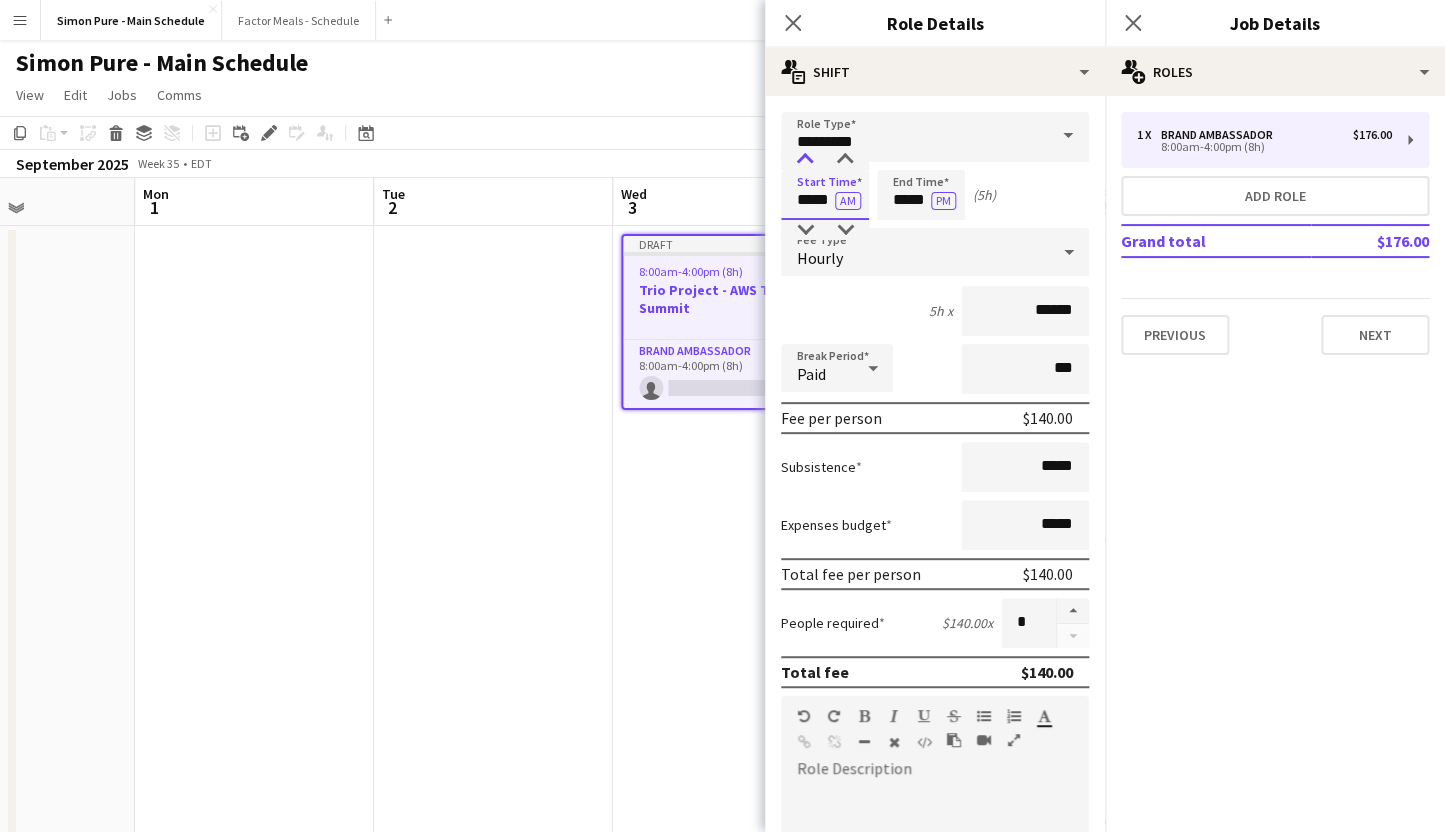 type on "*****" 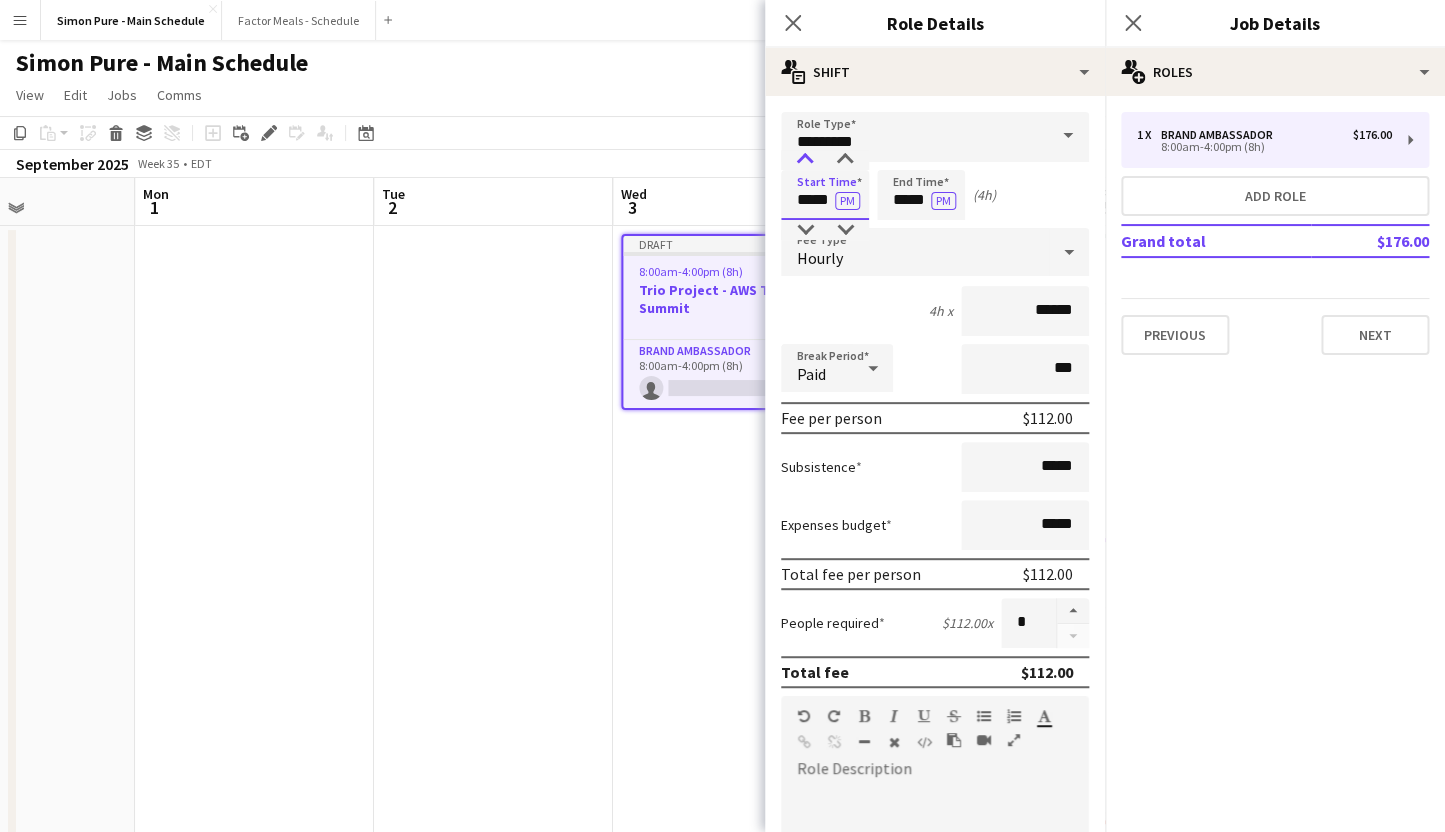 click at bounding box center (805, 160) 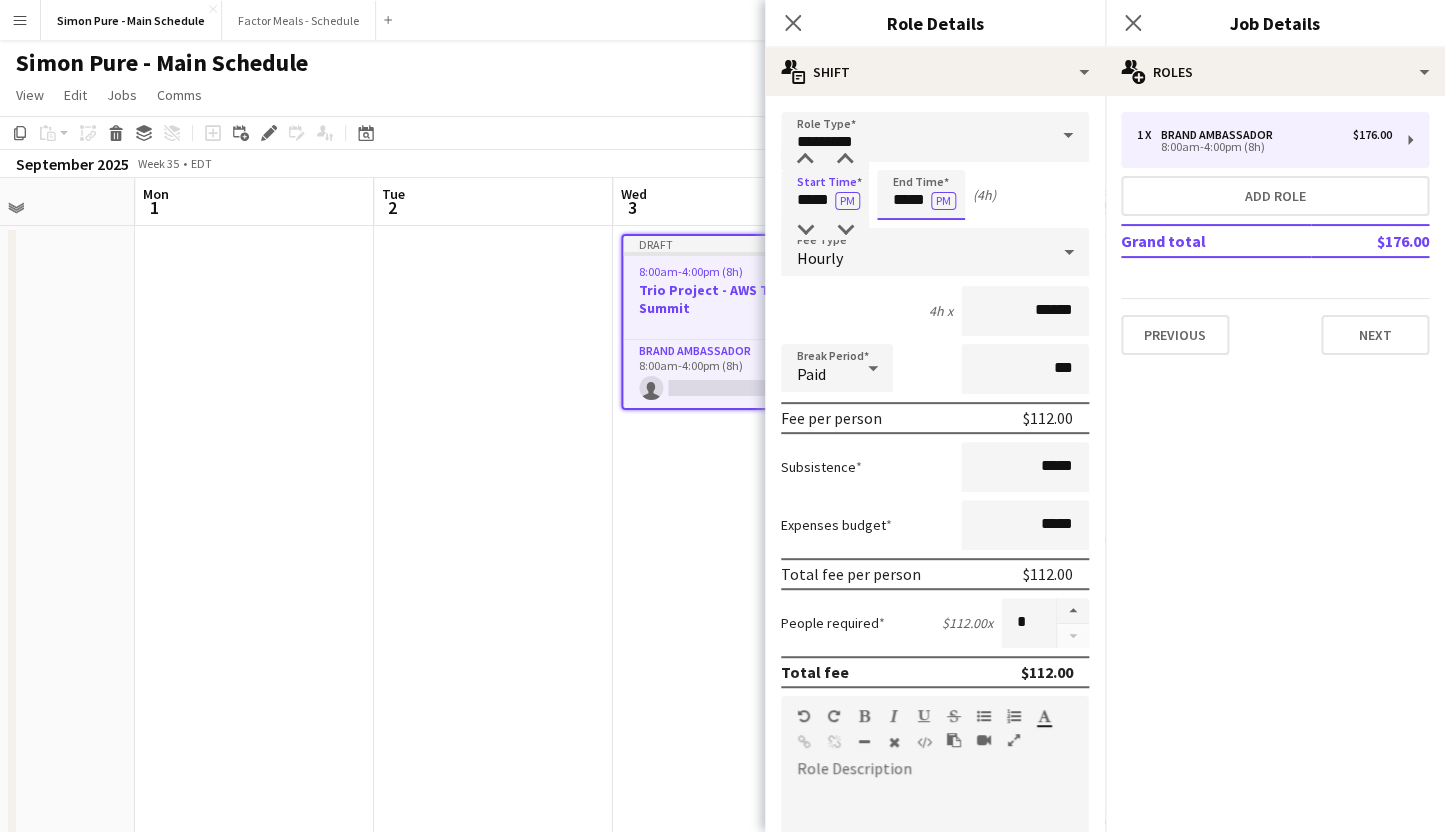 click on "*****" at bounding box center (921, 195) 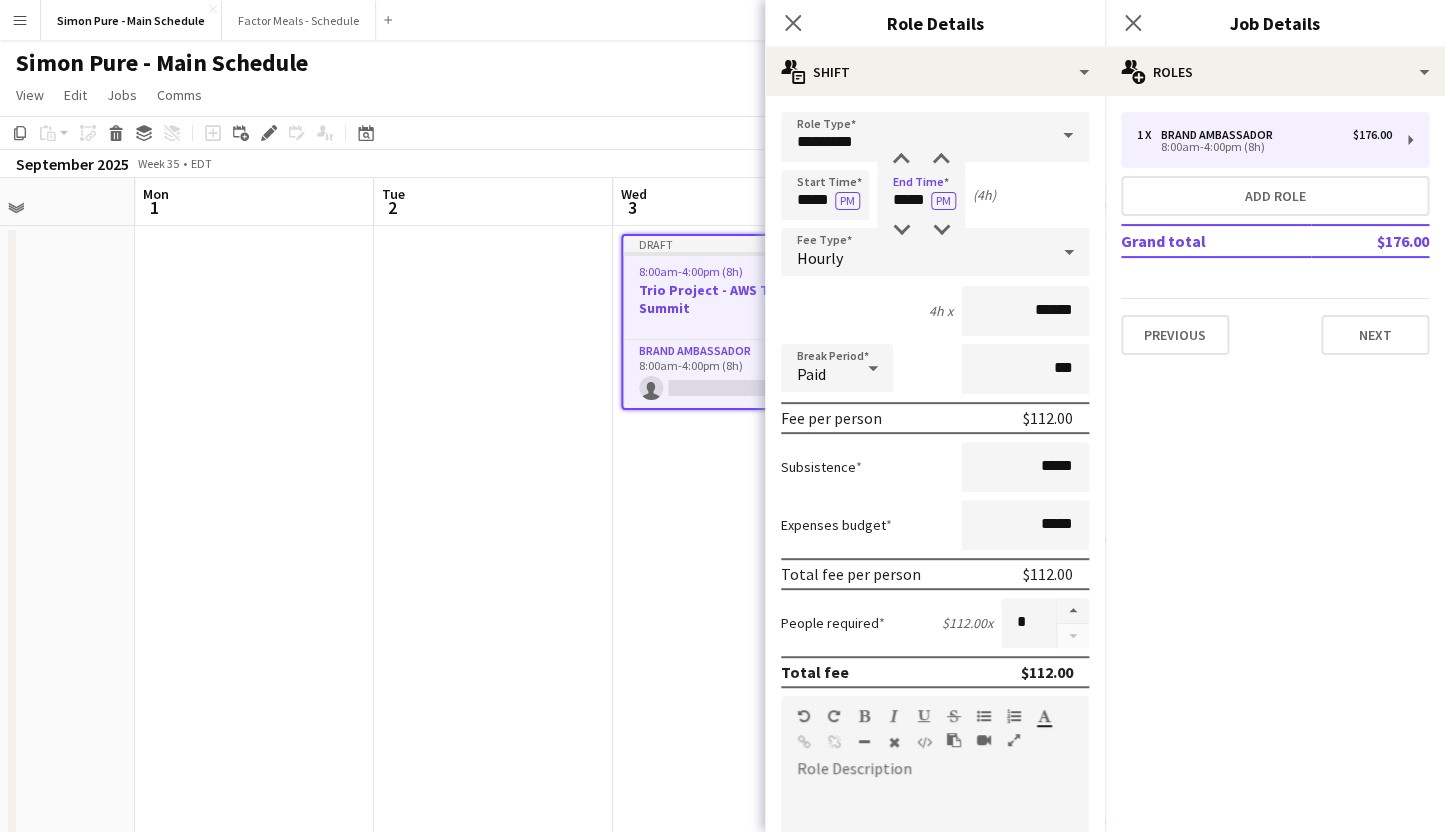 click 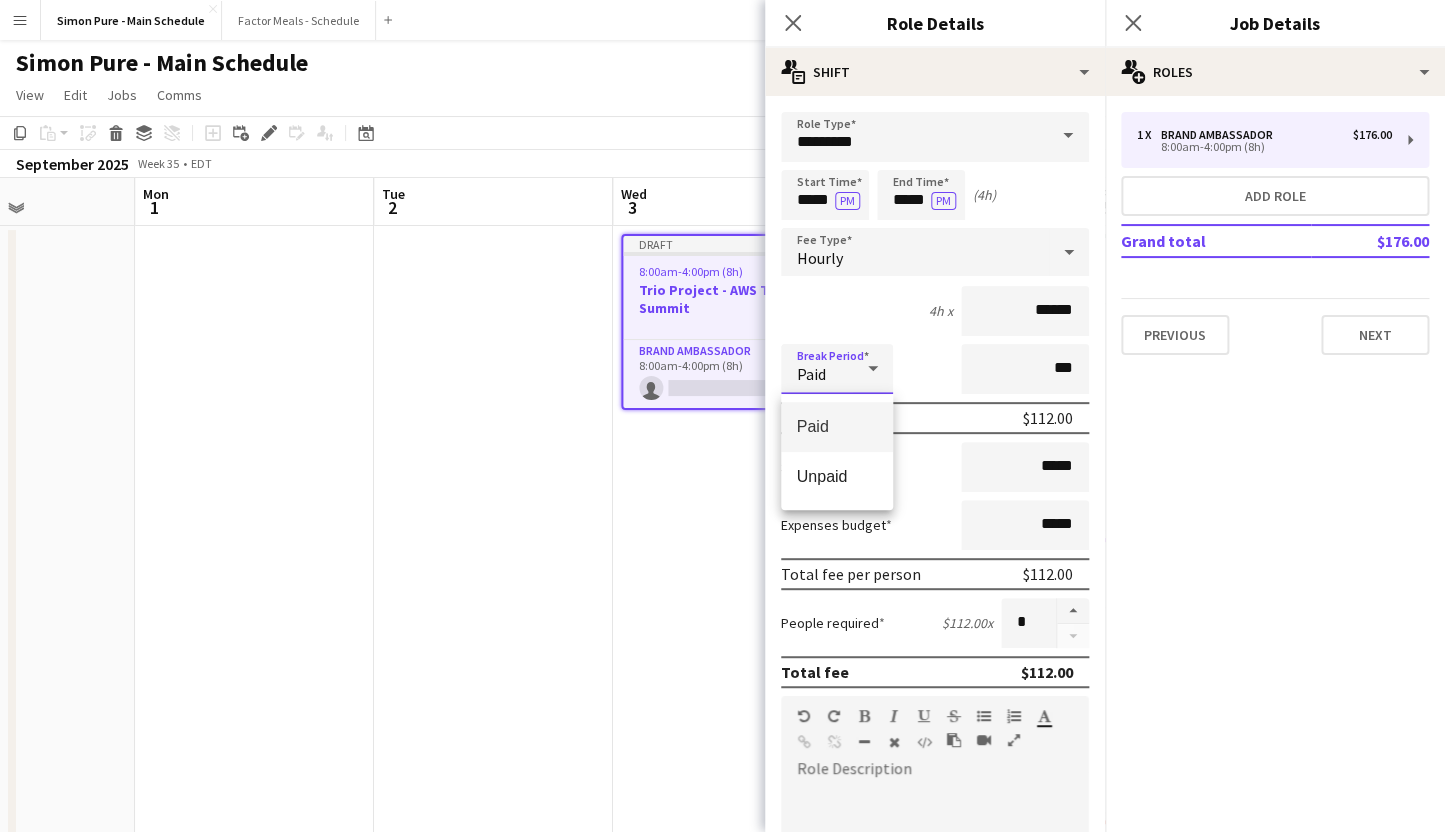 click at bounding box center [722, 416] 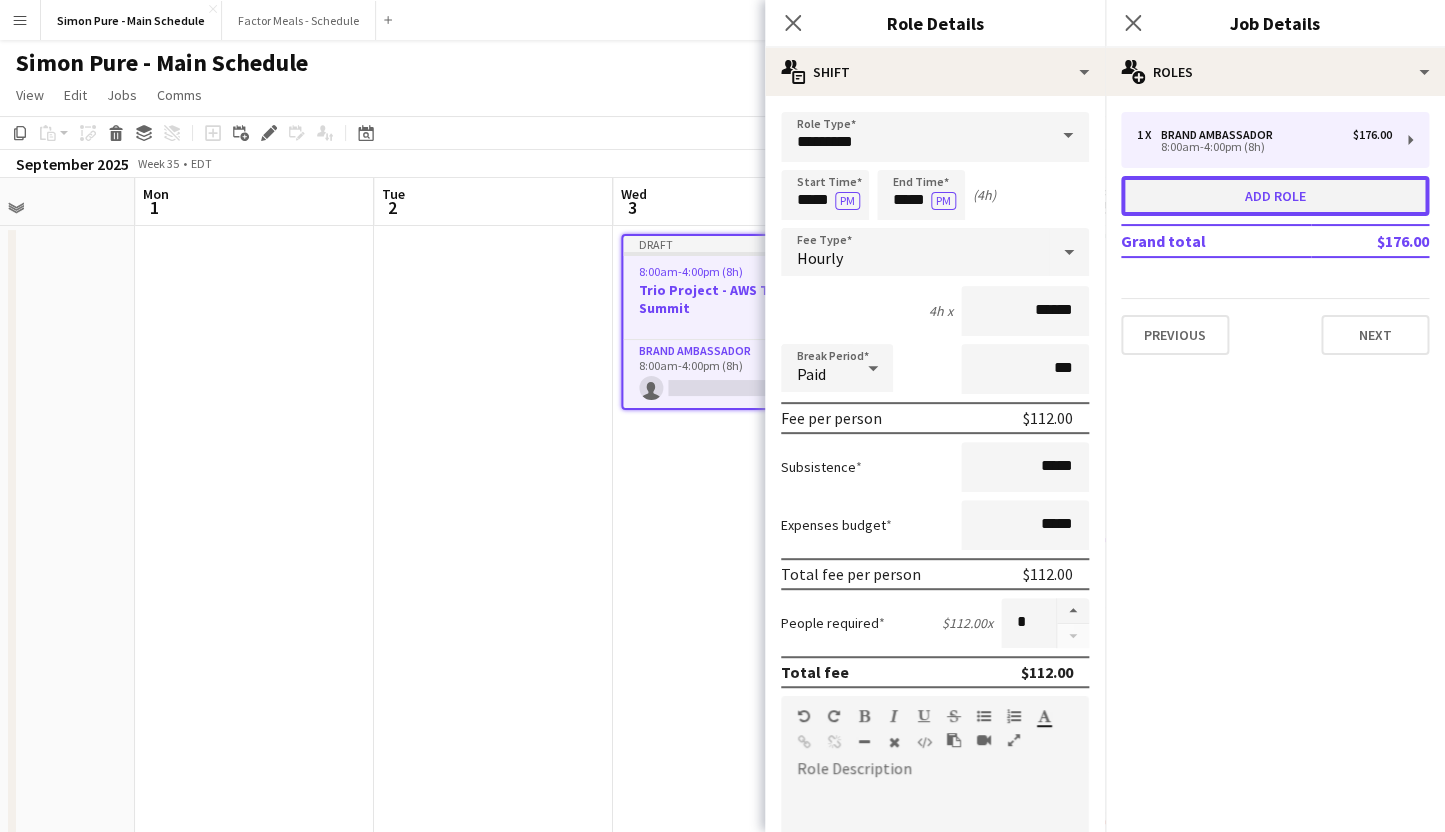 click on "Add role" at bounding box center (1275, 196) 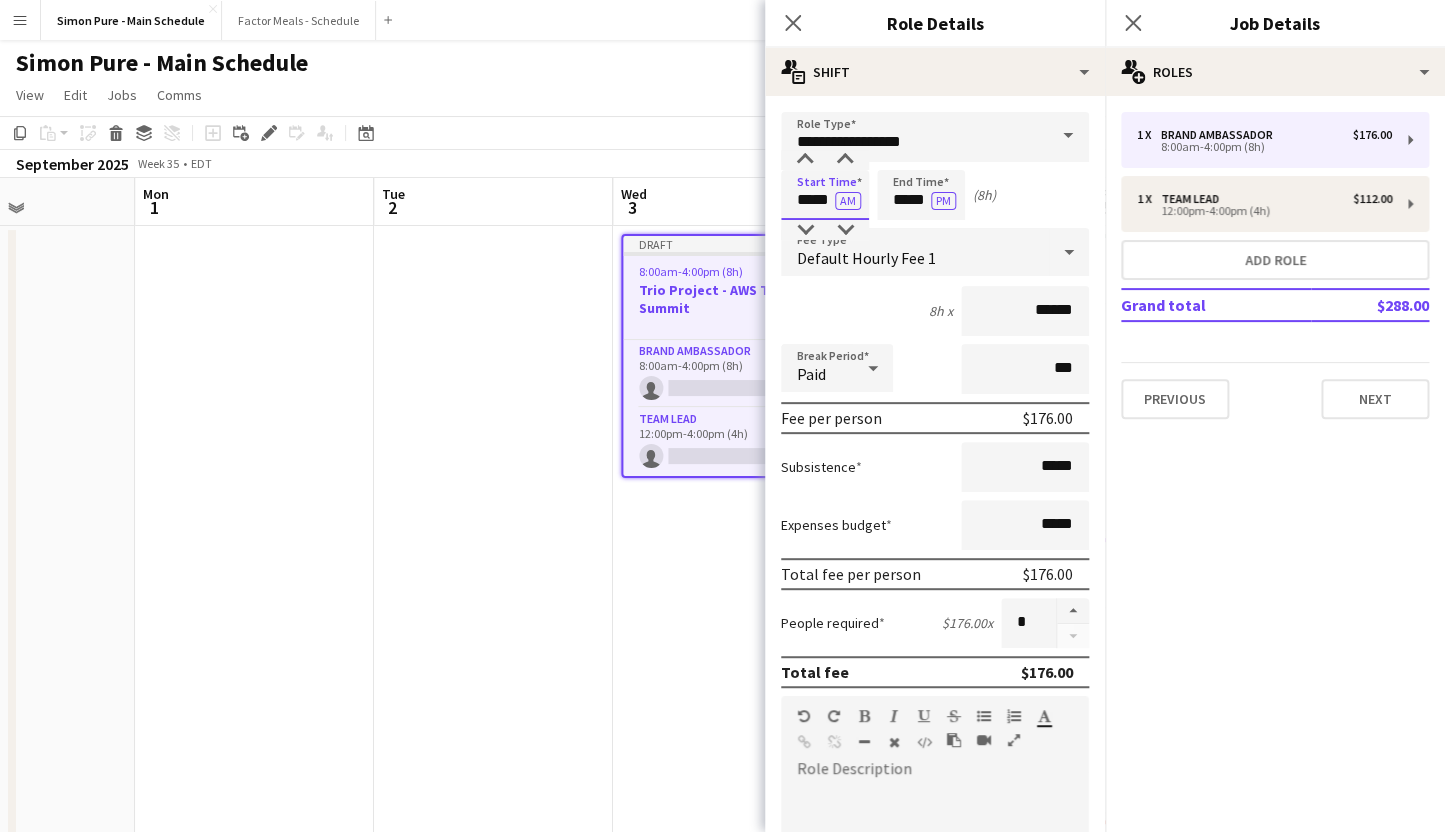 click on "*****" at bounding box center (825, 195) 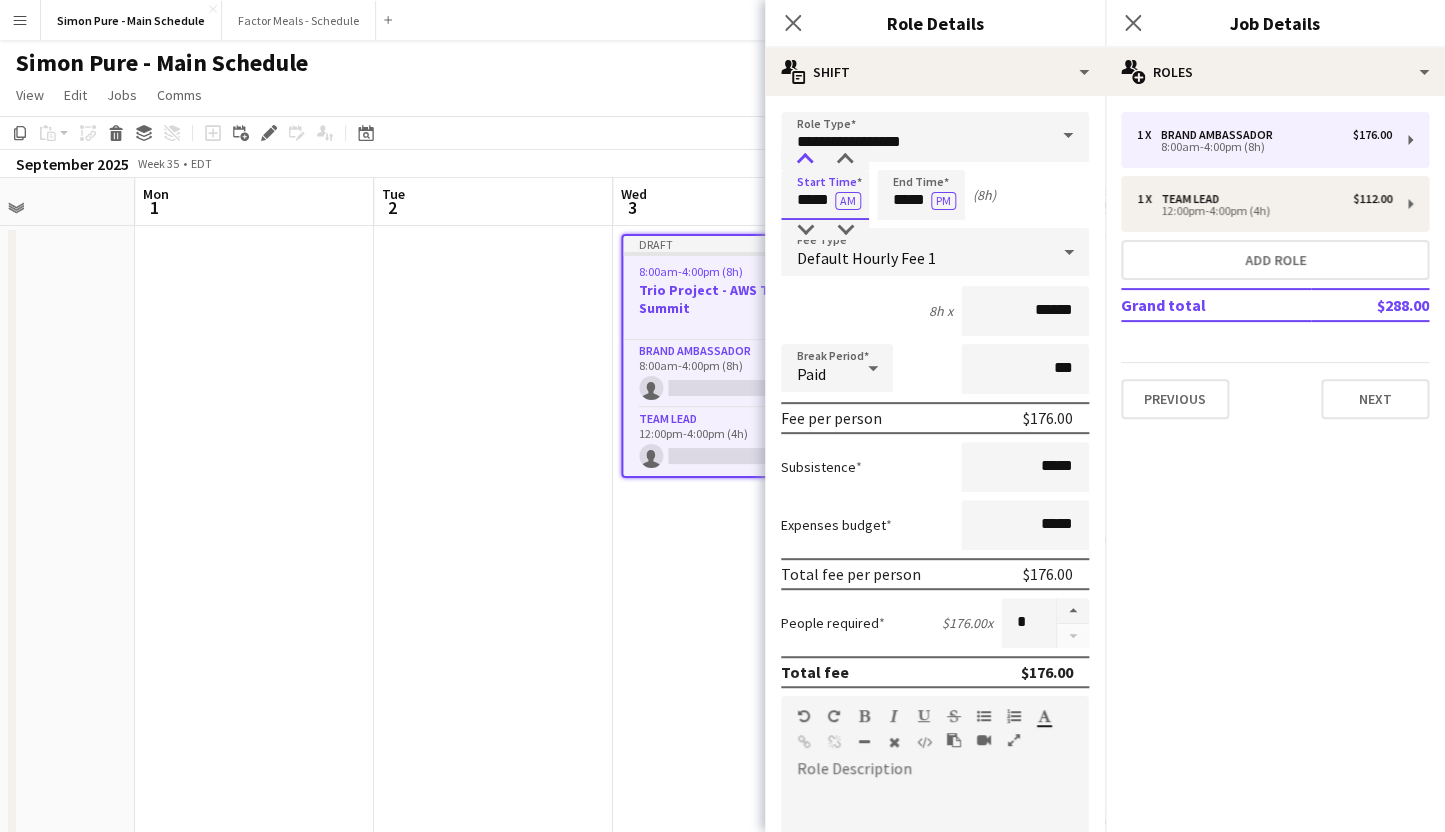click at bounding box center (805, 160) 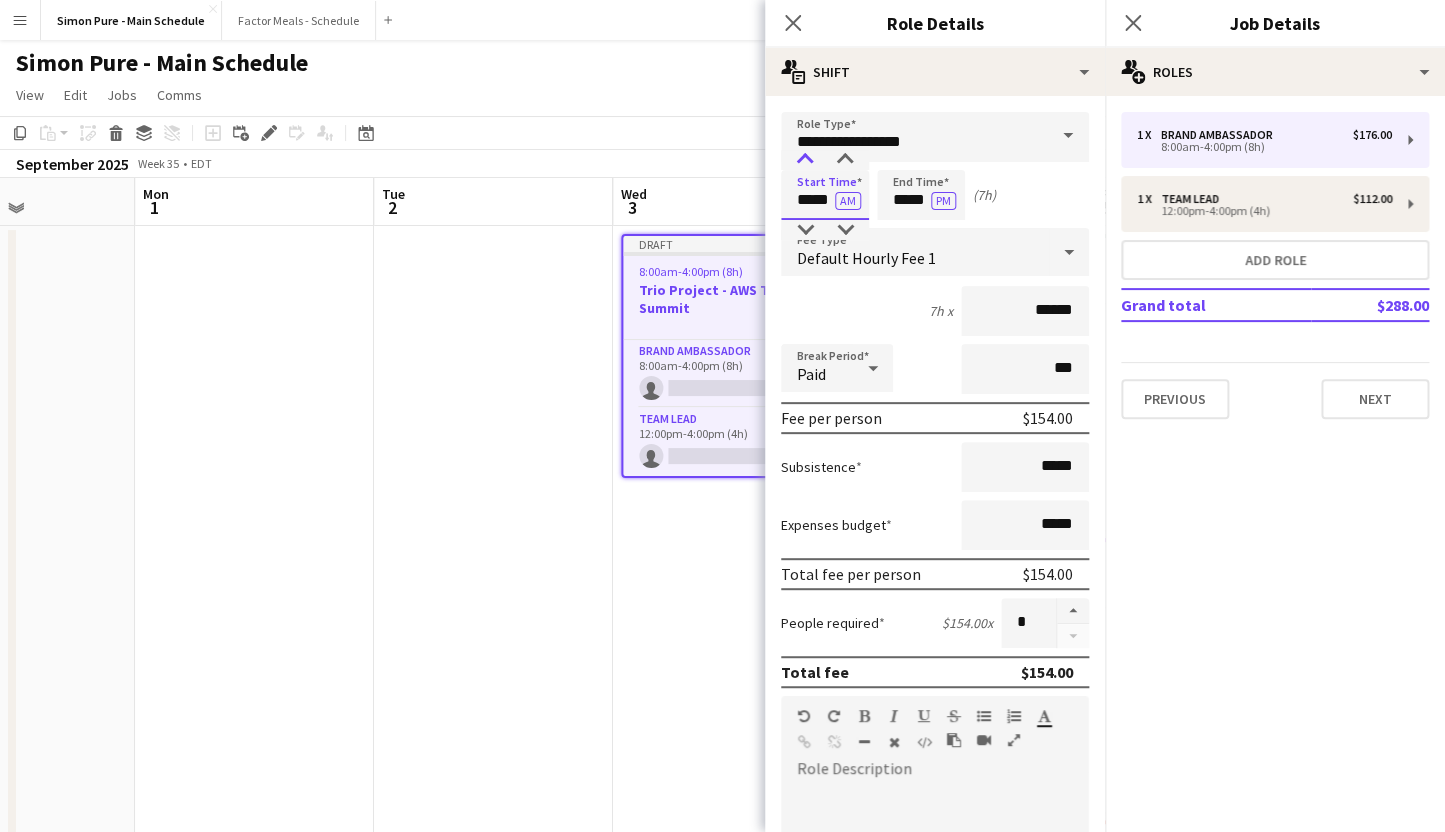click at bounding box center (805, 160) 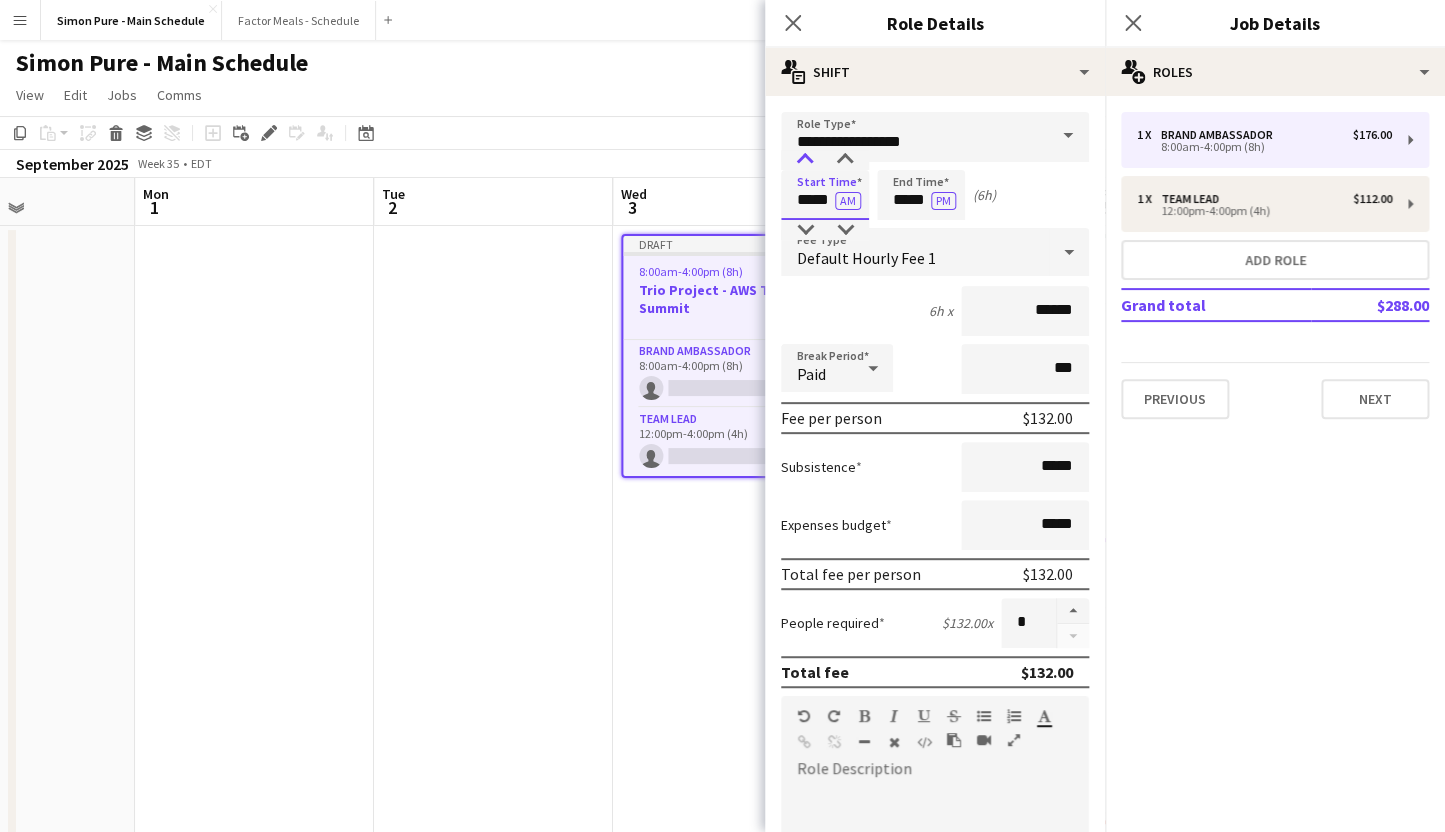 click at bounding box center (805, 160) 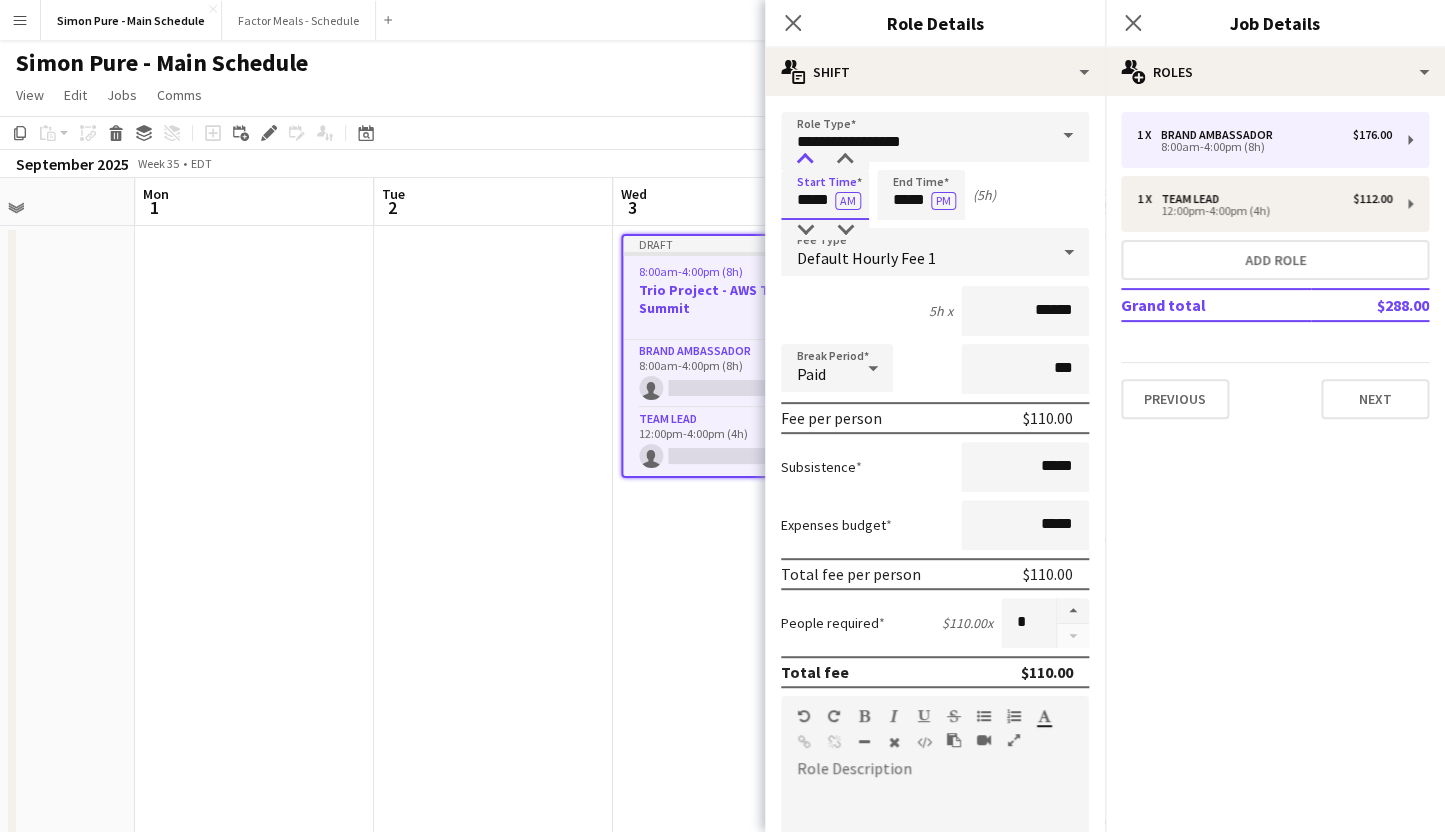 type on "*****" 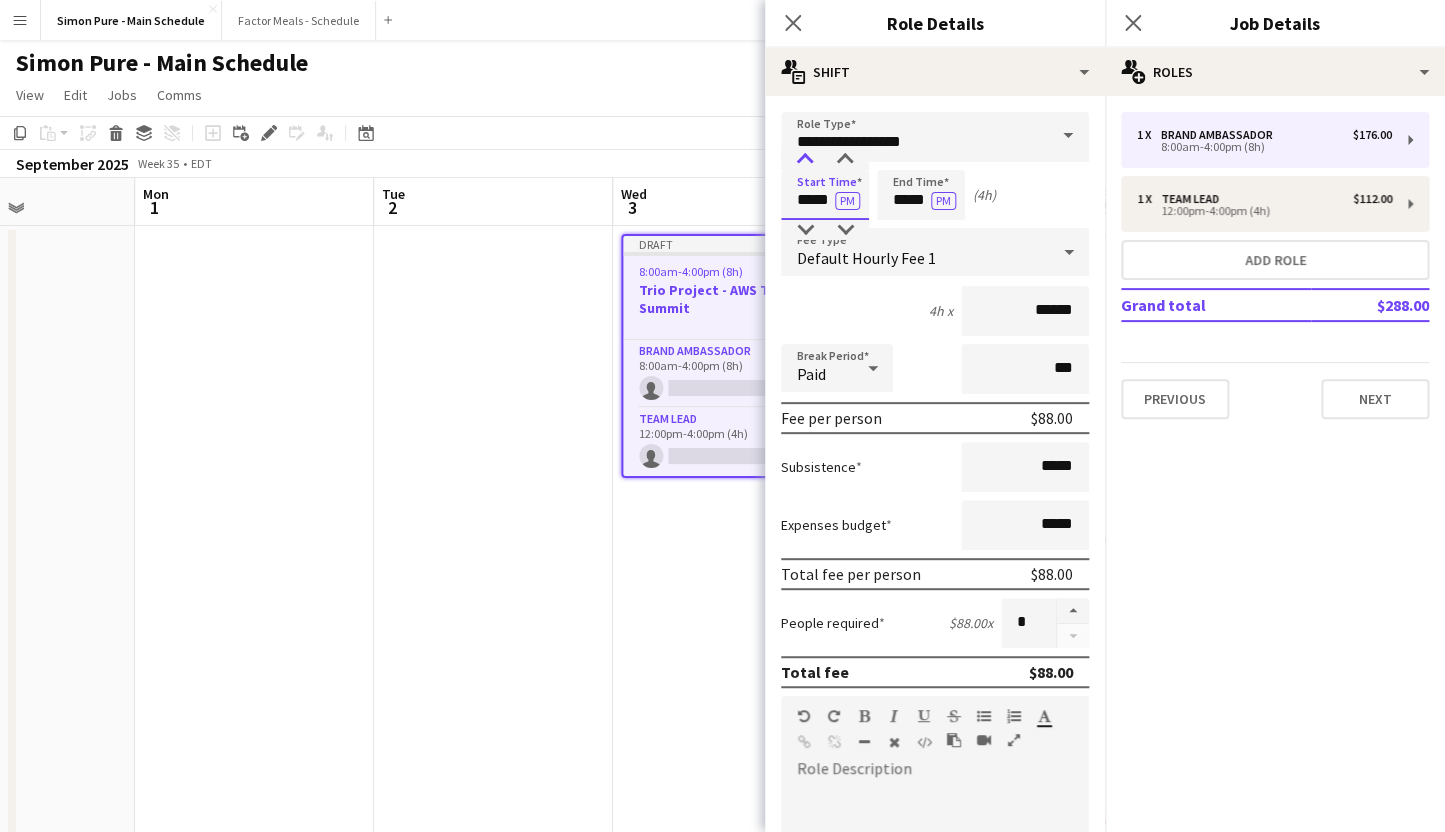 click at bounding box center [805, 160] 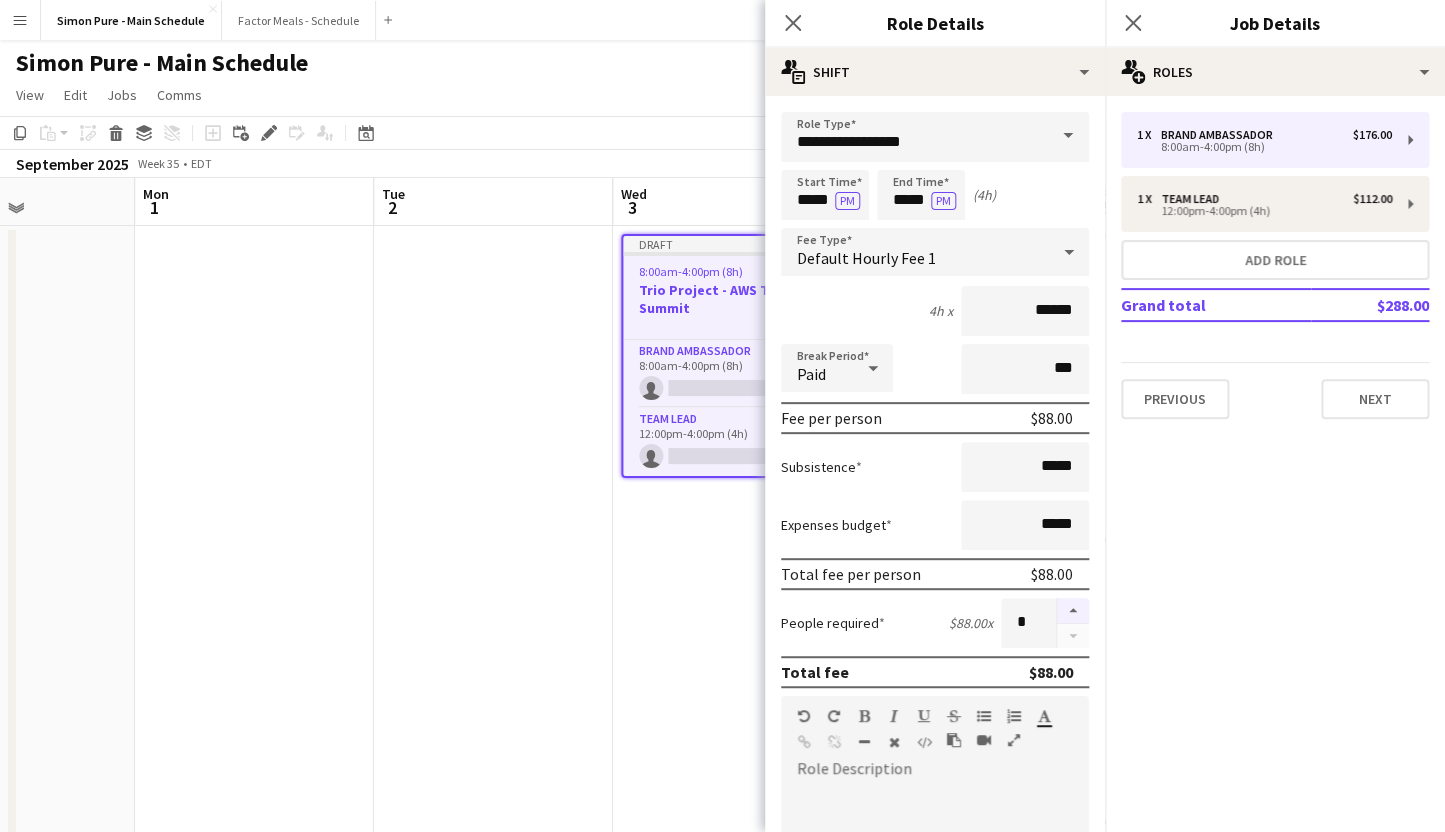 click at bounding box center (1073, 611) 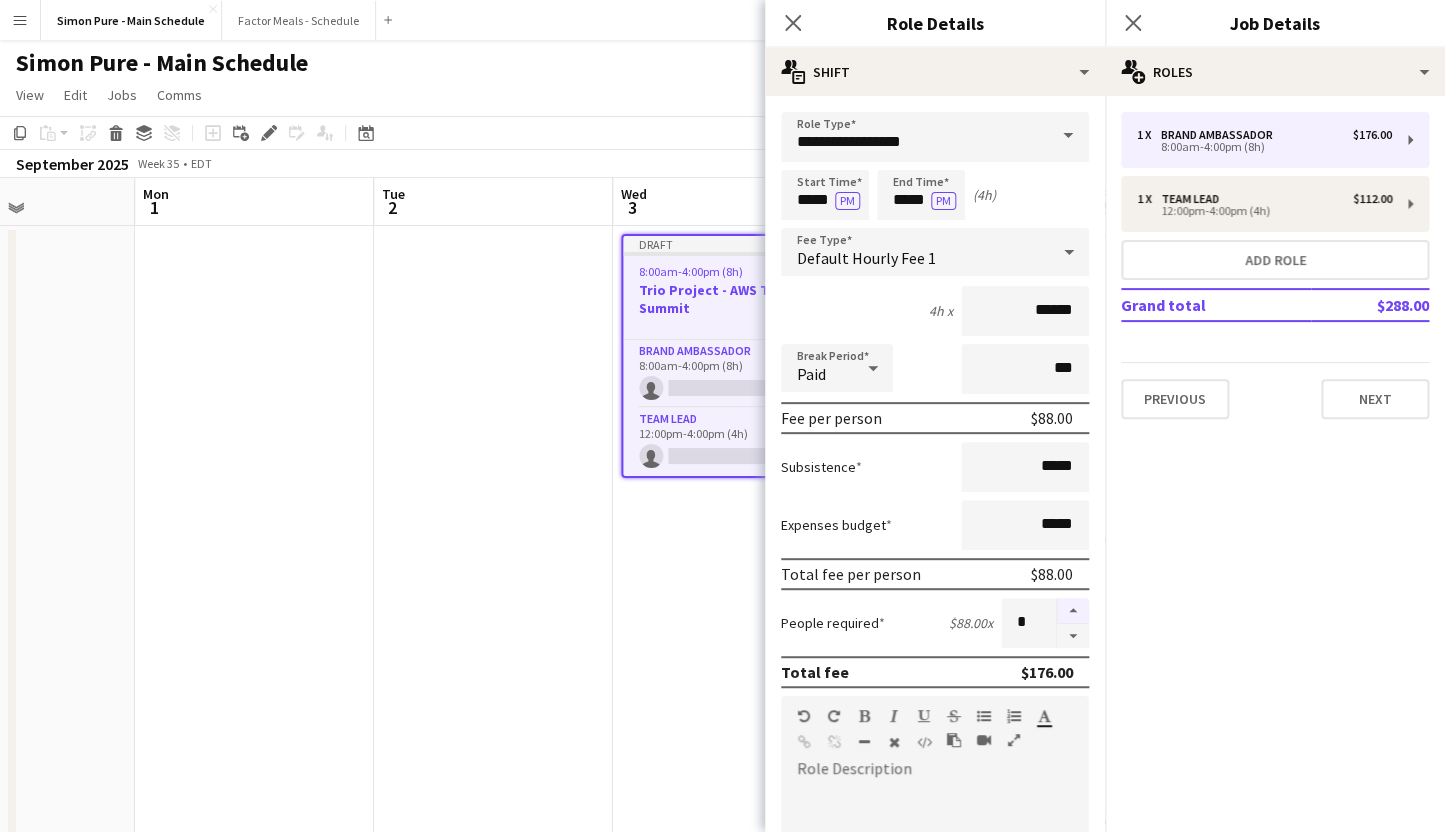 click at bounding box center (1073, 611) 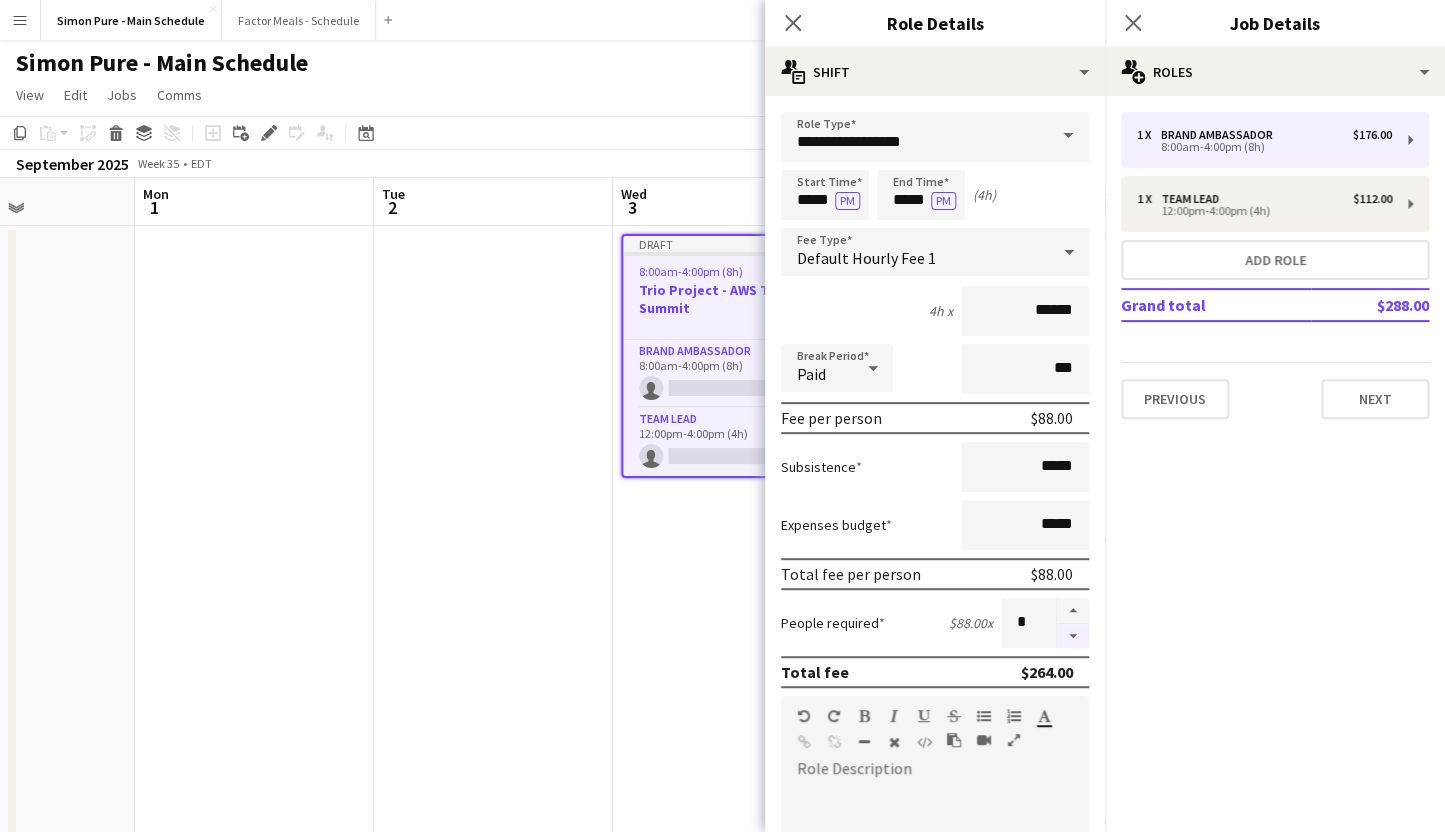 click at bounding box center (1073, 636) 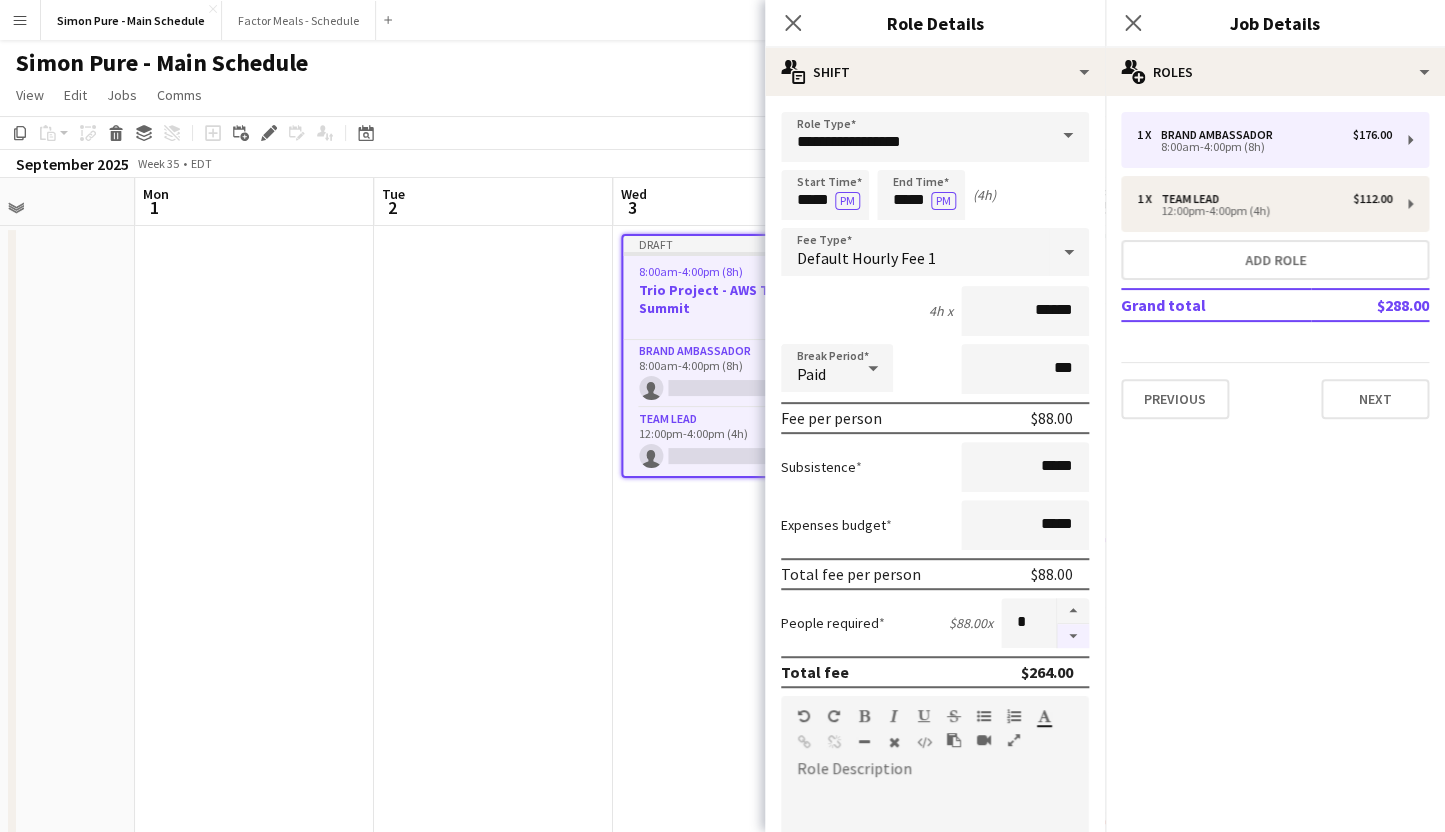 type on "*" 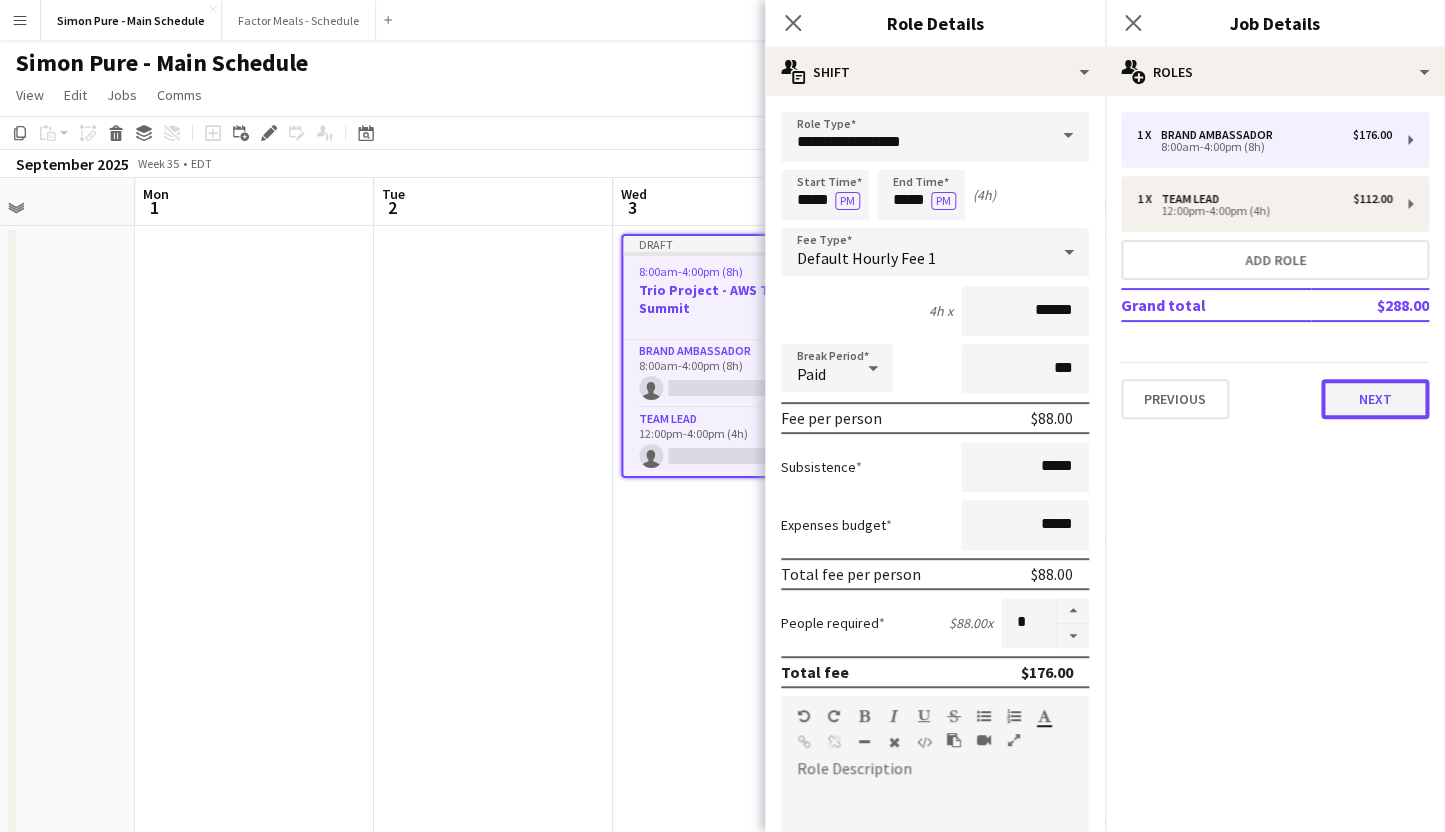 click on "Next" at bounding box center [1375, 399] 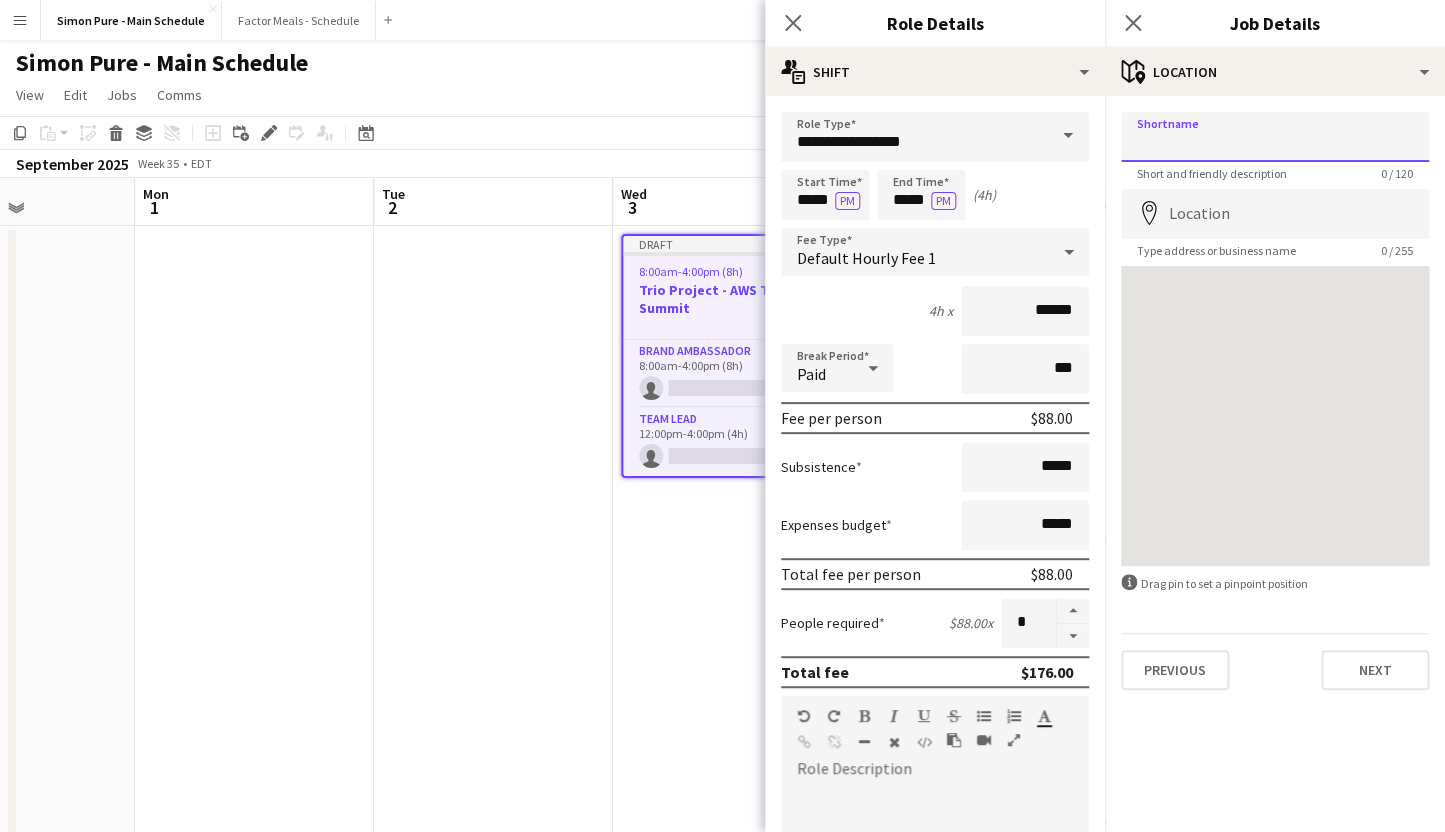 click on "Shortname" at bounding box center (1275, 137) 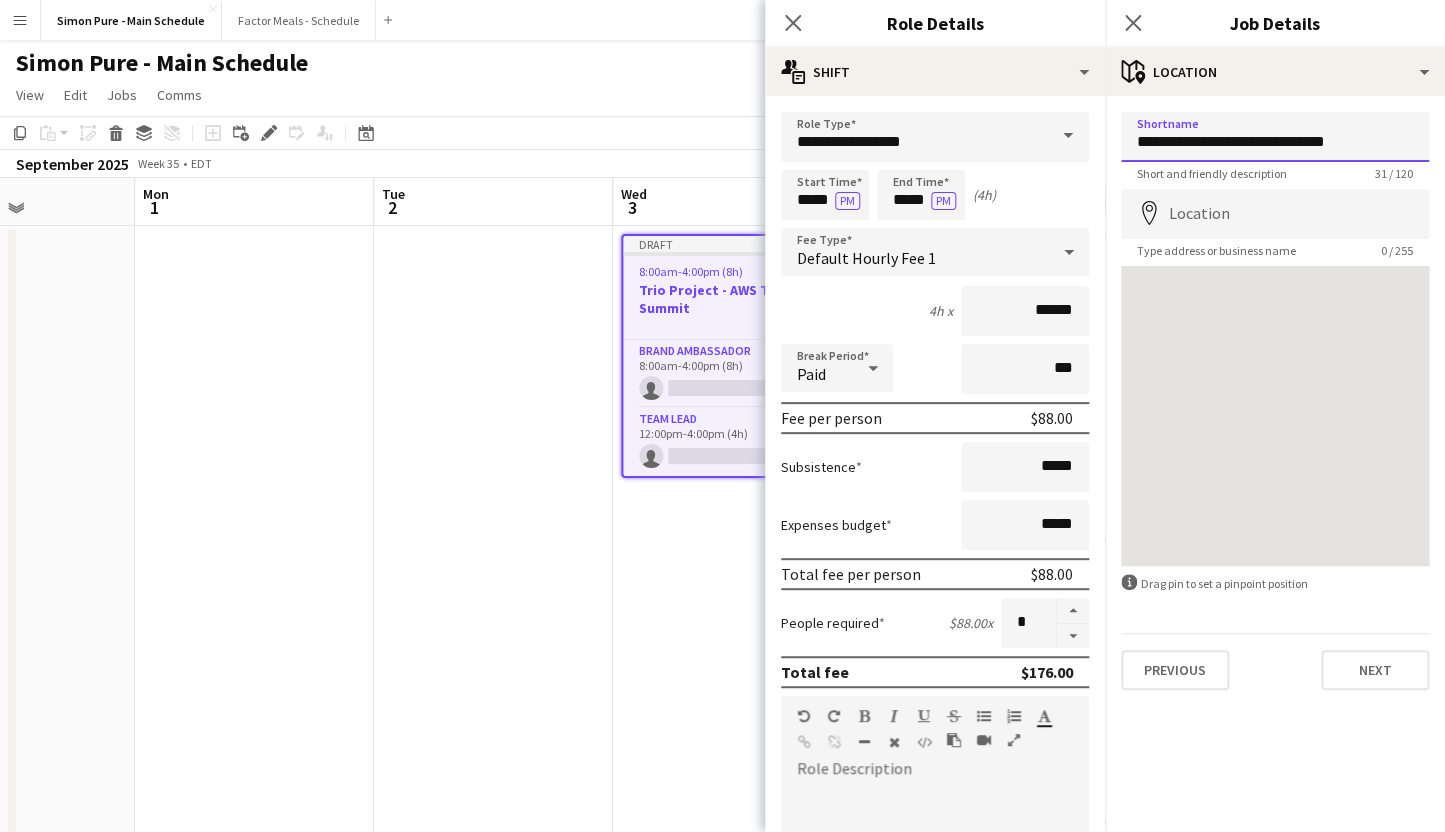 type on "**********" 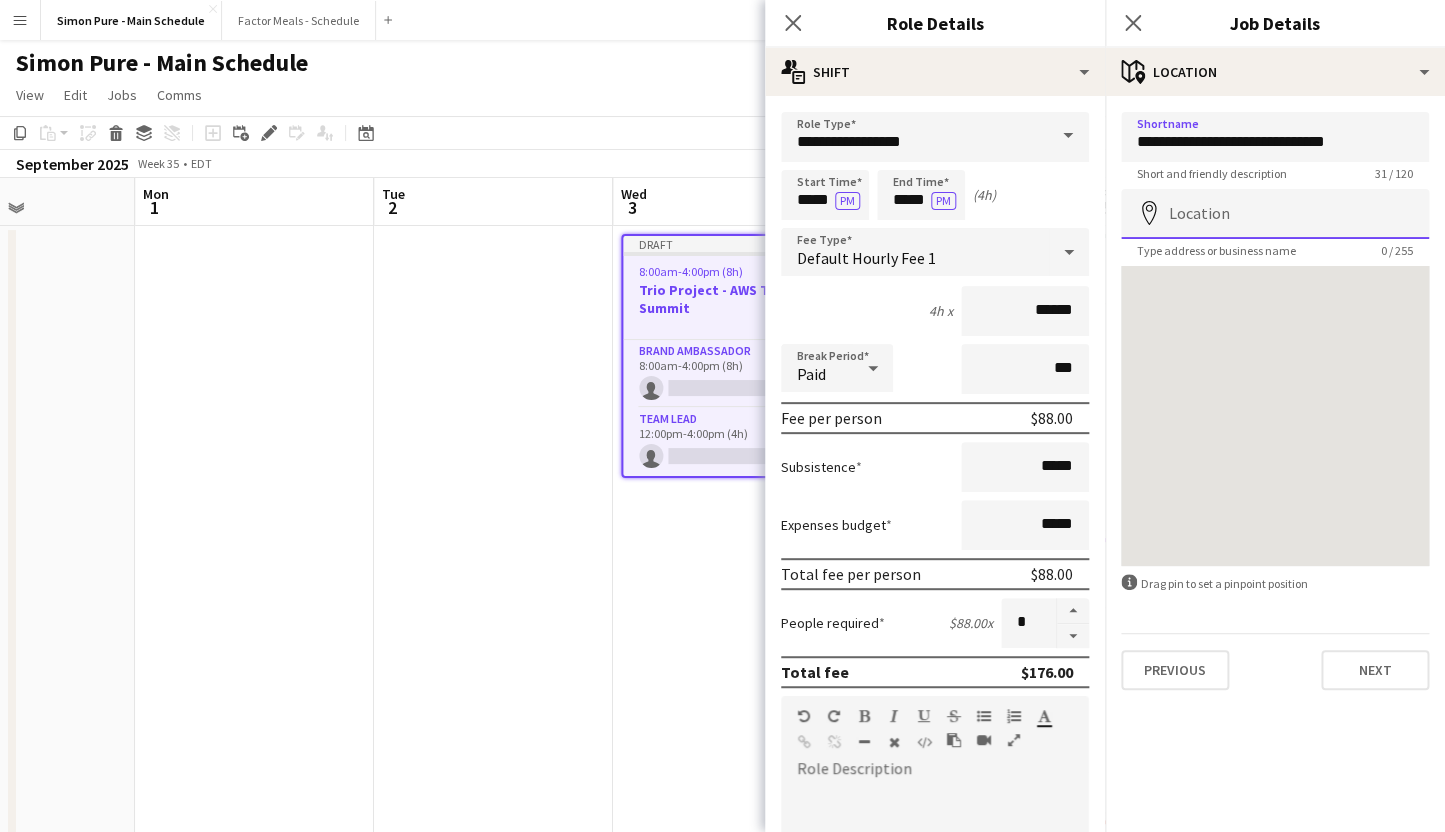 click on "Location" at bounding box center [1275, 214] 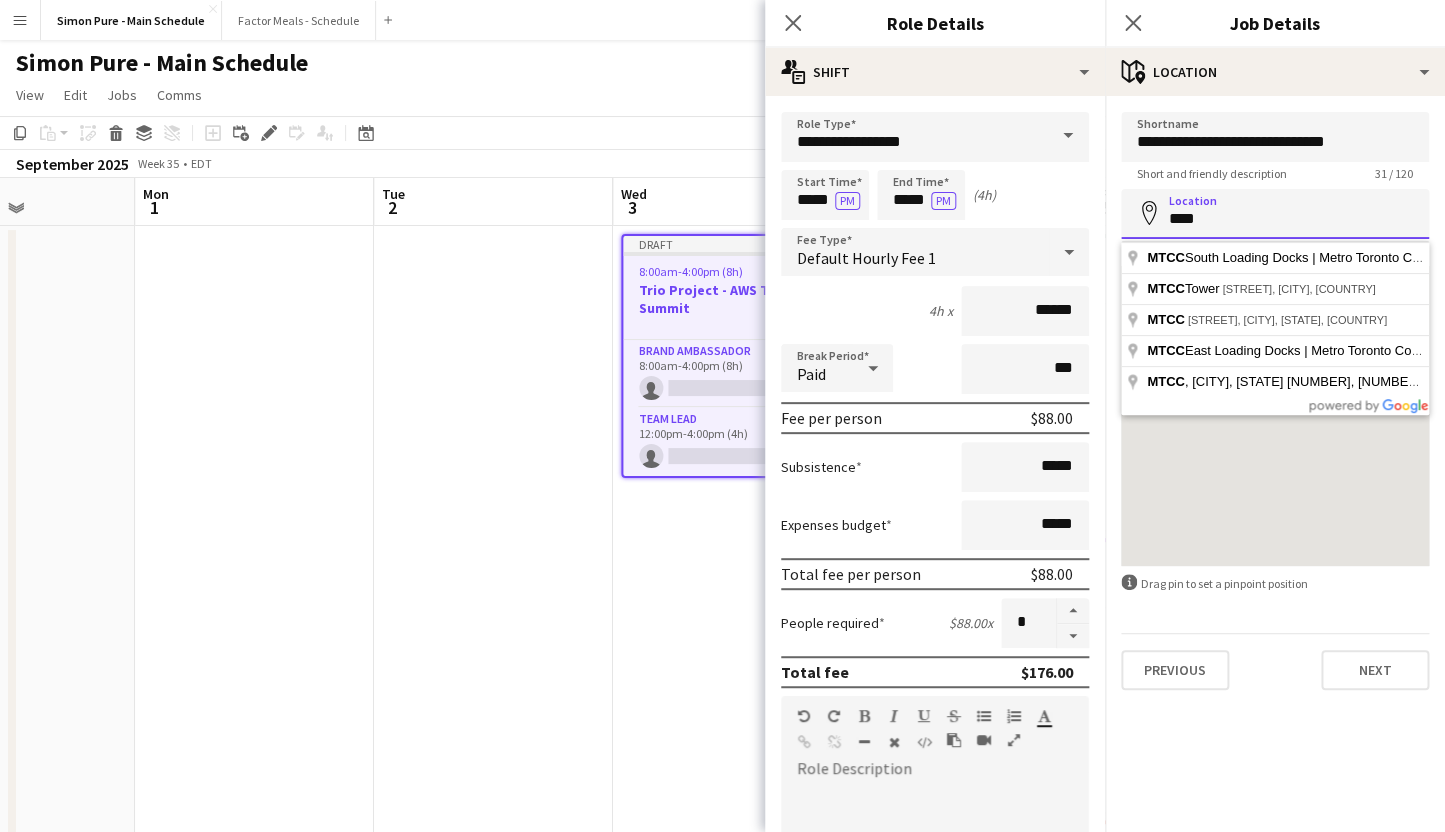 drag, startPoint x: 1178, startPoint y: 223, endPoint x: 1266, endPoint y: 220, distance: 88.051125 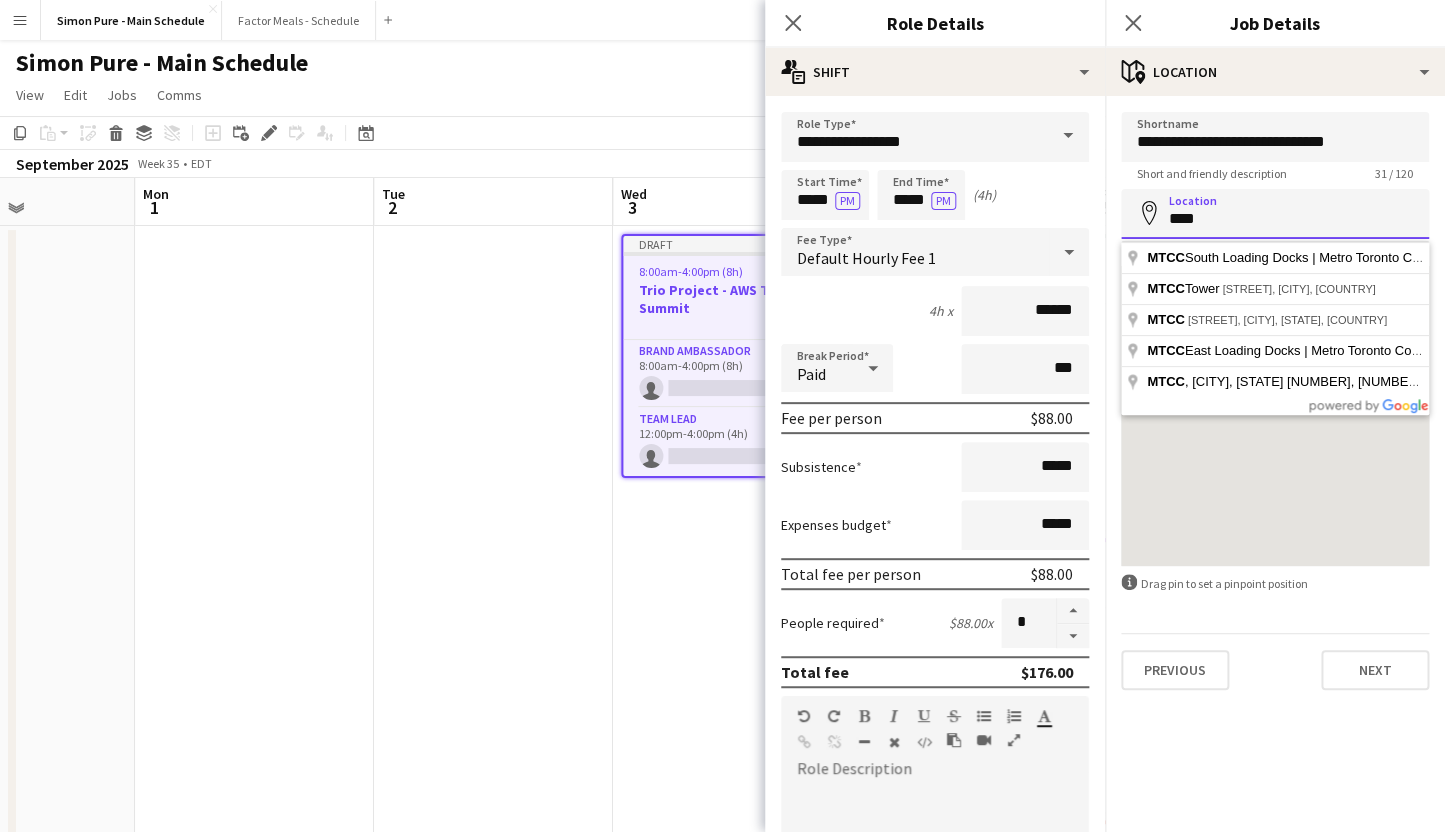 click on "****" at bounding box center [1275, 214] 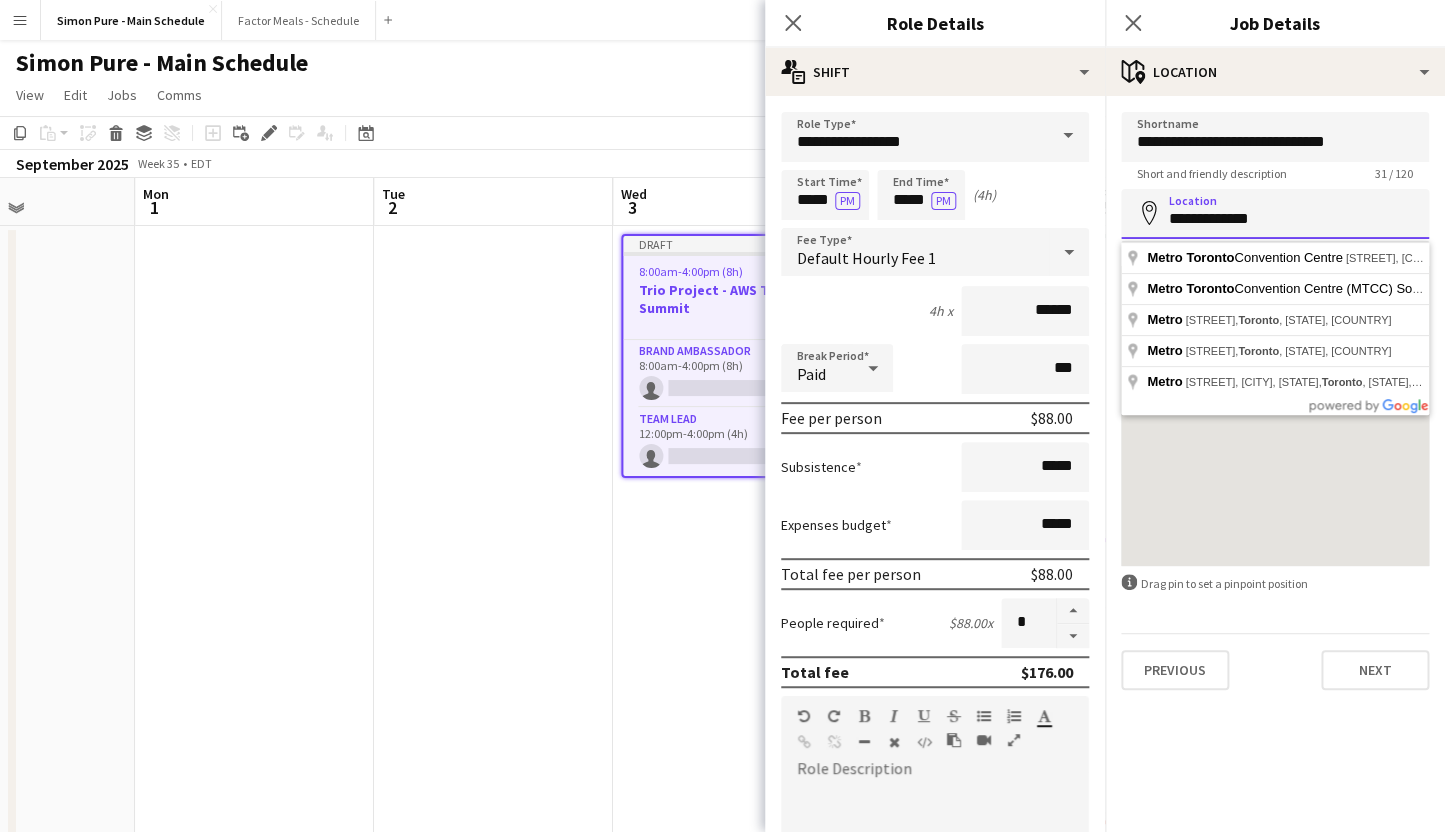 type on "**********" 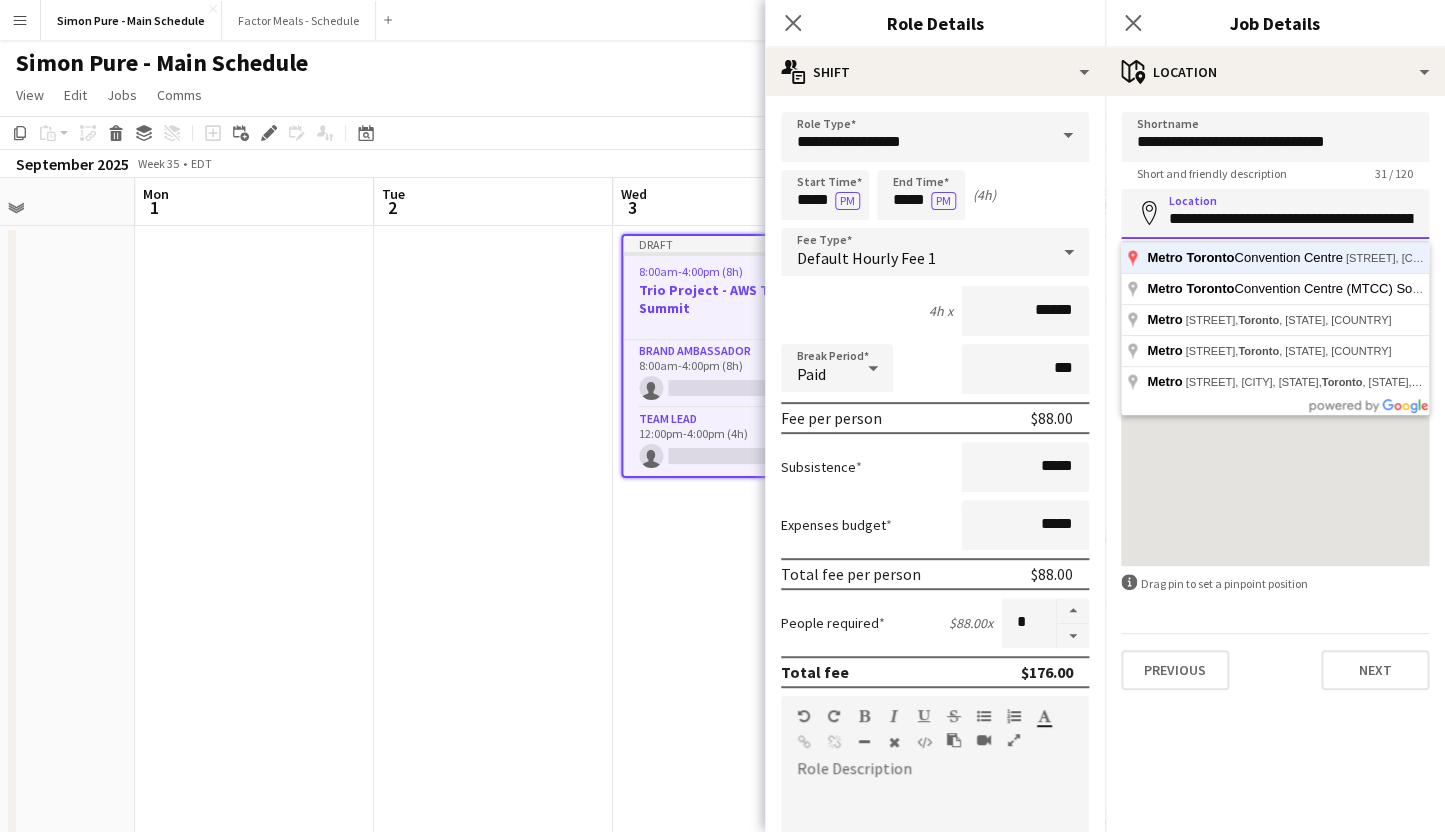click on "Next" at bounding box center [1375, 670] 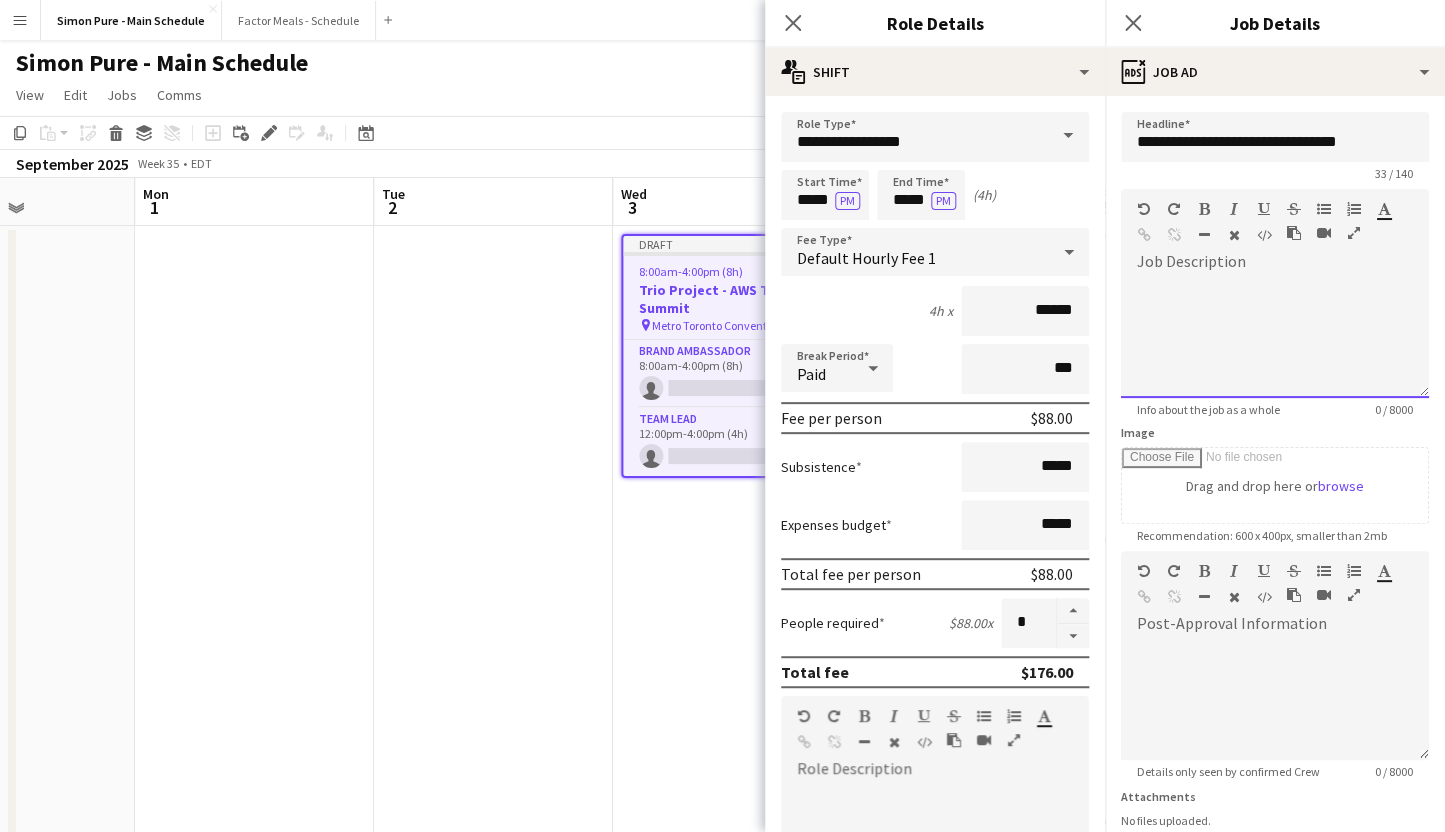 click at bounding box center (1275, 338) 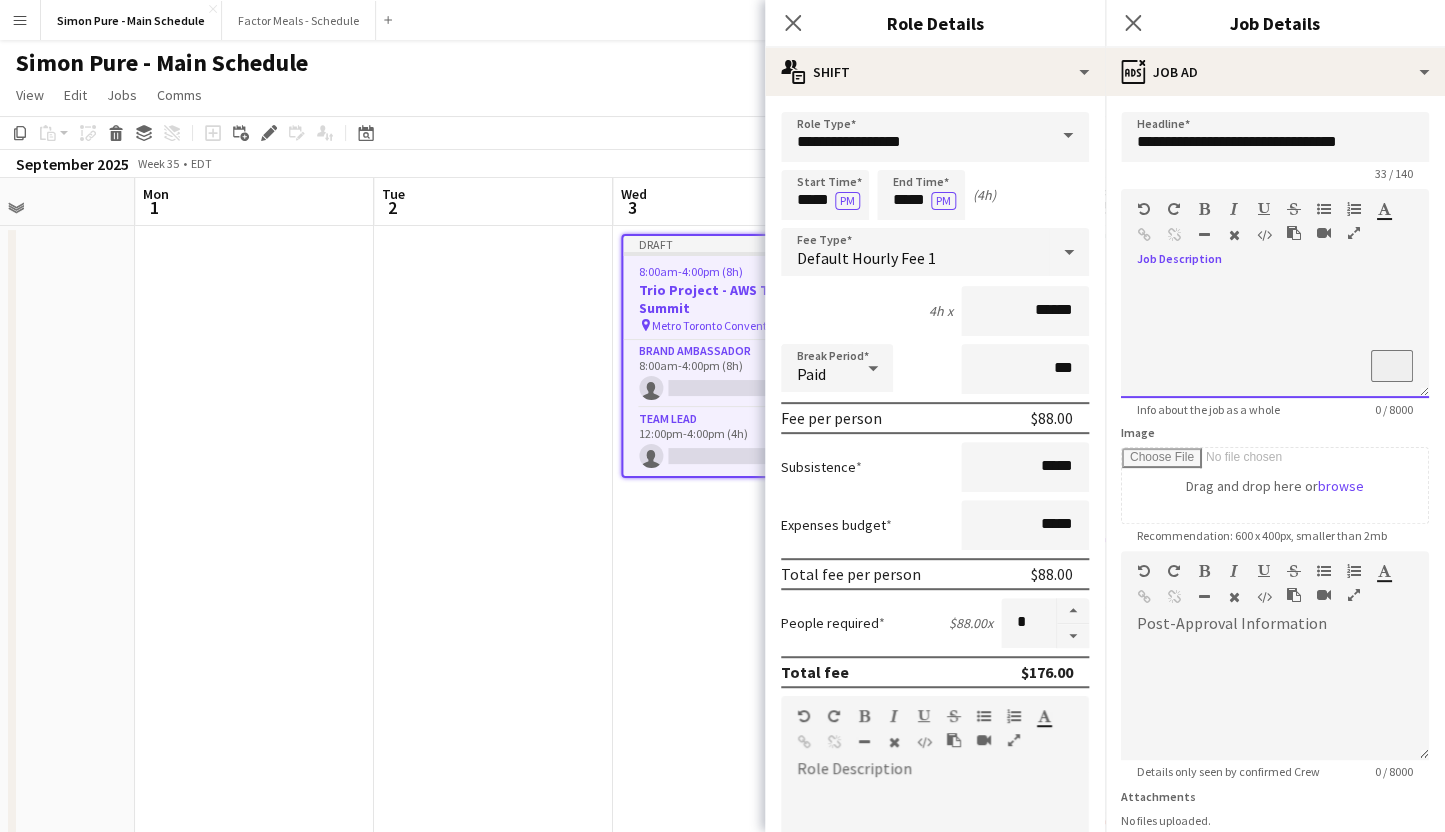 type 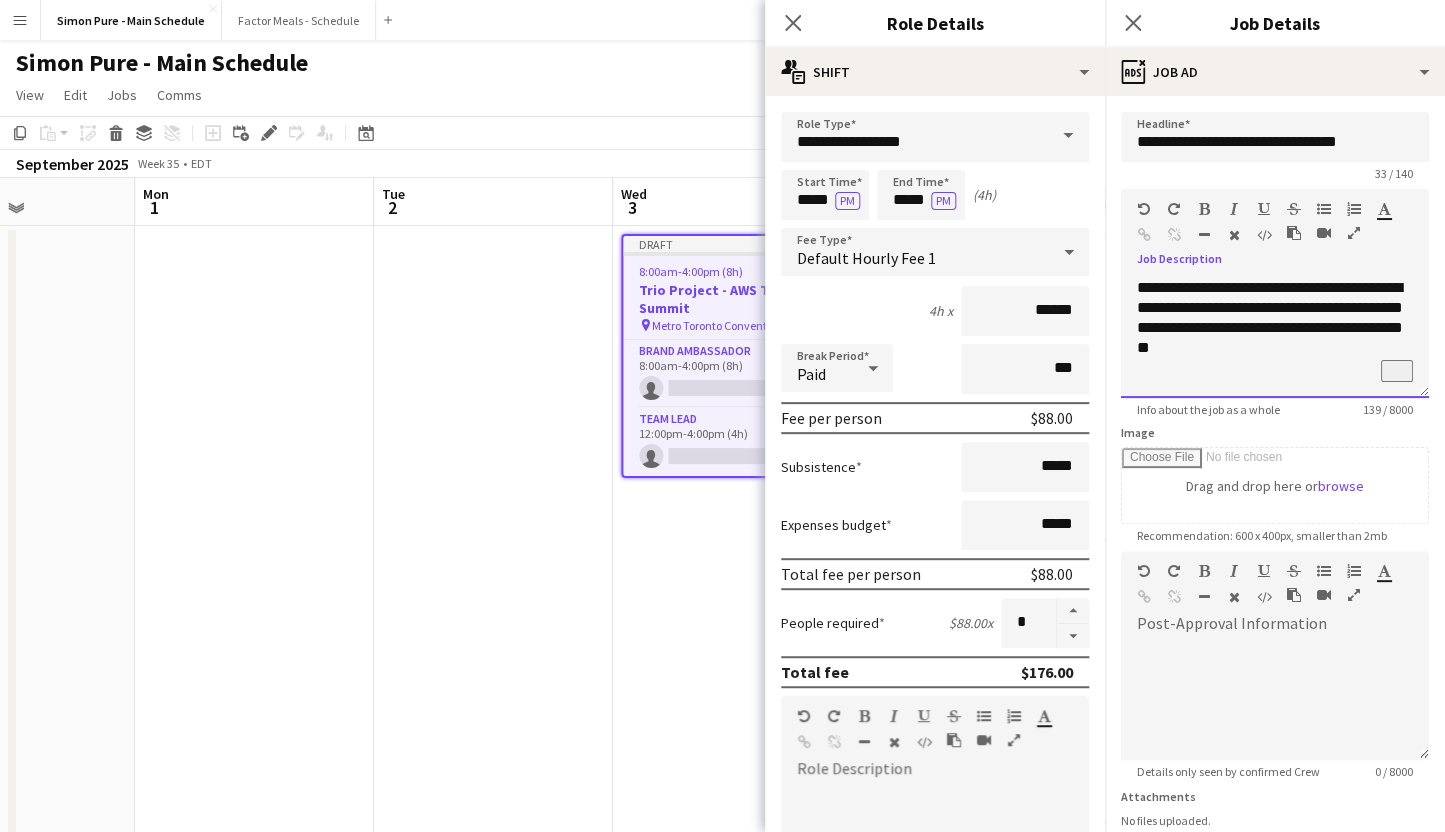 scroll, scrollTop: 2, scrollLeft: 0, axis: vertical 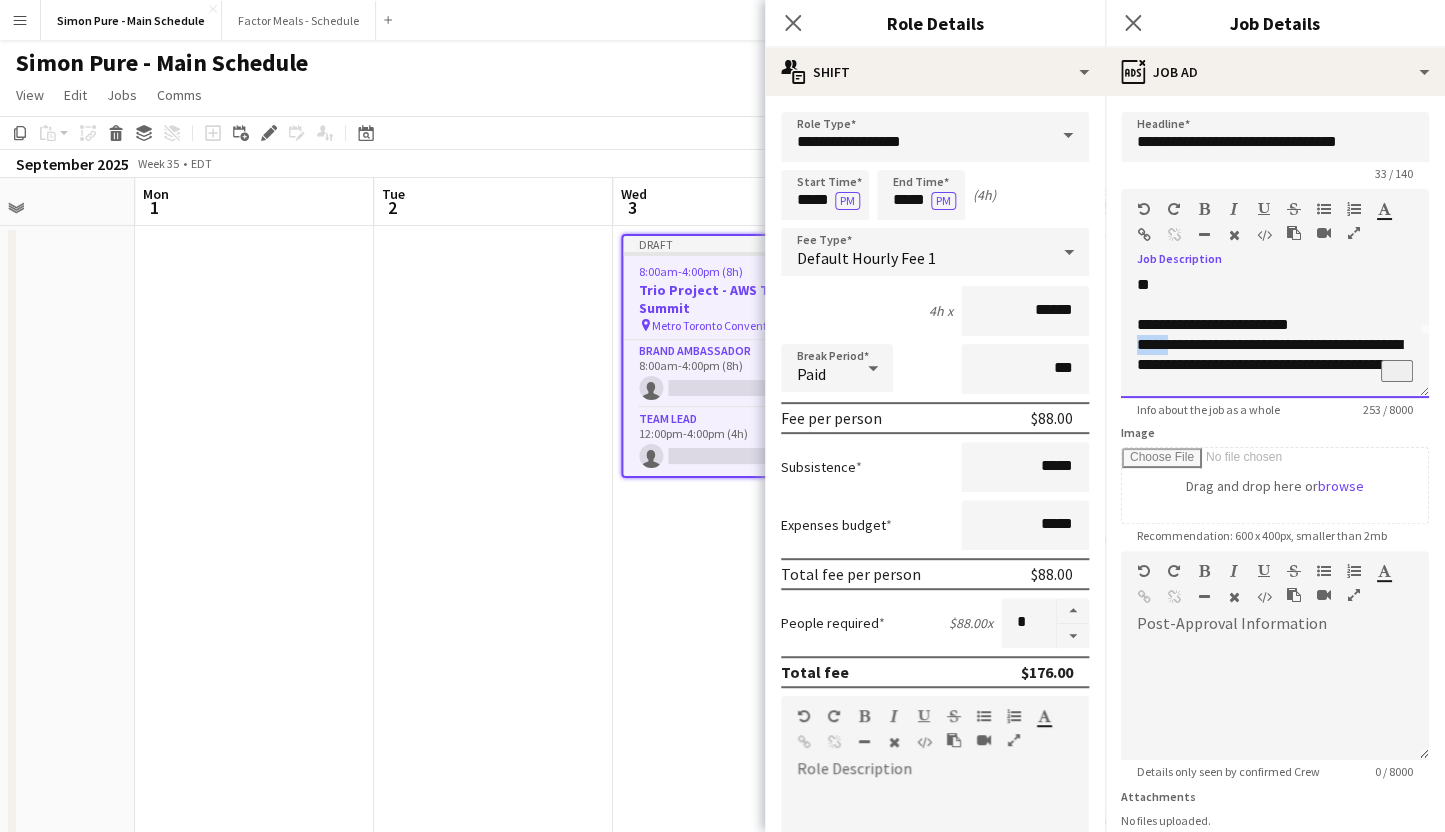 drag, startPoint x: 1164, startPoint y: 348, endPoint x: 1108, endPoint y: 348, distance: 56 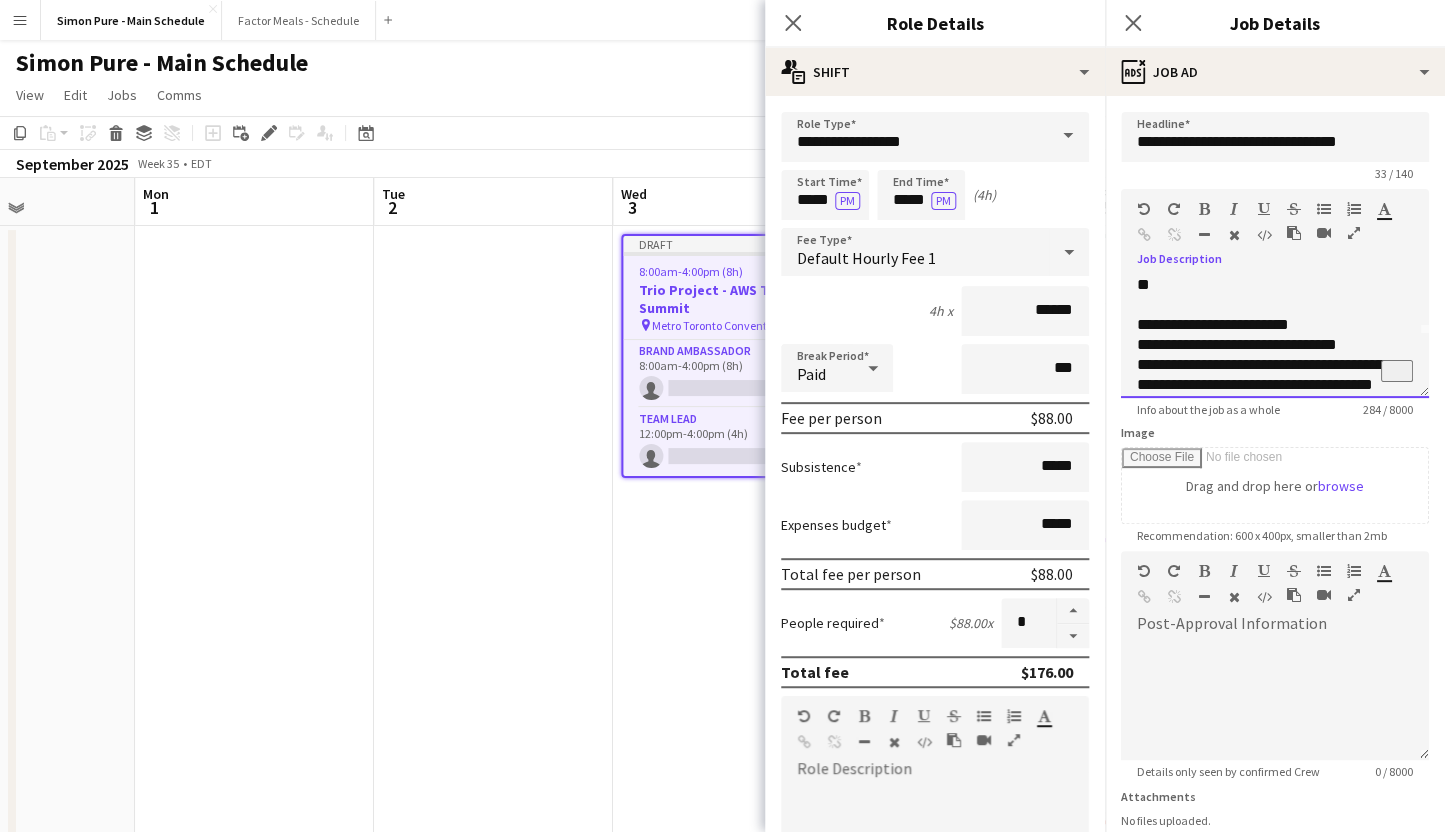 click on "**********" at bounding box center [1275, 385] 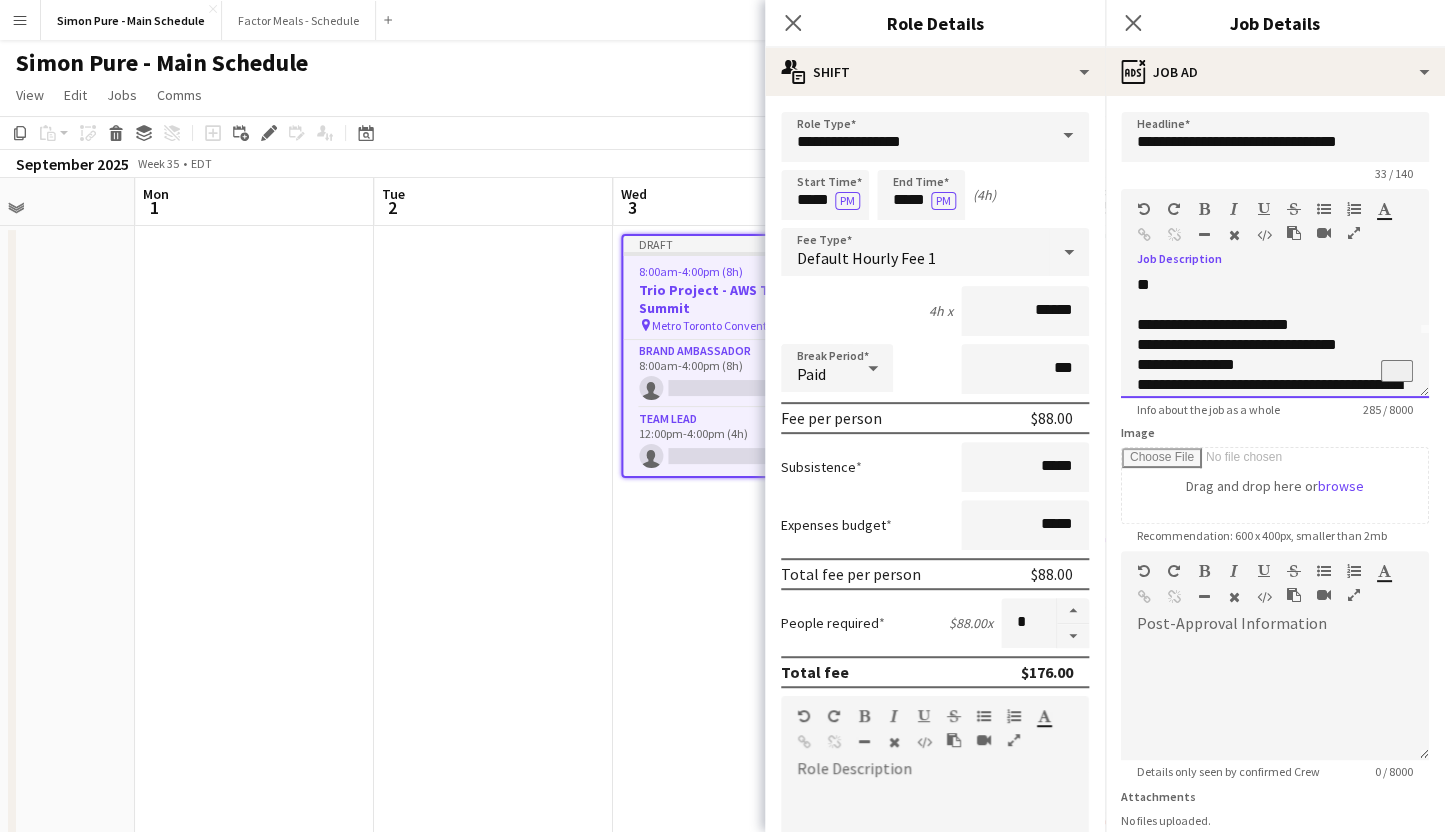 scroll, scrollTop: 88, scrollLeft: 0, axis: vertical 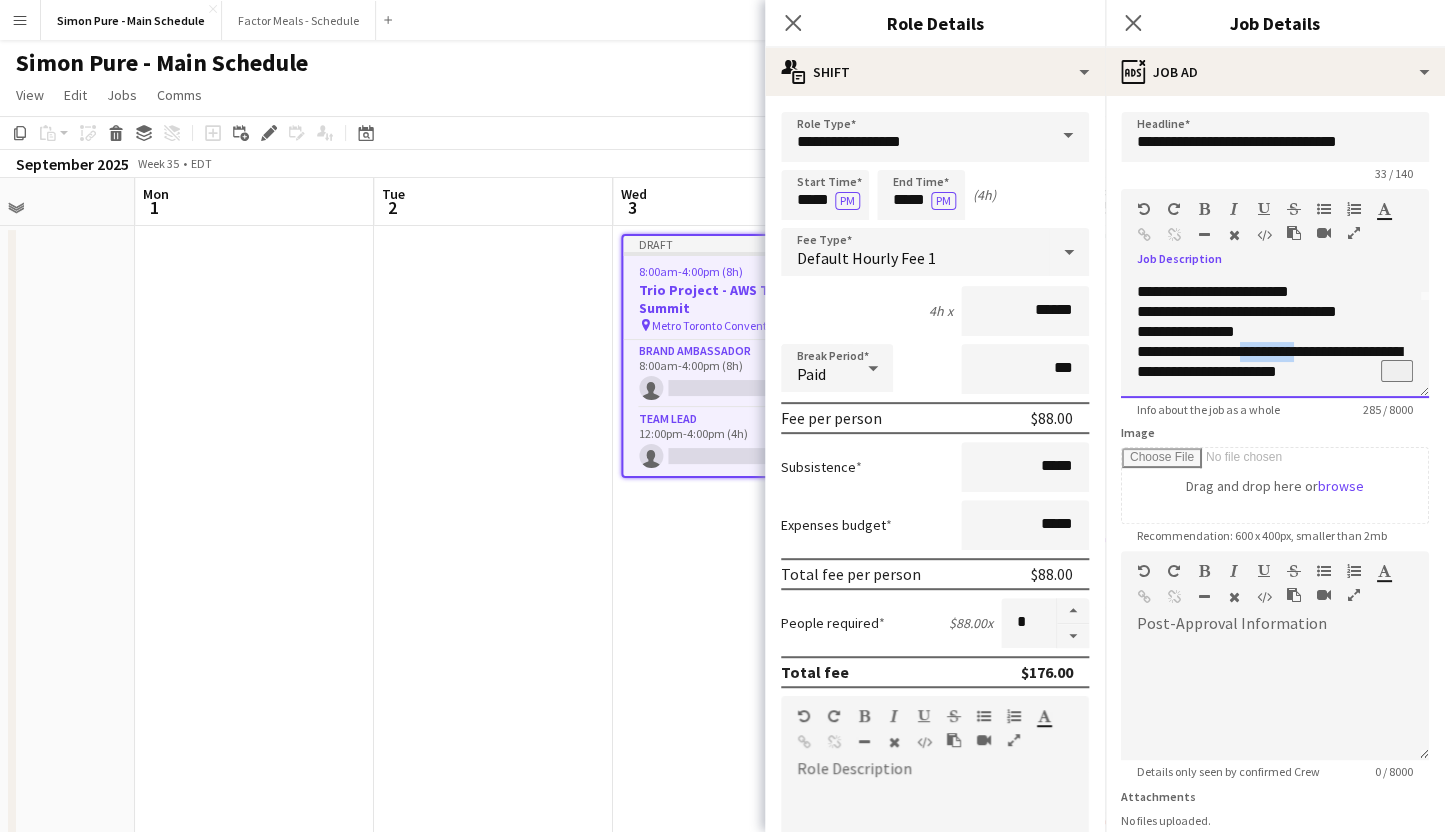 drag, startPoint x: 1242, startPoint y: 355, endPoint x: 1303, endPoint y: 347, distance: 61.522354 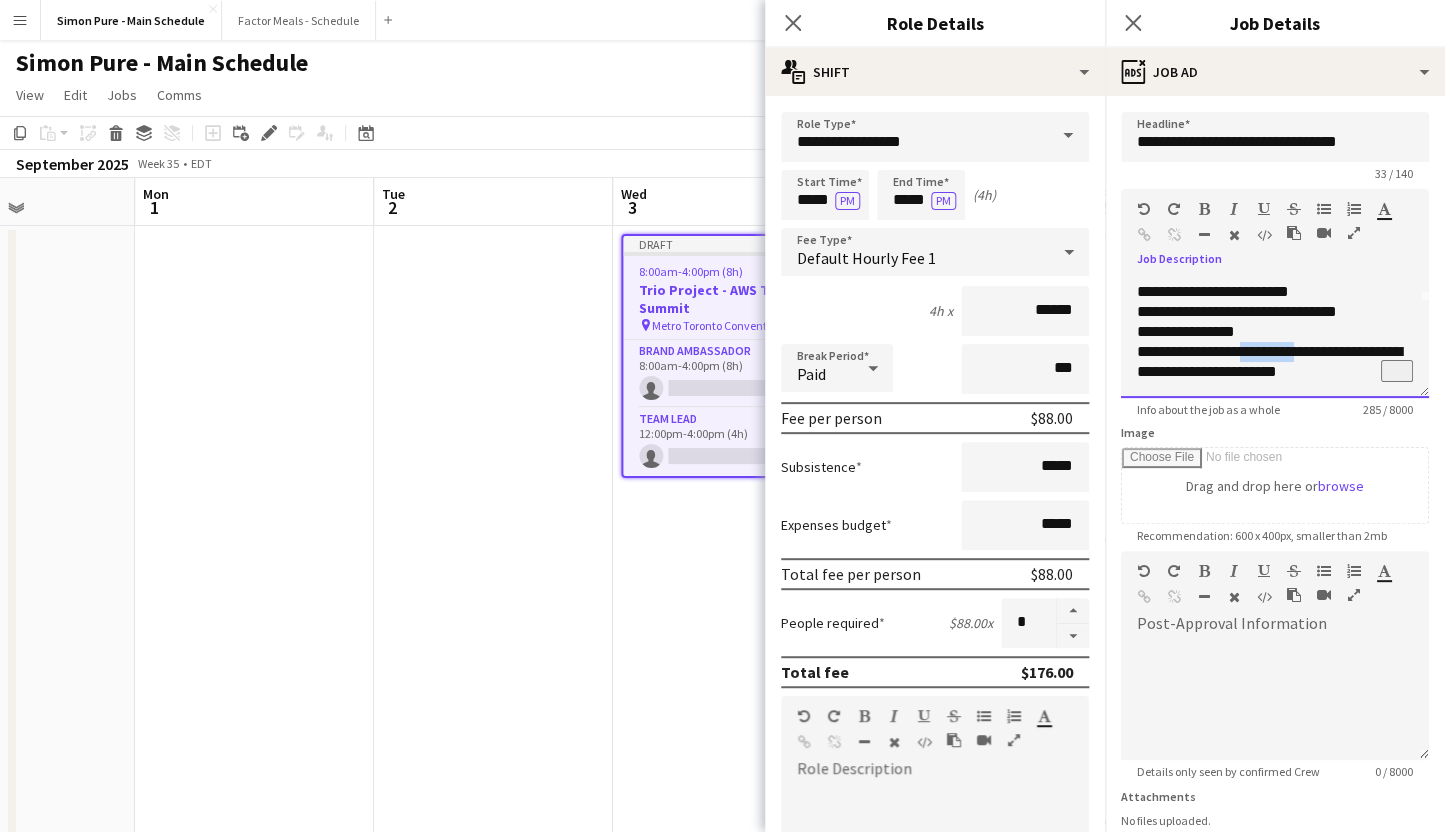 click on "**********" at bounding box center (1275, 362) 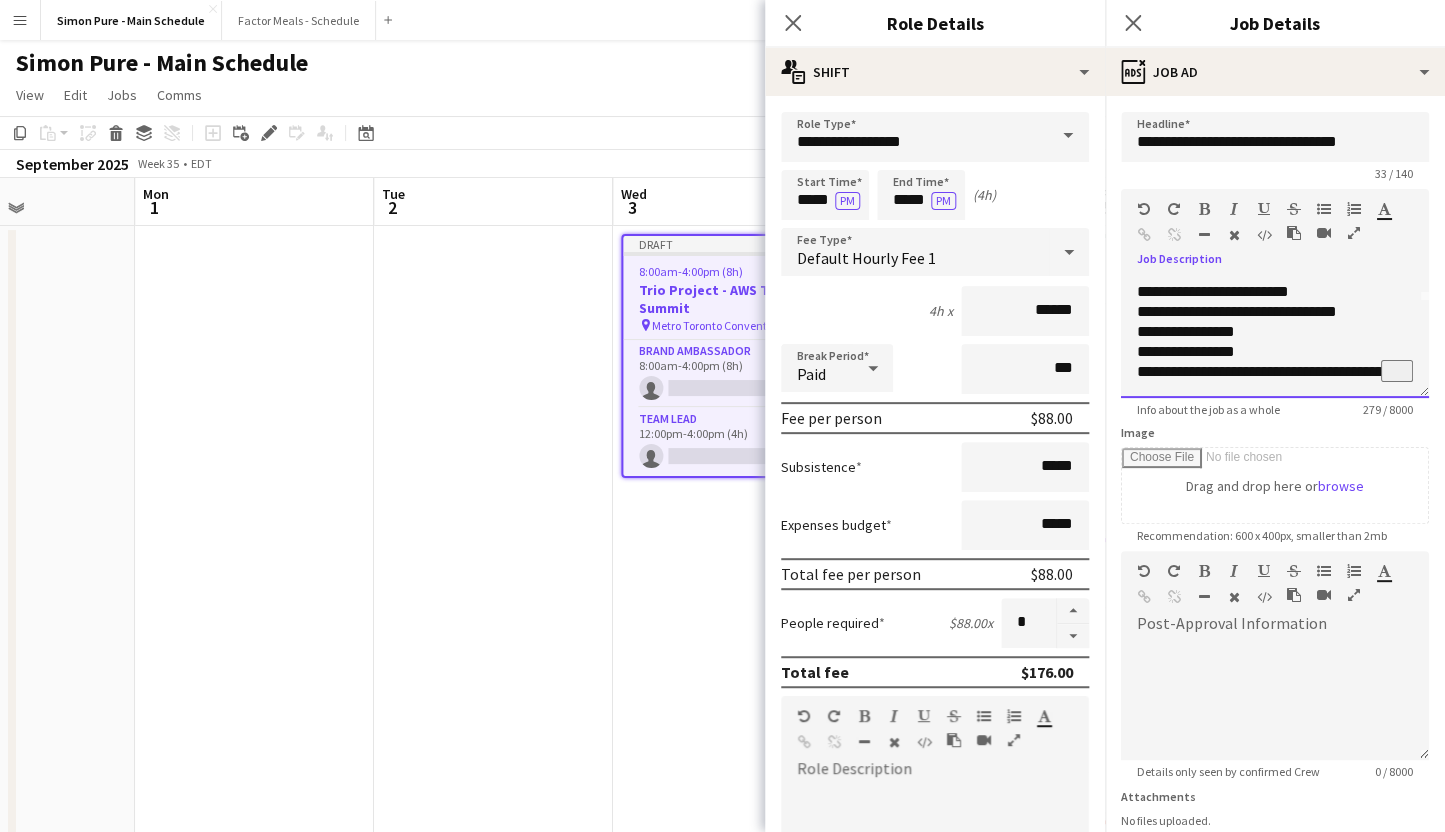 scroll, scrollTop: 116, scrollLeft: 0, axis: vertical 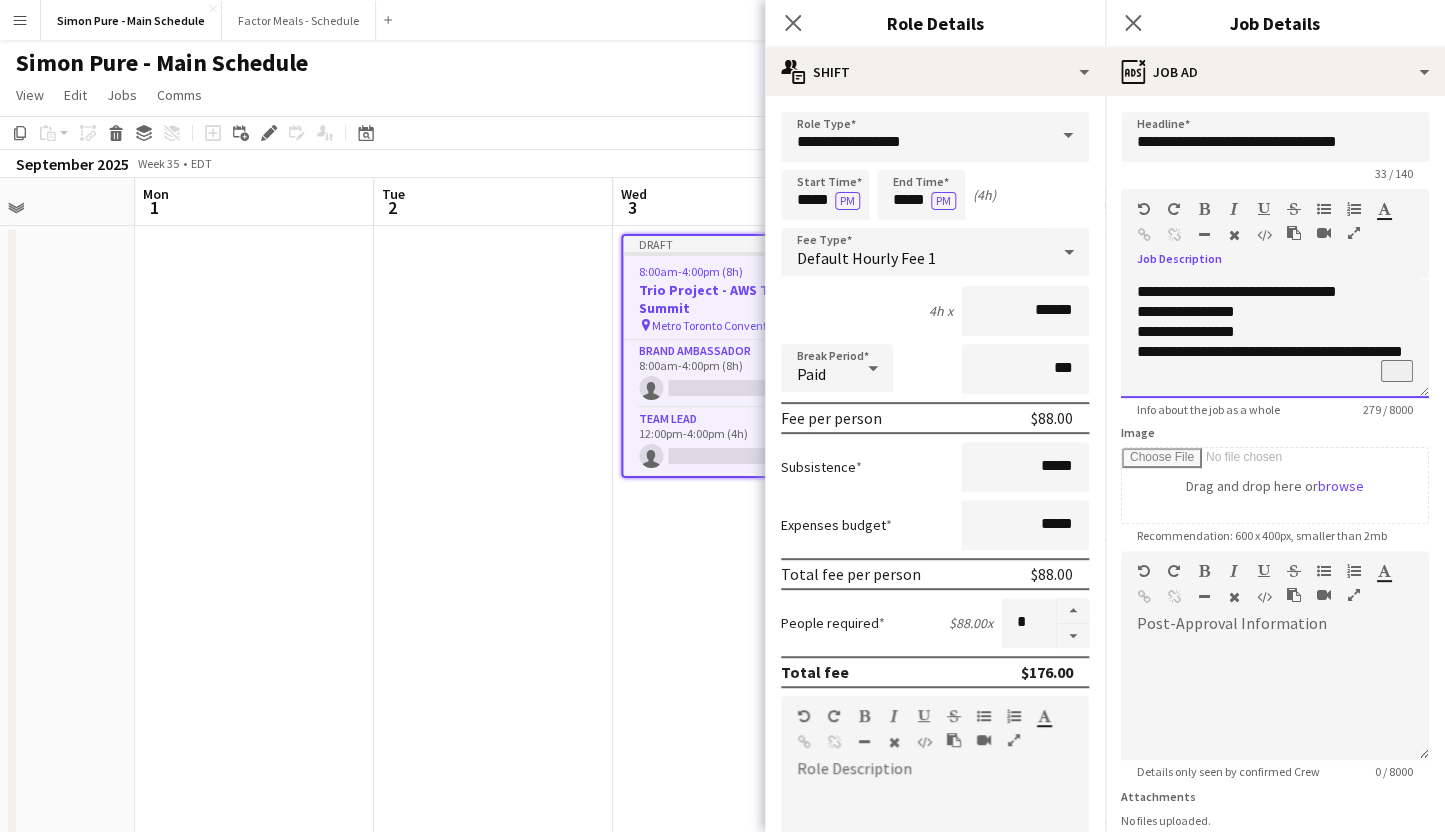 click on "**********" at bounding box center (1275, 362) 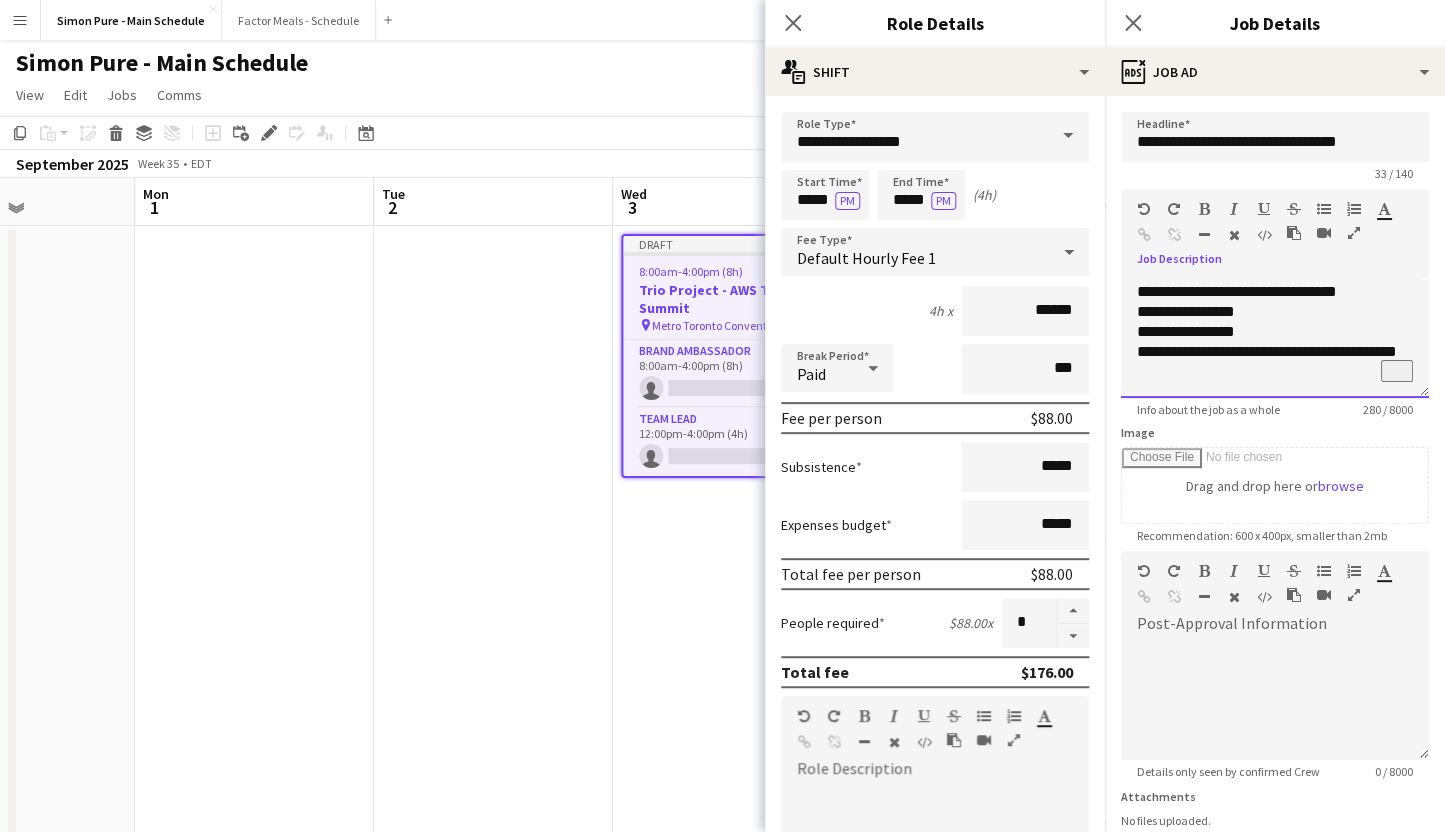 scroll, scrollTop: 122, scrollLeft: 0, axis: vertical 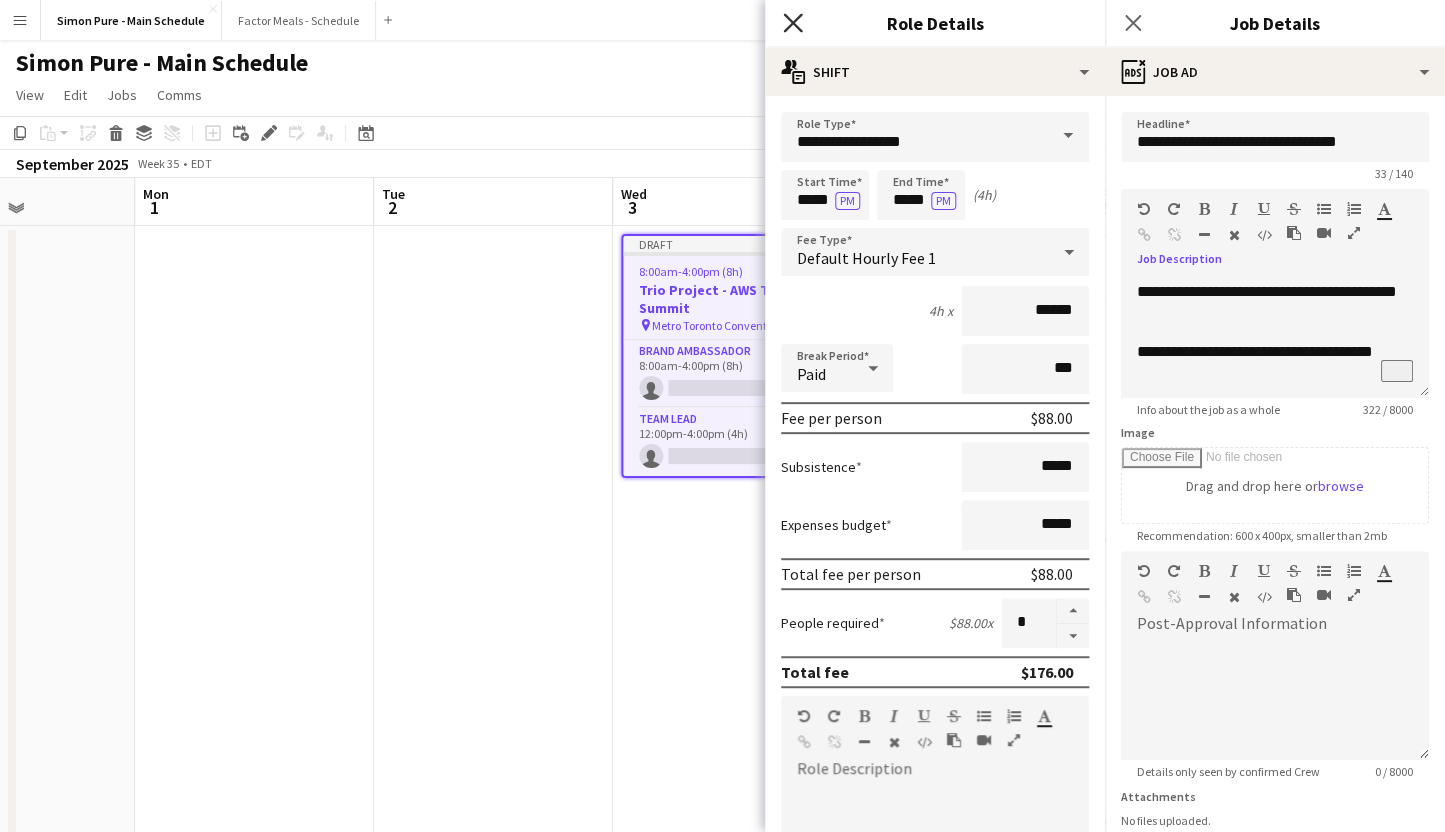 click 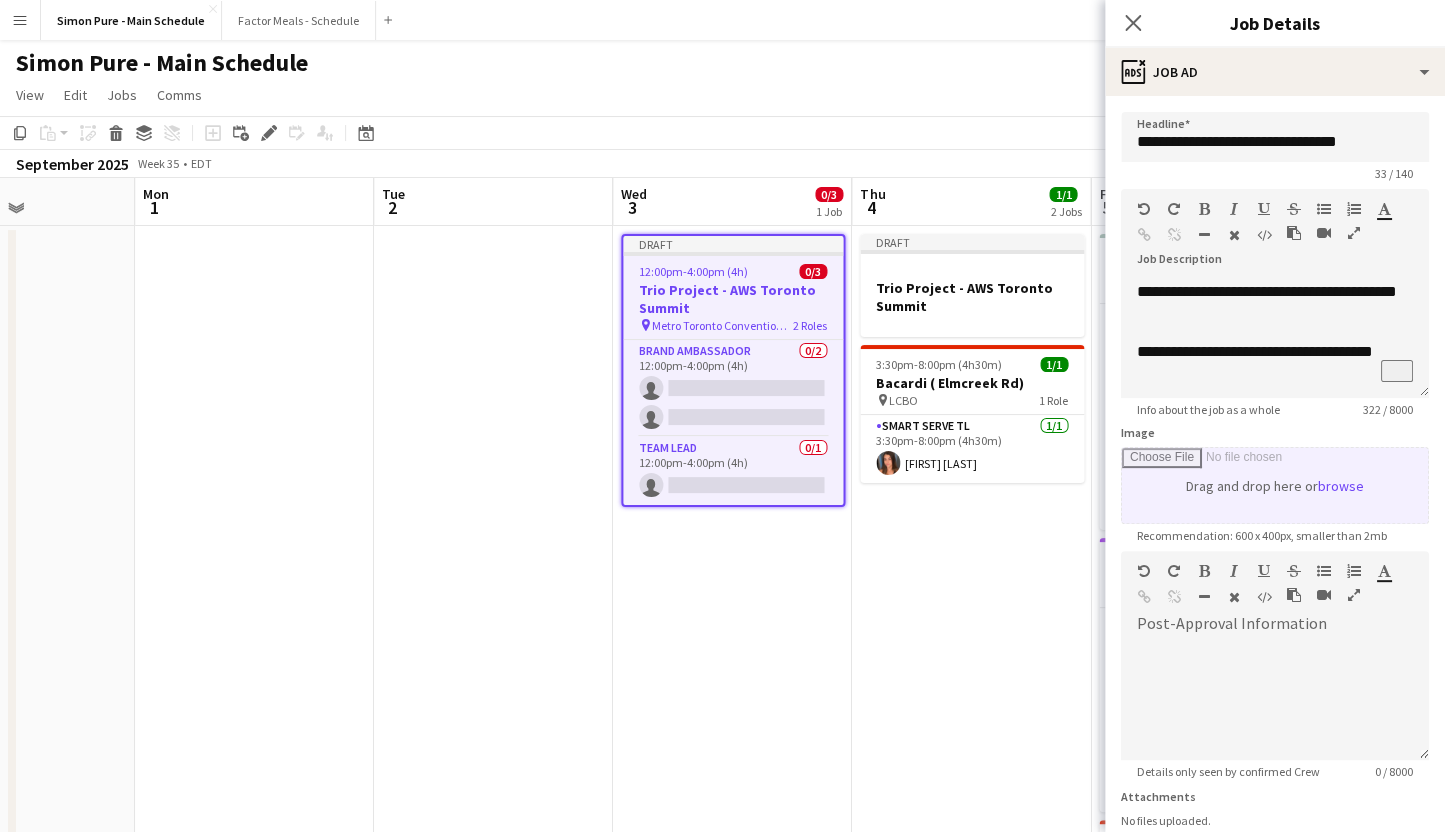 scroll, scrollTop: 159, scrollLeft: 0, axis: vertical 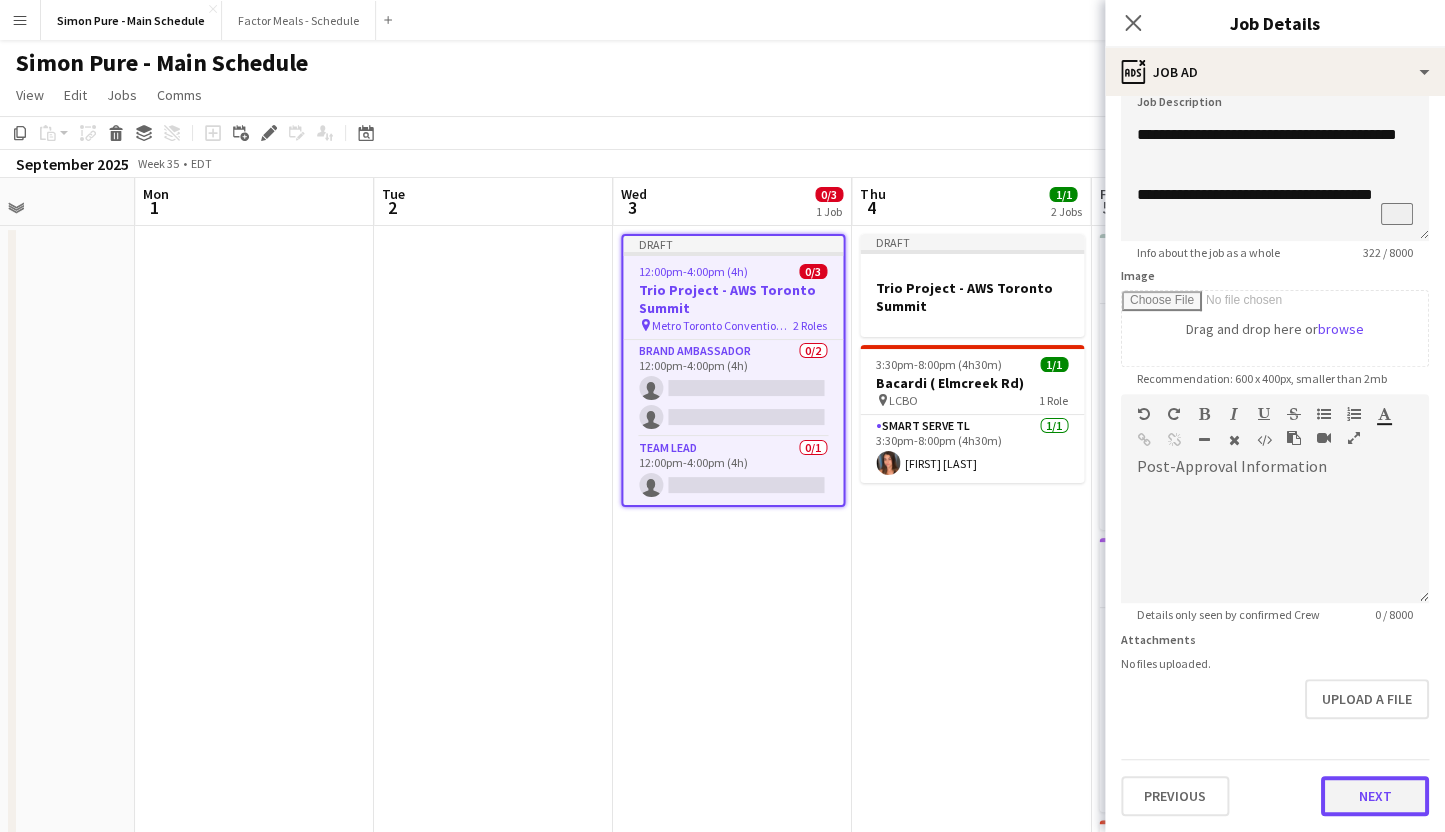 click on "Next" at bounding box center (1375, 796) 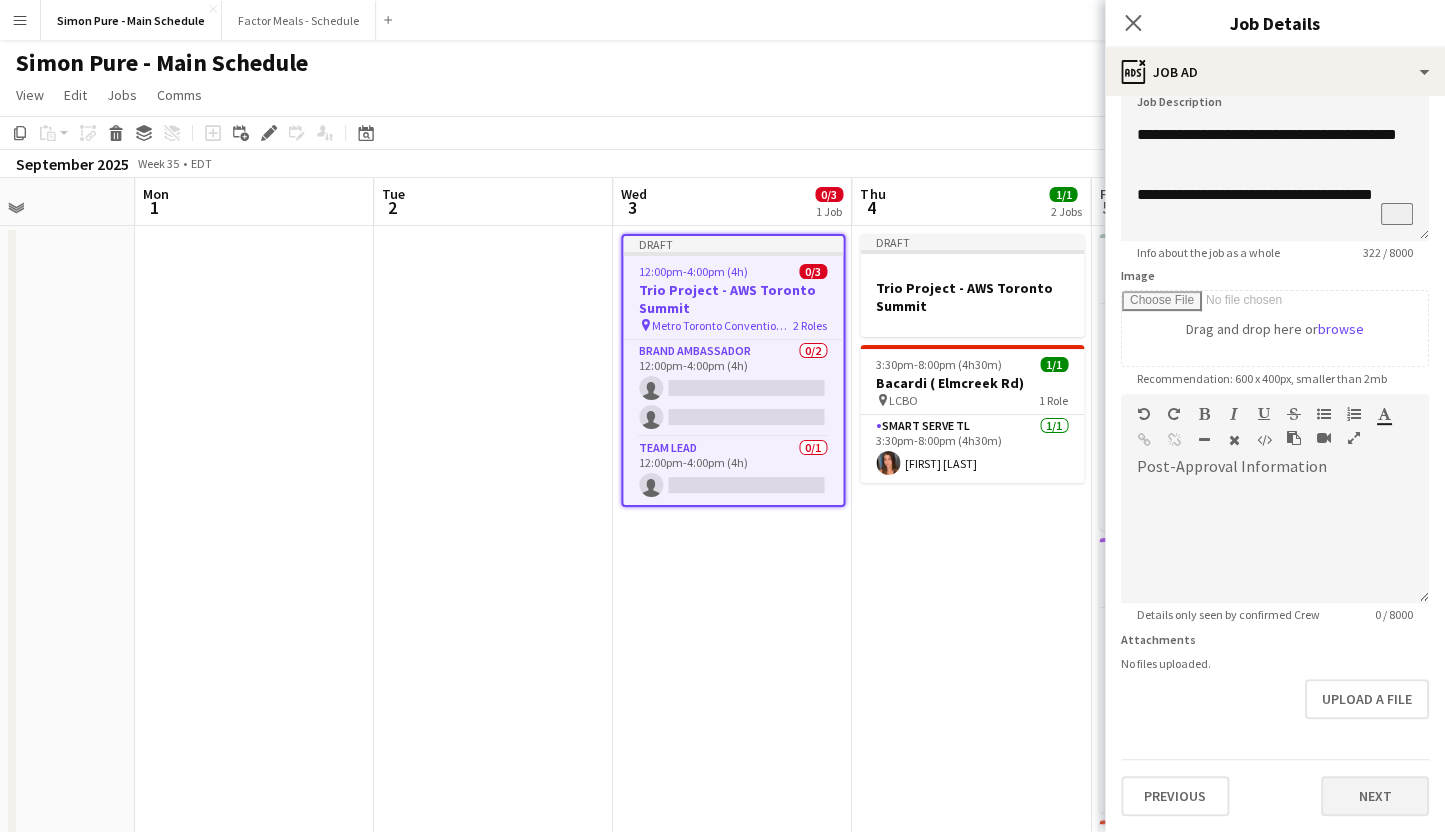 scroll, scrollTop: 0, scrollLeft: 0, axis: both 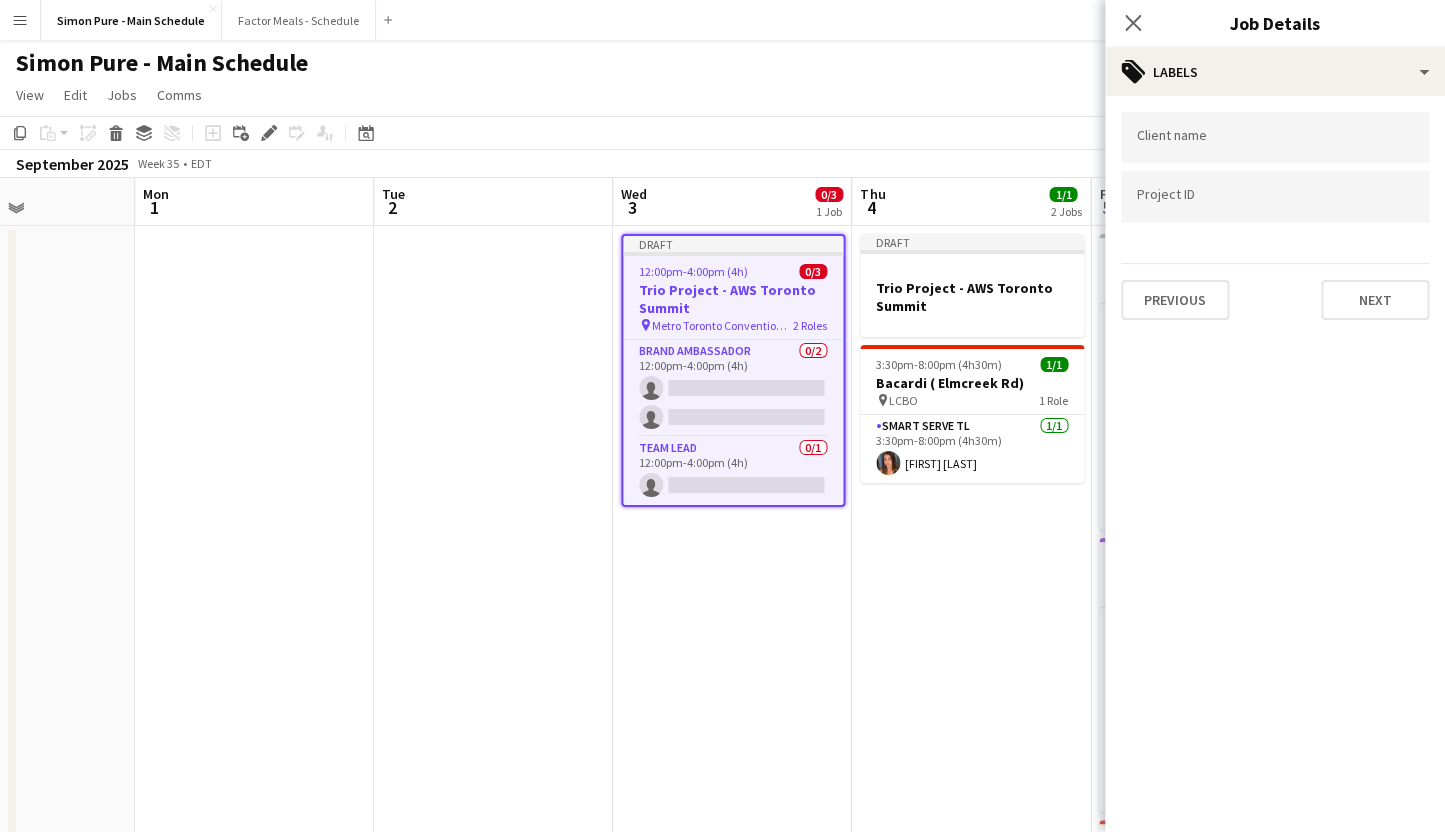 click at bounding box center (1275, 138) 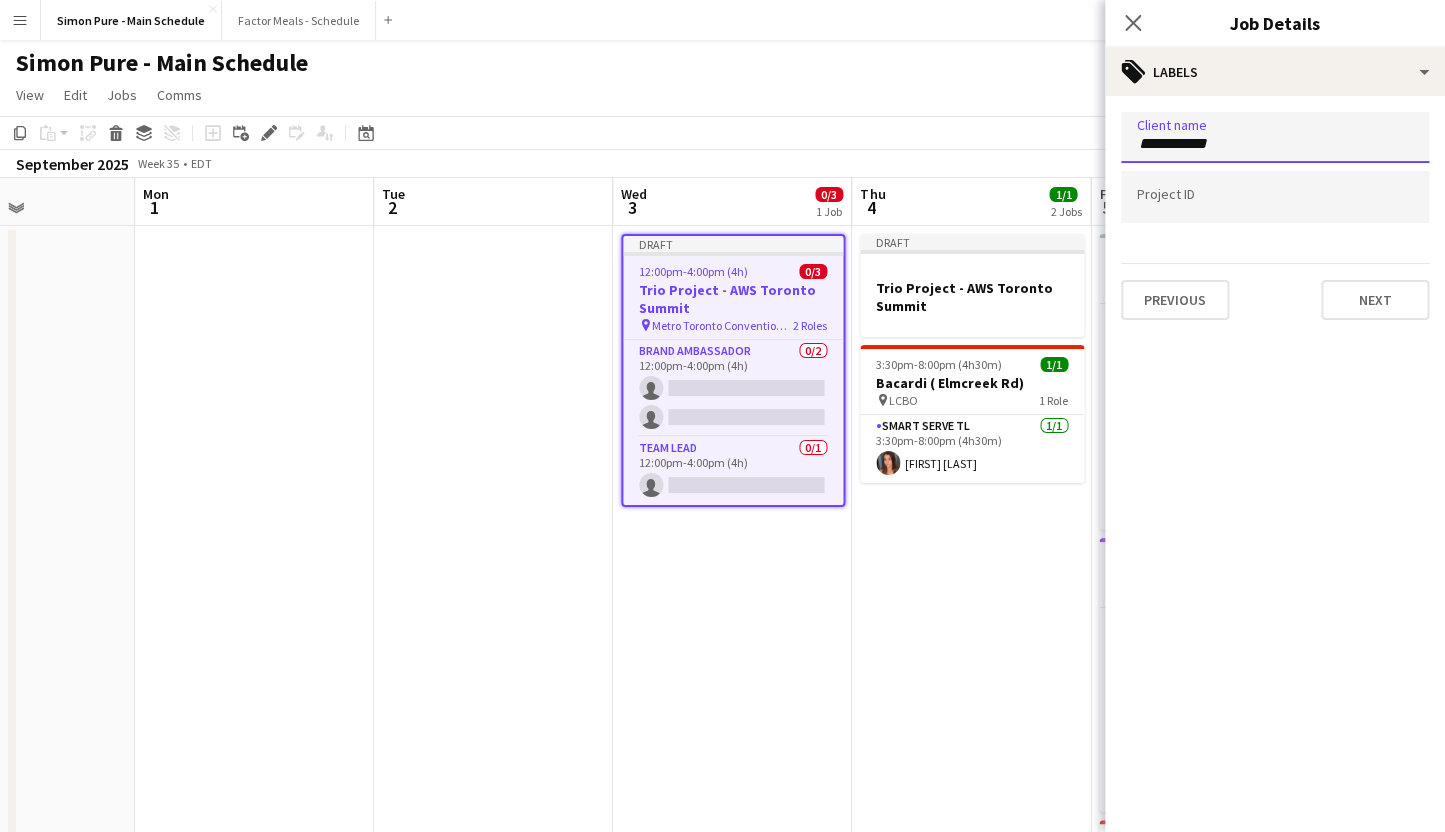 type on "**********" 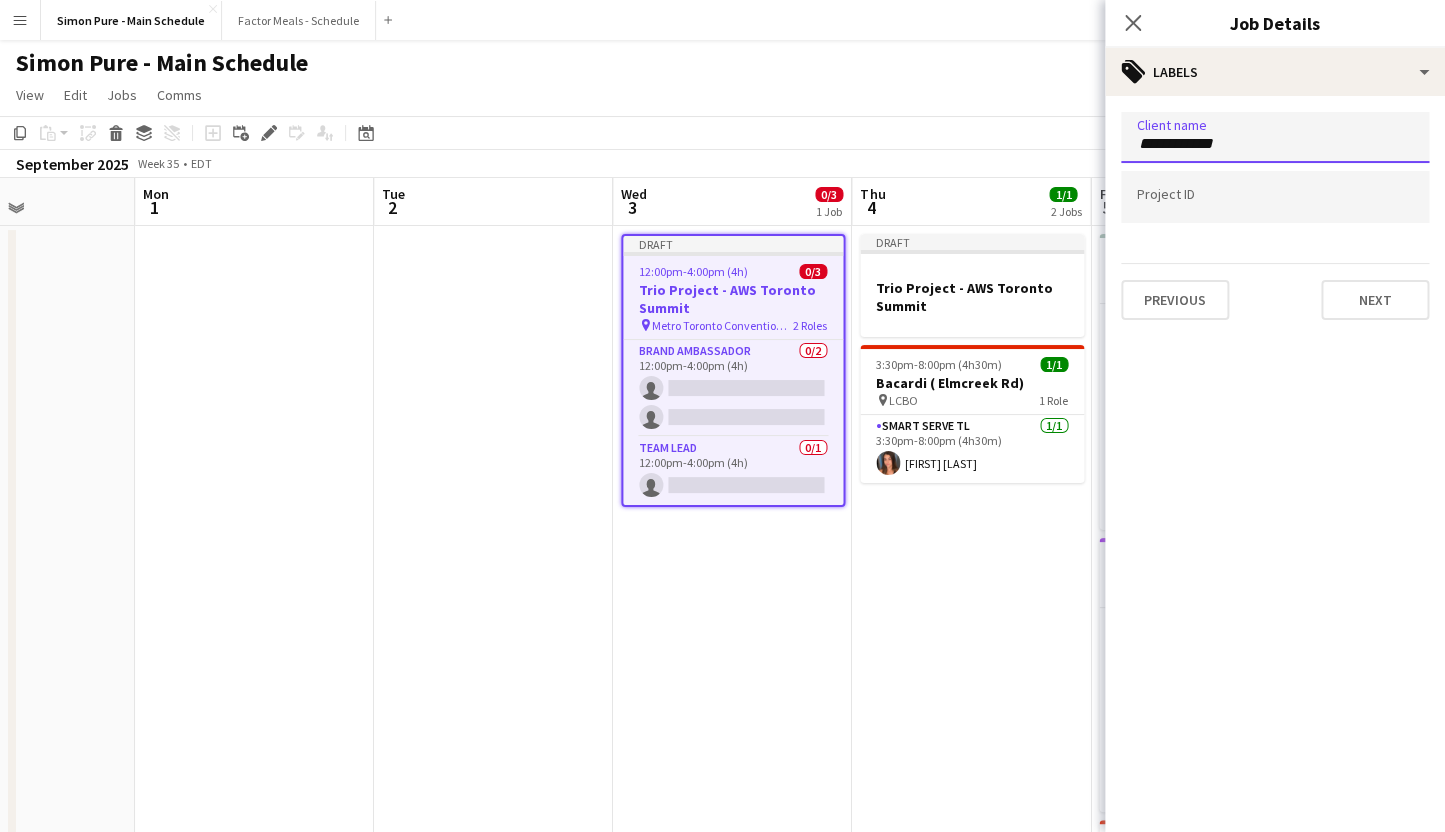type 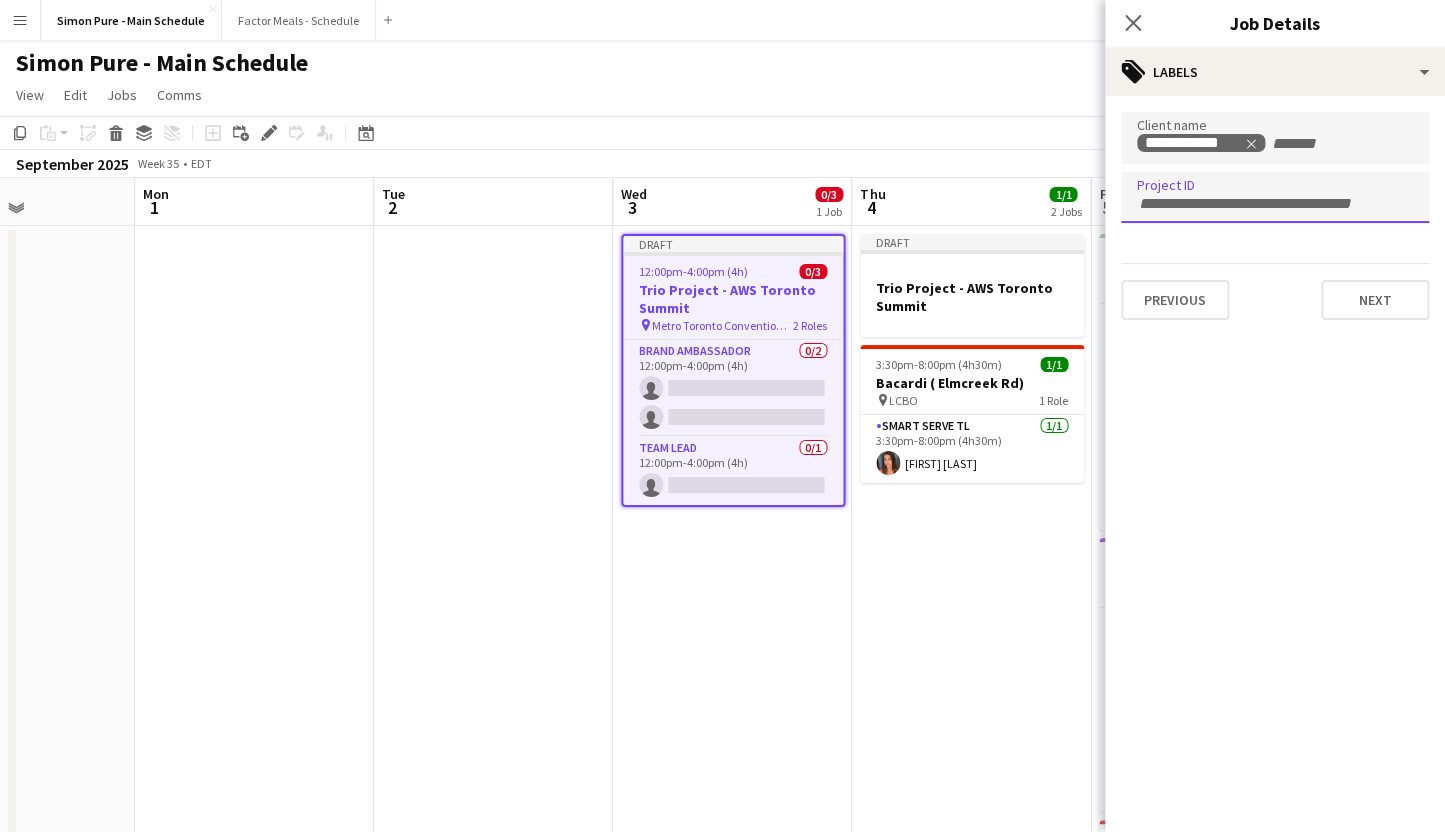 click at bounding box center [1275, 197] 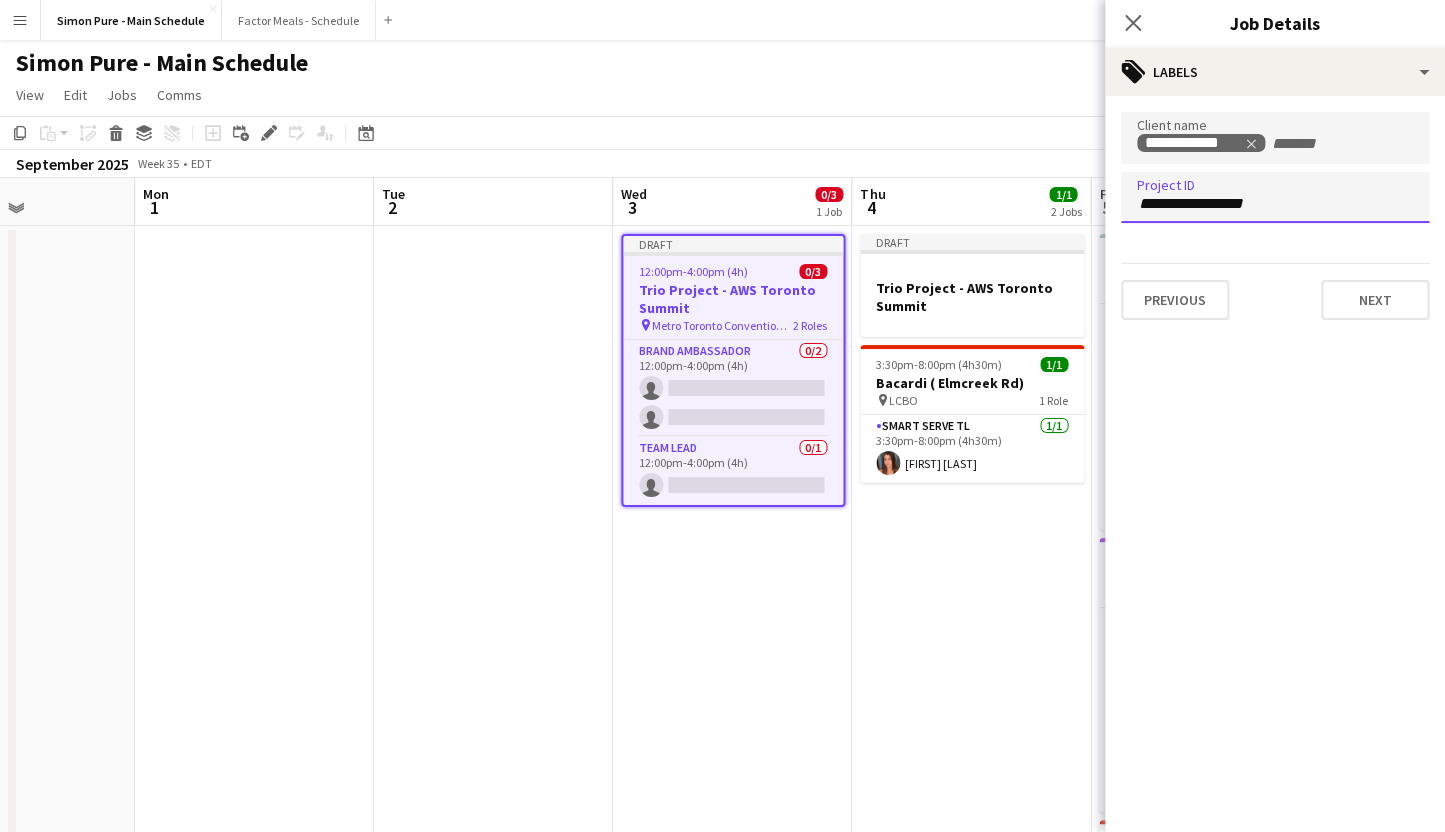 type on "**********" 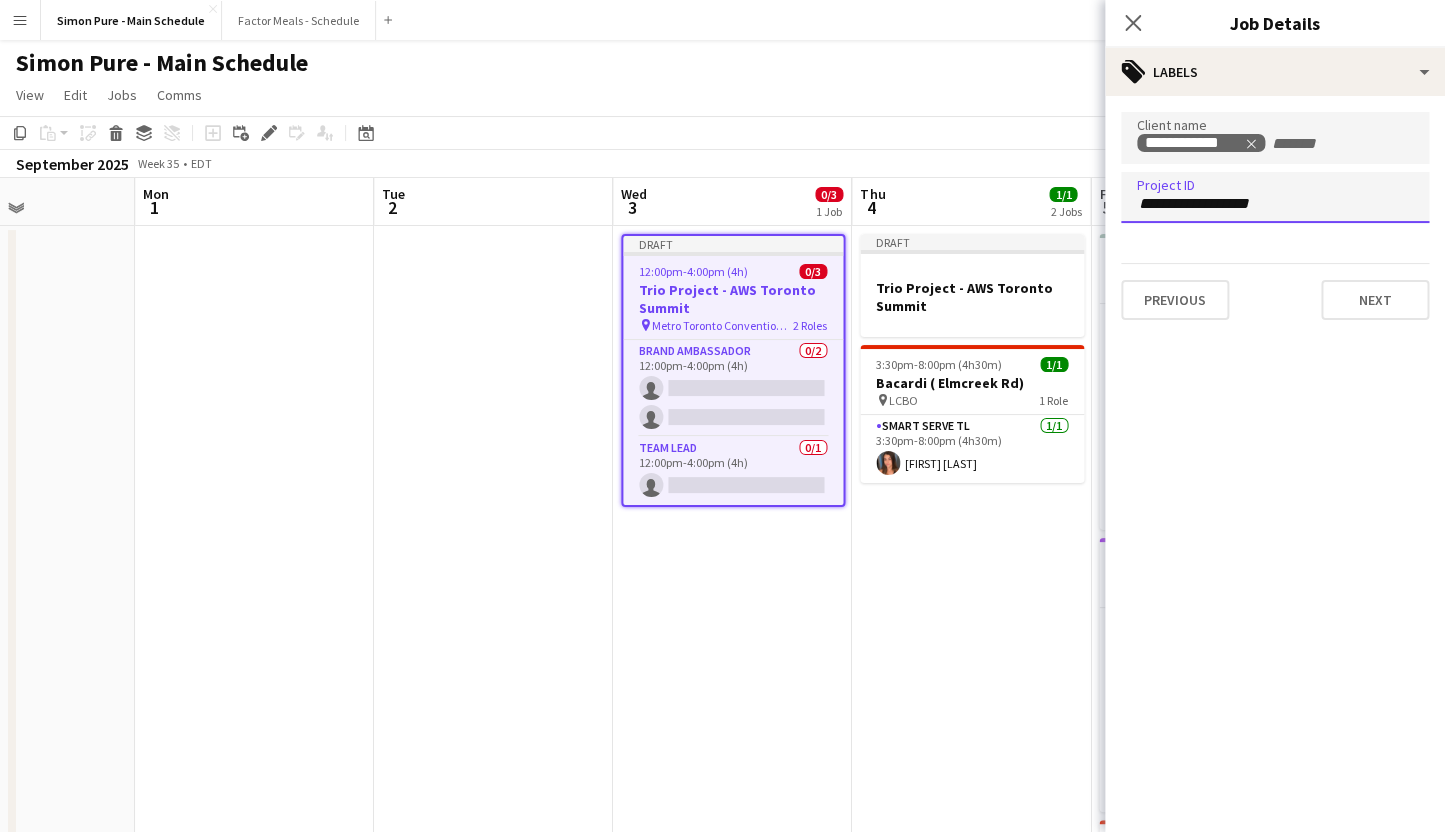 type 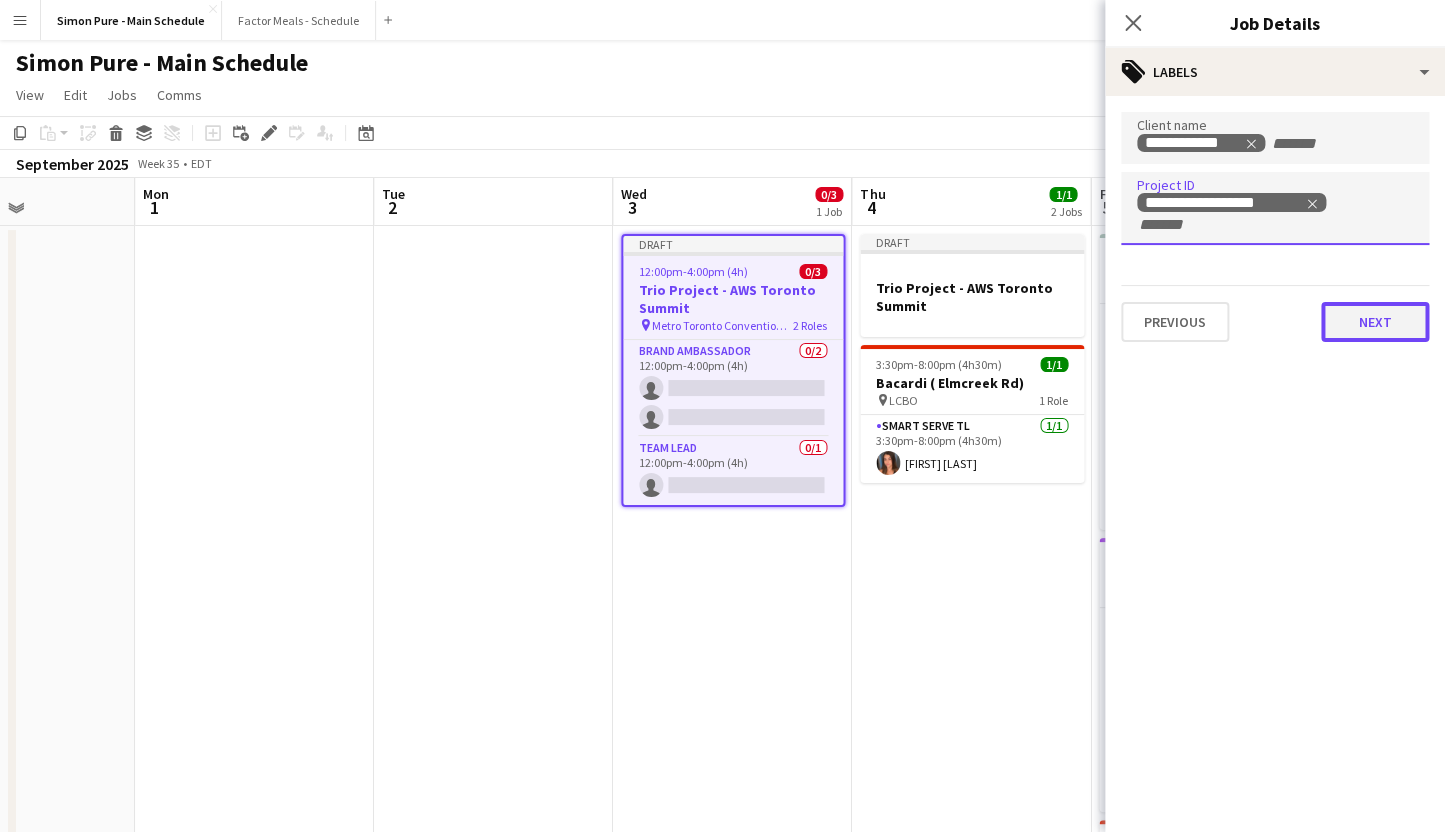 click on "Next" at bounding box center (1375, 322) 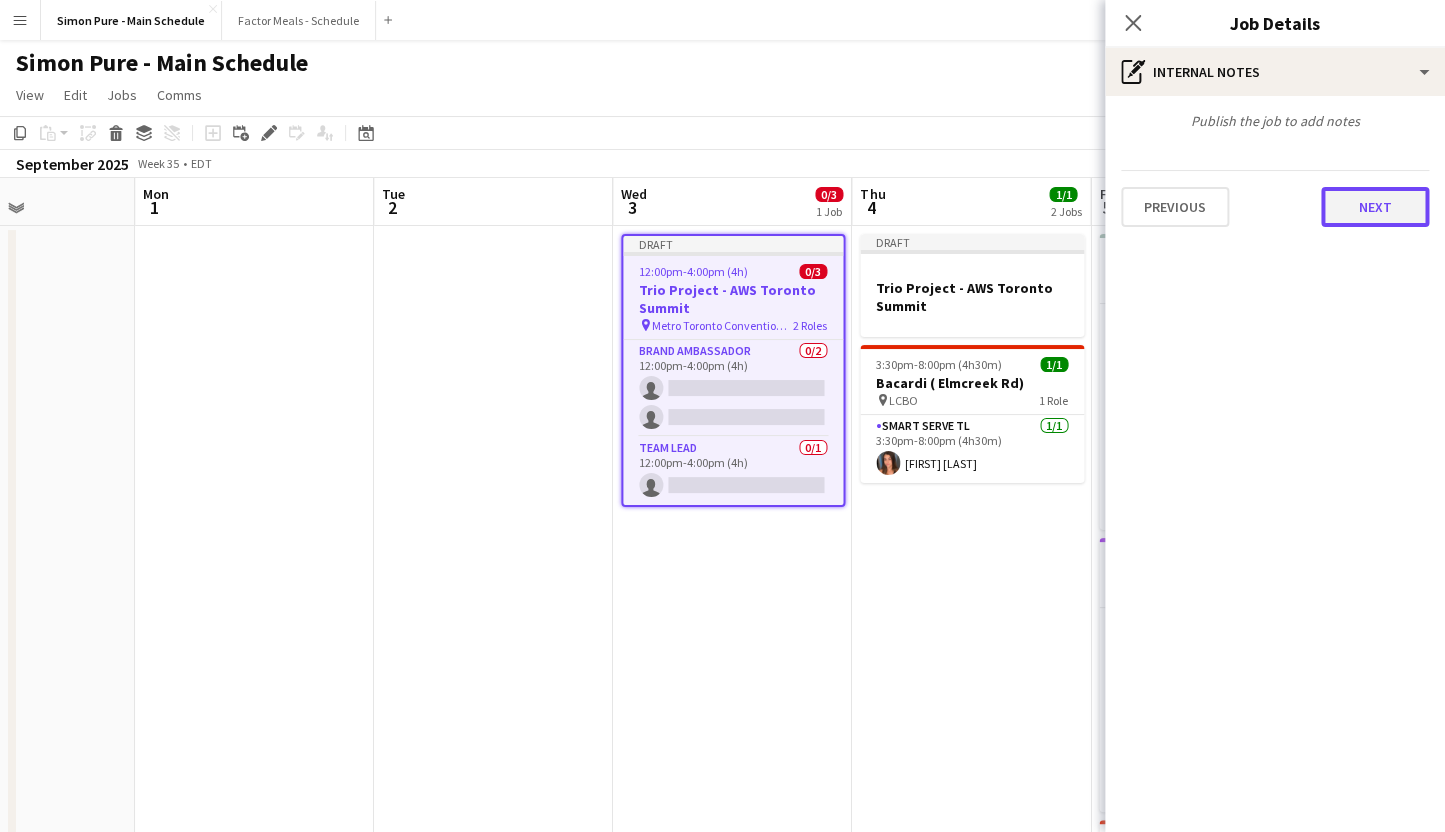 click on "Next" at bounding box center [1375, 207] 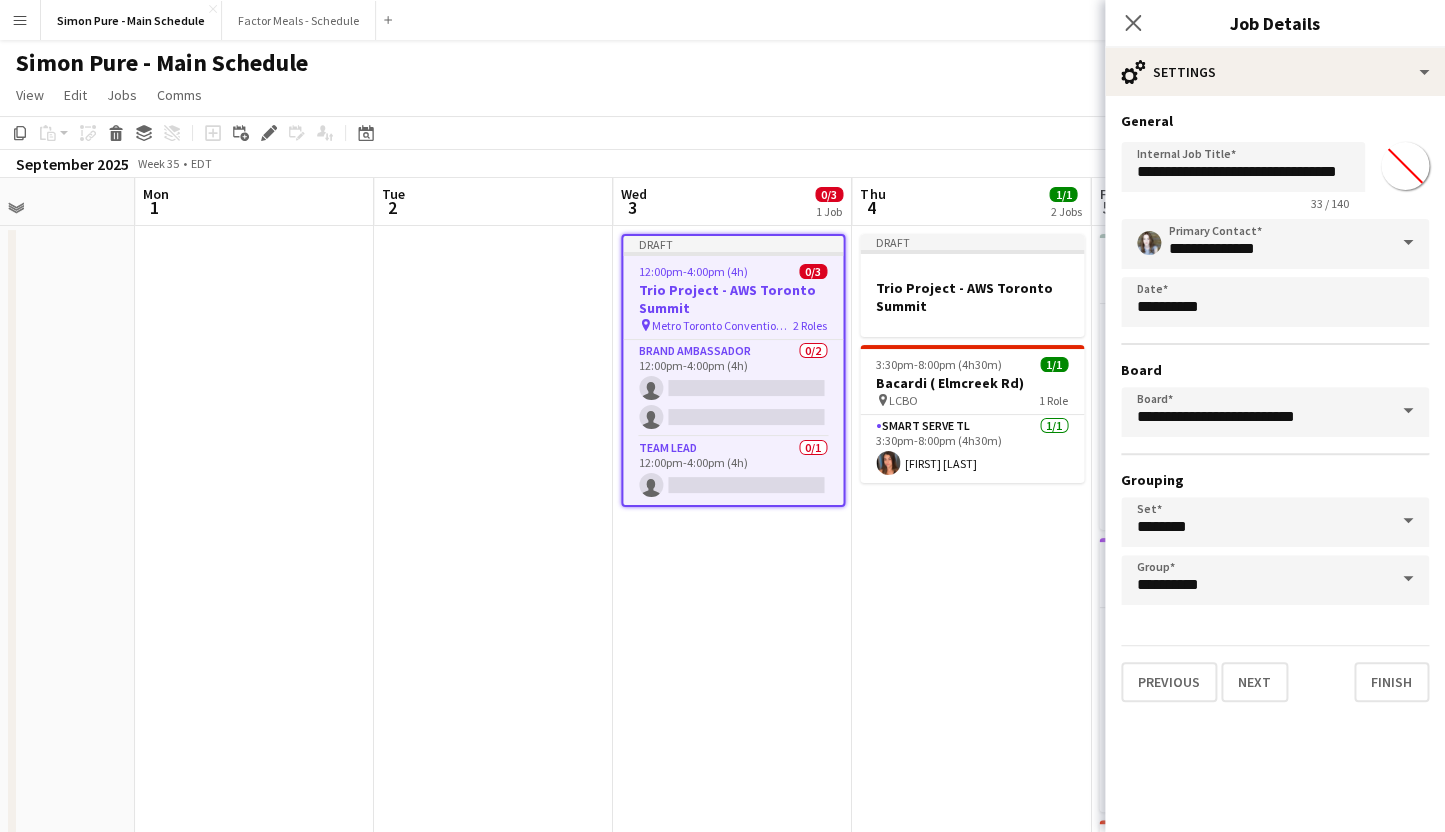 click on "*******" at bounding box center (1405, 166) 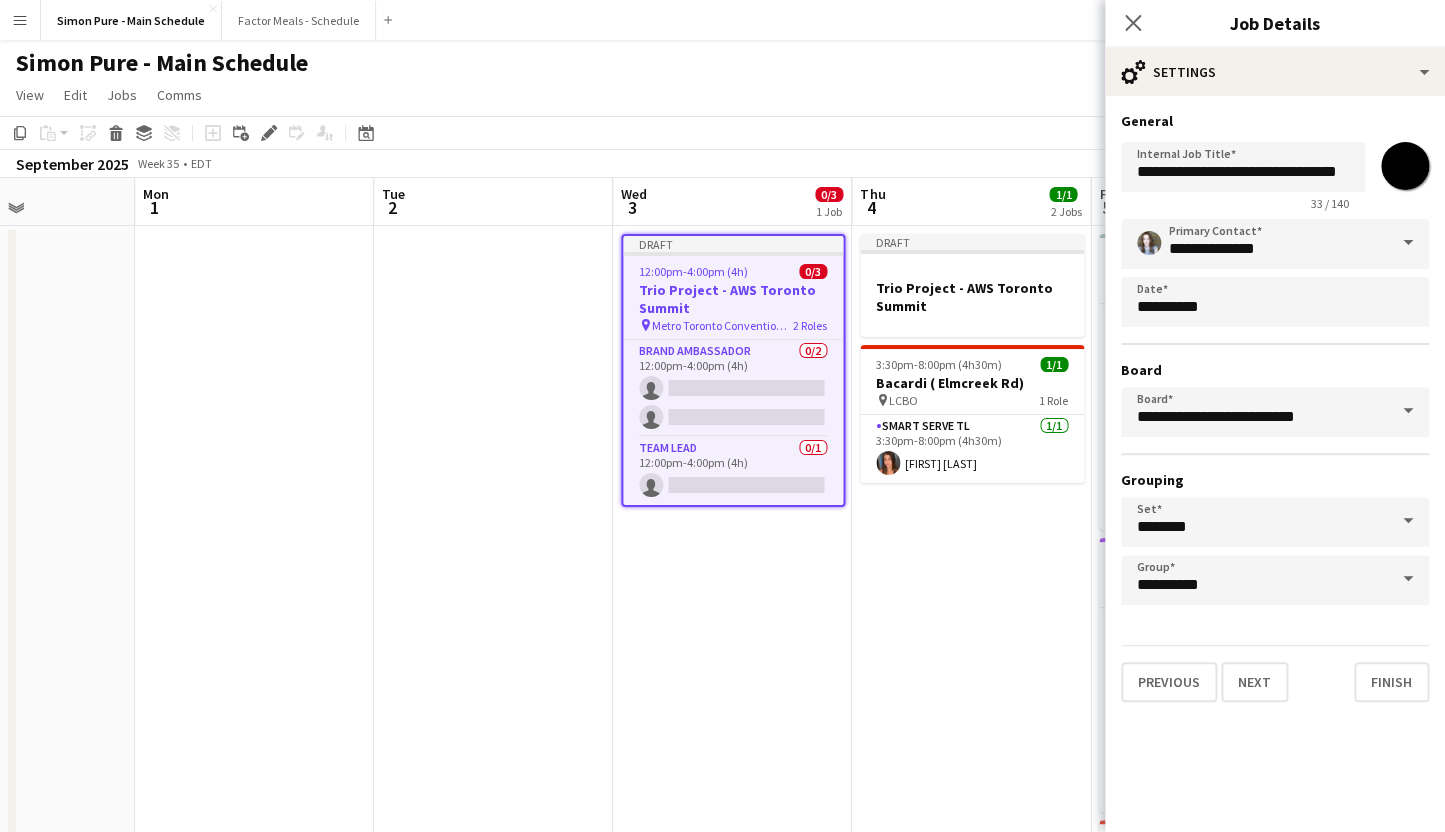 type on "*******" 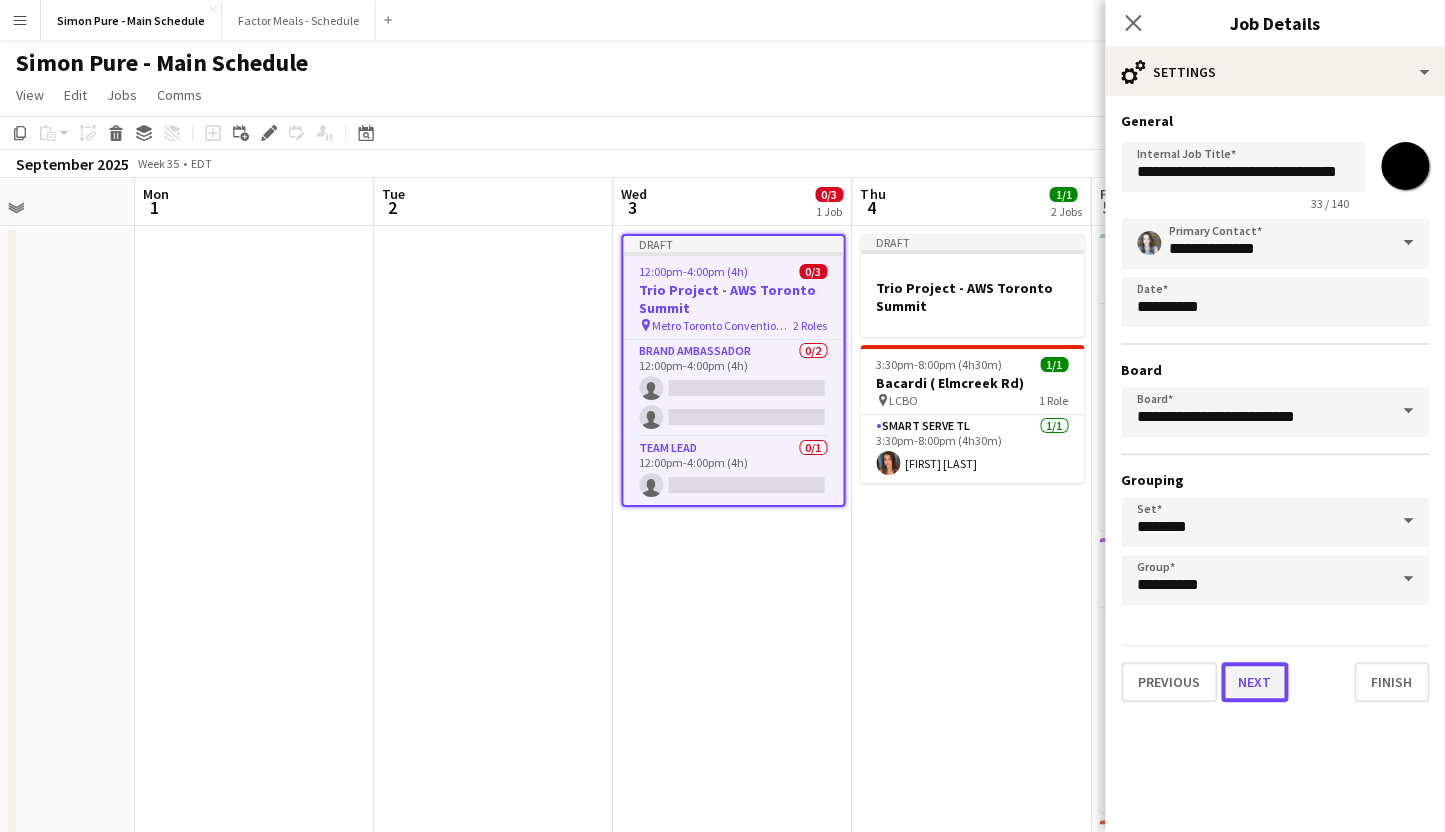 click on "Next" at bounding box center [1254, 682] 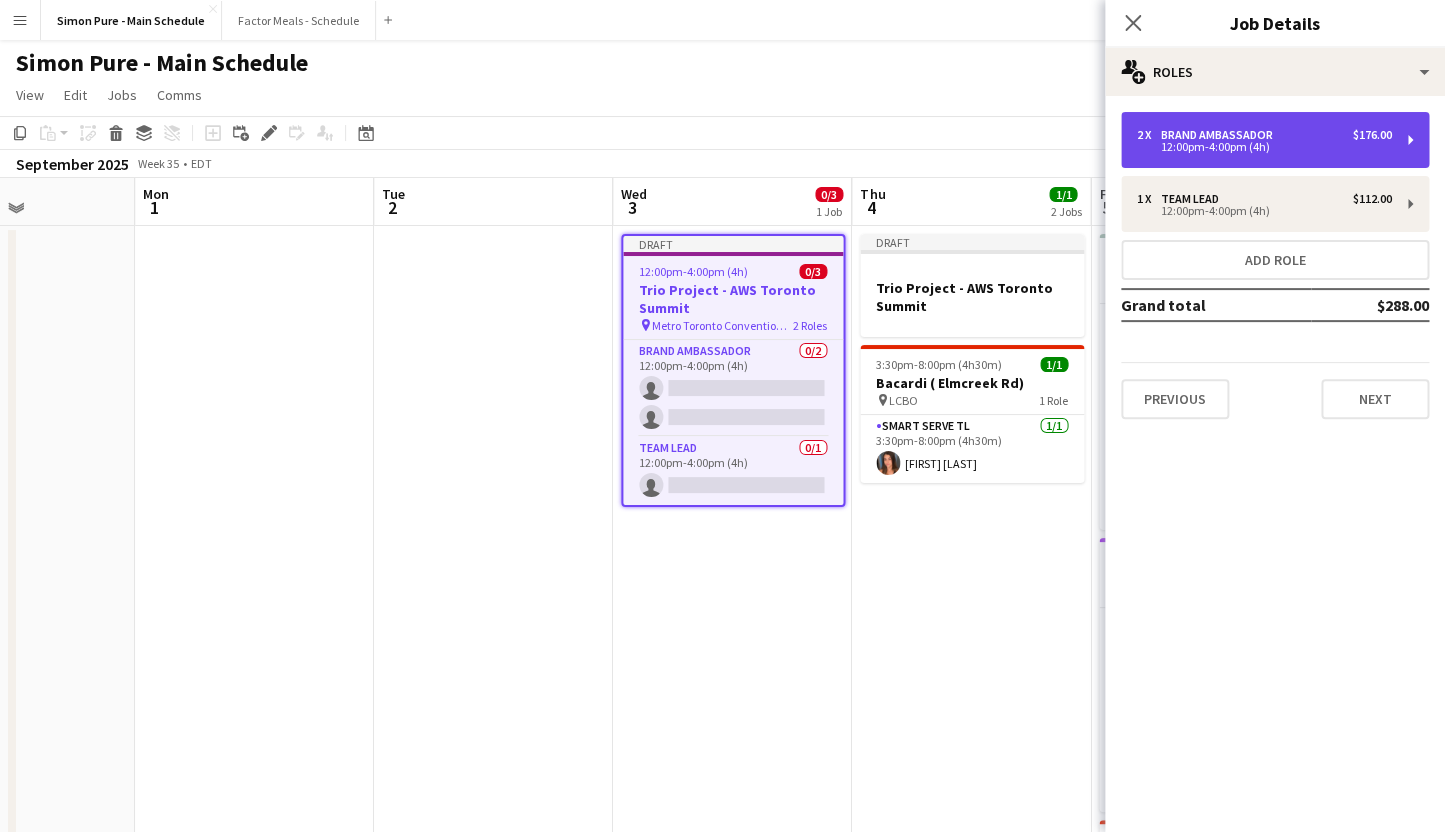 click on "Brand Ambassador" at bounding box center (1221, 135) 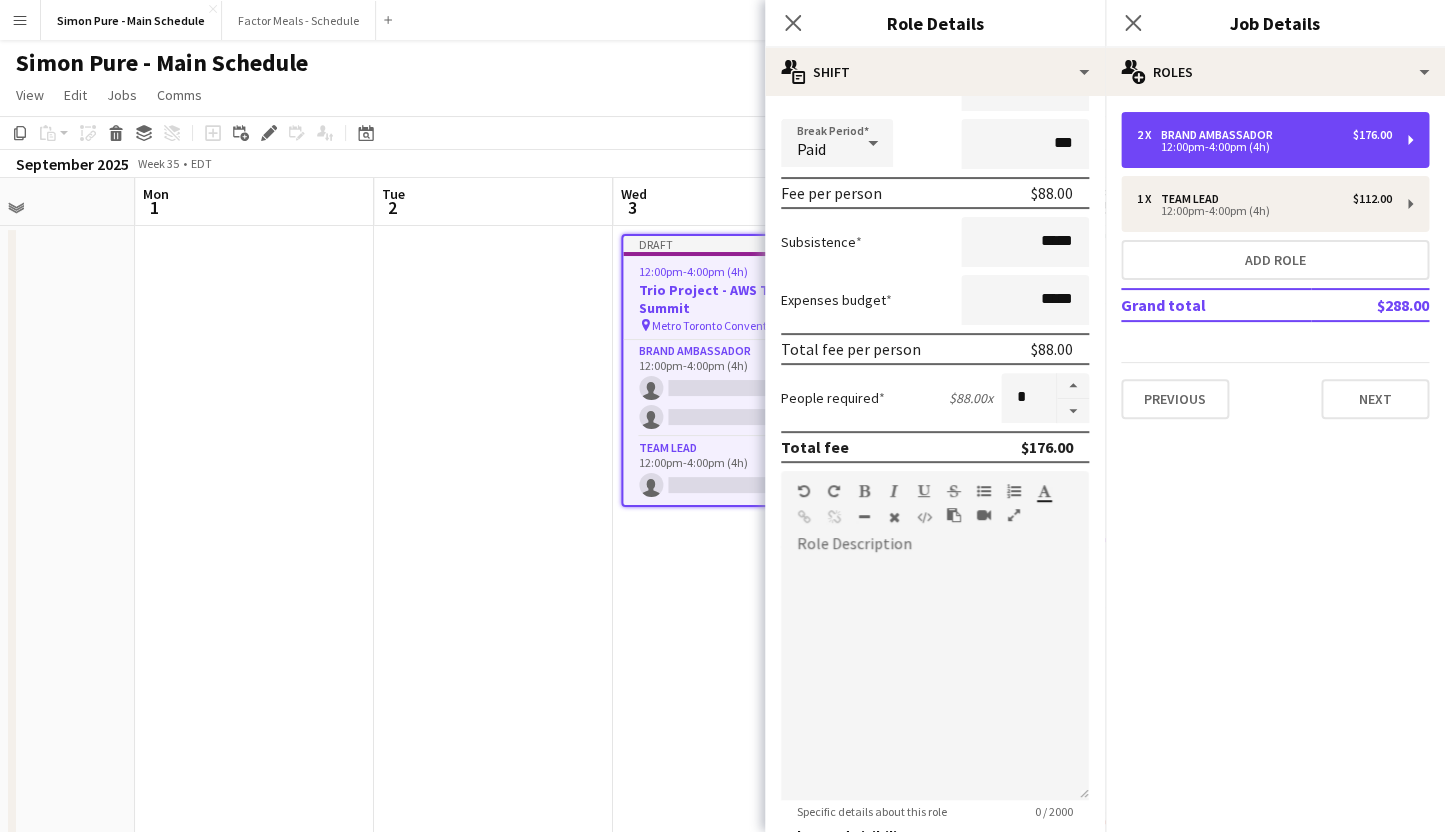 scroll, scrollTop: 425, scrollLeft: 0, axis: vertical 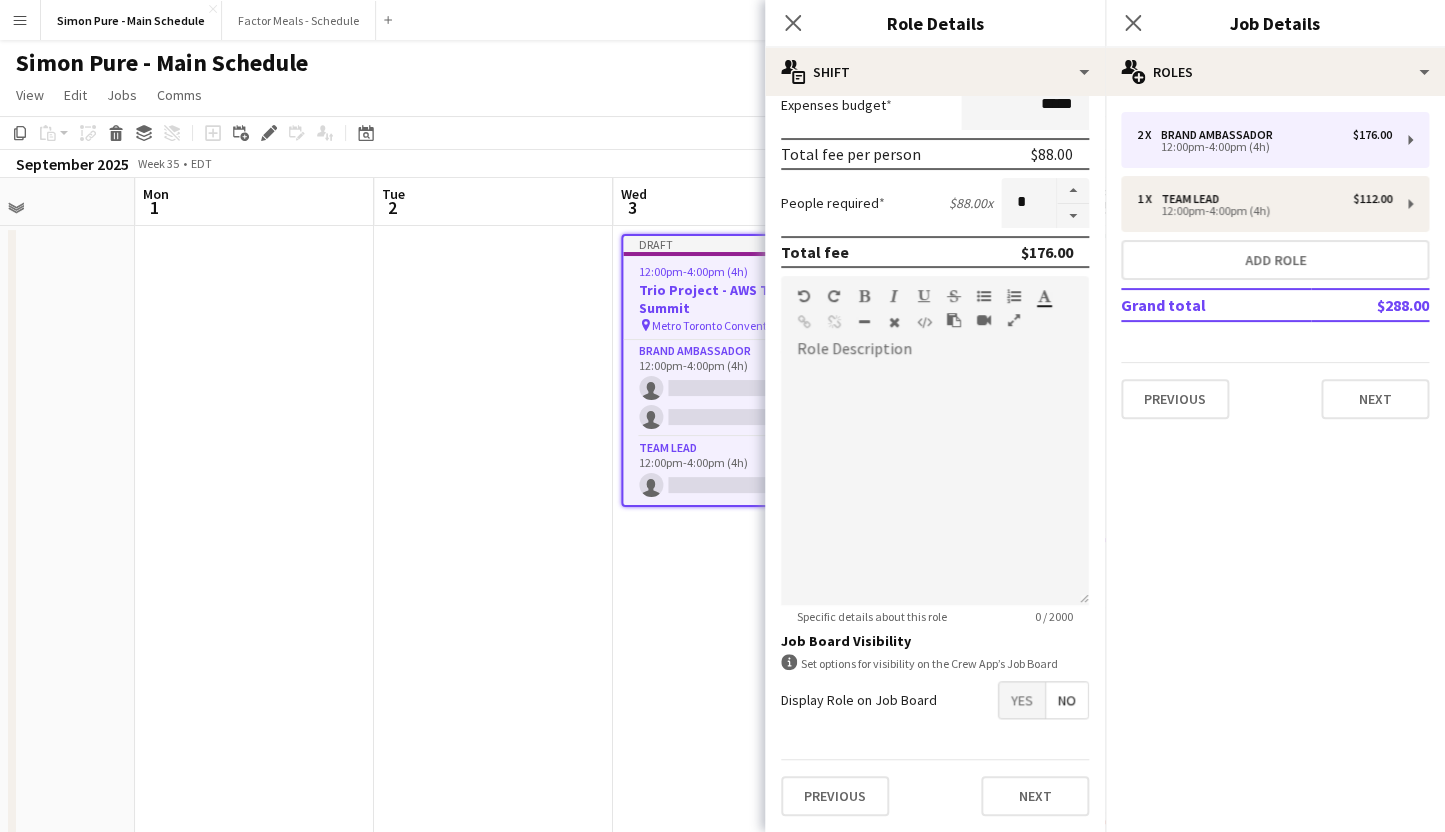 click on "Yes" at bounding box center [1022, 700] 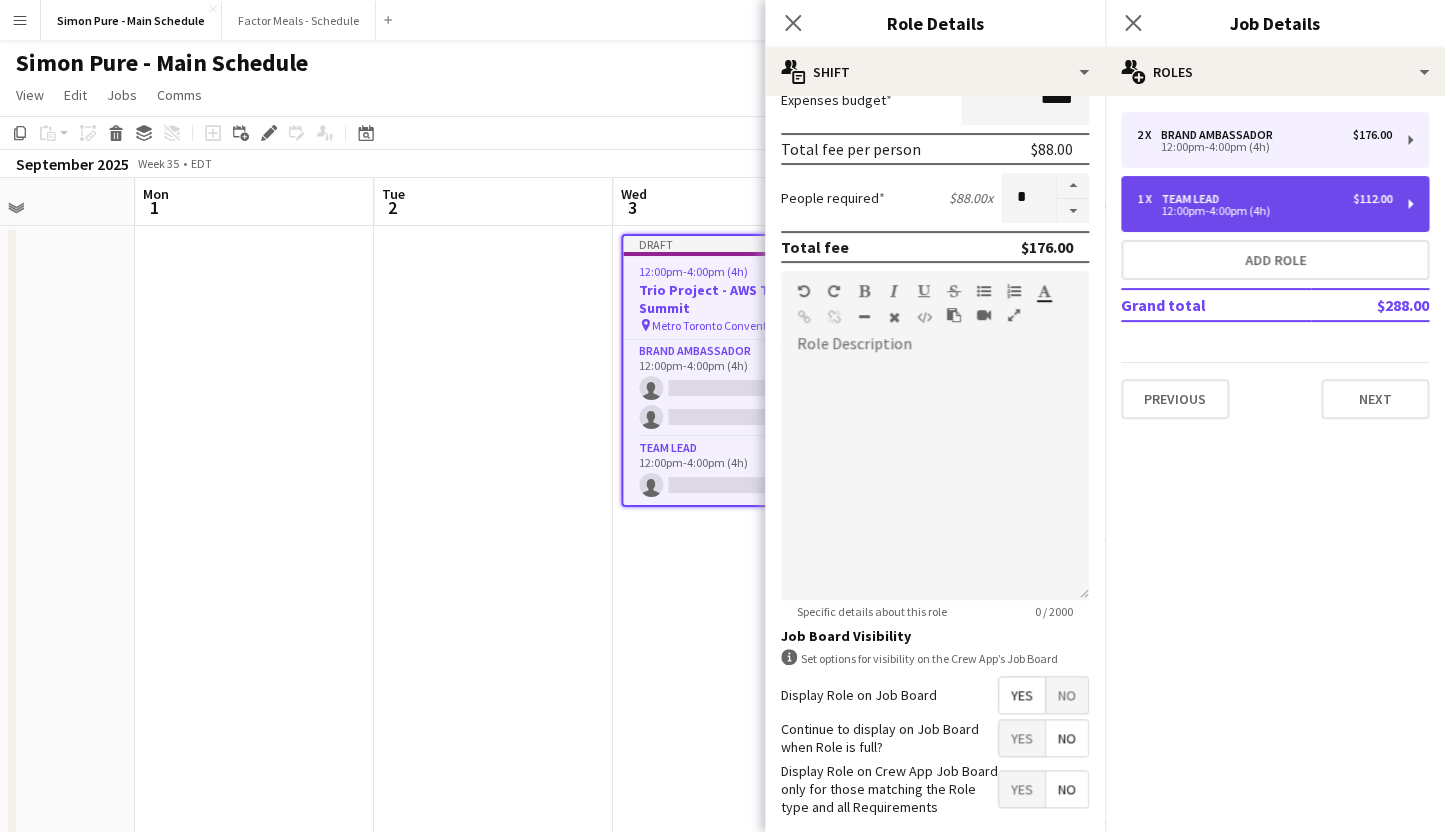 click on "12:00pm-4:00pm (4h)" at bounding box center [1264, 211] 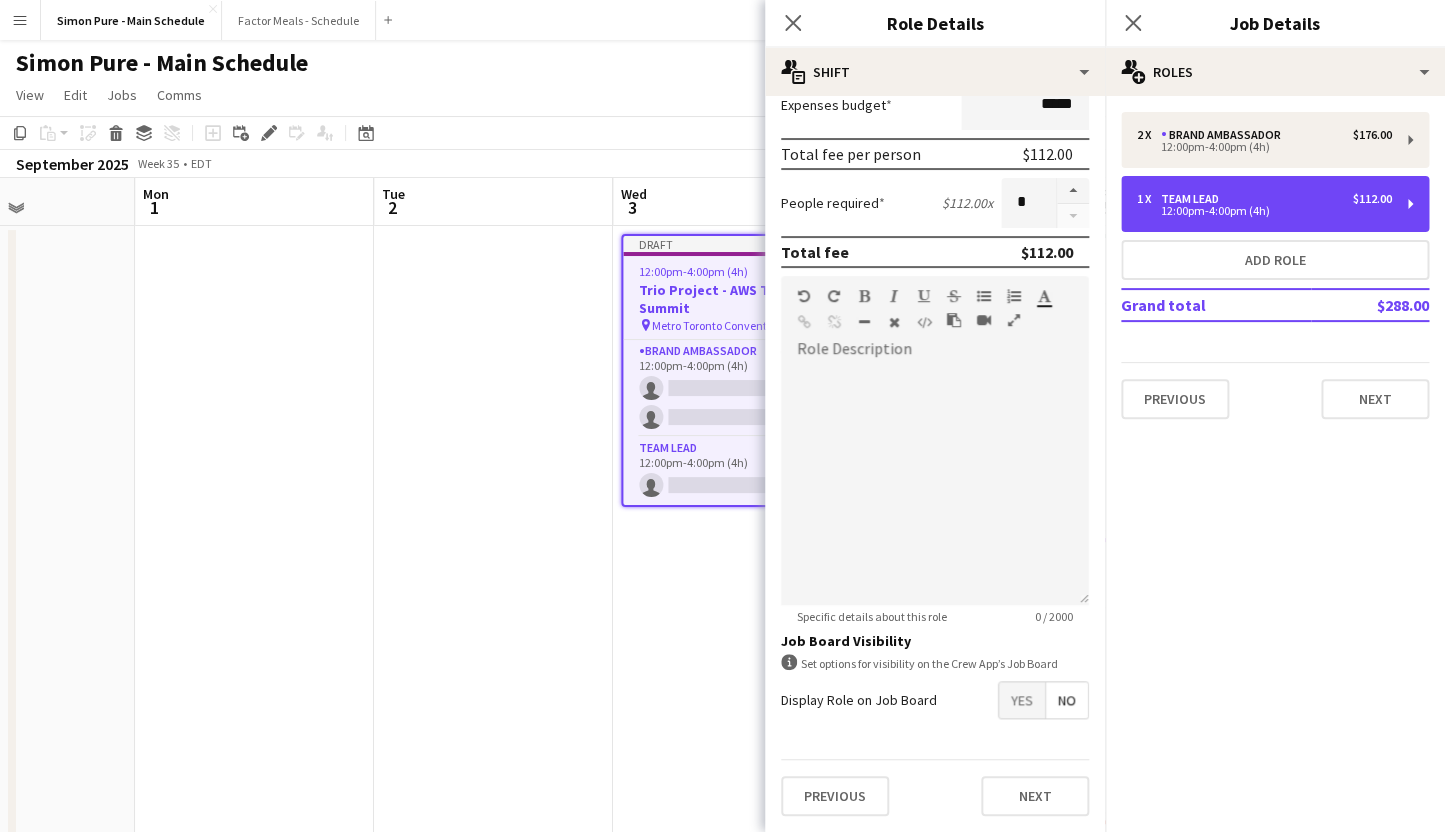 scroll, scrollTop: 99, scrollLeft: 0, axis: vertical 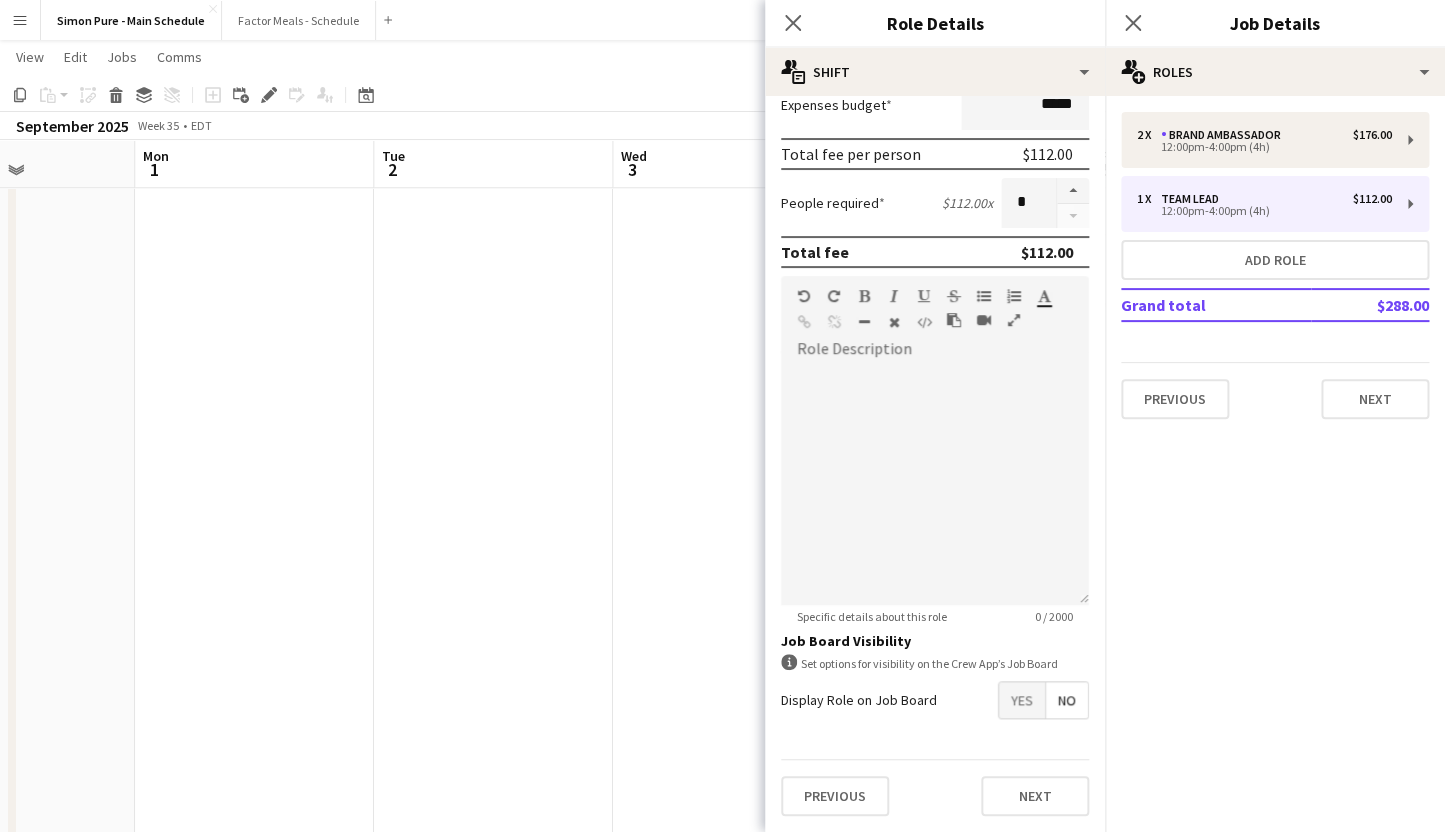 click on "Yes" at bounding box center [1022, 700] 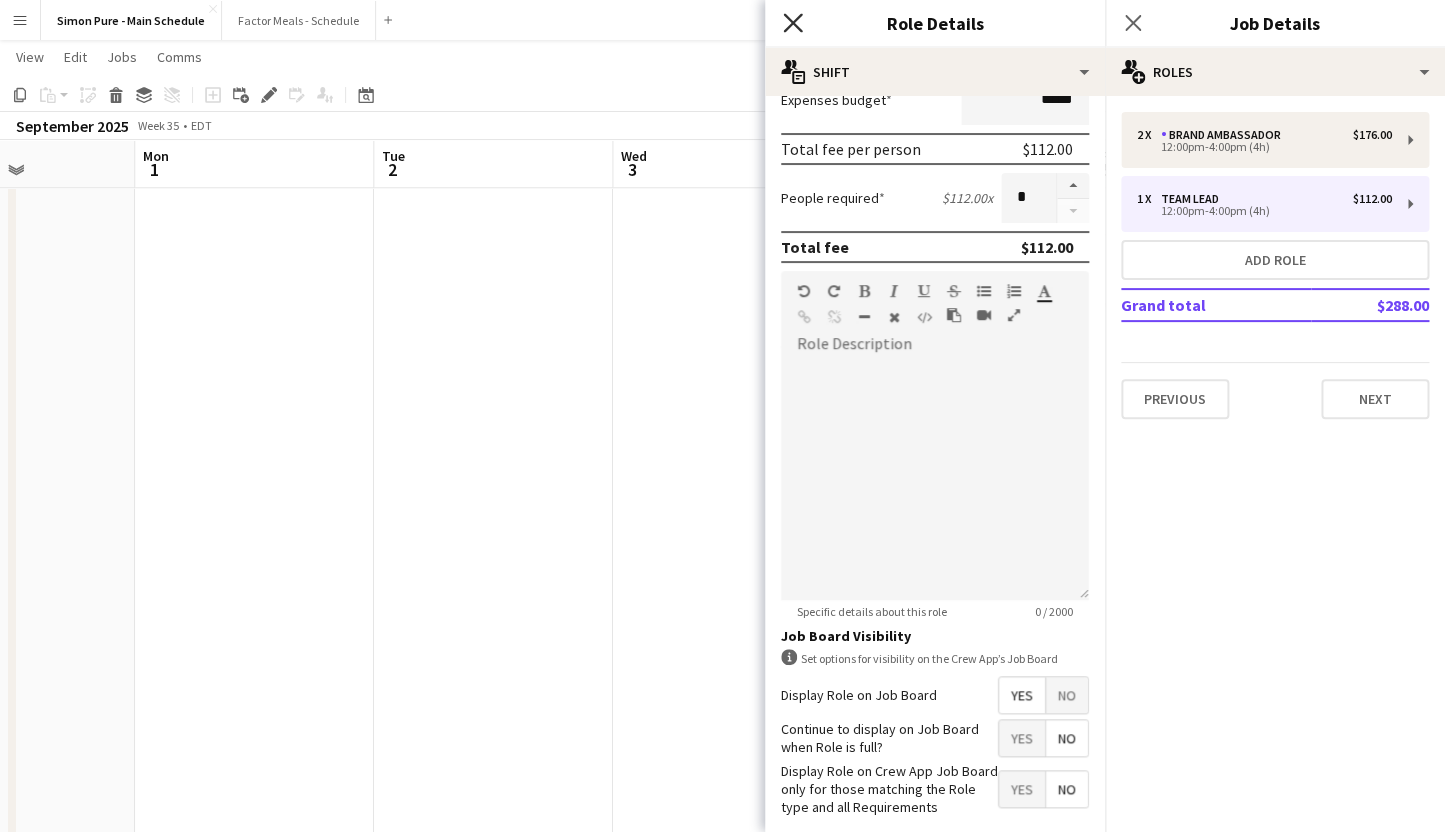 click 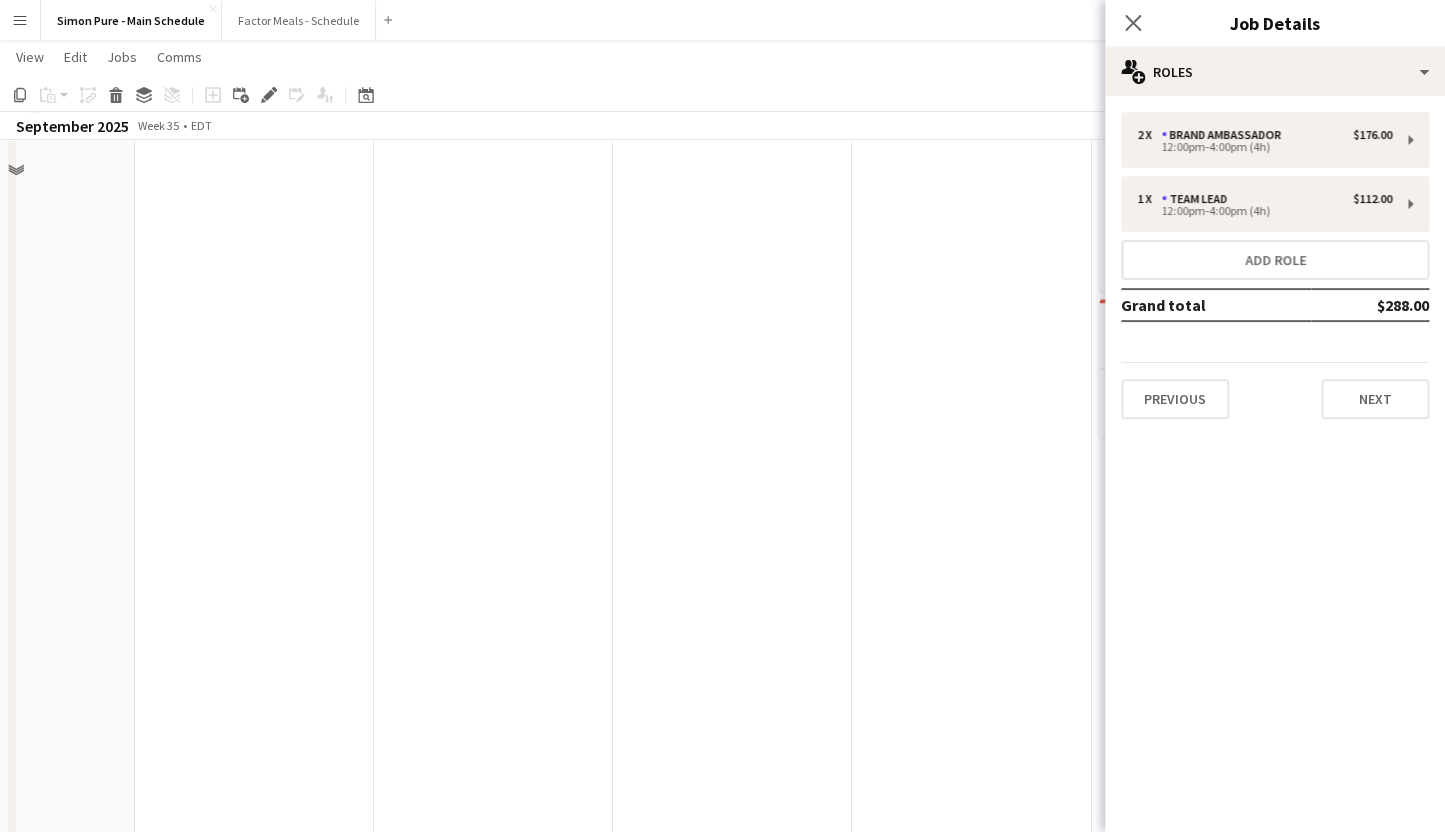 scroll, scrollTop: 0, scrollLeft: 0, axis: both 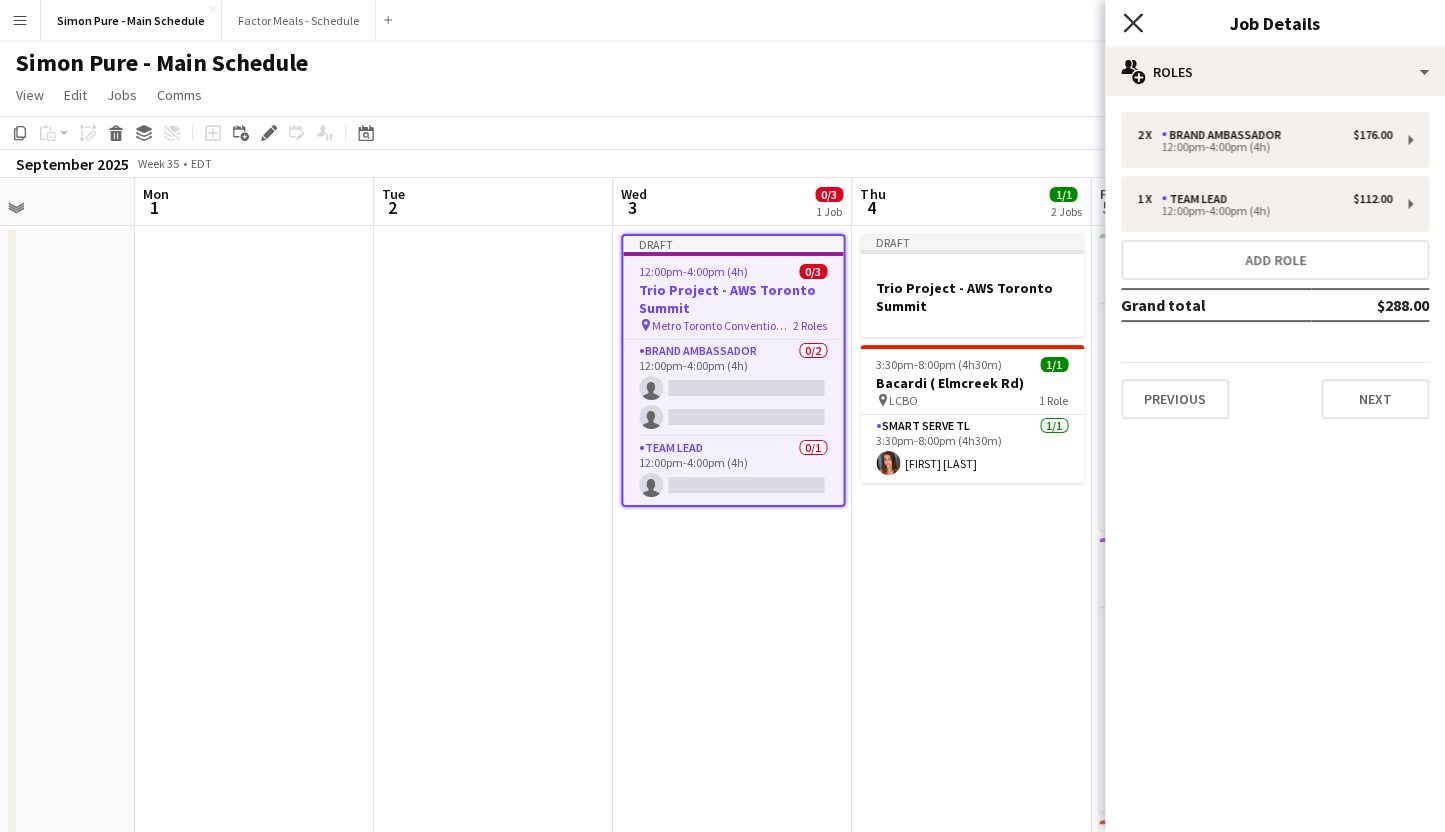 click 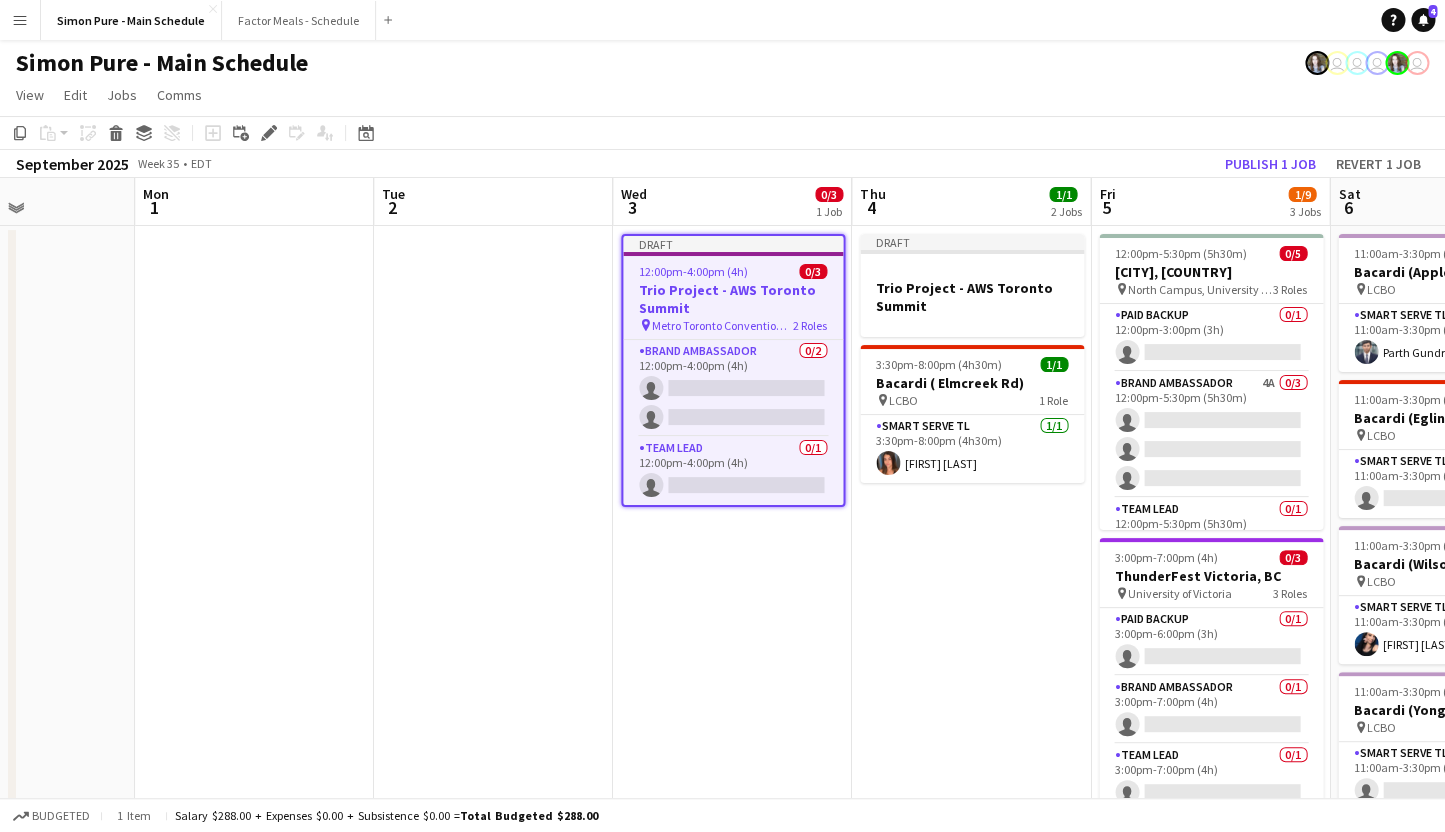 scroll, scrollTop: 0, scrollLeft: 582, axis: horizontal 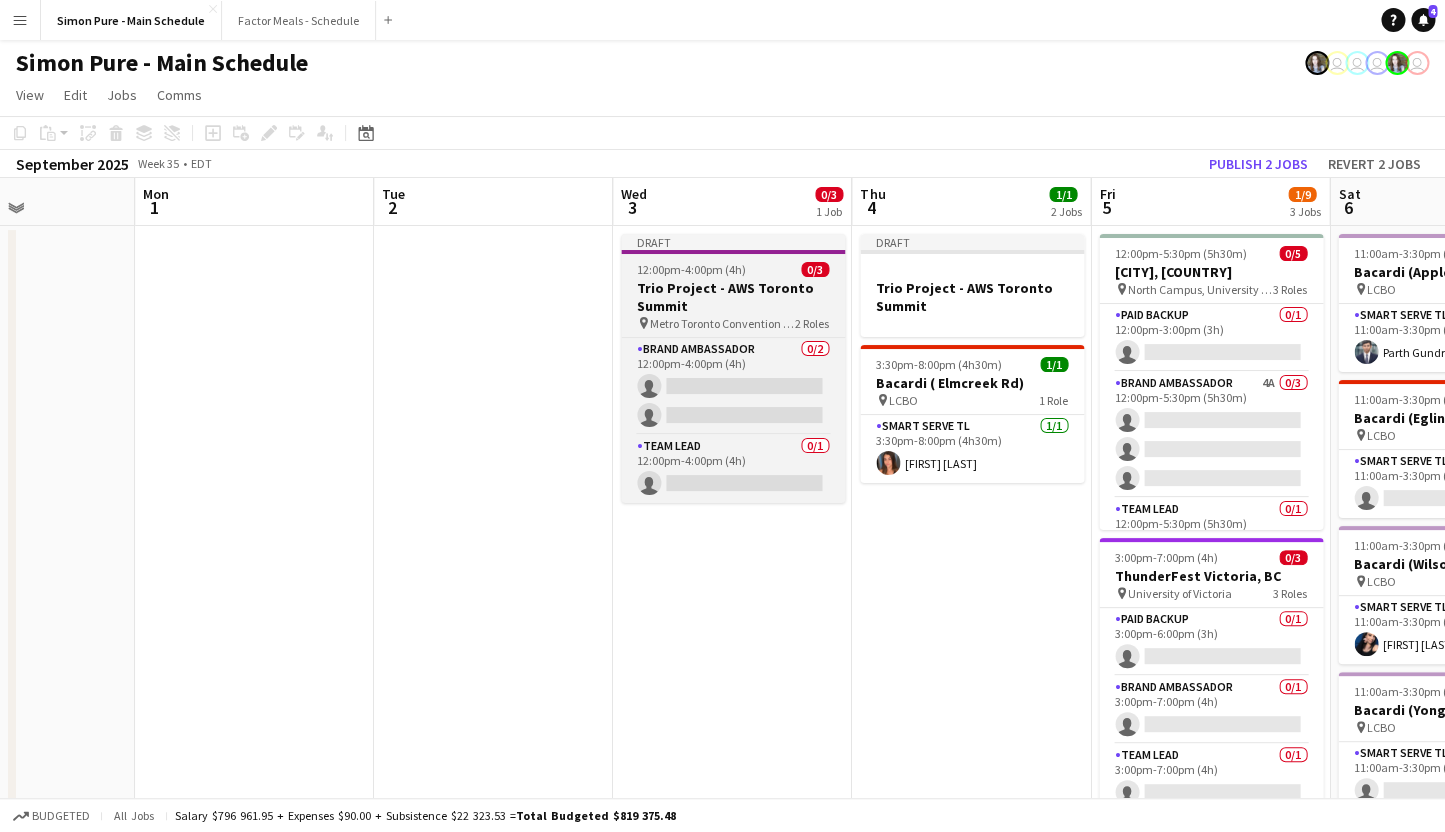 click on "Draft   12:00pm-4:00pm (4h)    0/3   Trio Project - AWS Toronto Summit
pin
Metro Toronto Convention Centre   2 Roles   Brand Ambassador    0/2   12:00pm-4:00pm (4h)
single-neutral-actions
single-neutral-actions
Team Lead   0/1   12:00pm-4:00pm (4h)
single-neutral-actions" at bounding box center [733, 368] 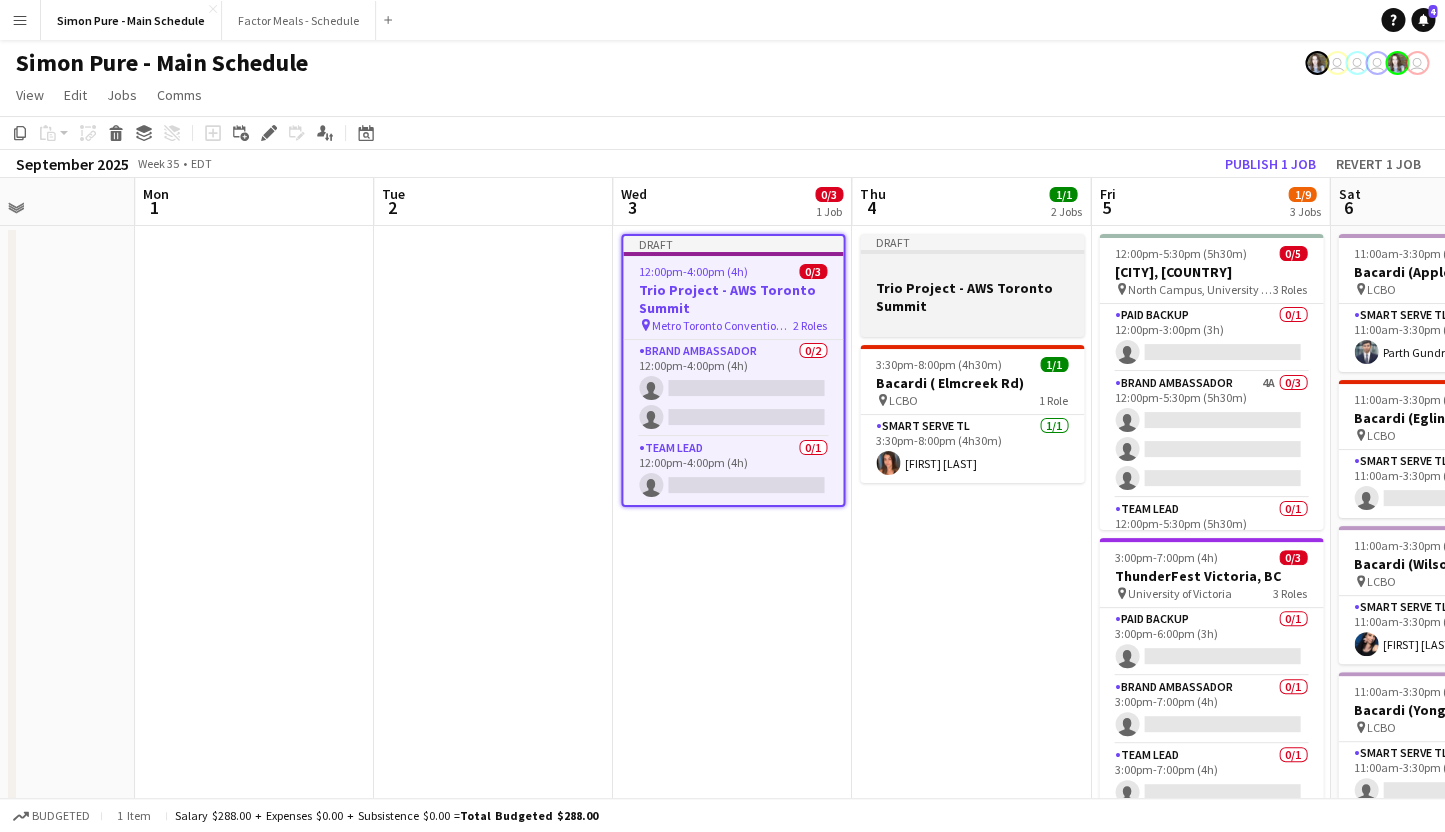 click on "Draft" at bounding box center (972, 242) 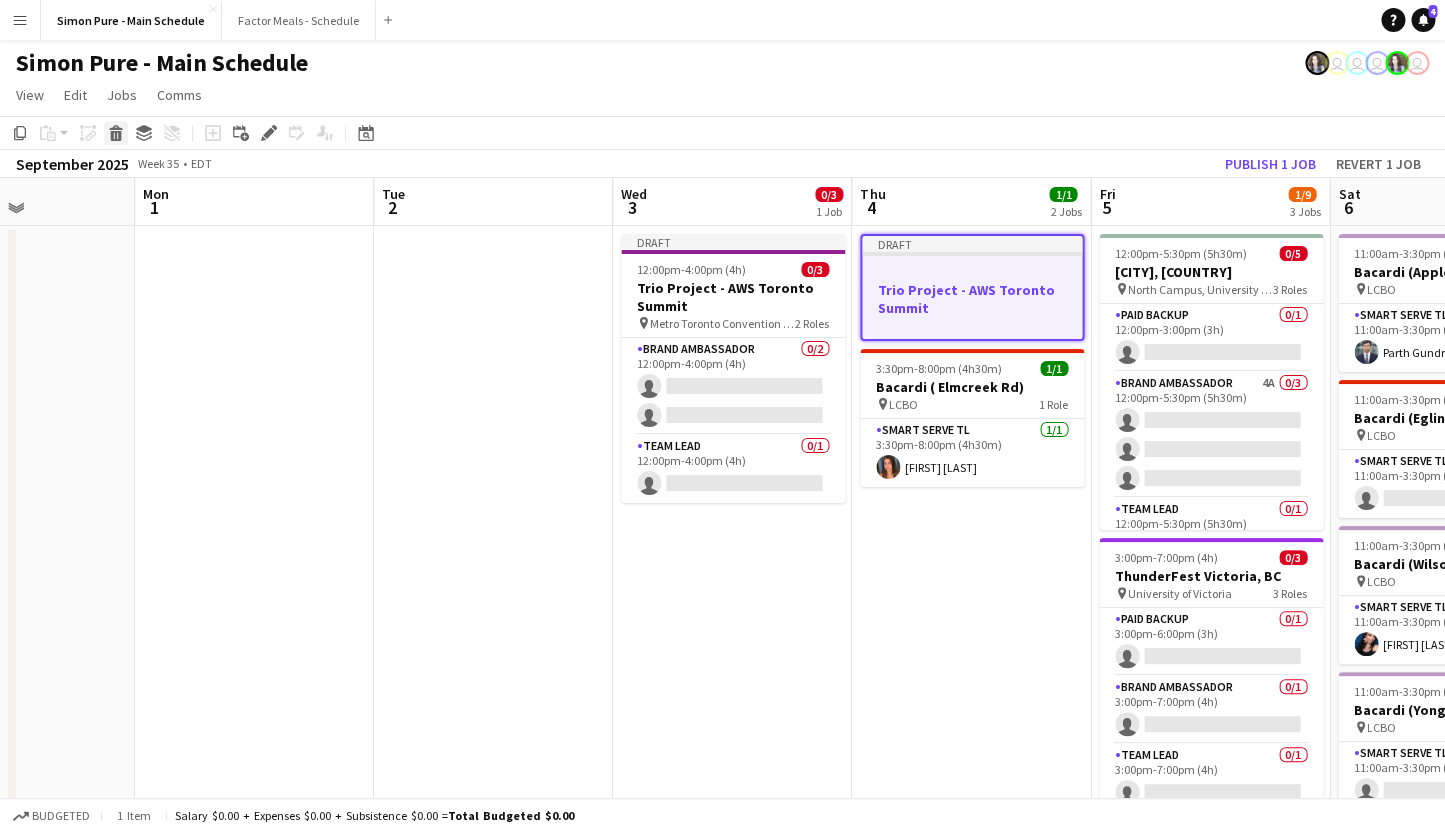 click 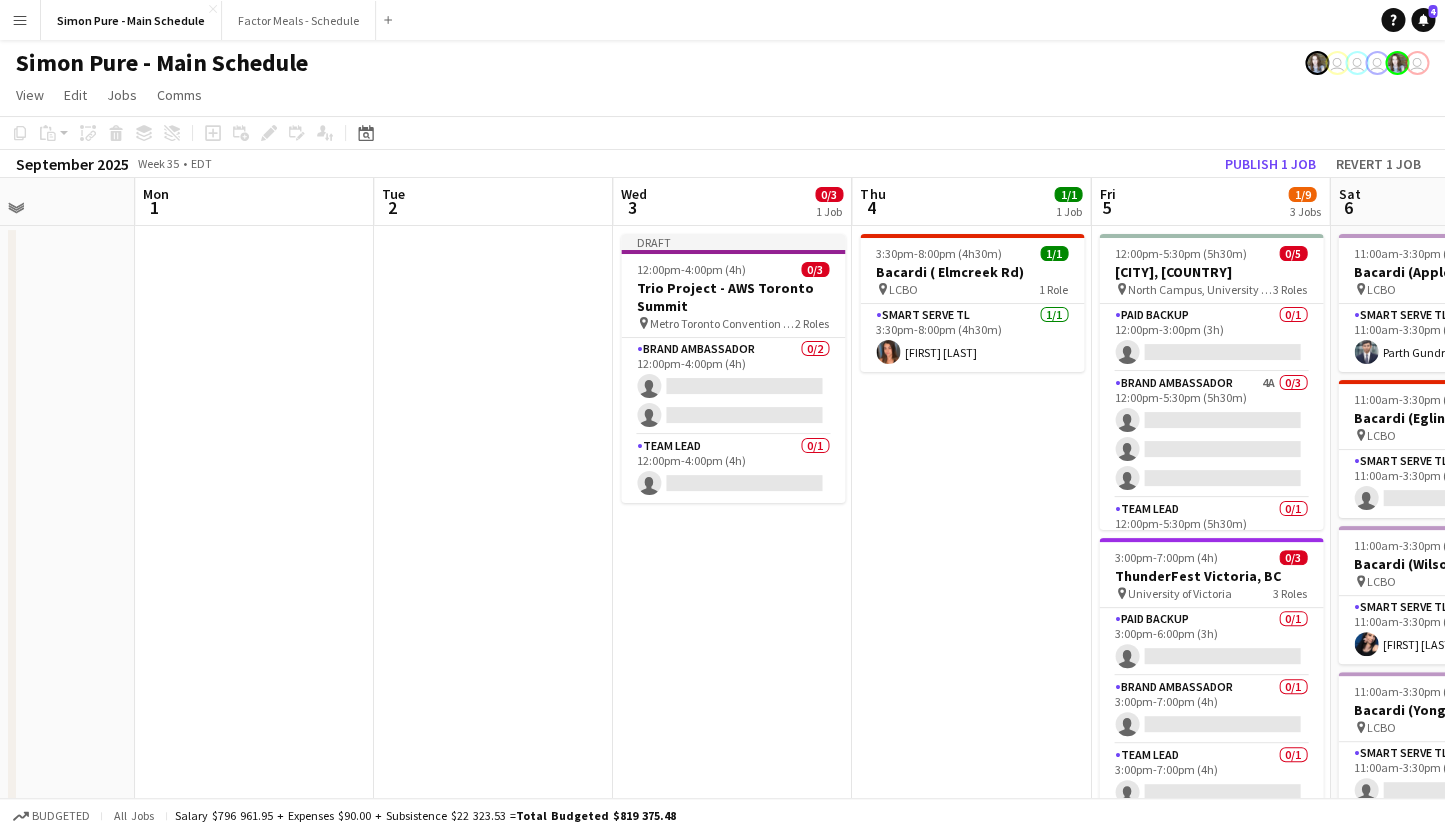 click on "3:30pm-8:00pm (4h30m)    1/1   Bacardi ( Elmcreek Rd)
pin
LCBO    1 Role   Smart Serve TL   1/1   3:30pm-8:00pm (4h30m)
[FIRST] [LAST]" at bounding box center (971, 1426) 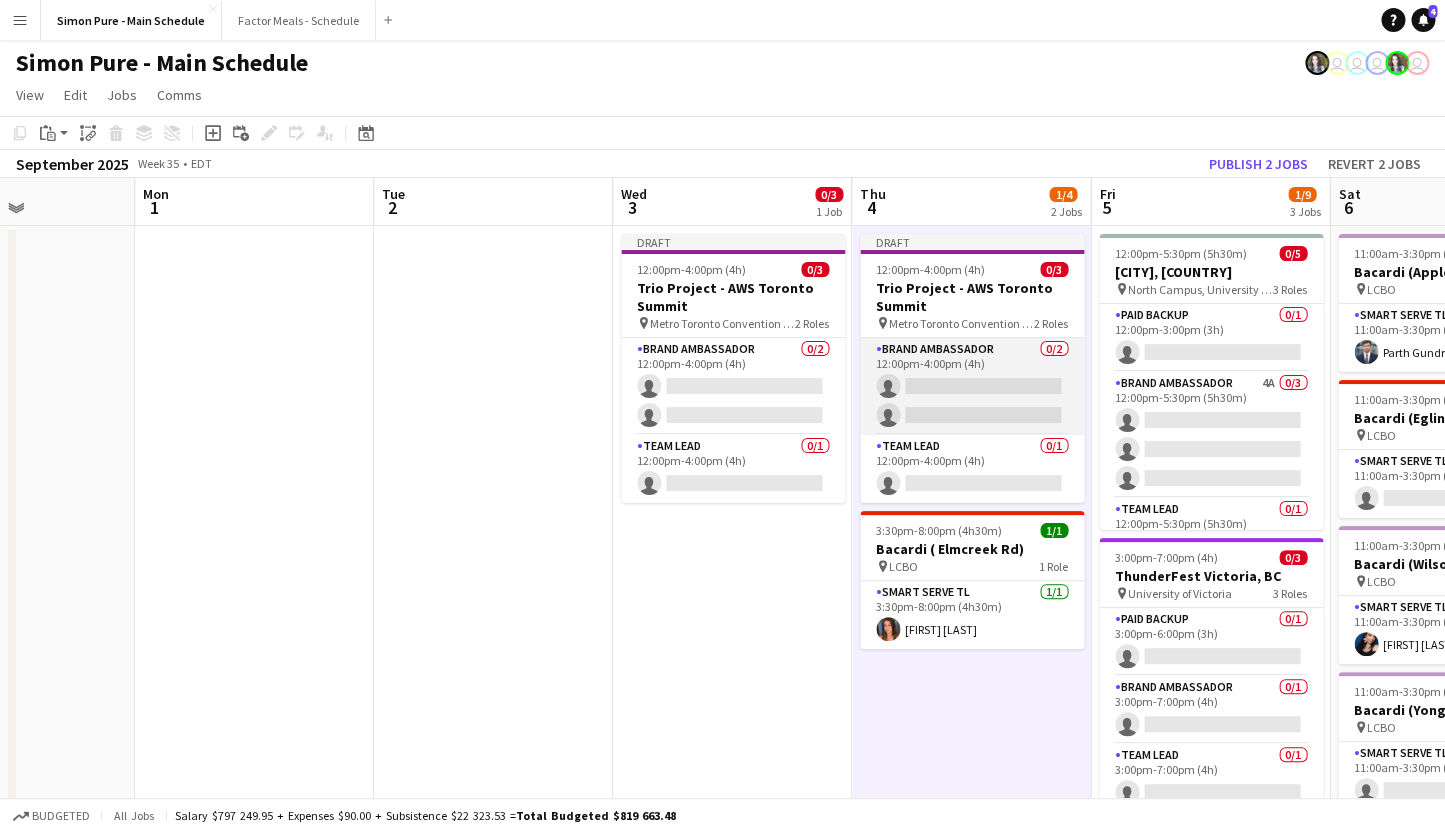 click on "Brand Ambassador    0/2   12:00pm-4:00pm (4h)
single-neutral-actions
single-neutral-actions" at bounding box center (972, 386) 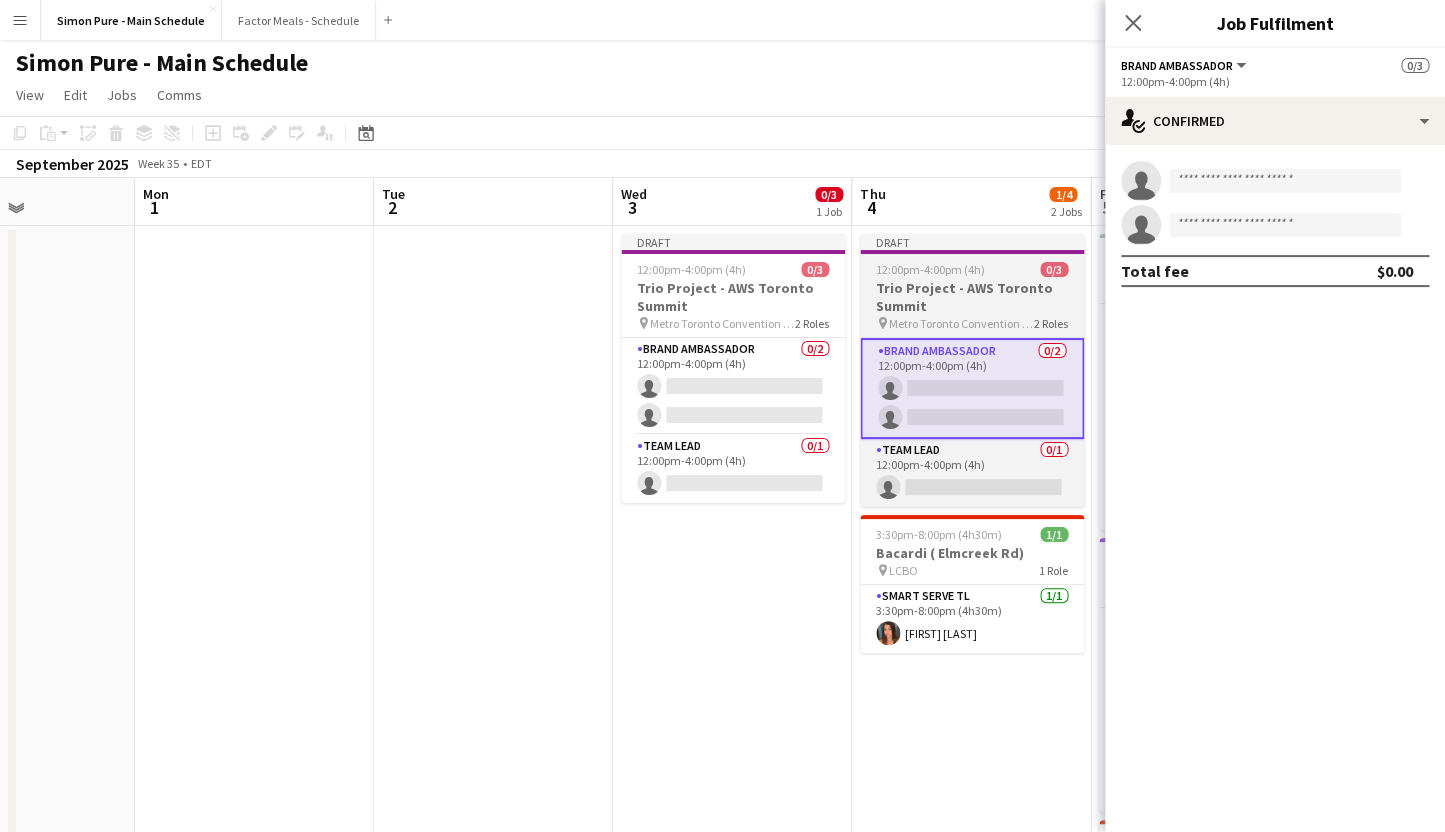 click on "Draft   12:00pm-4:00pm (4h)    0/3   Trio Project - AWS Toronto Summit
pin
Metro Toronto Convention Centre   2 Roles   Brand Ambassador    0/2   12:00pm-4:00pm (4h)
single-neutral-actions
single-neutral-actions
Team Lead   0/1   12:00pm-4:00pm (4h)
single-neutral-actions" at bounding box center [972, 370] 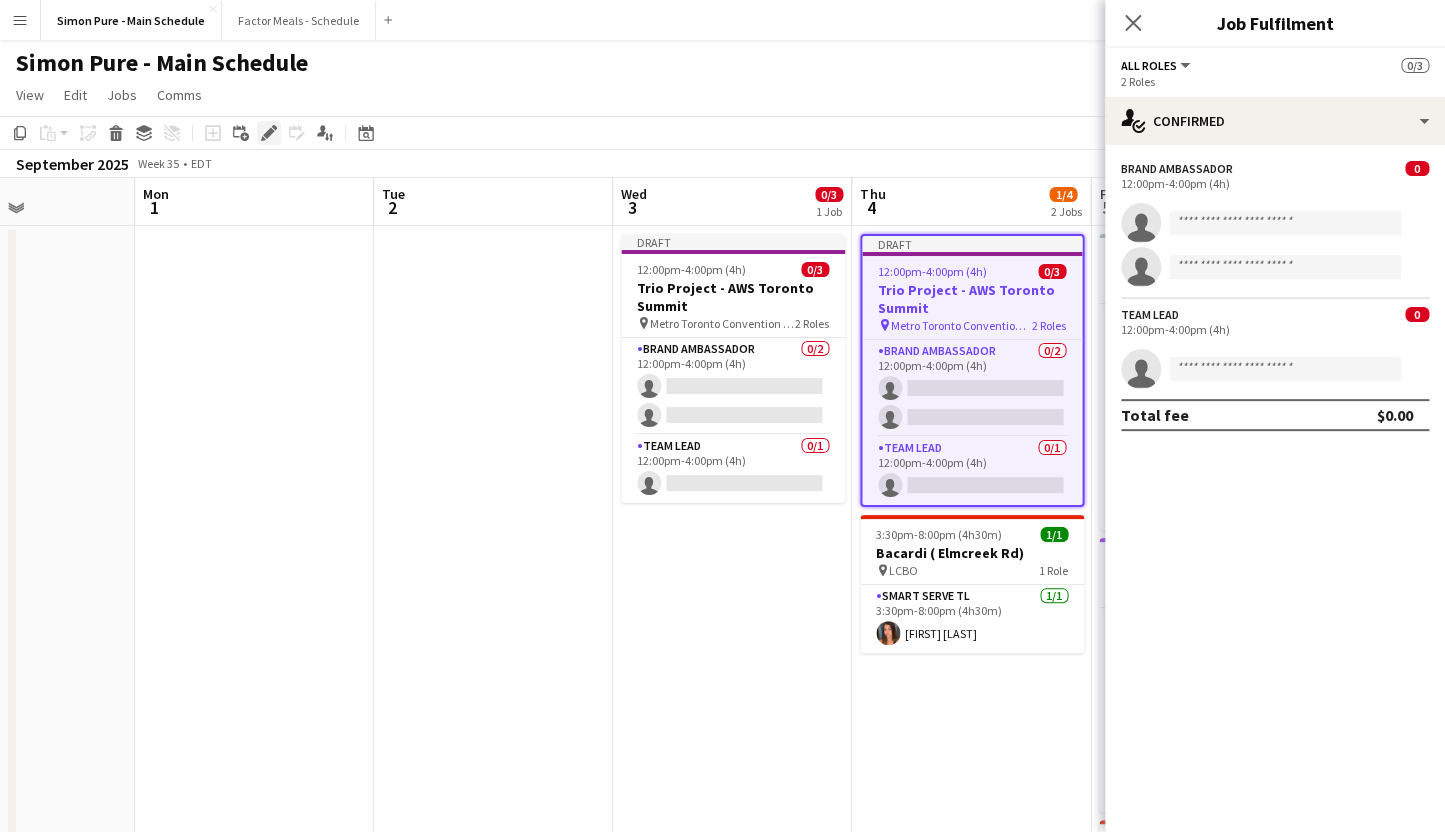 click 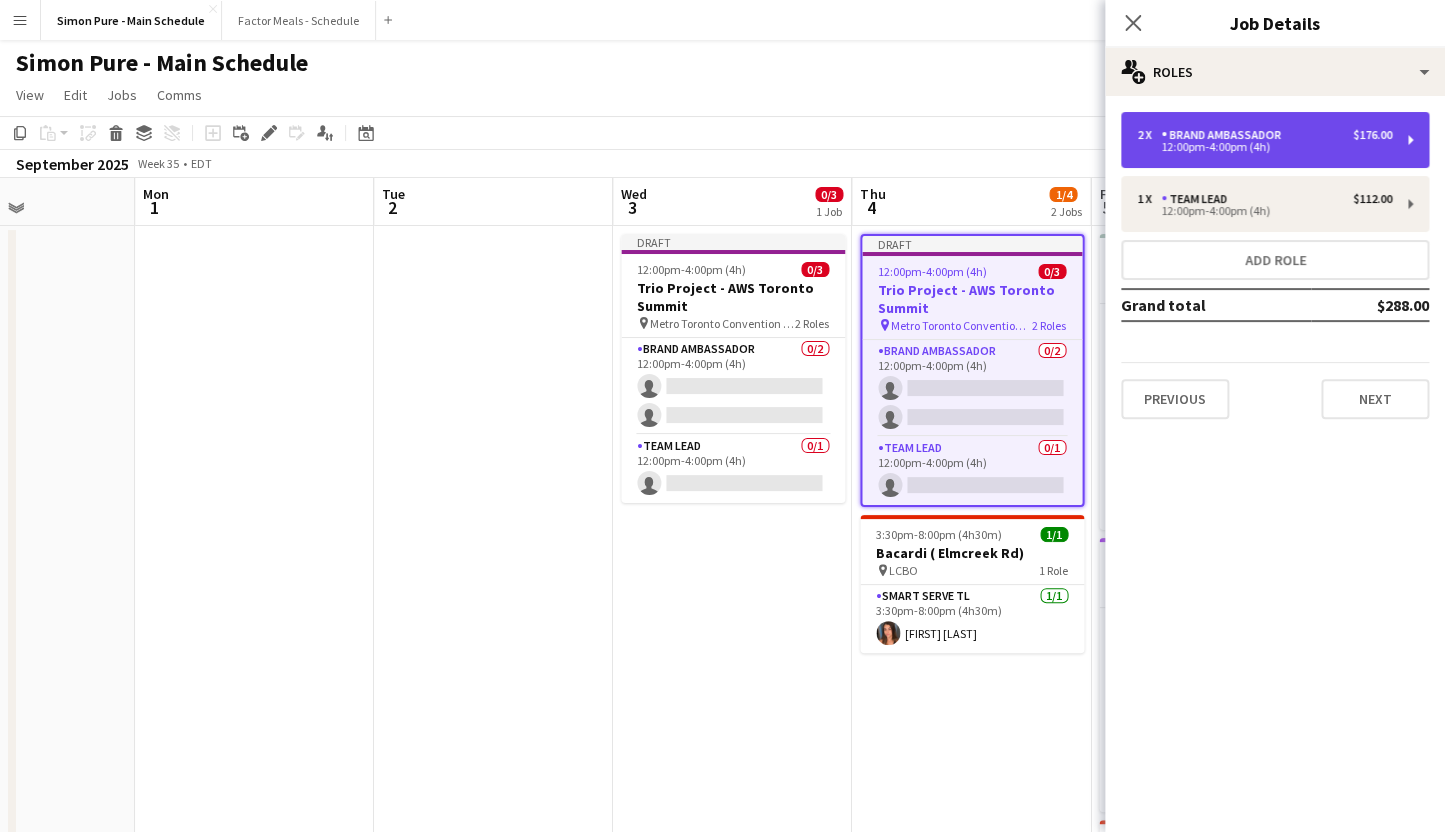 click on "12:00pm-4:00pm (4h)" at bounding box center [1264, 147] 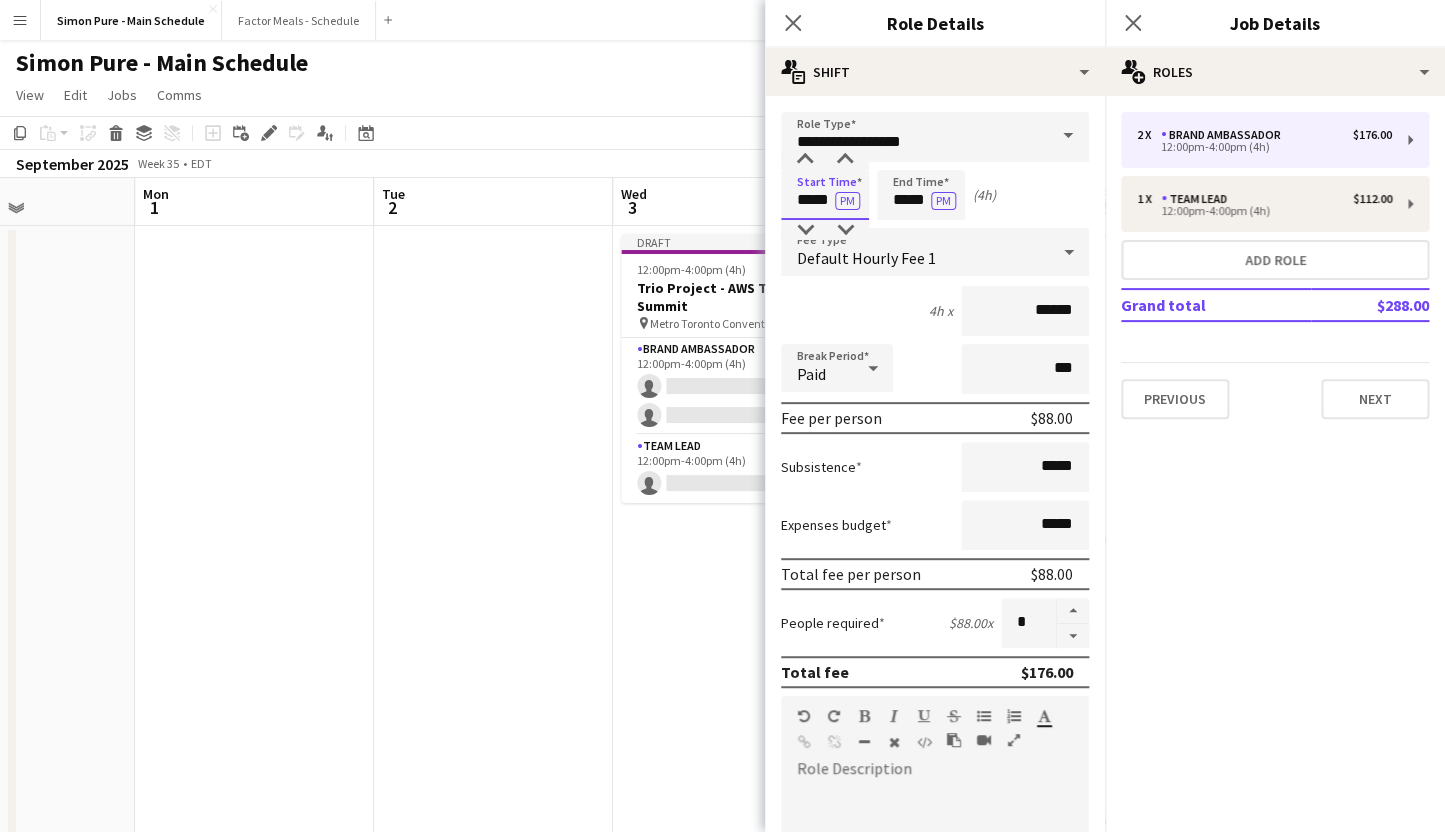 click on "*****" at bounding box center [825, 195] 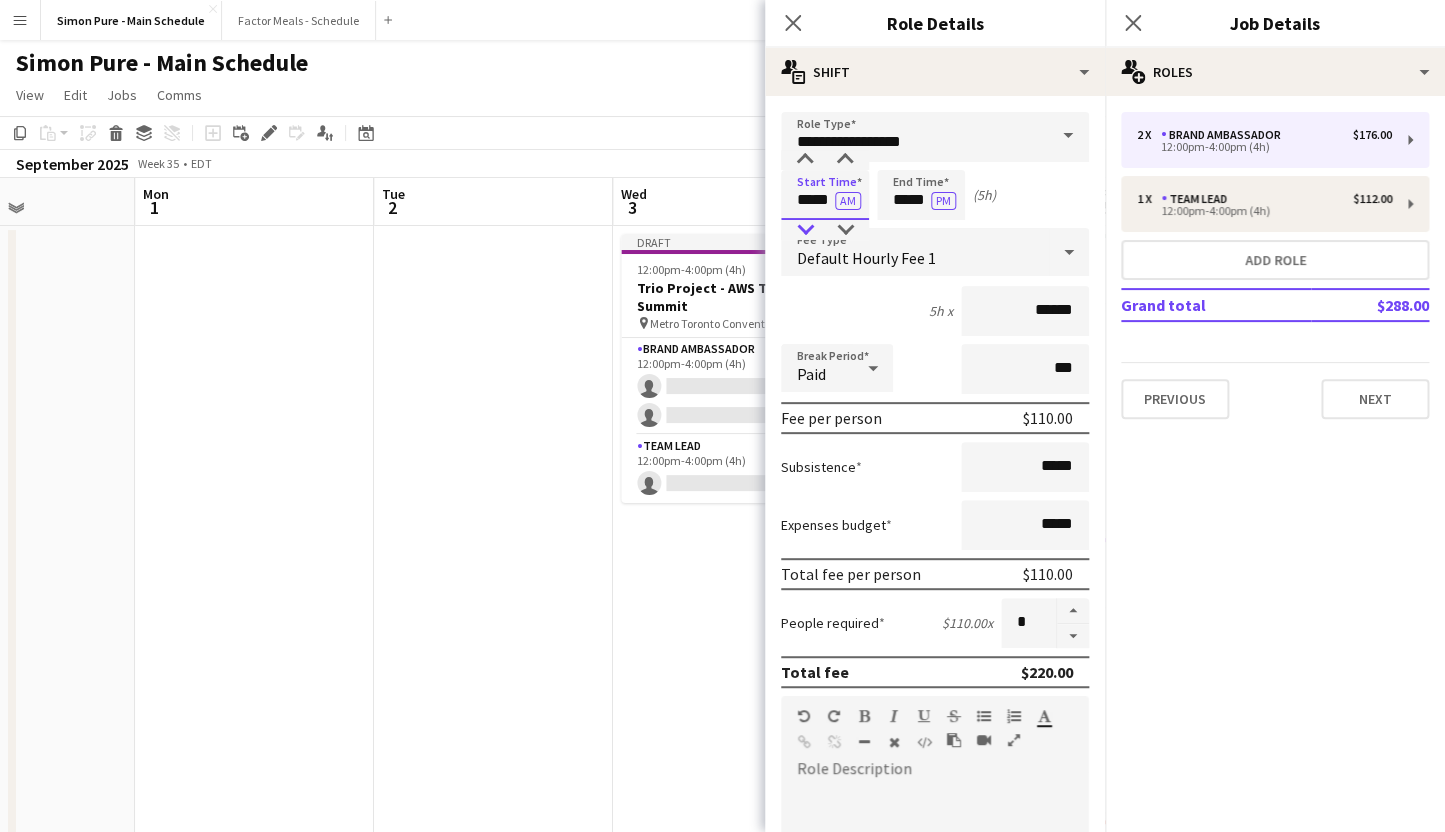 click at bounding box center [805, 230] 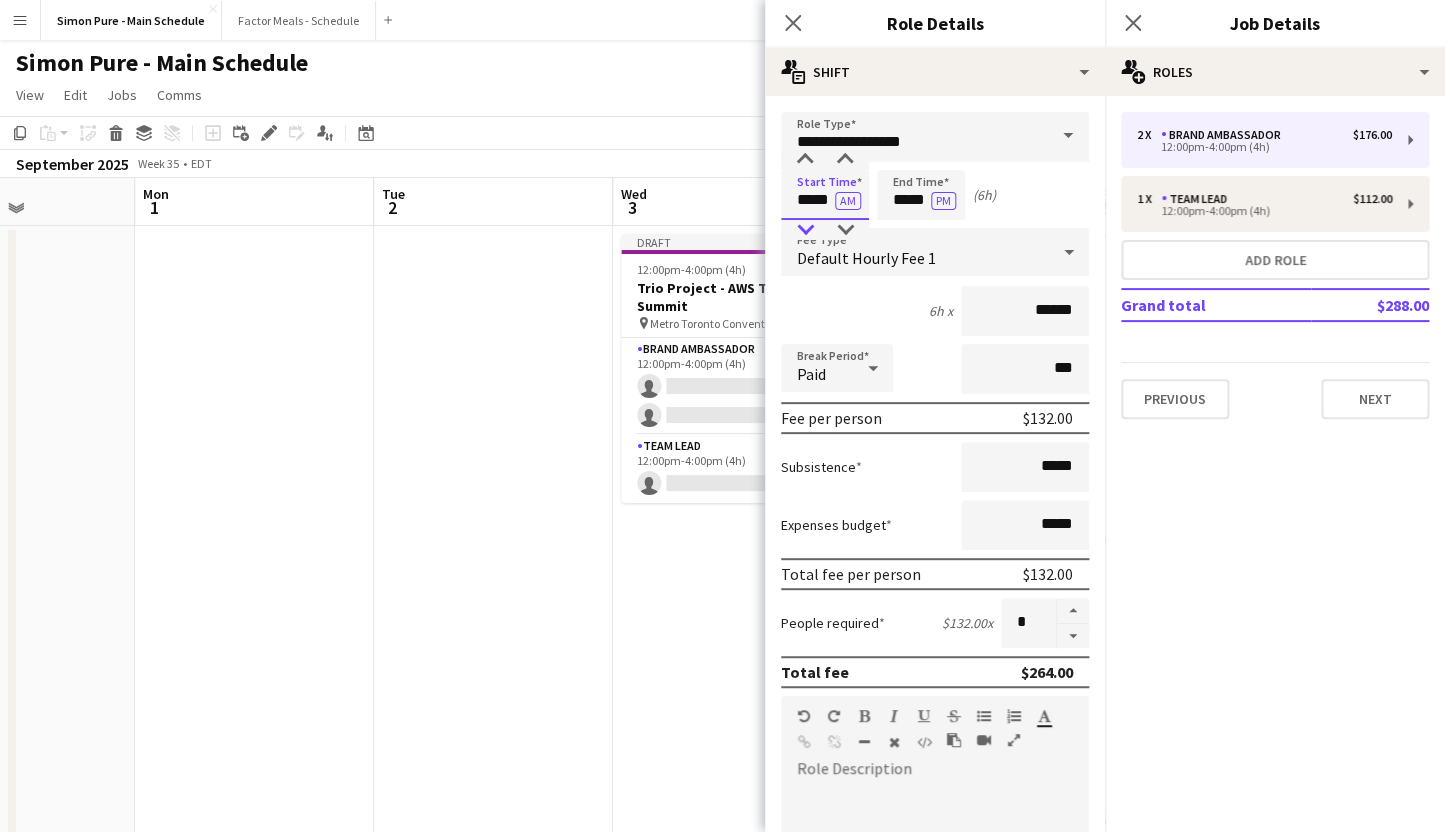 click at bounding box center (805, 230) 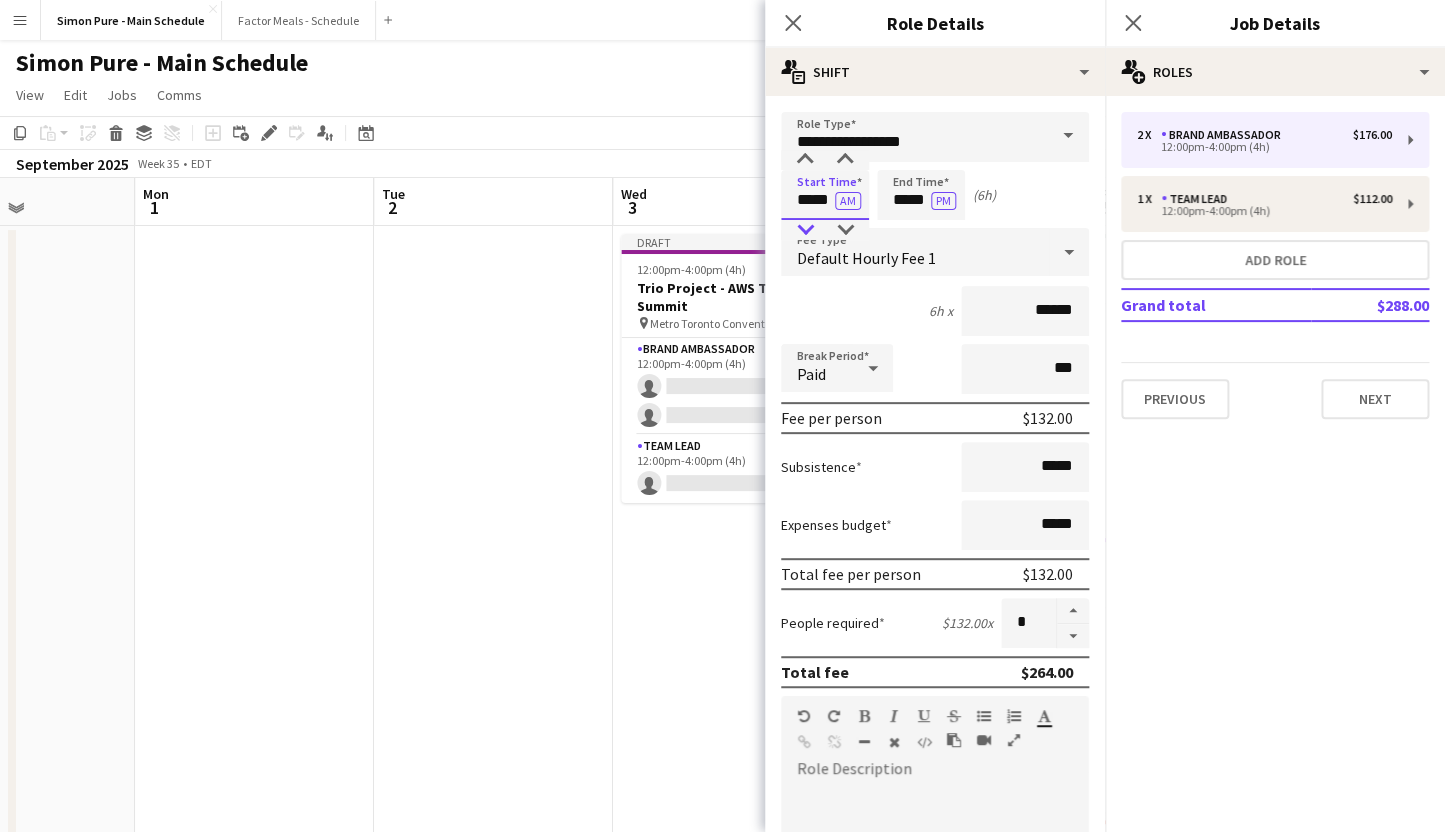 click at bounding box center [805, 230] 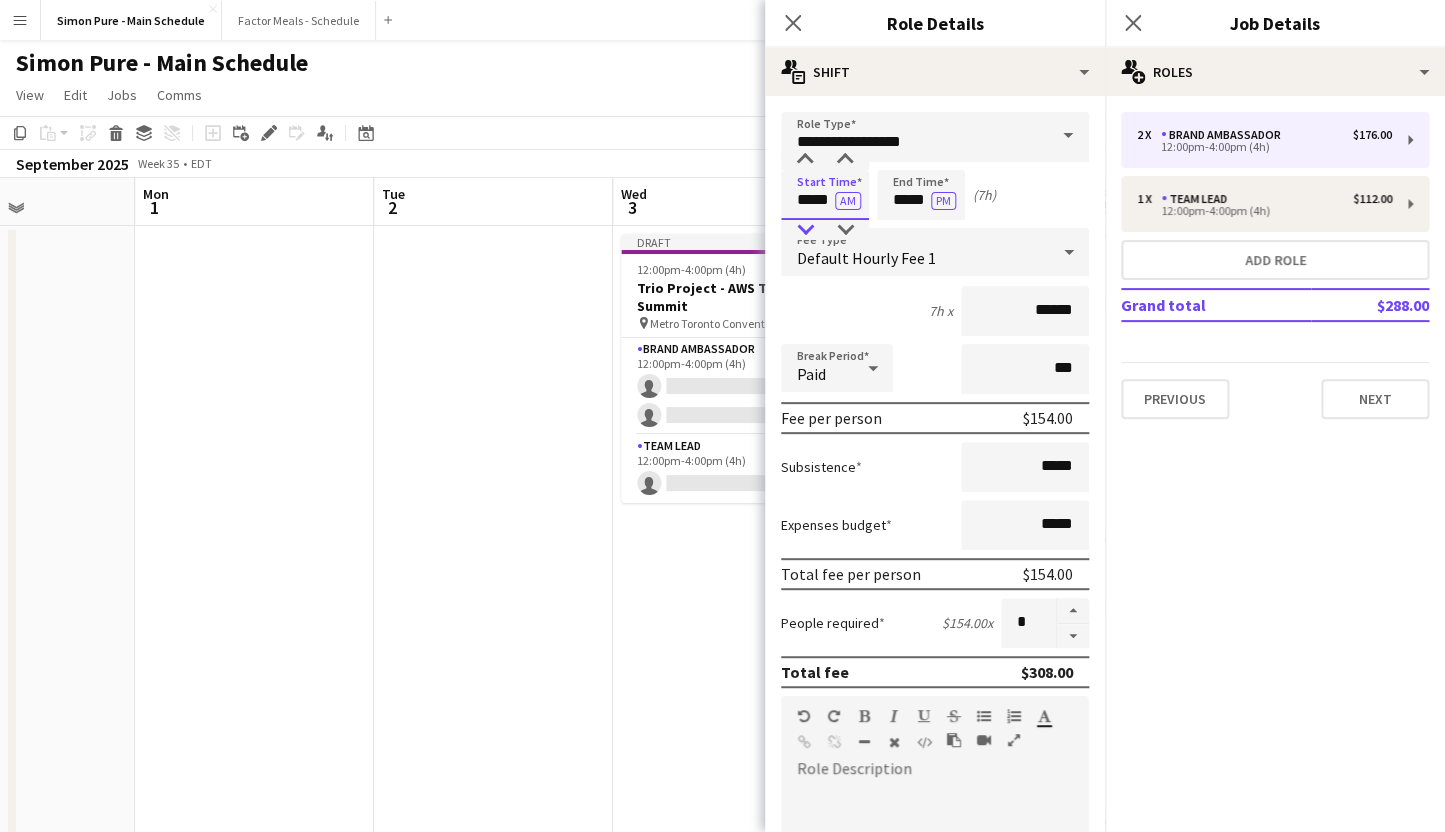 click at bounding box center (805, 230) 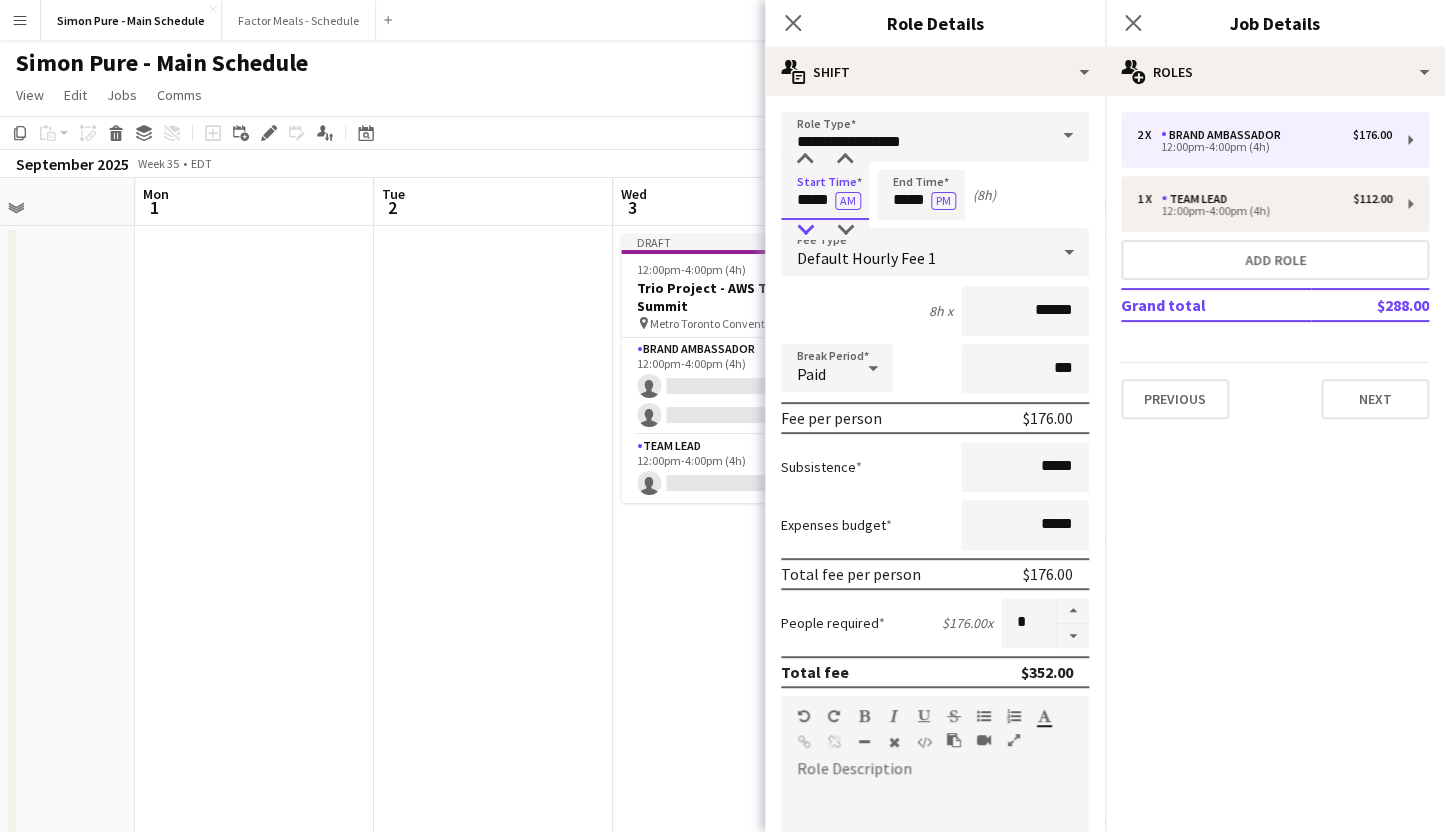 type on "*****" 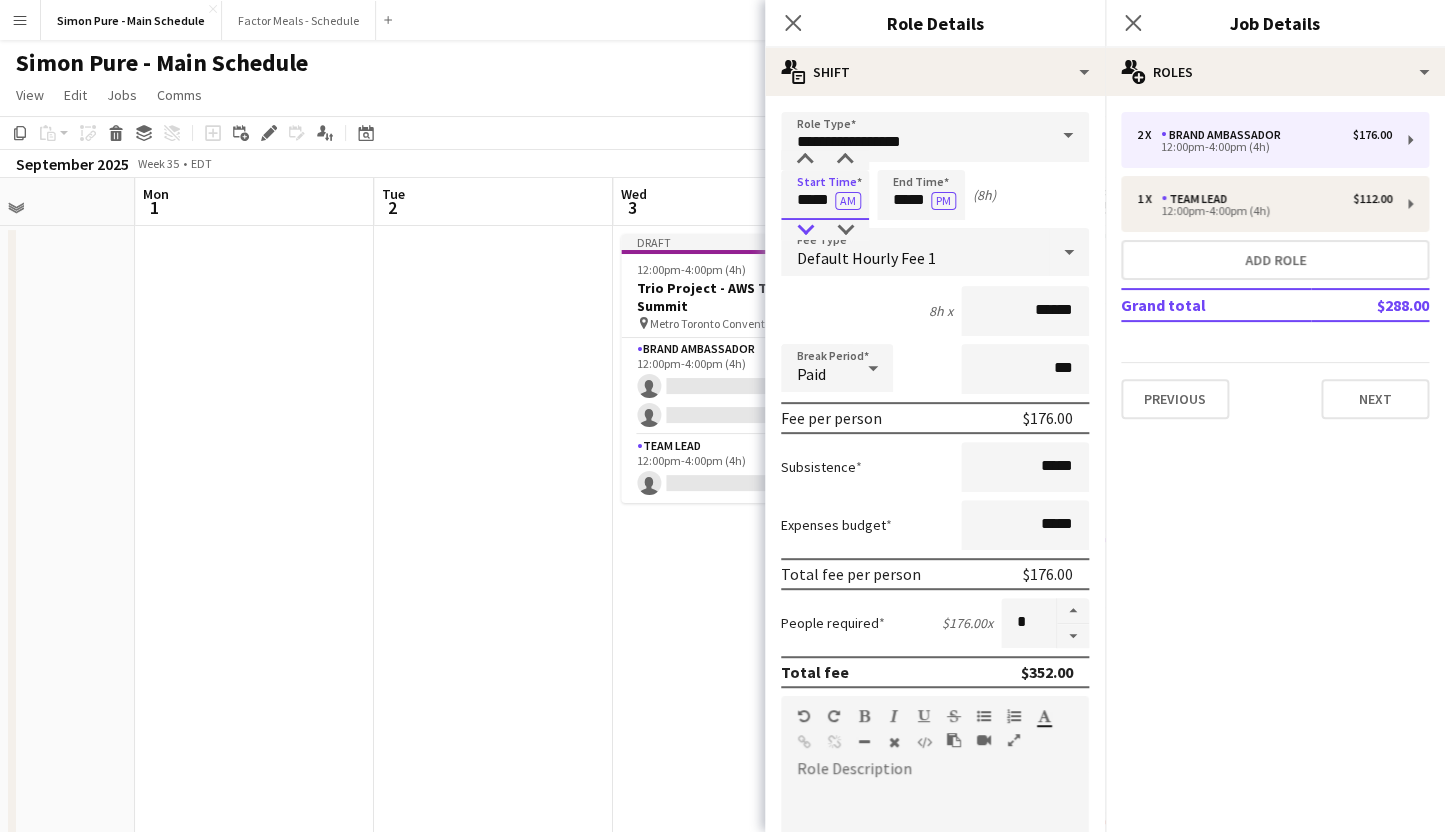 click at bounding box center [805, 230] 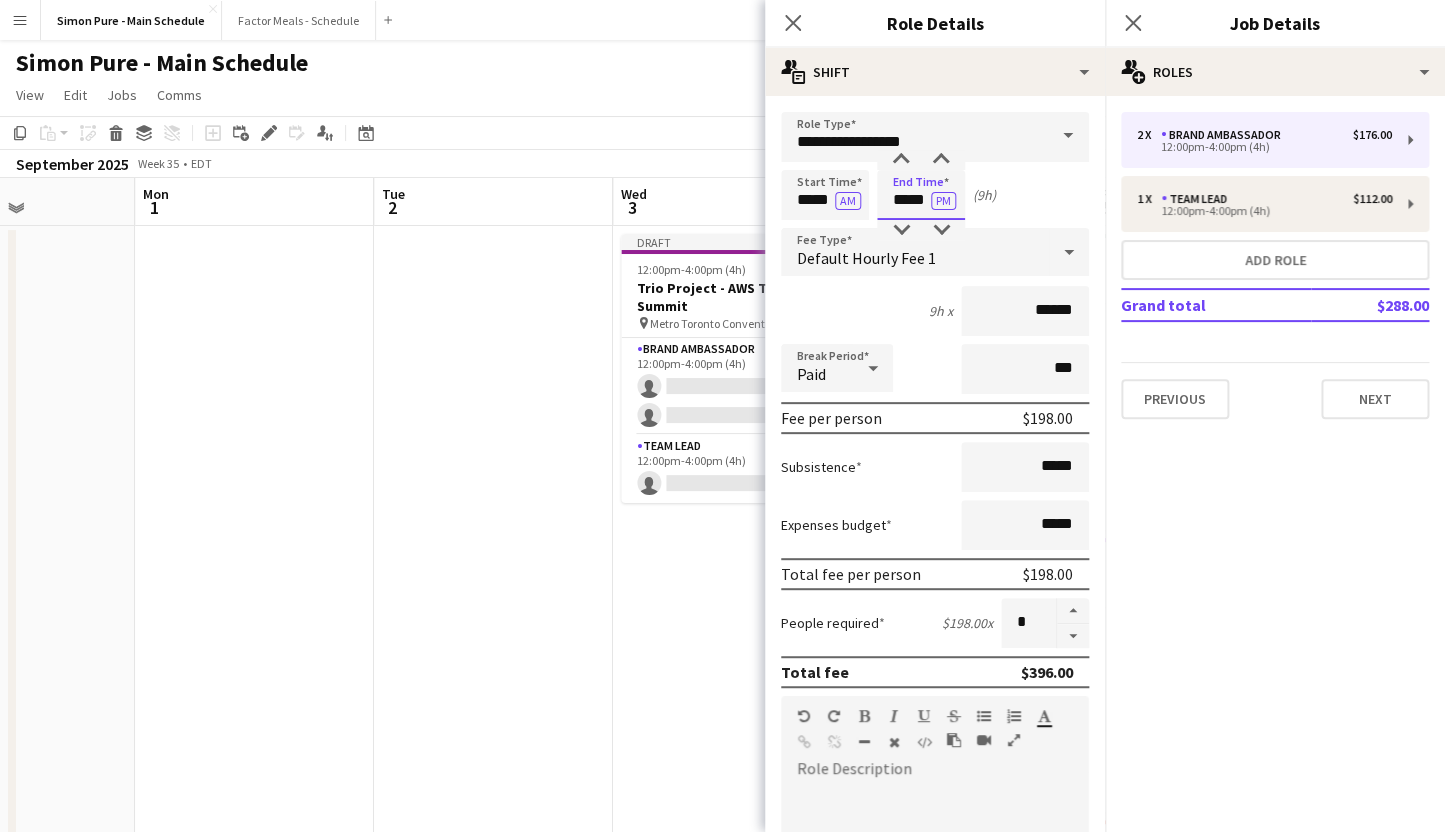 click on "*****" at bounding box center (921, 195) 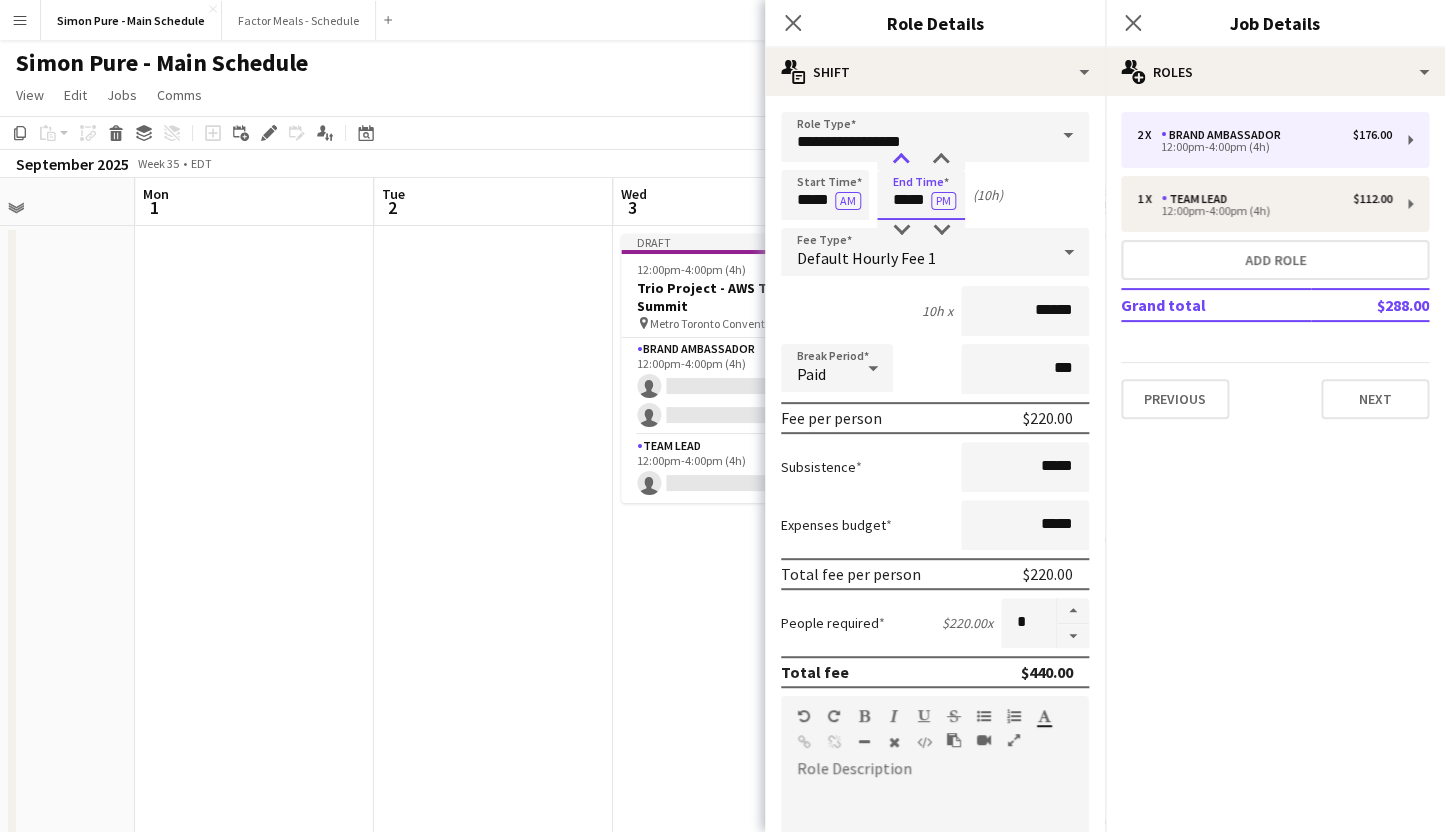 click at bounding box center (901, 160) 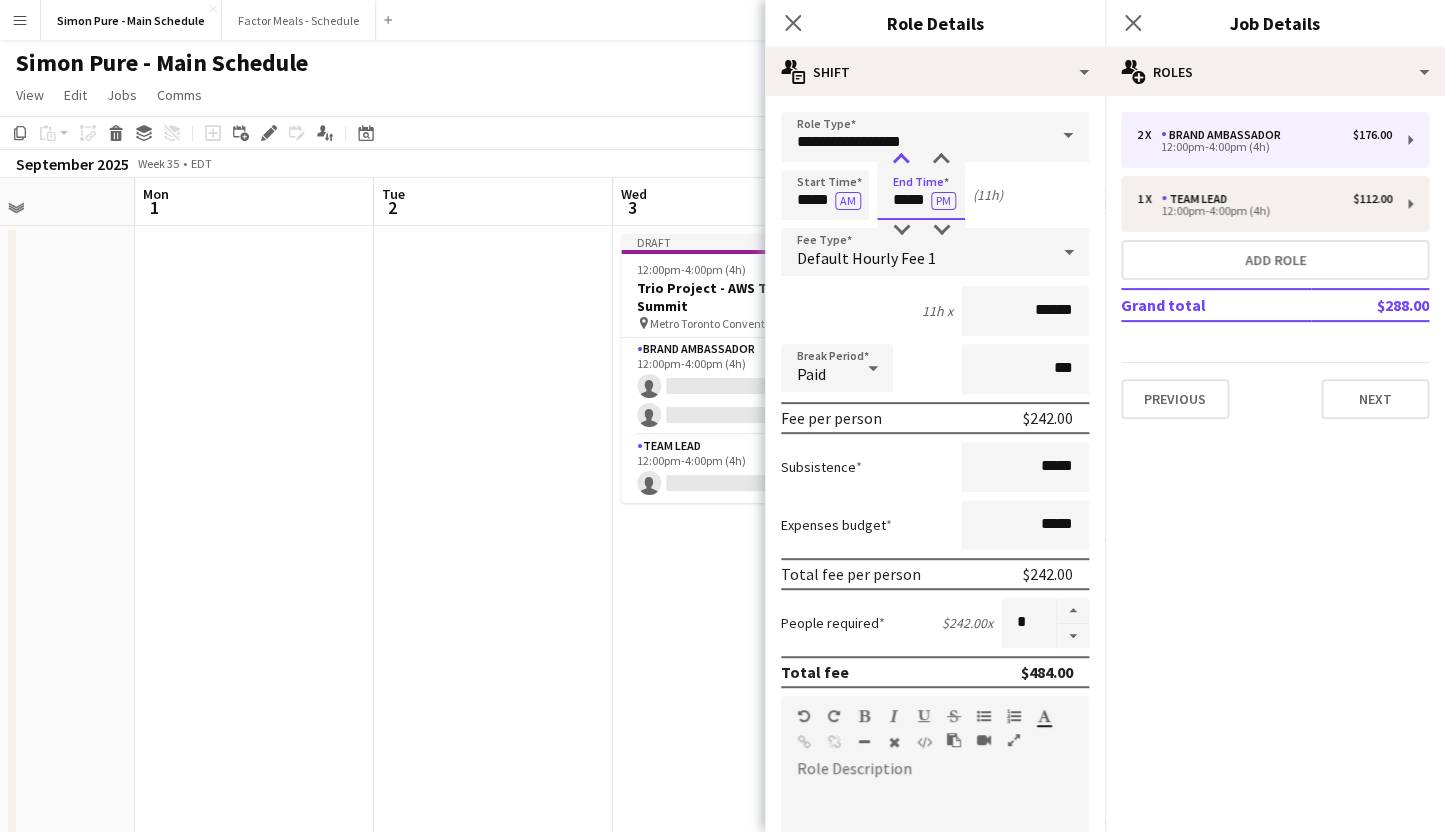click at bounding box center (901, 160) 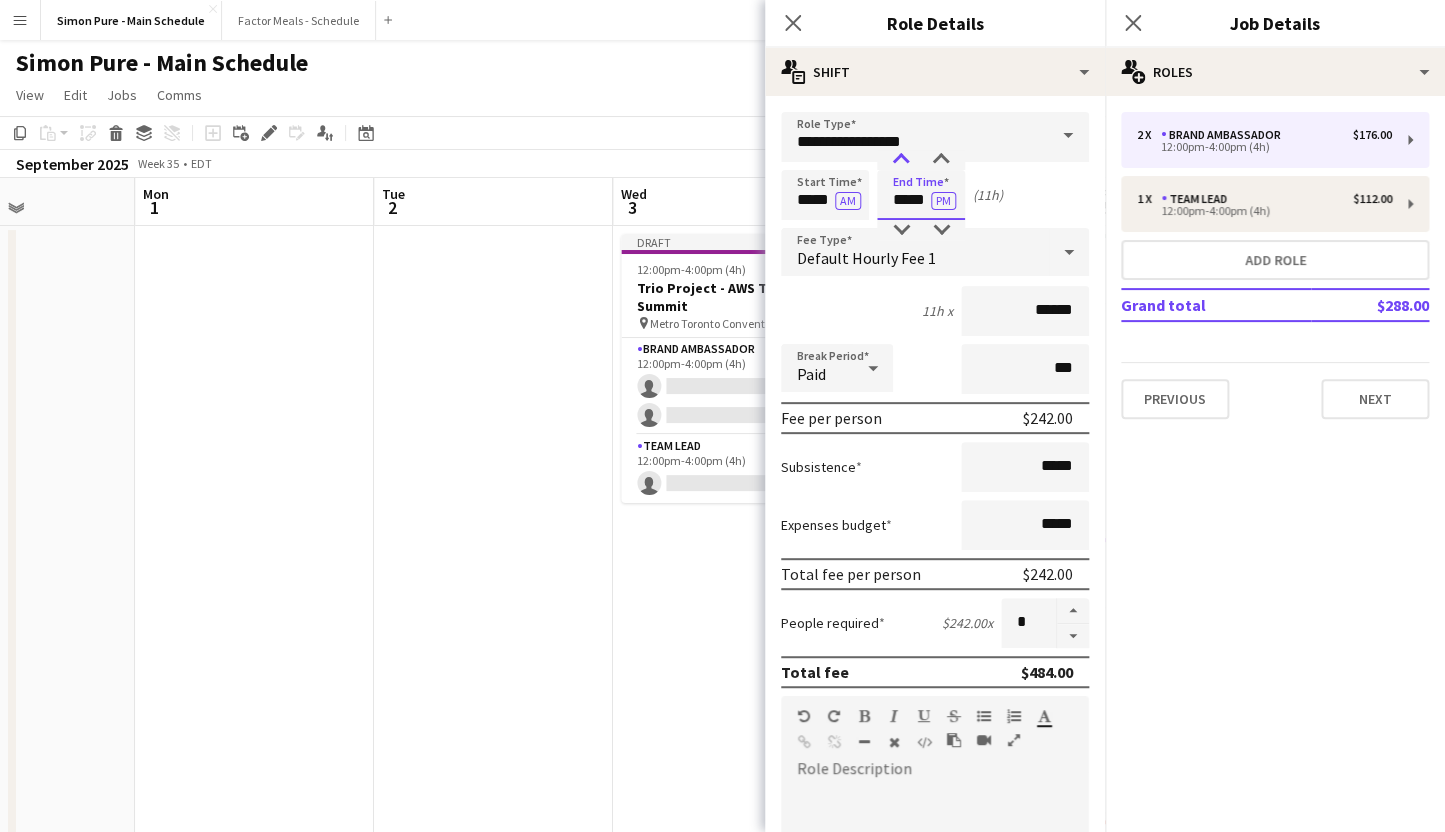 type on "*****" 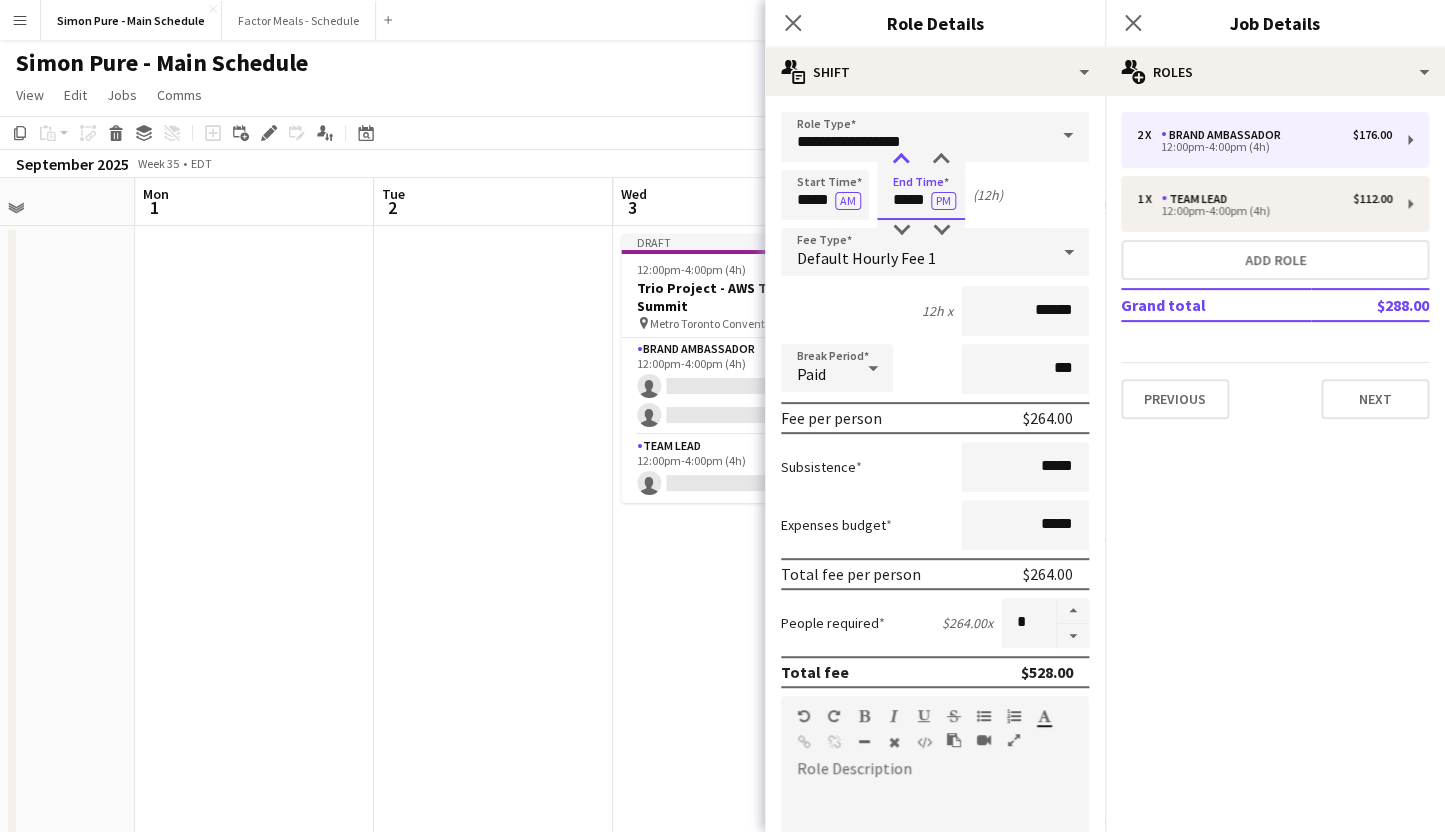 click at bounding box center (901, 160) 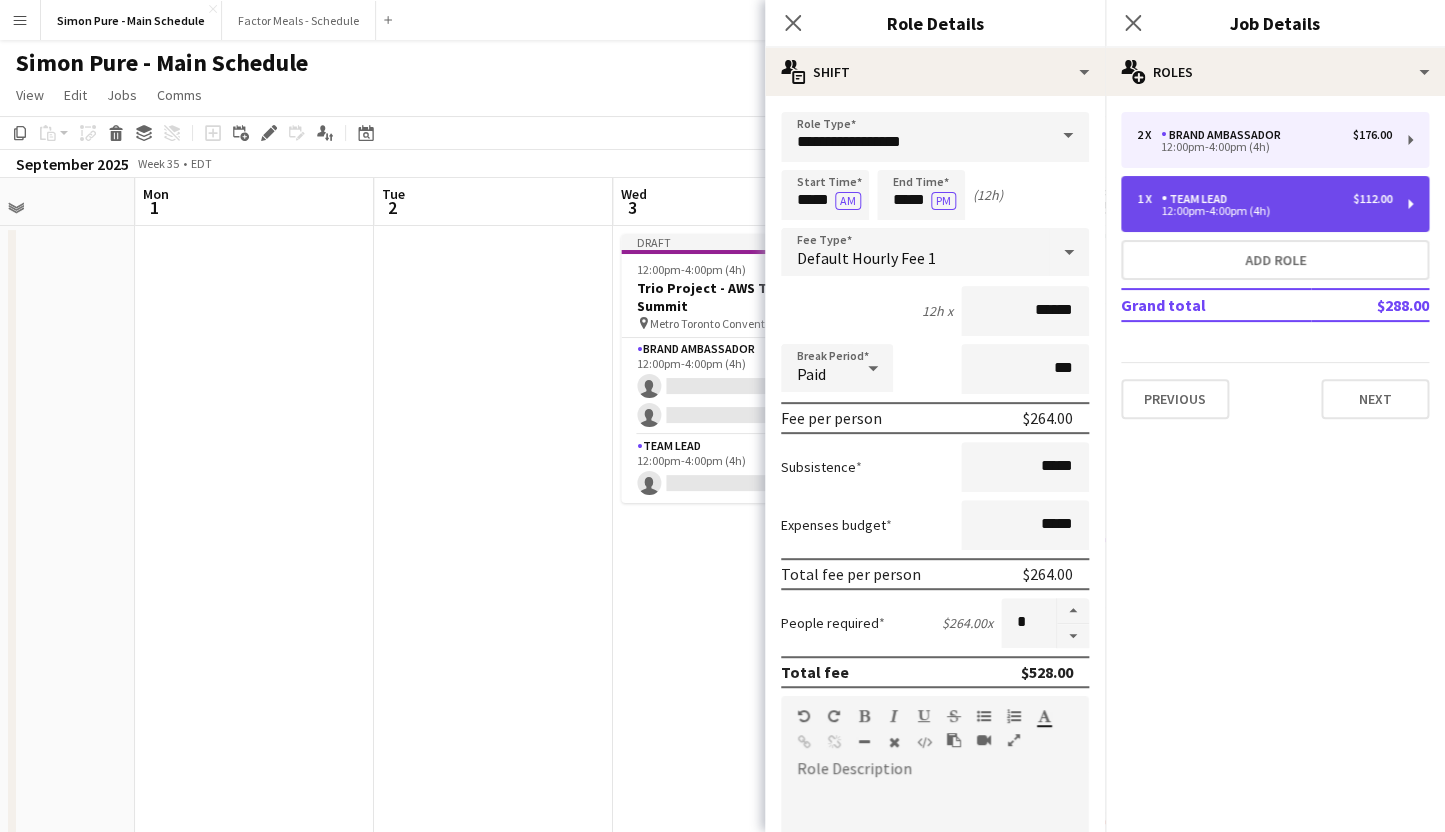 click on "12:00pm-4:00pm (4h)" at bounding box center [1264, 211] 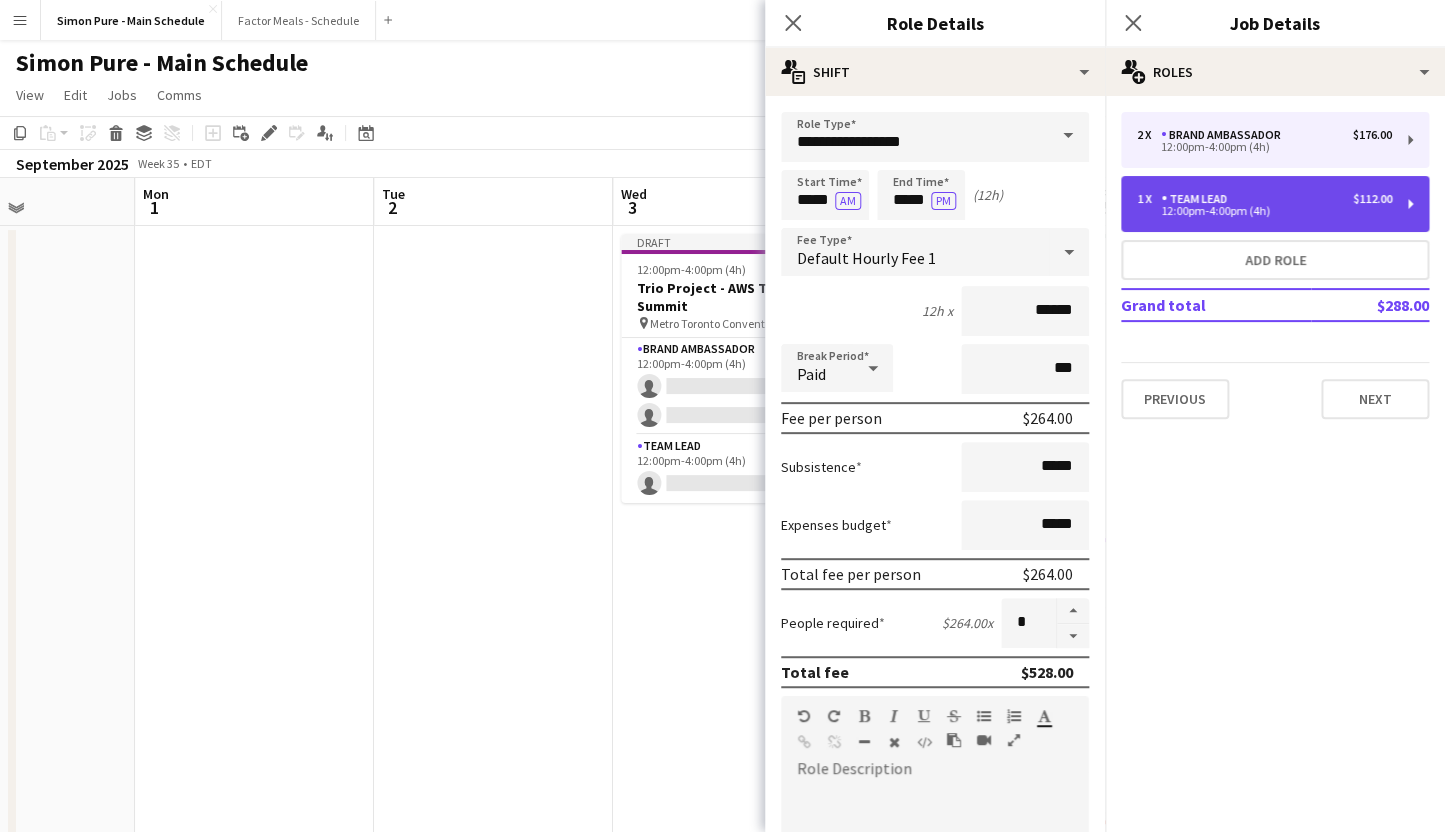 type on "*********" 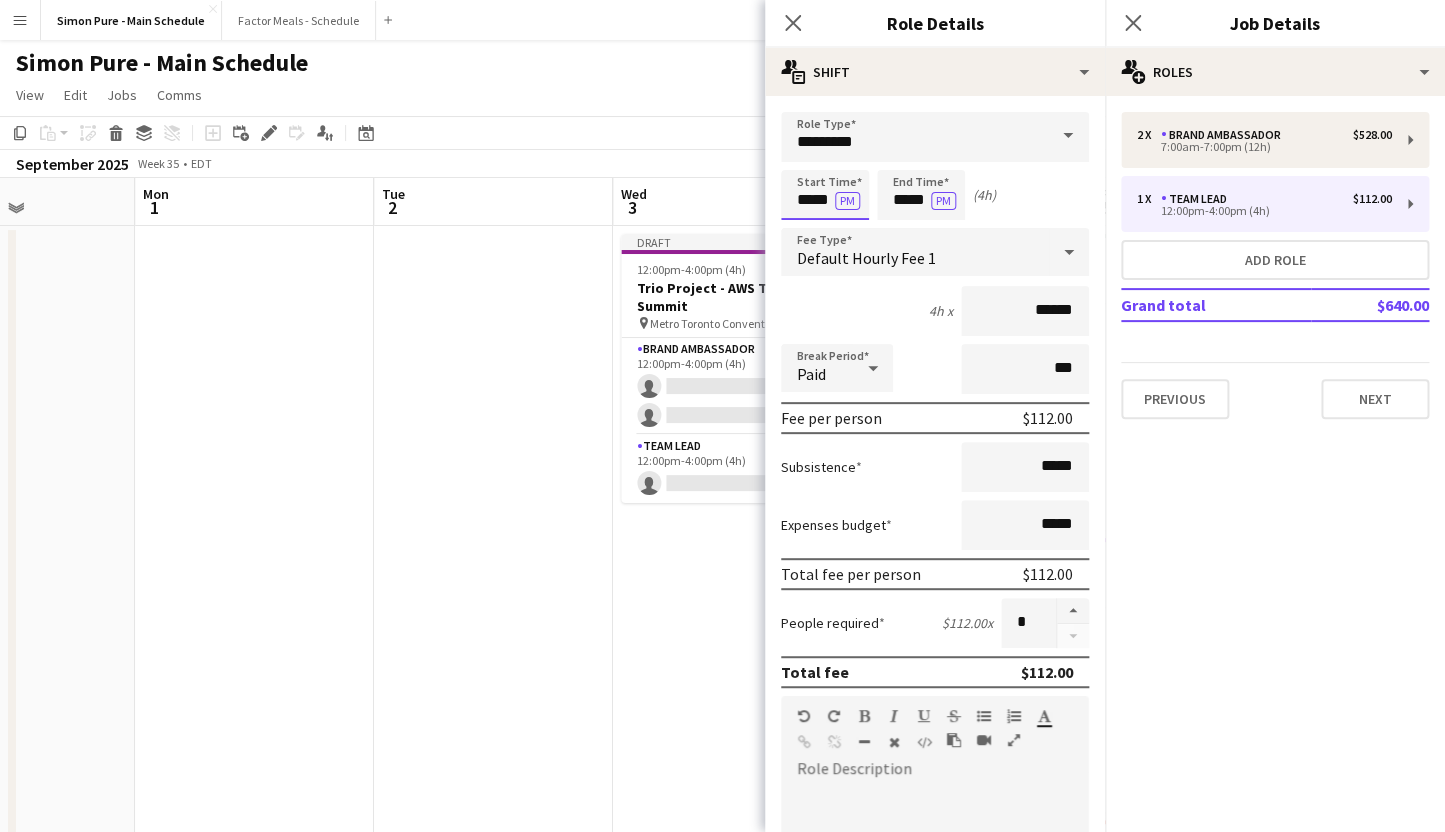 click on "*****" at bounding box center (825, 195) 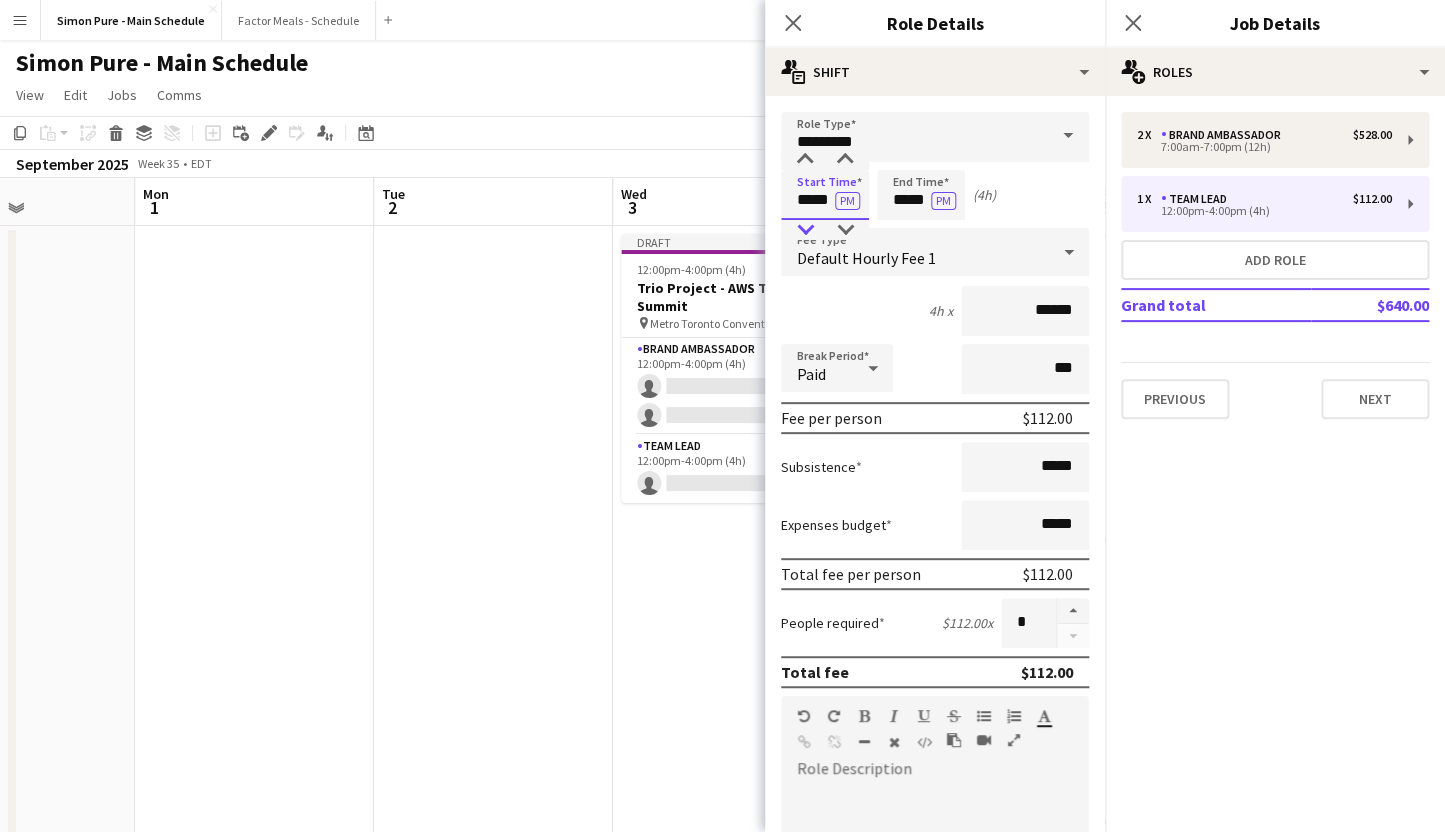 click at bounding box center [805, 230] 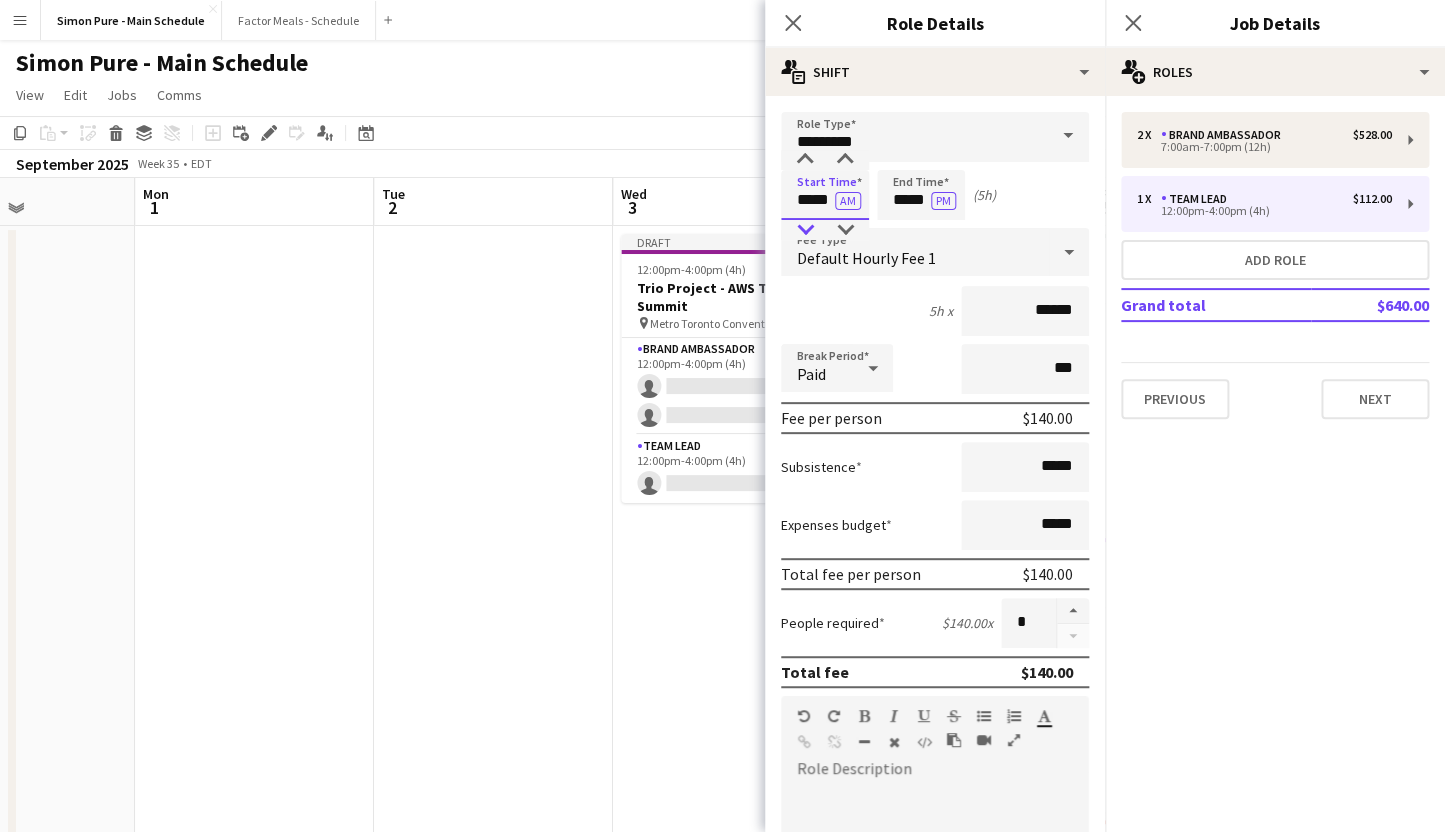 click at bounding box center [805, 230] 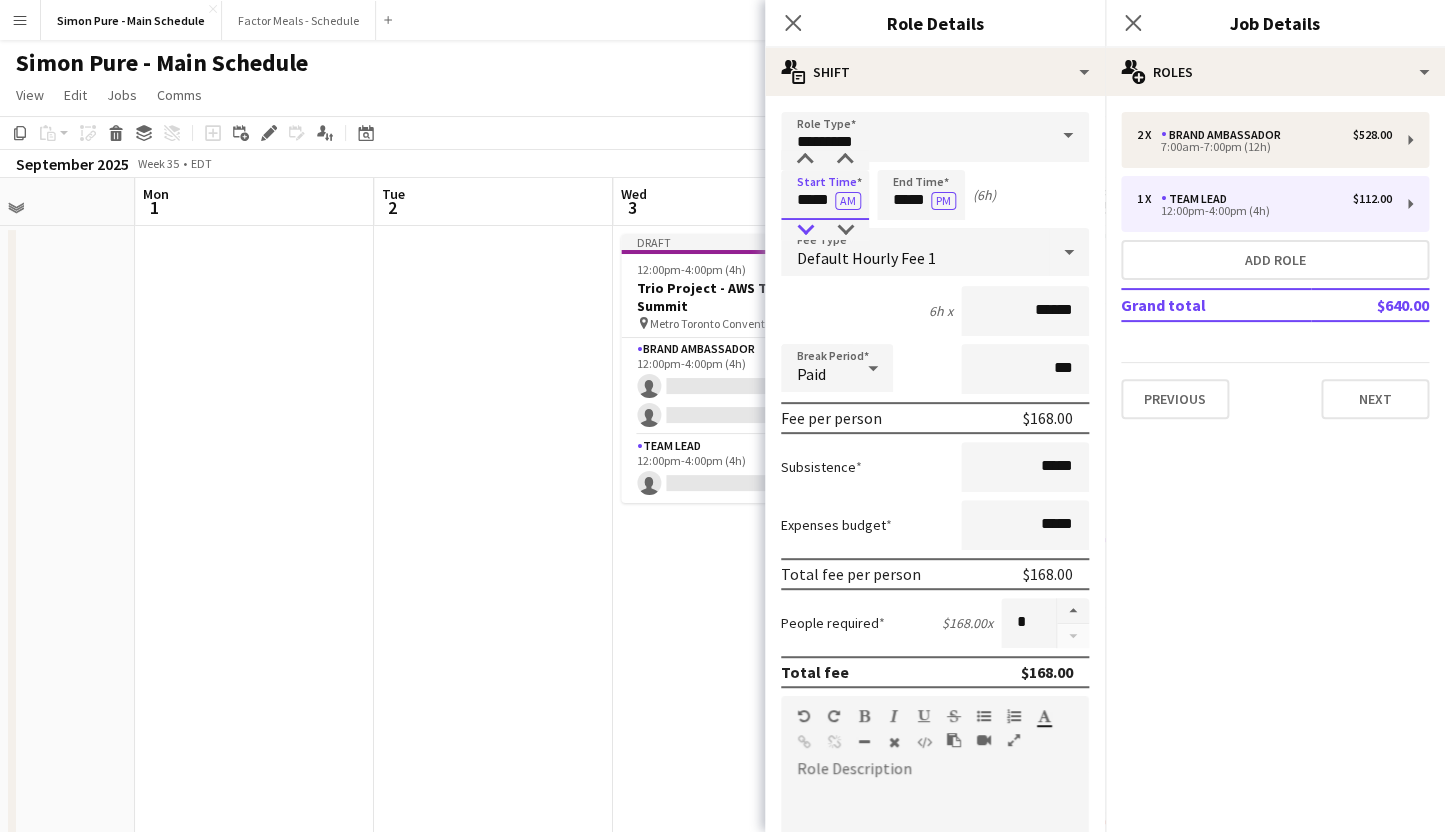 click at bounding box center [805, 230] 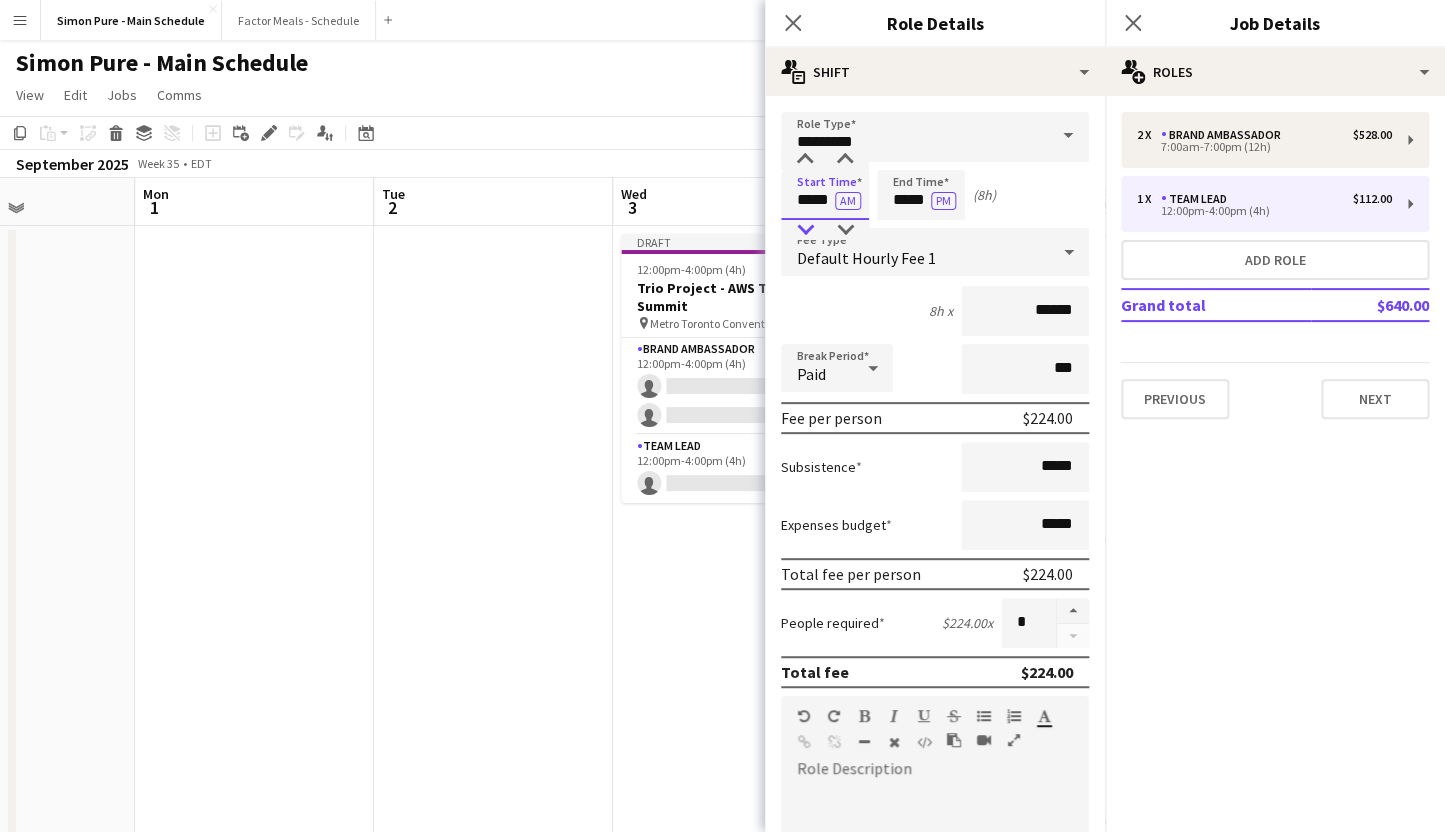 click at bounding box center [805, 230] 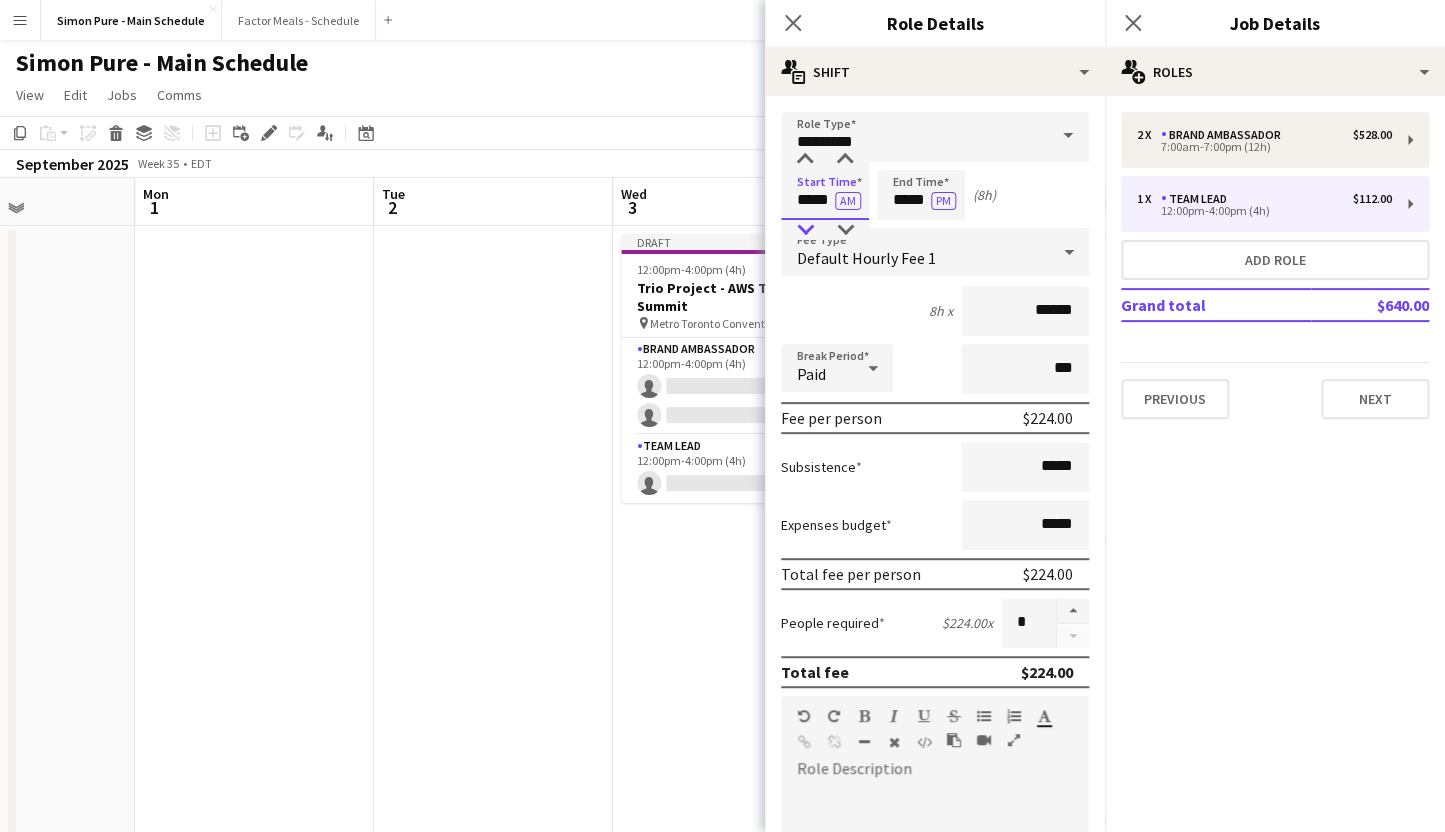 type on "*****" 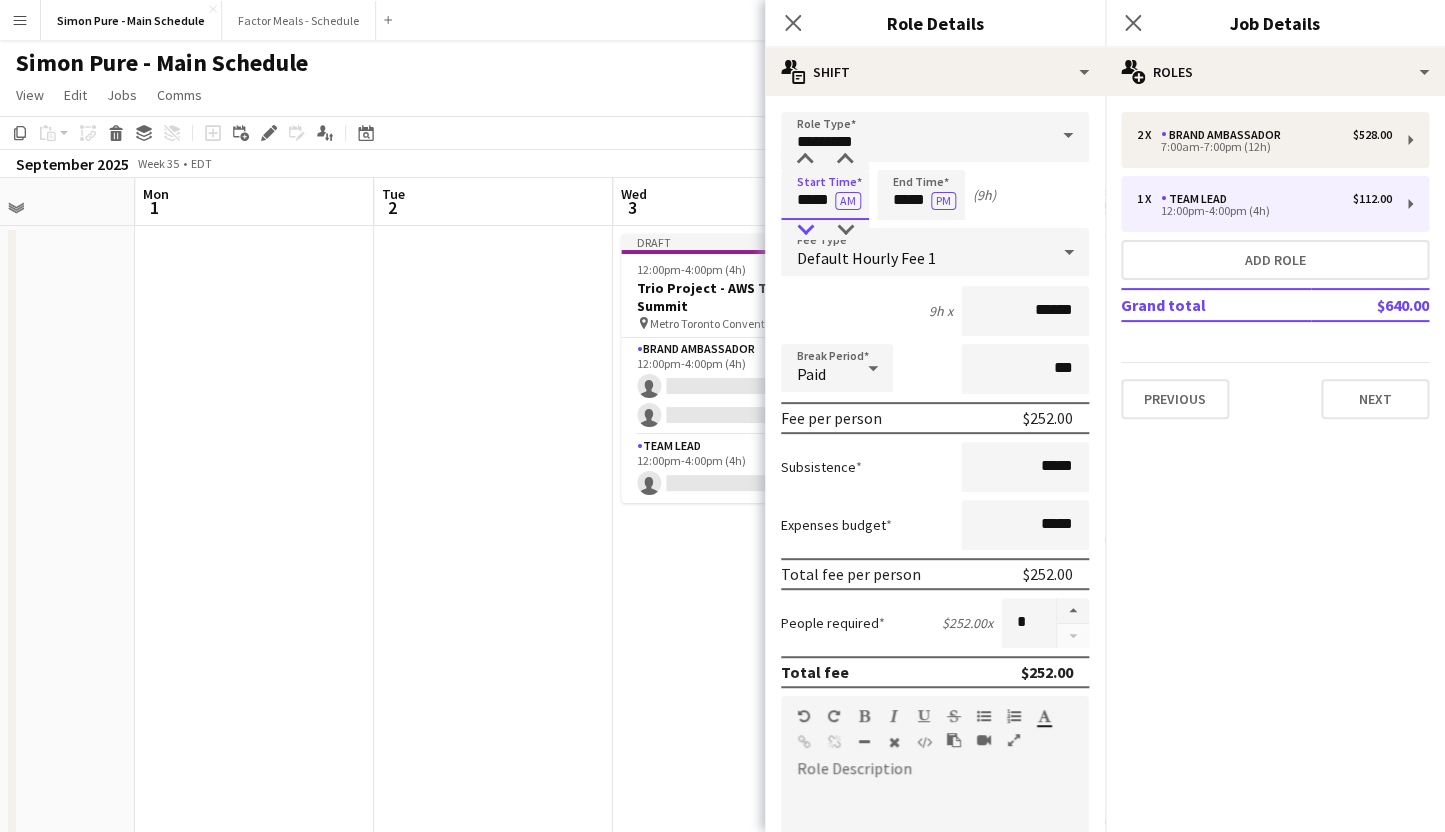 click at bounding box center (805, 230) 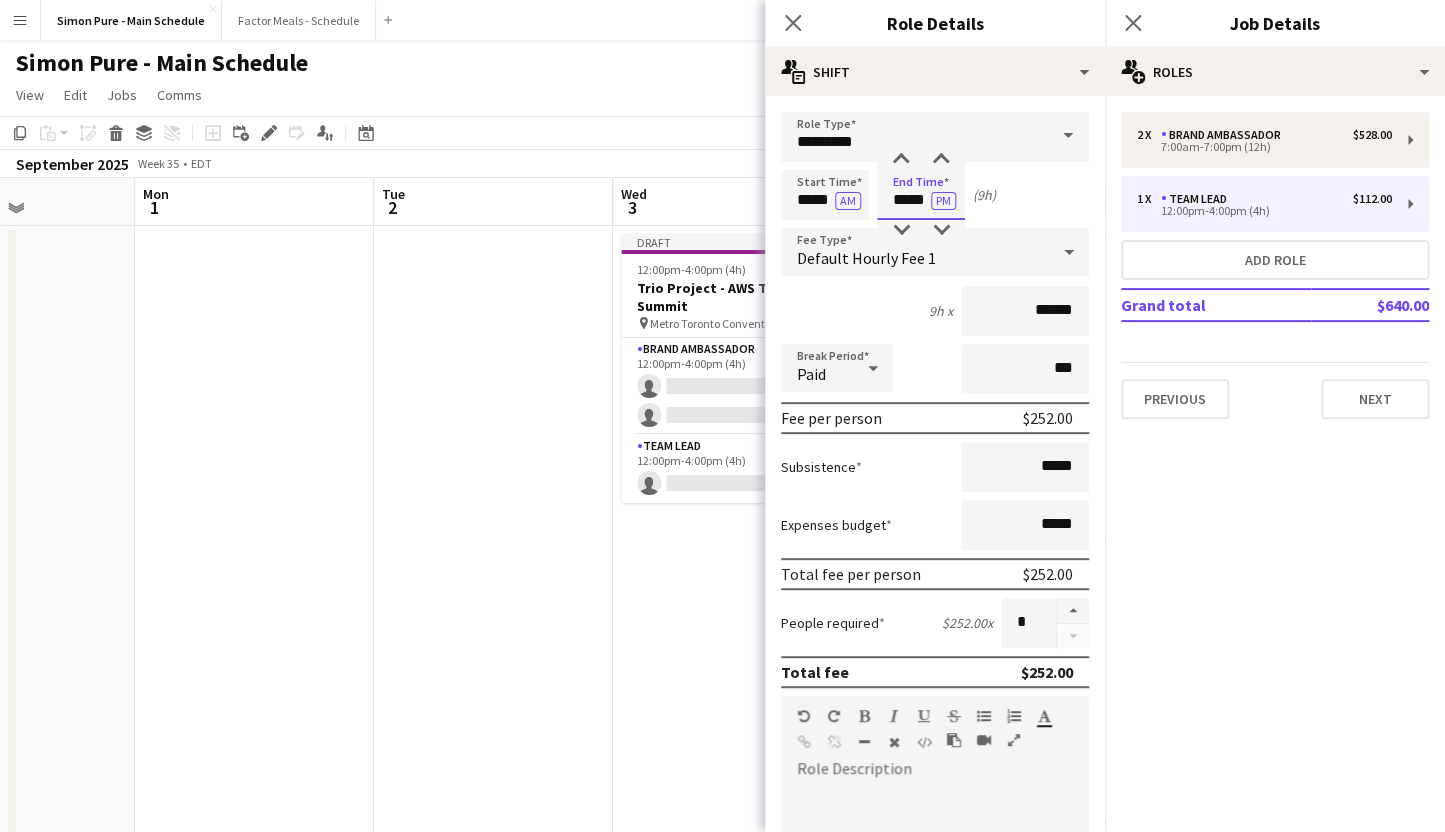 click on "*****" at bounding box center [921, 195] 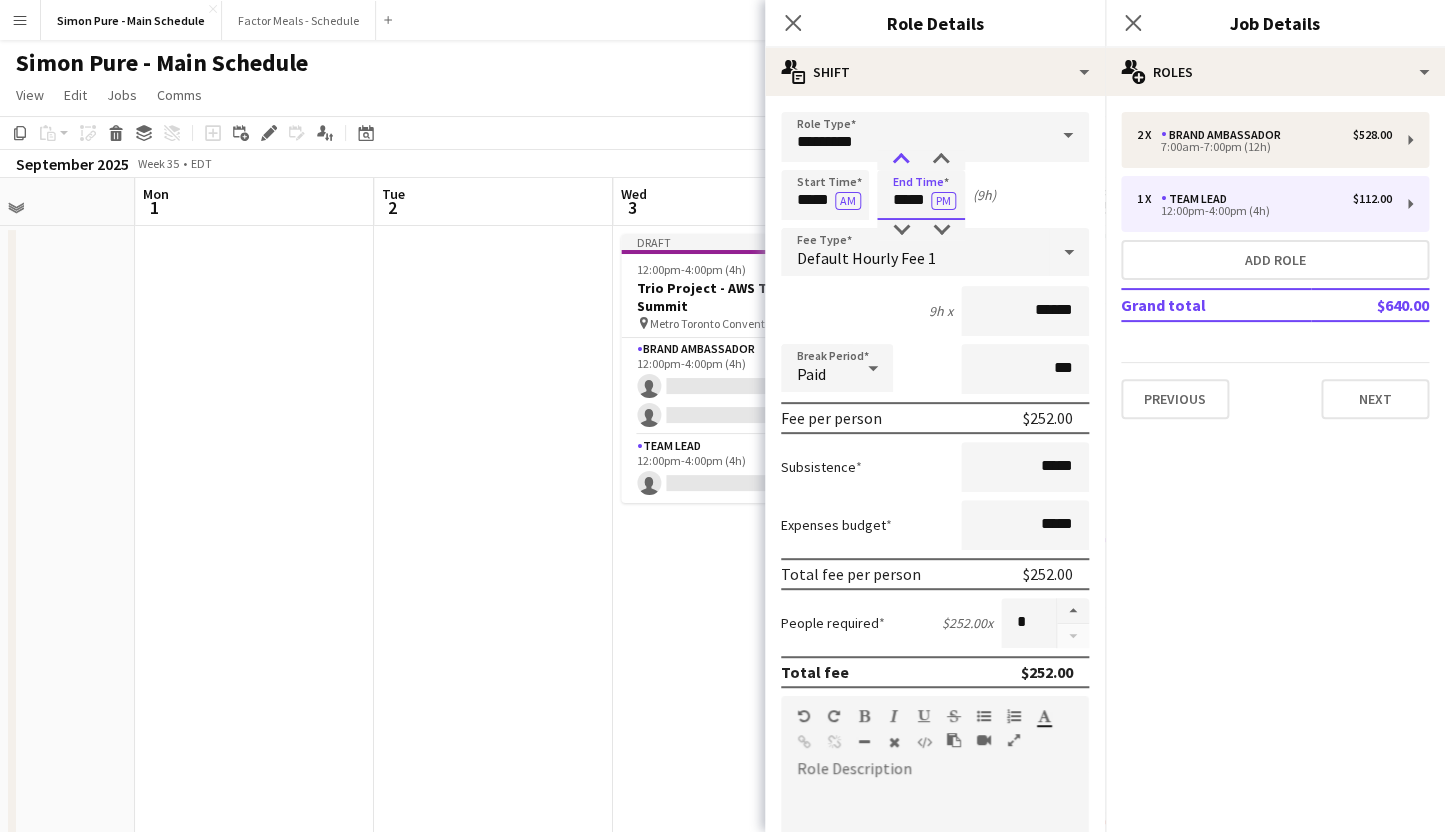 click at bounding box center [901, 160] 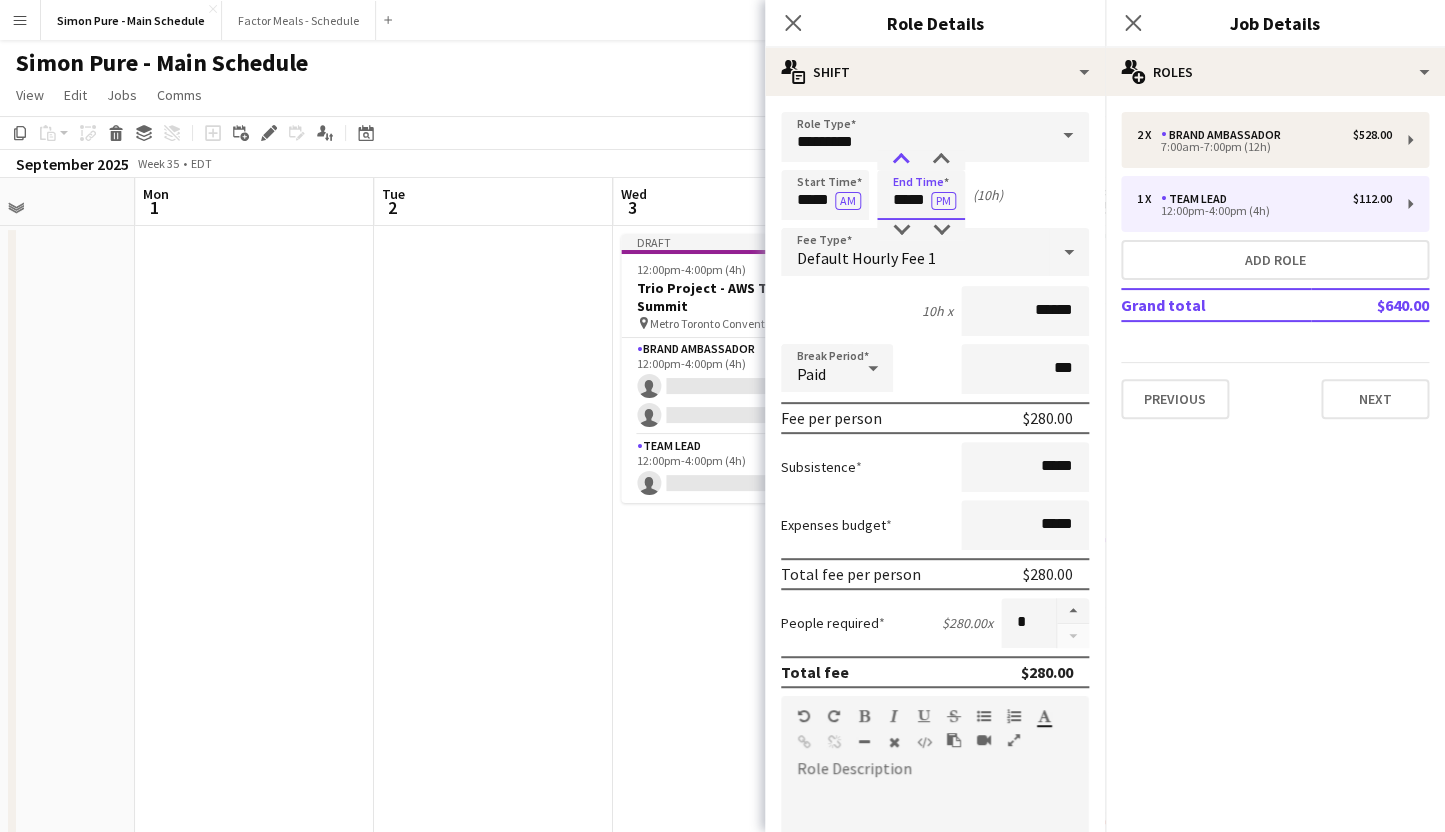 click at bounding box center (901, 160) 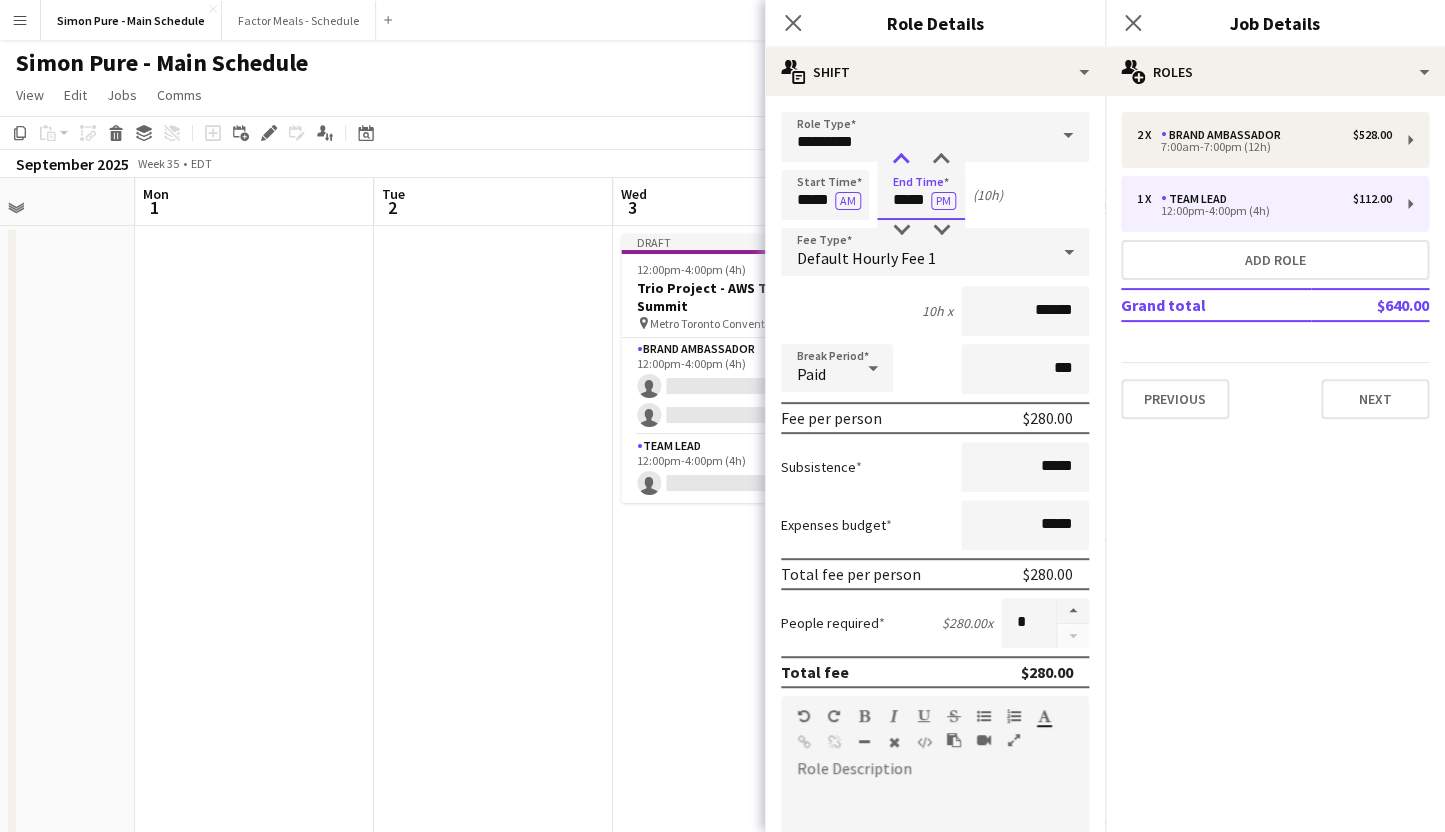 type on "*****" 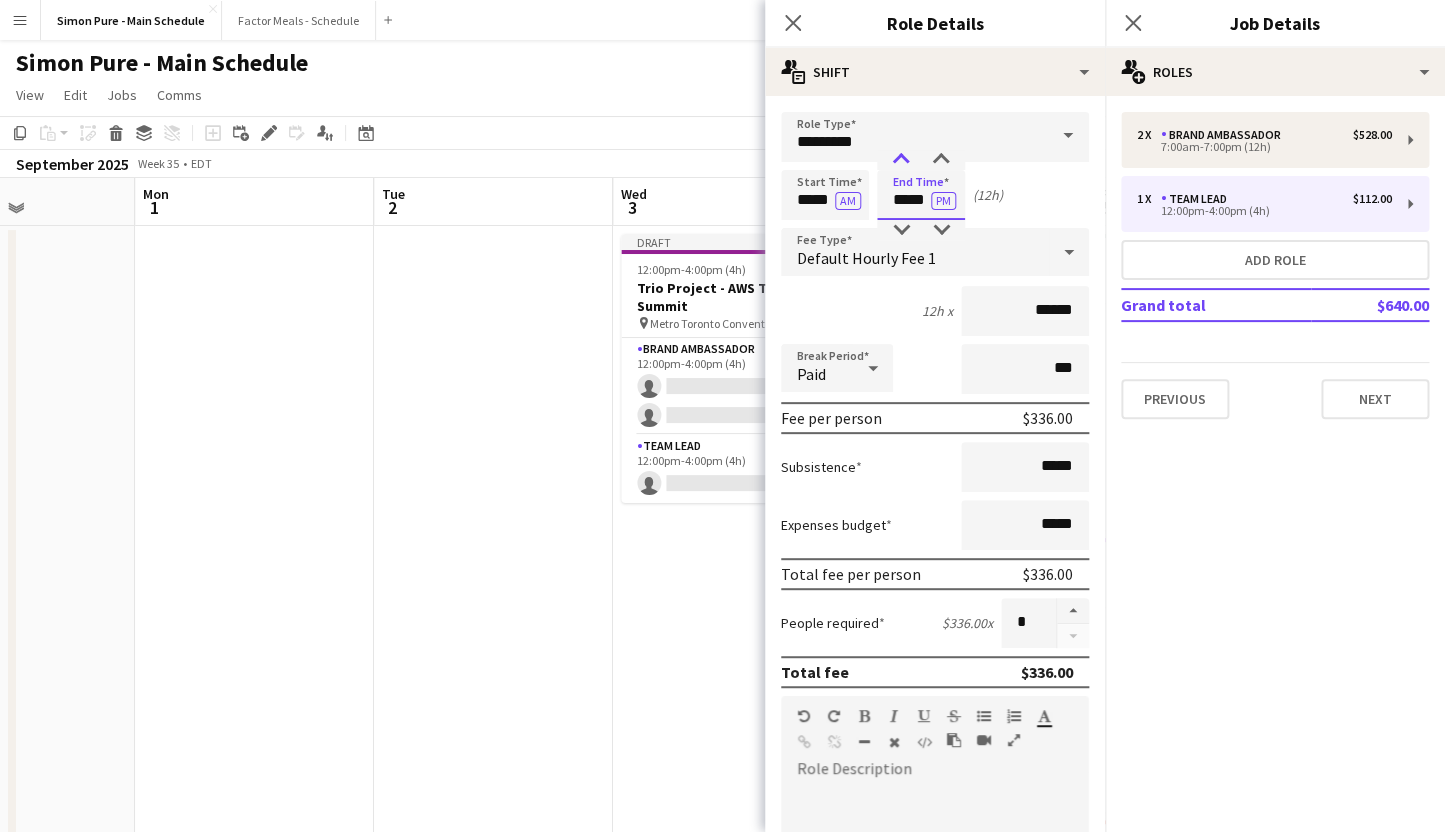 click at bounding box center (901, 160) 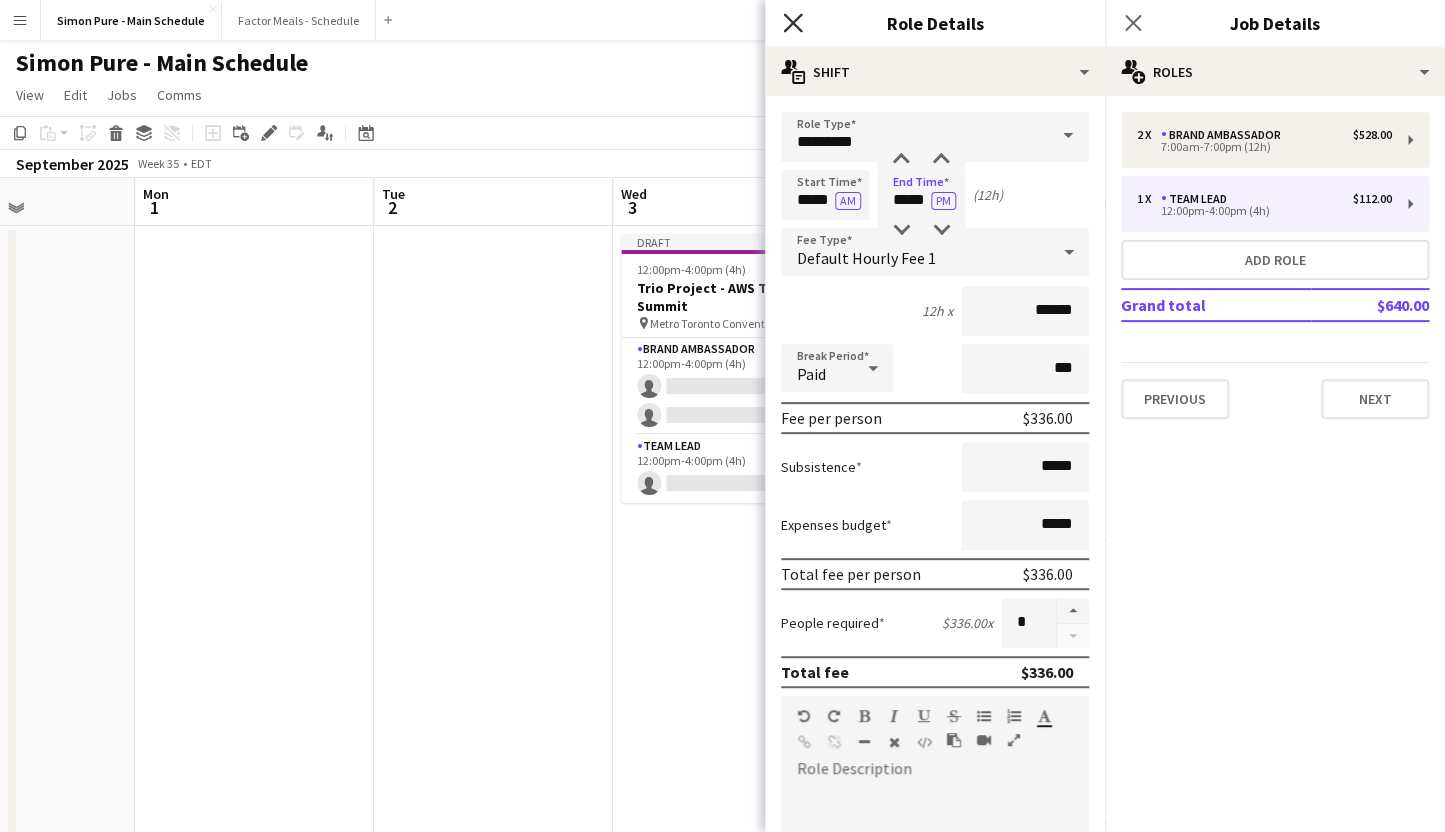 click 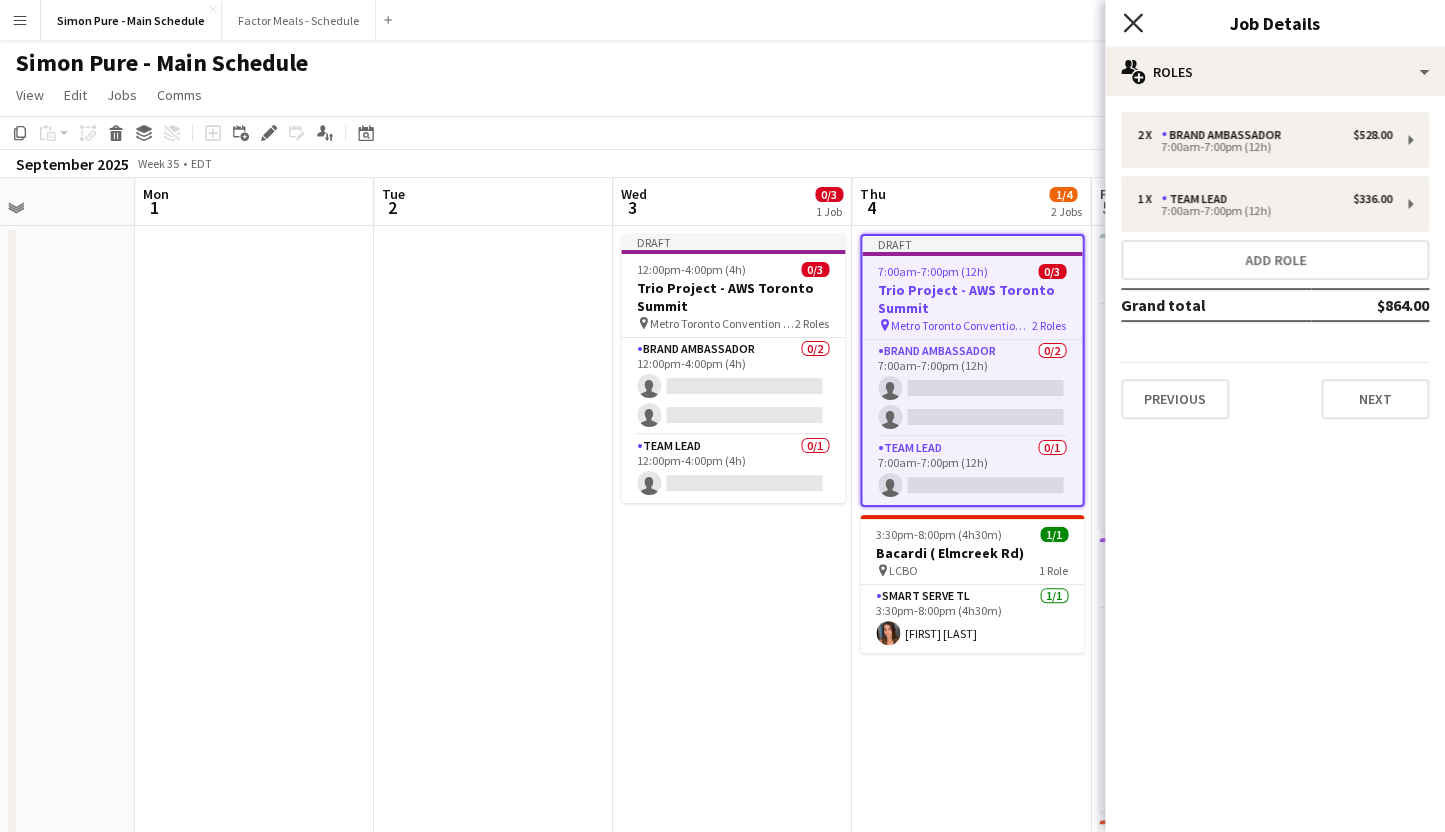 click 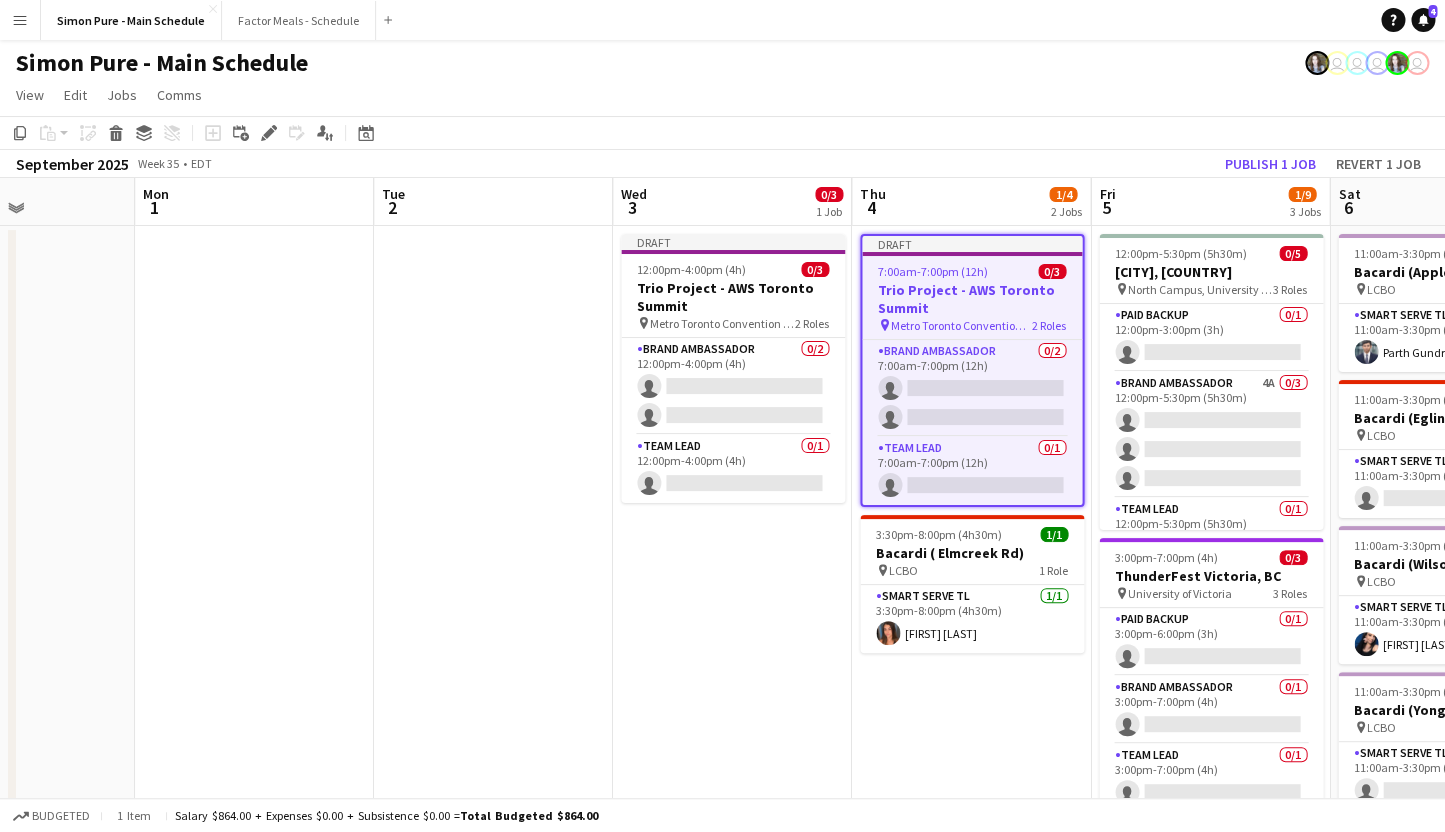 click on "Draft   12:00pm-4:00pm (4h)    0/3   Trio Project - AWS Toronto Summit
pin
Metro Toronto Convention Centre   2 Roles   Brand Ambassador    0/2   12:00pm-4:00pm (4h)
single-neutral-actions
single-neutral-actions
Team Lead   0/1   12:00pm-4:00pm (4h)
single-neutral-actions" at bounding box center (732, 1426) 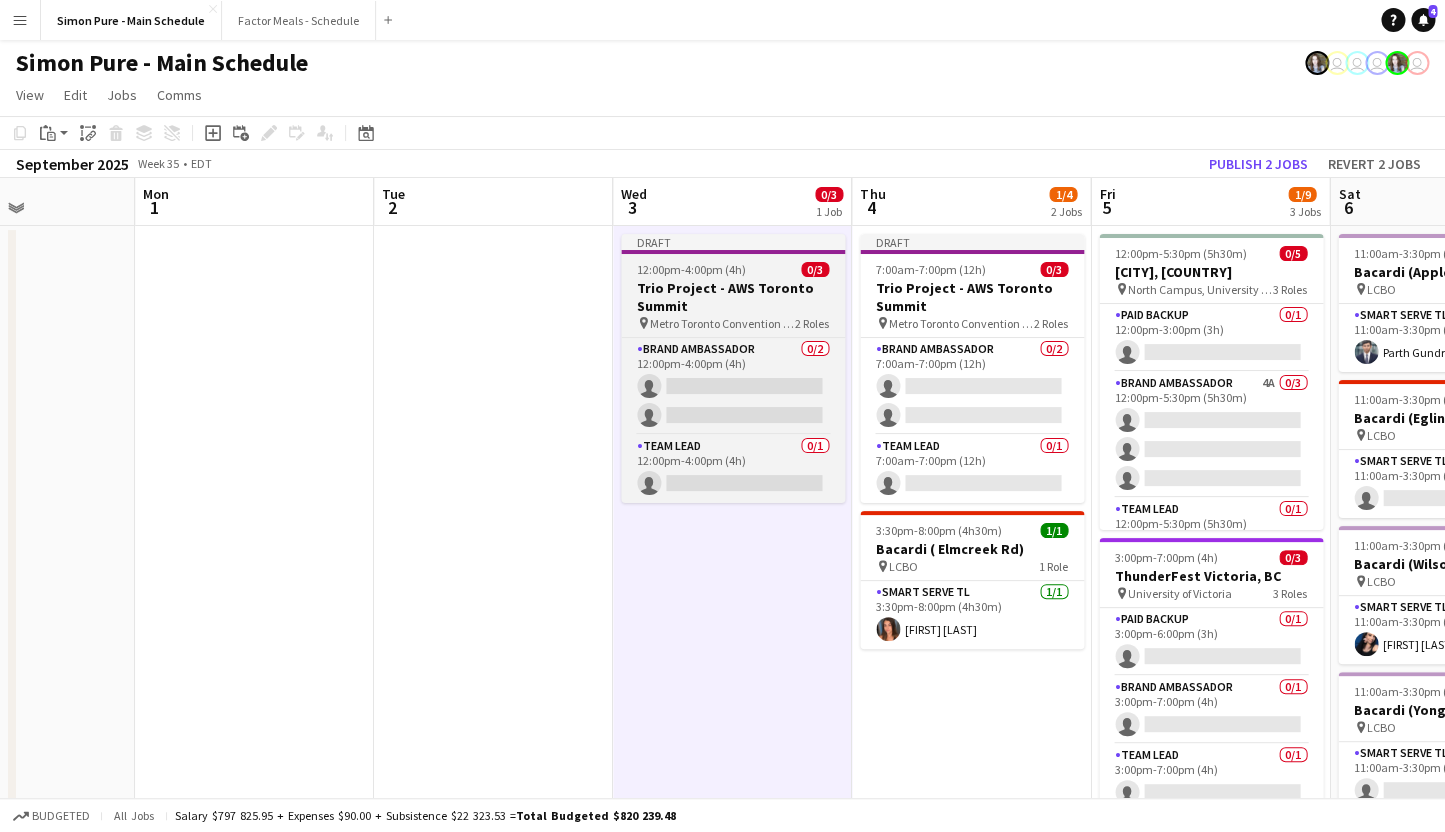 click on "Draft   12:00pm-4:00pm (4h)    0/3   Trio Project - AWS Toronto Summit
pin
Metro Toronto Convention Centre   2 Roles   Brand Ambassador    0/2   12:00pm-4:00pm (4h)
single-neutral-actions
single-neutral-actions
Team Lead   0/1   12:00pm-4:00pm (4h)
single-neutral-actions" at bounding box center [733, 368] 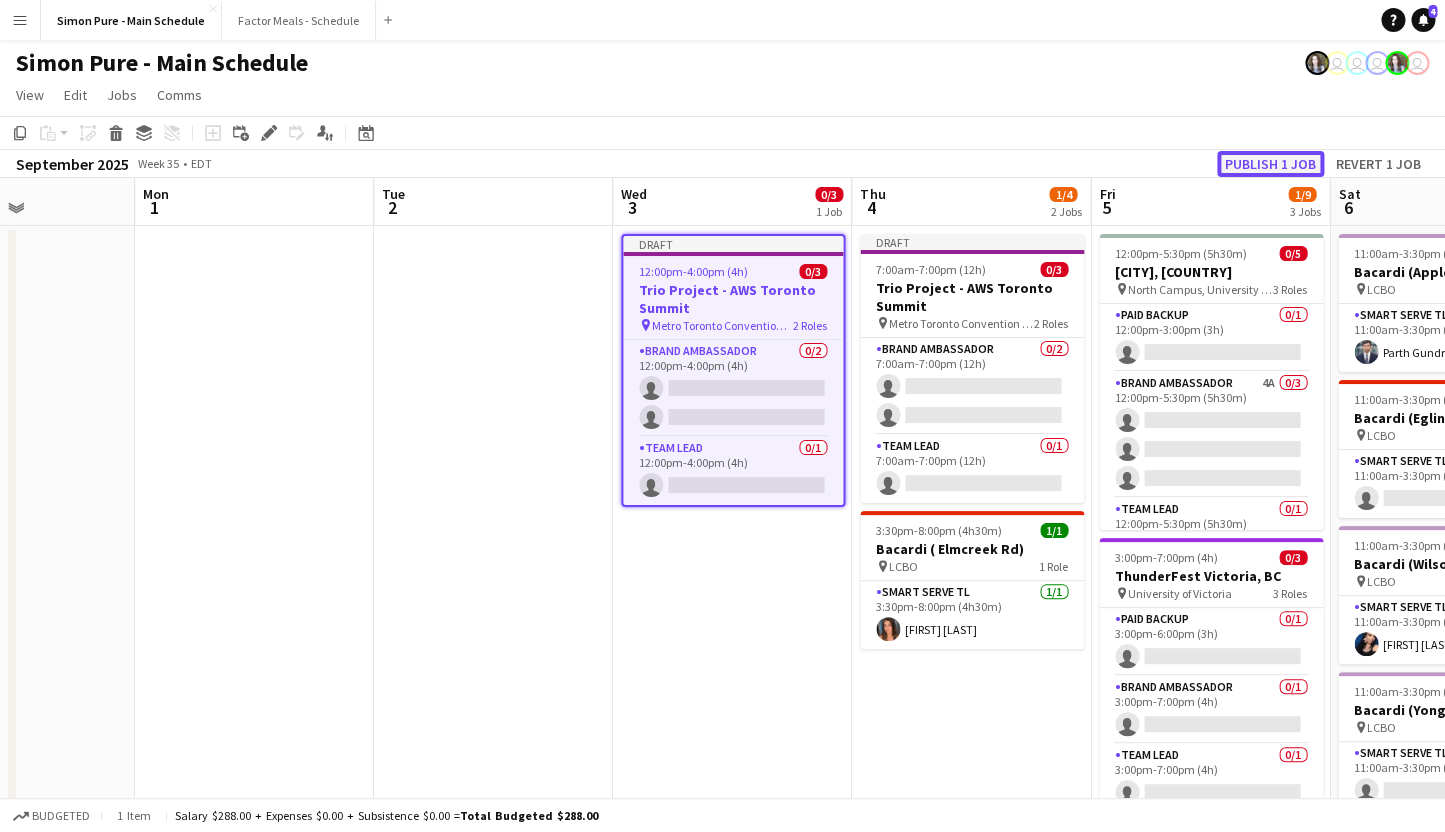 click on "Publish 1 job" 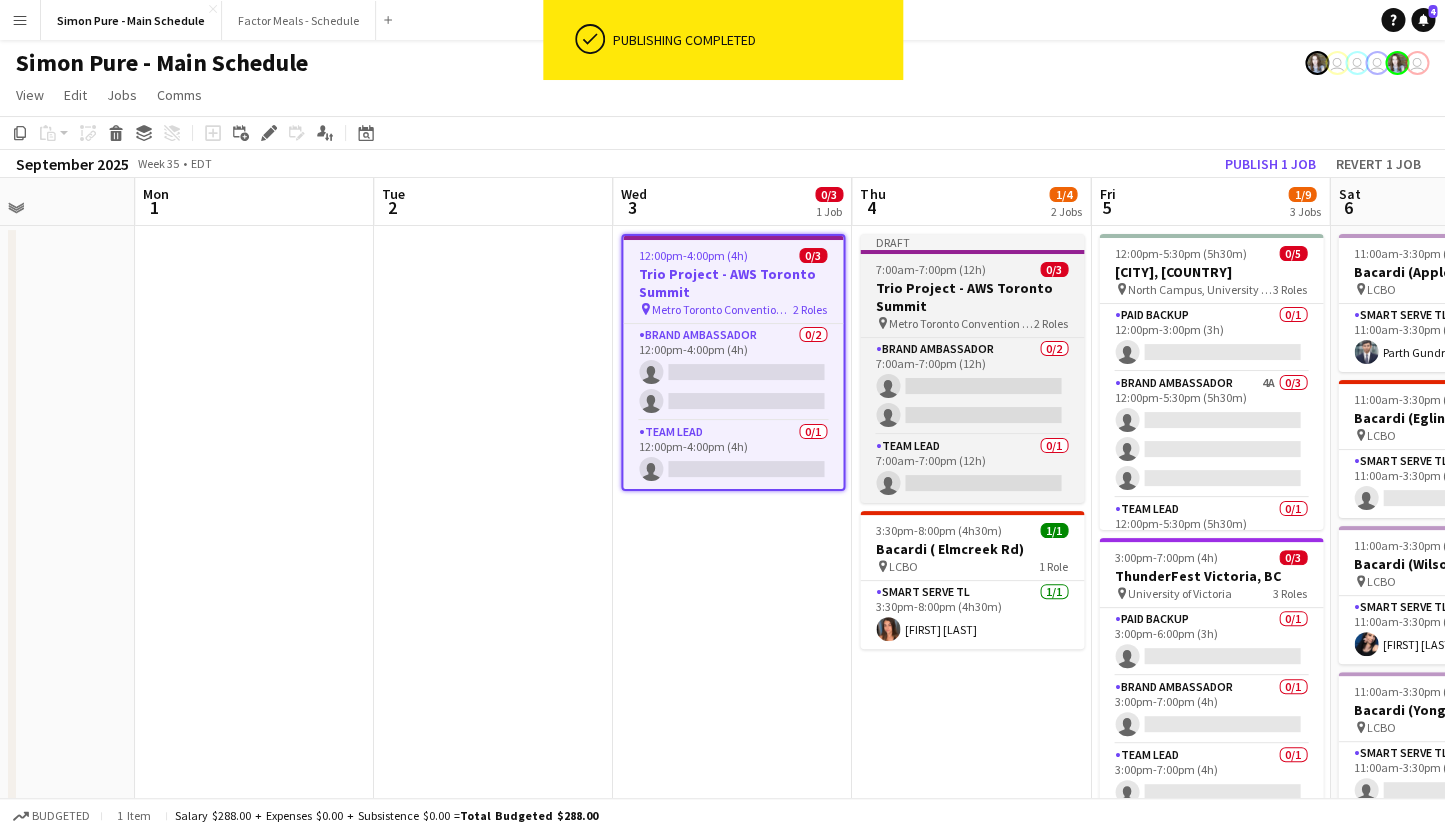 scroll, scrollTop: 0, scrollLeft: 581, axis: horizontal 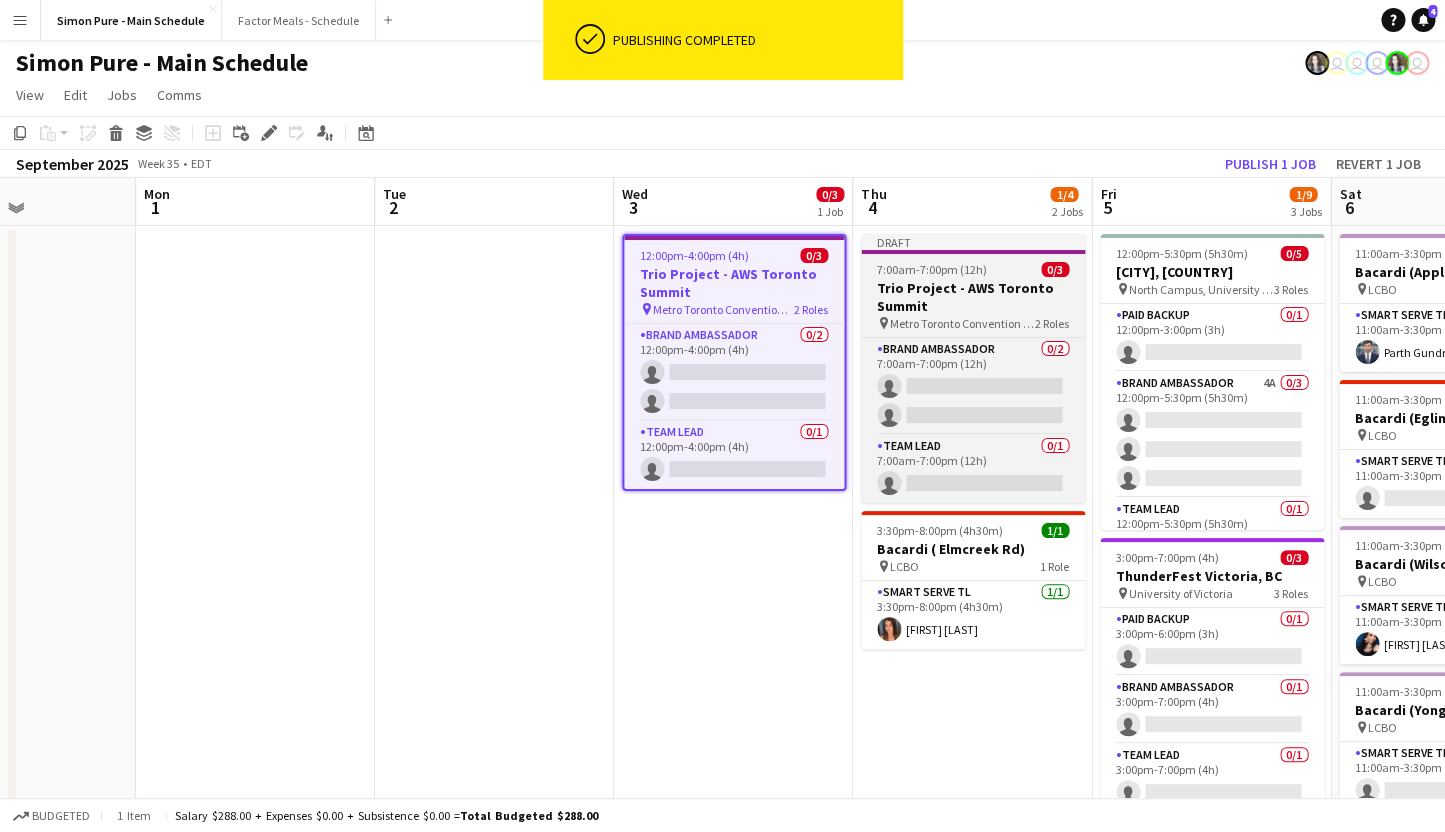 click on "Draft" at bounding box center [973, 242] 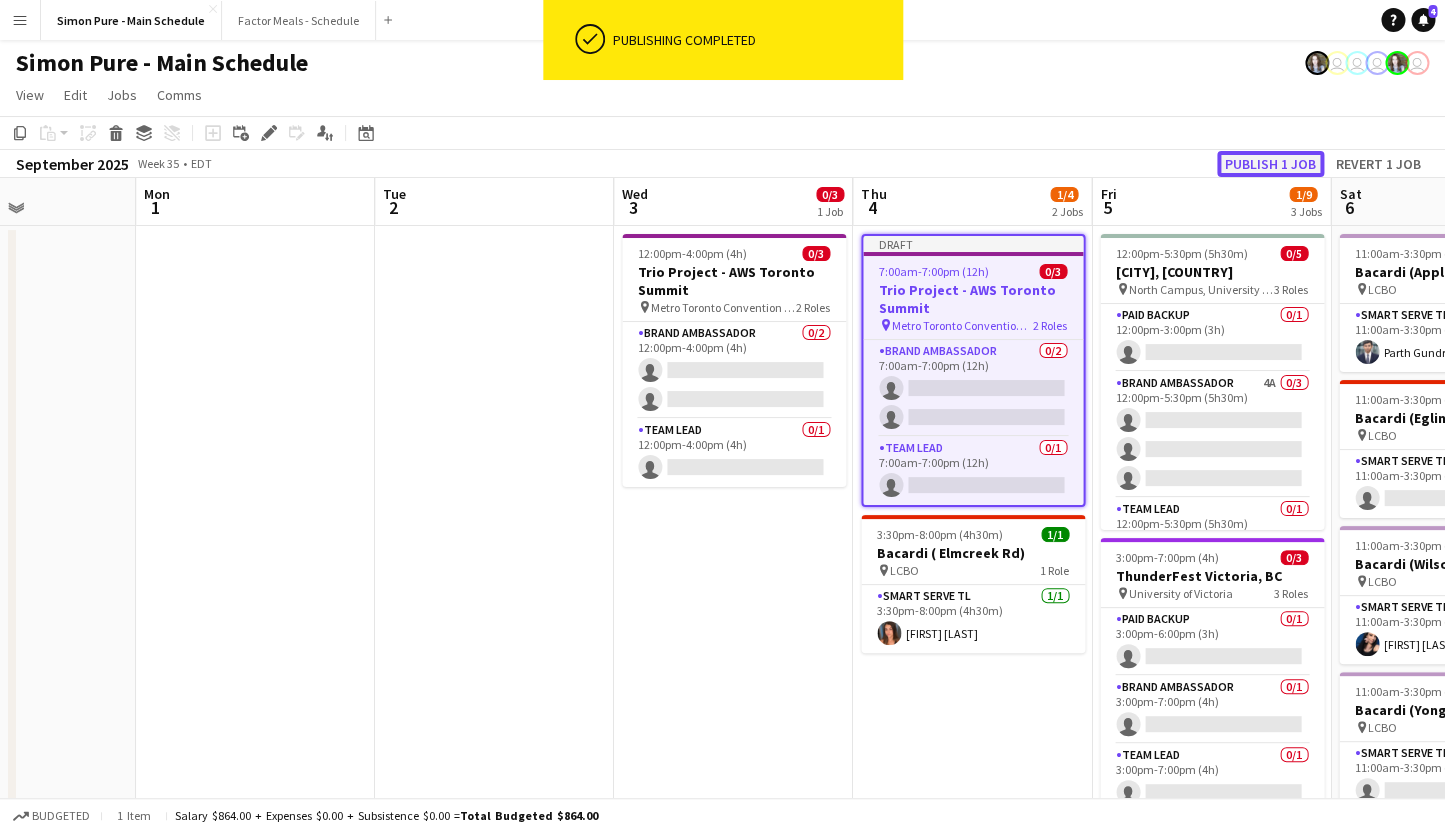click on "Publish 1 job" 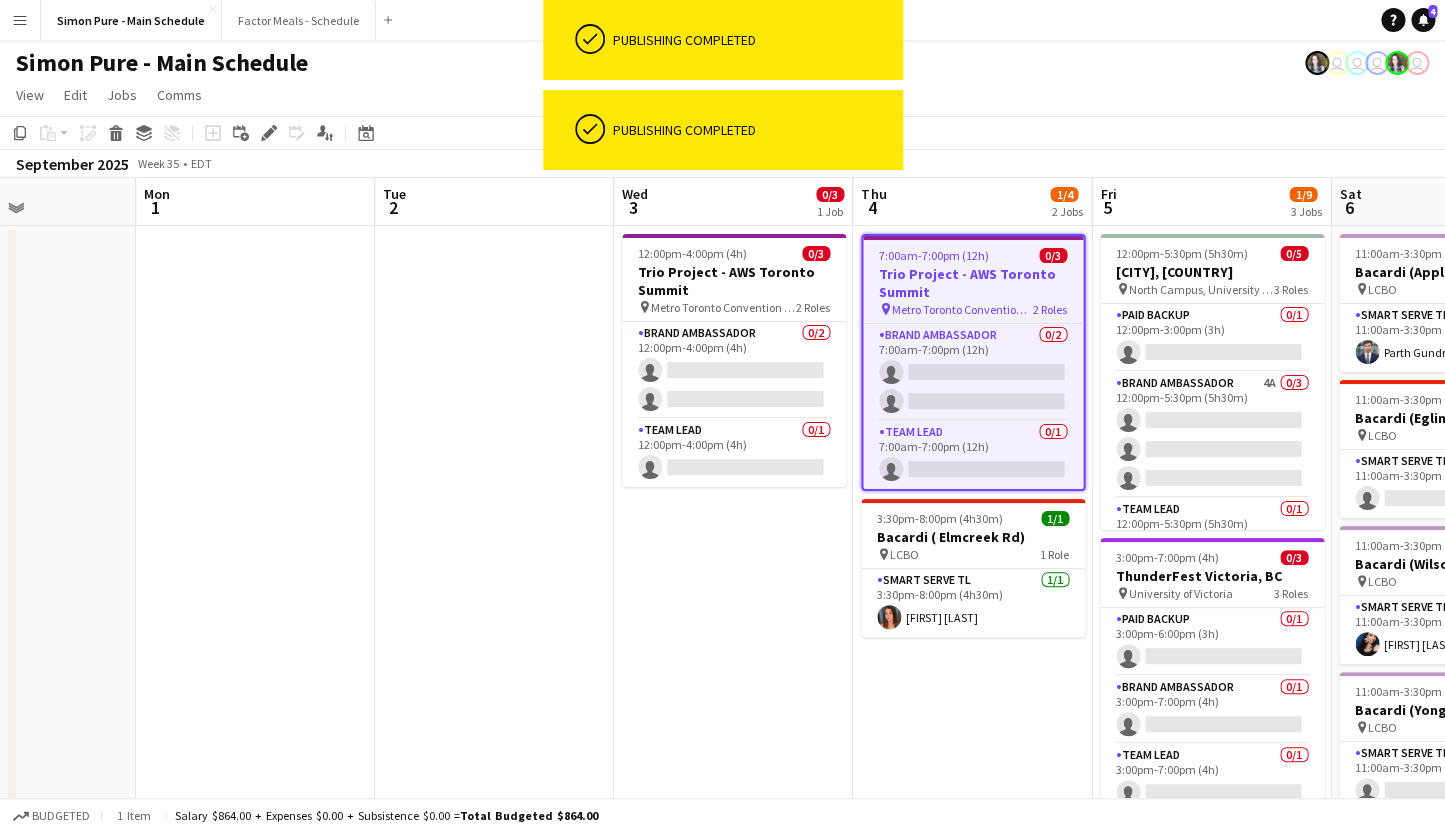 click on "7:00am-7:00pm (12h)" at bounding box center [934, 255] 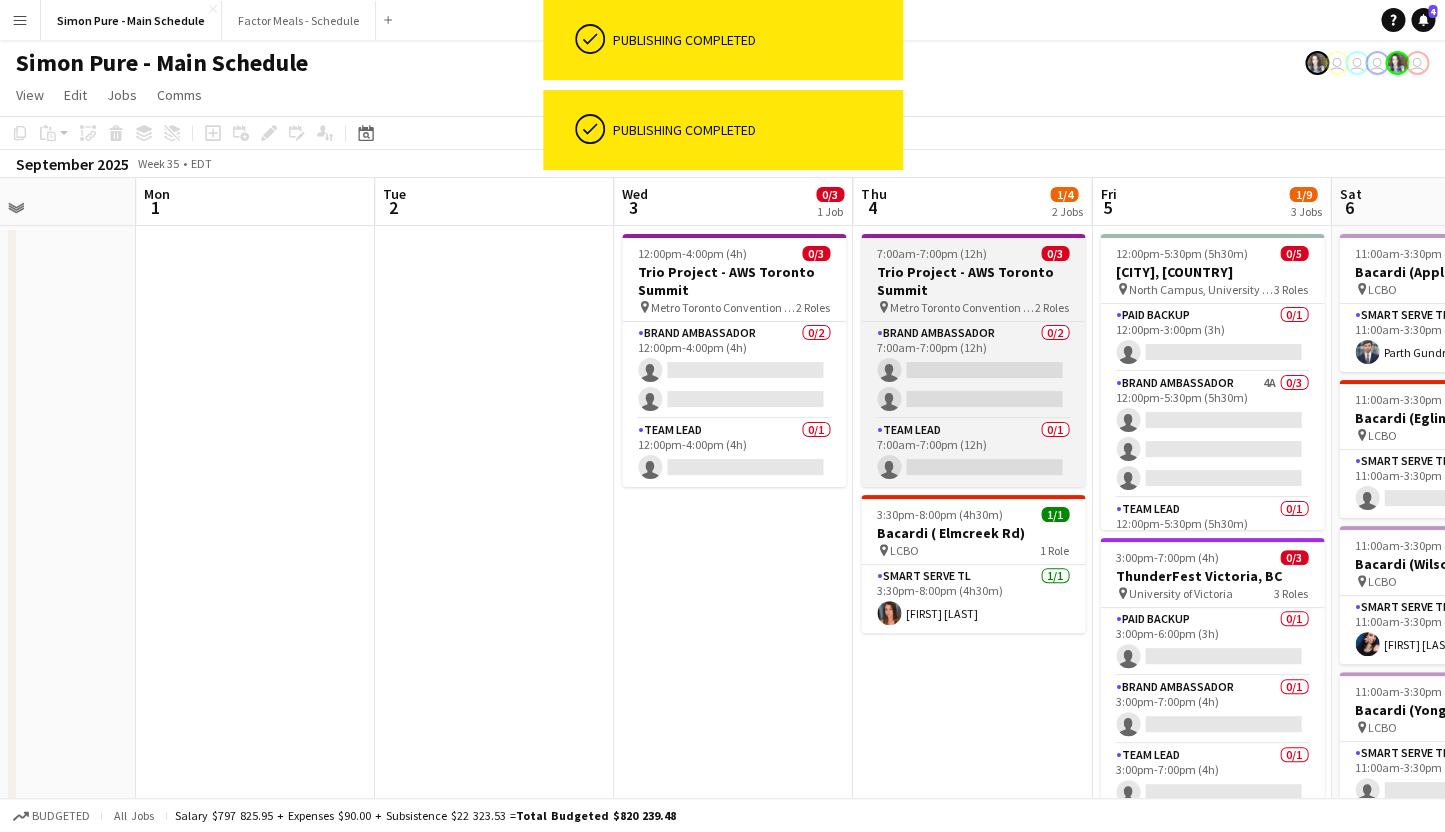 click on "7:00am-7:00pm (12h)" at bounding box center [932, 253] 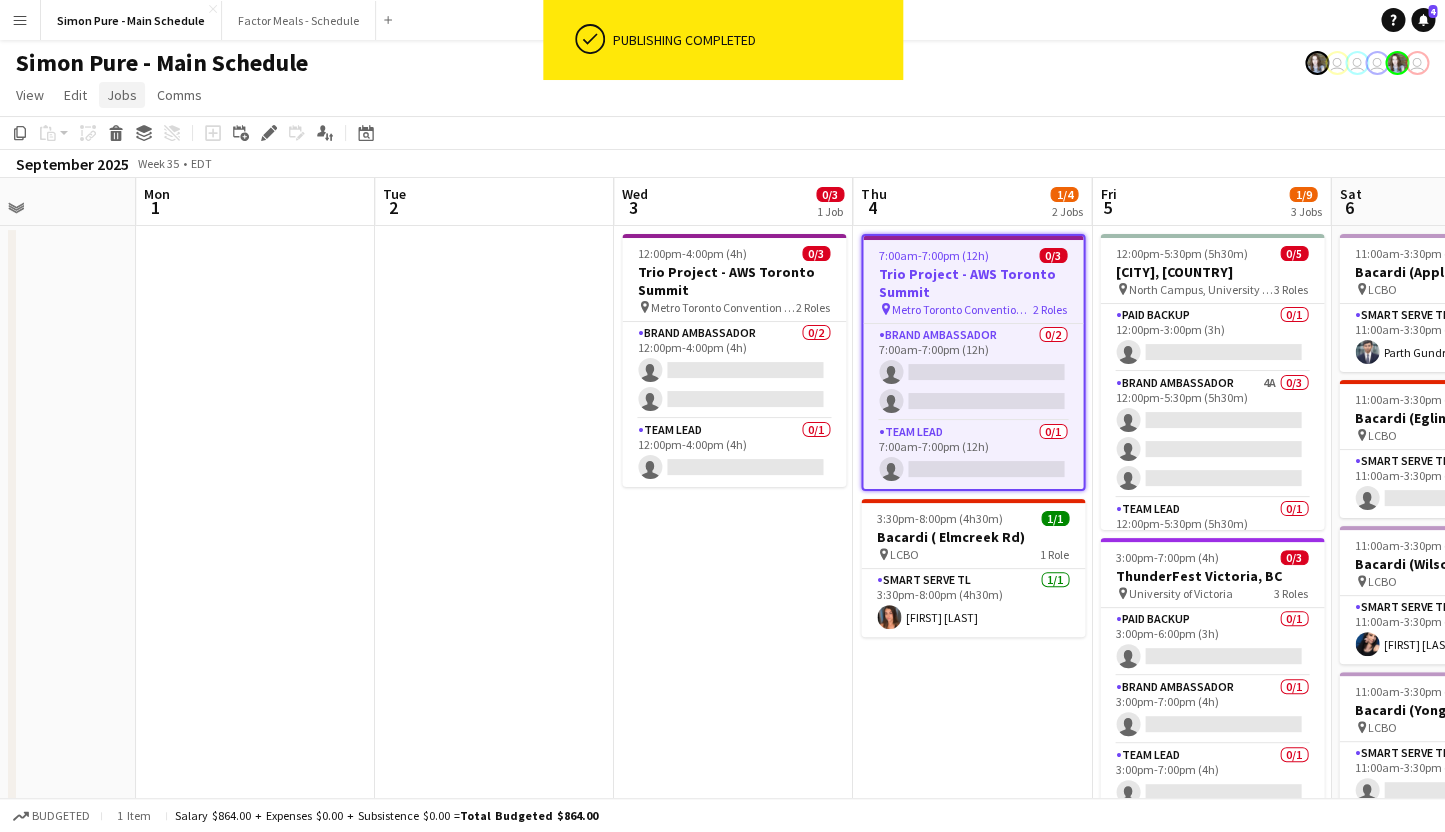 click on "Jobs" 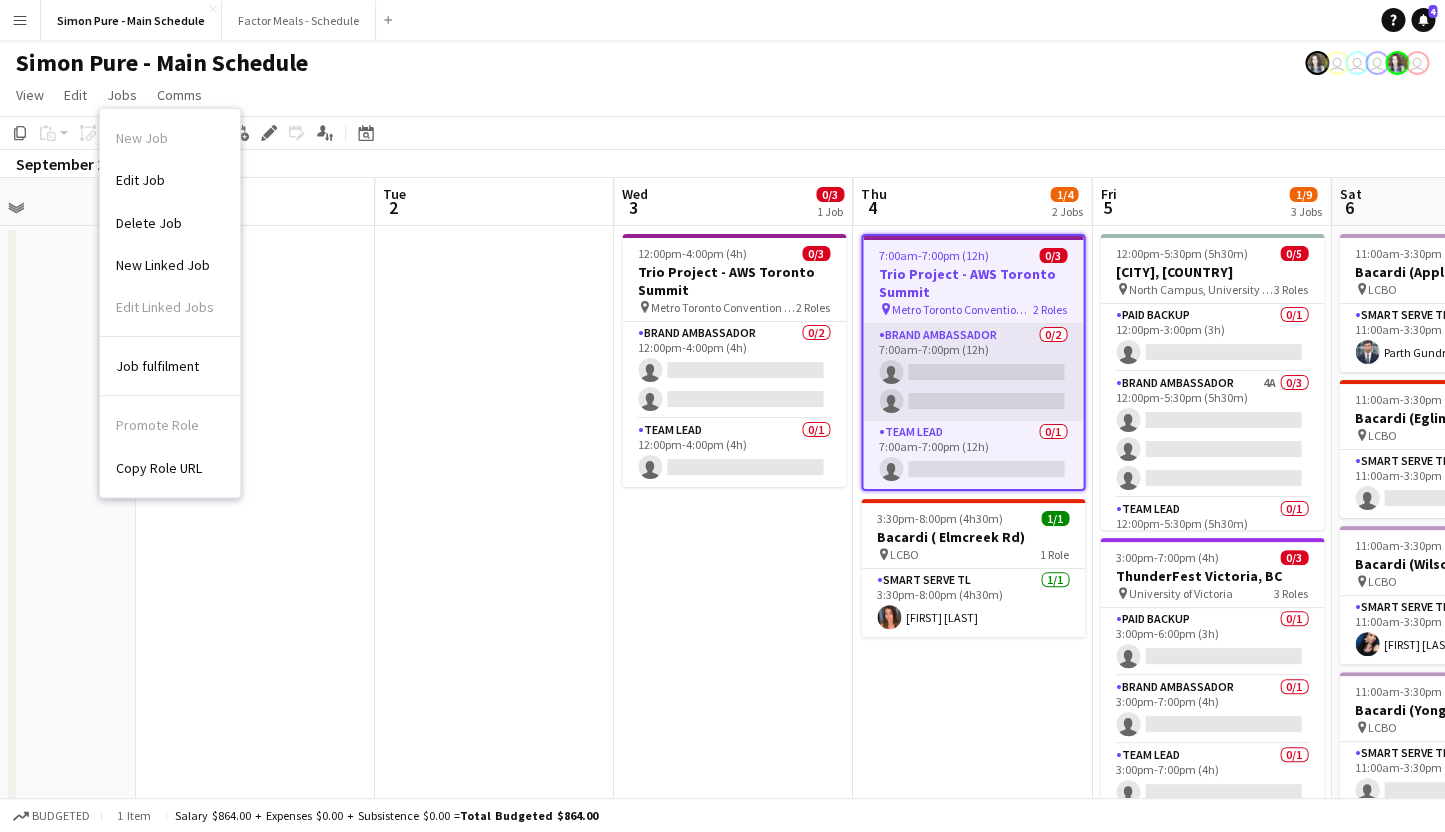 click on "Brand Ambassador    0/2   7:00am-7:00pm (12h)
single-neutral-actions
single-neutral-actions" at bounding box center (973, 372) 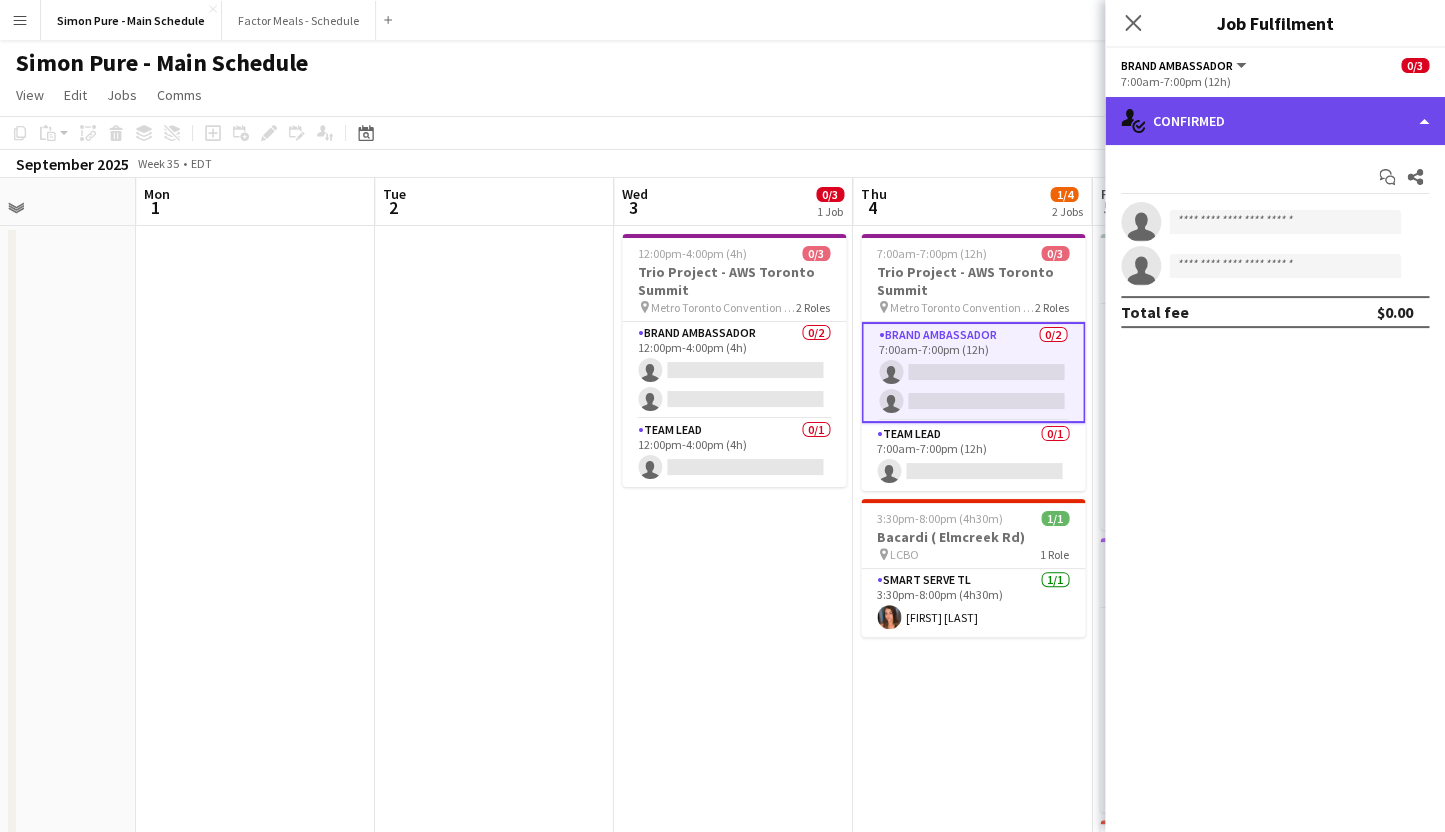 click on "single-neutral-actions-check-2
Confirmed" 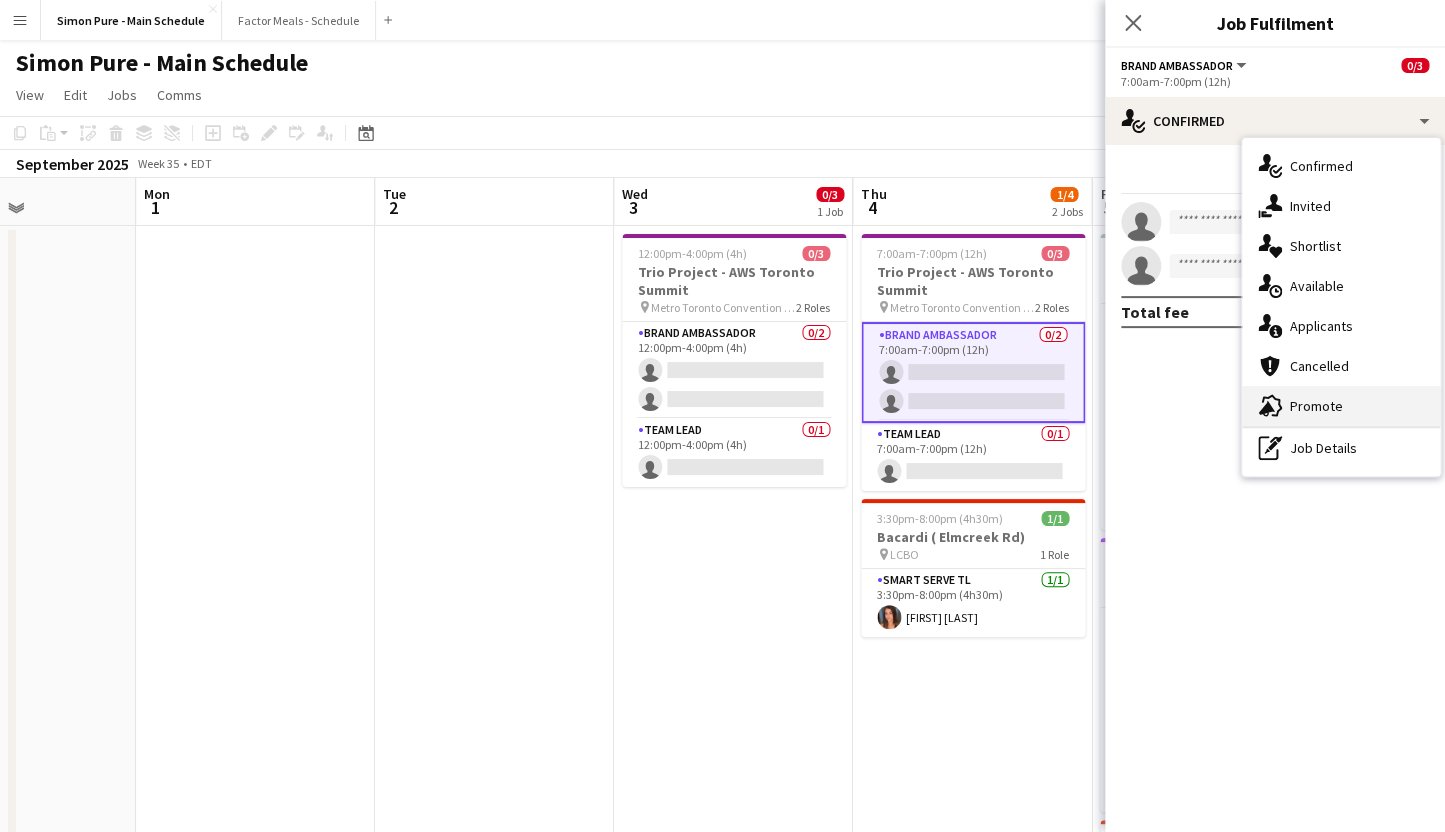 click on "advertising-megaphone
Promote" at bounding box center (1341, 406) 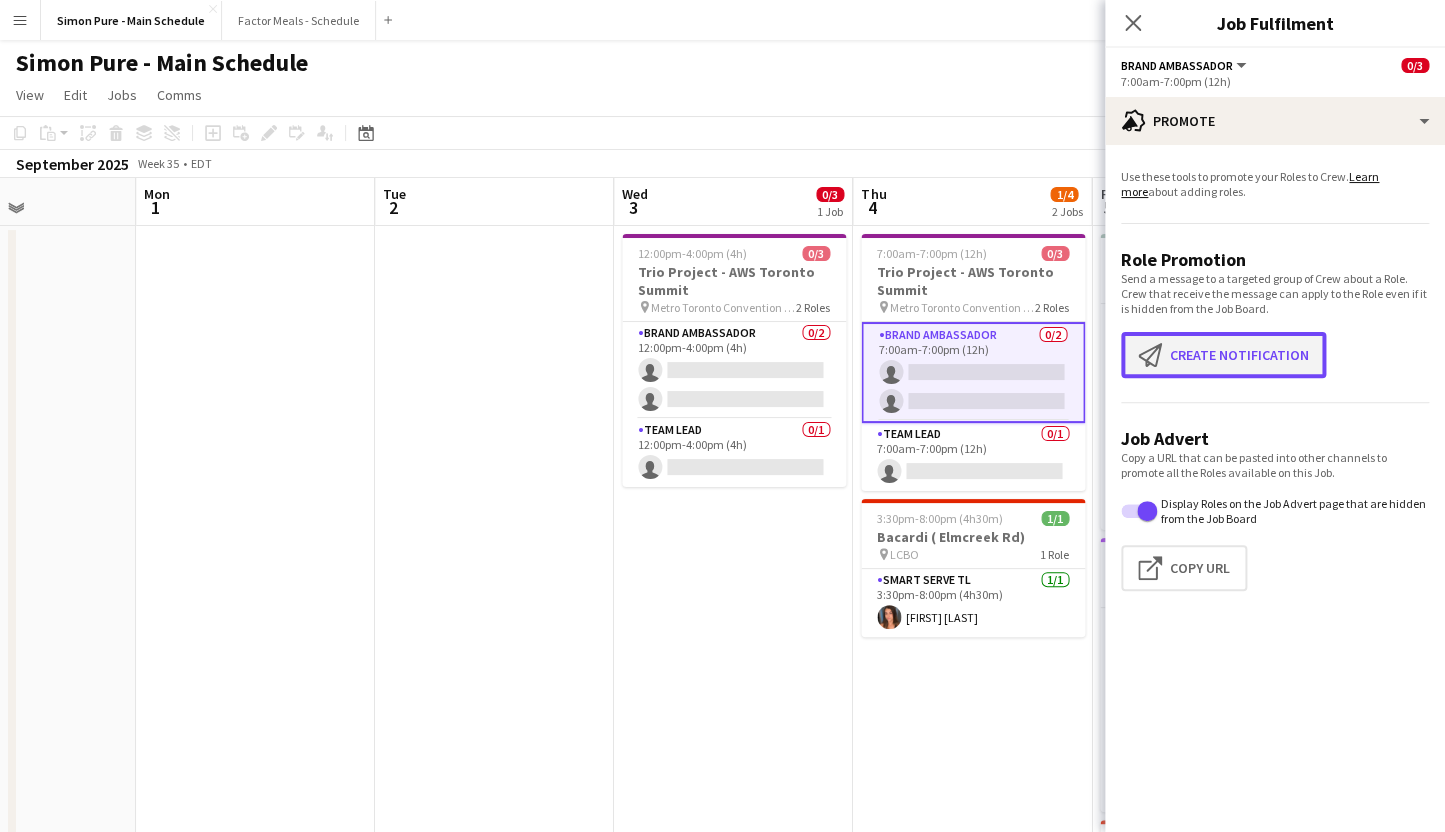 click on "Create notification
Create notification" at bounding box center (1223, 355) 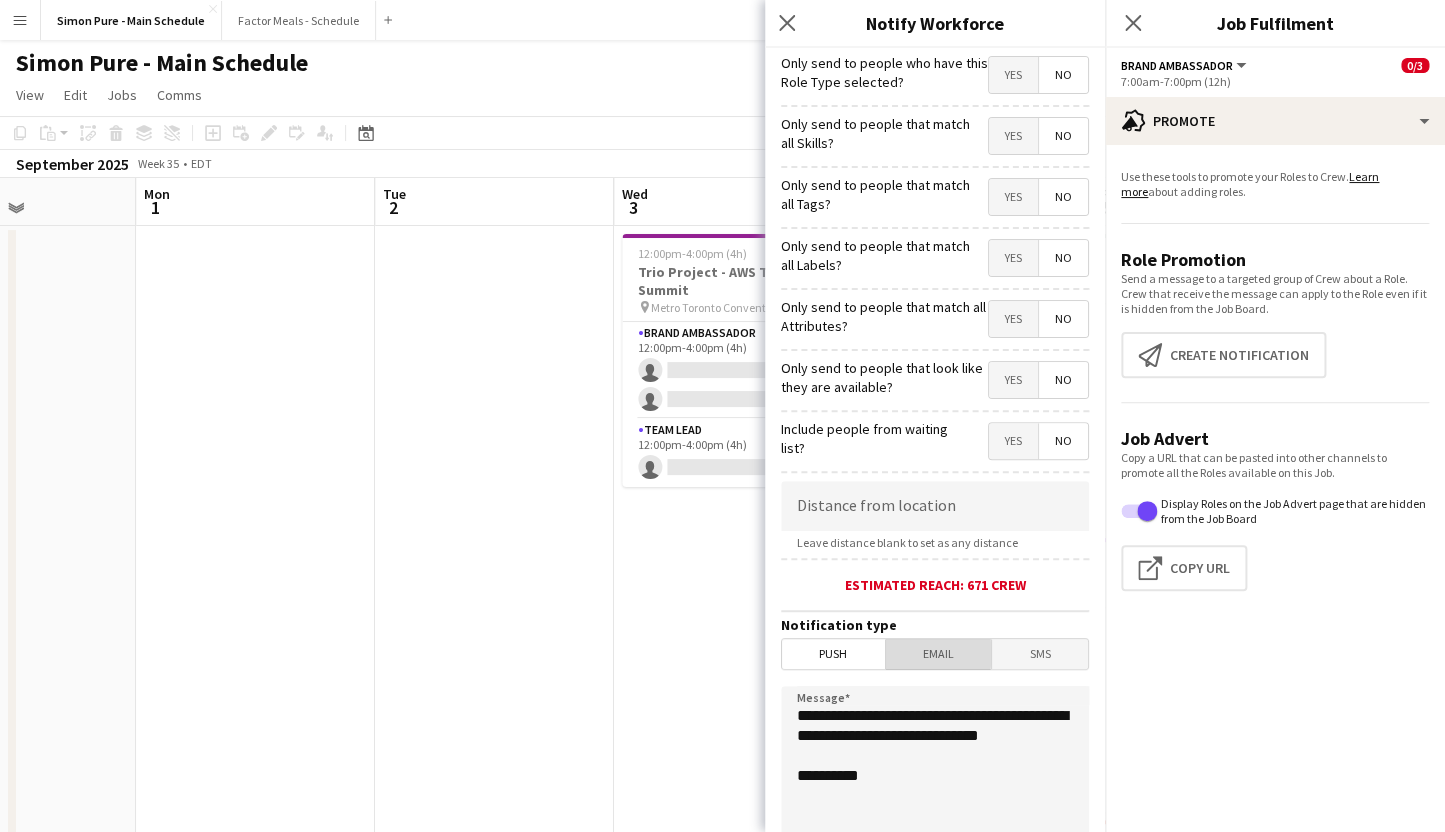 click on "Email" at bounding box center [939, 654] 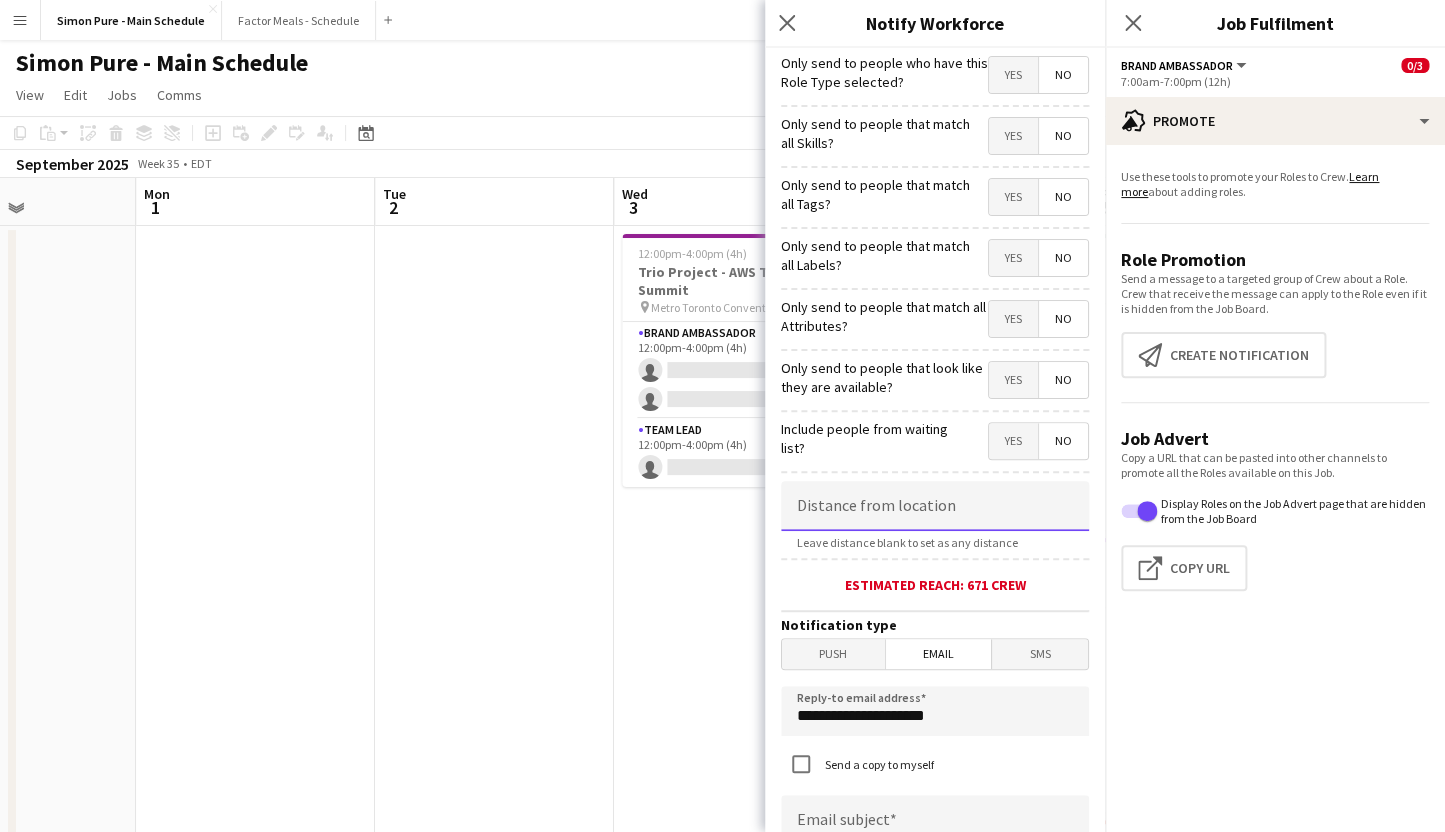 click 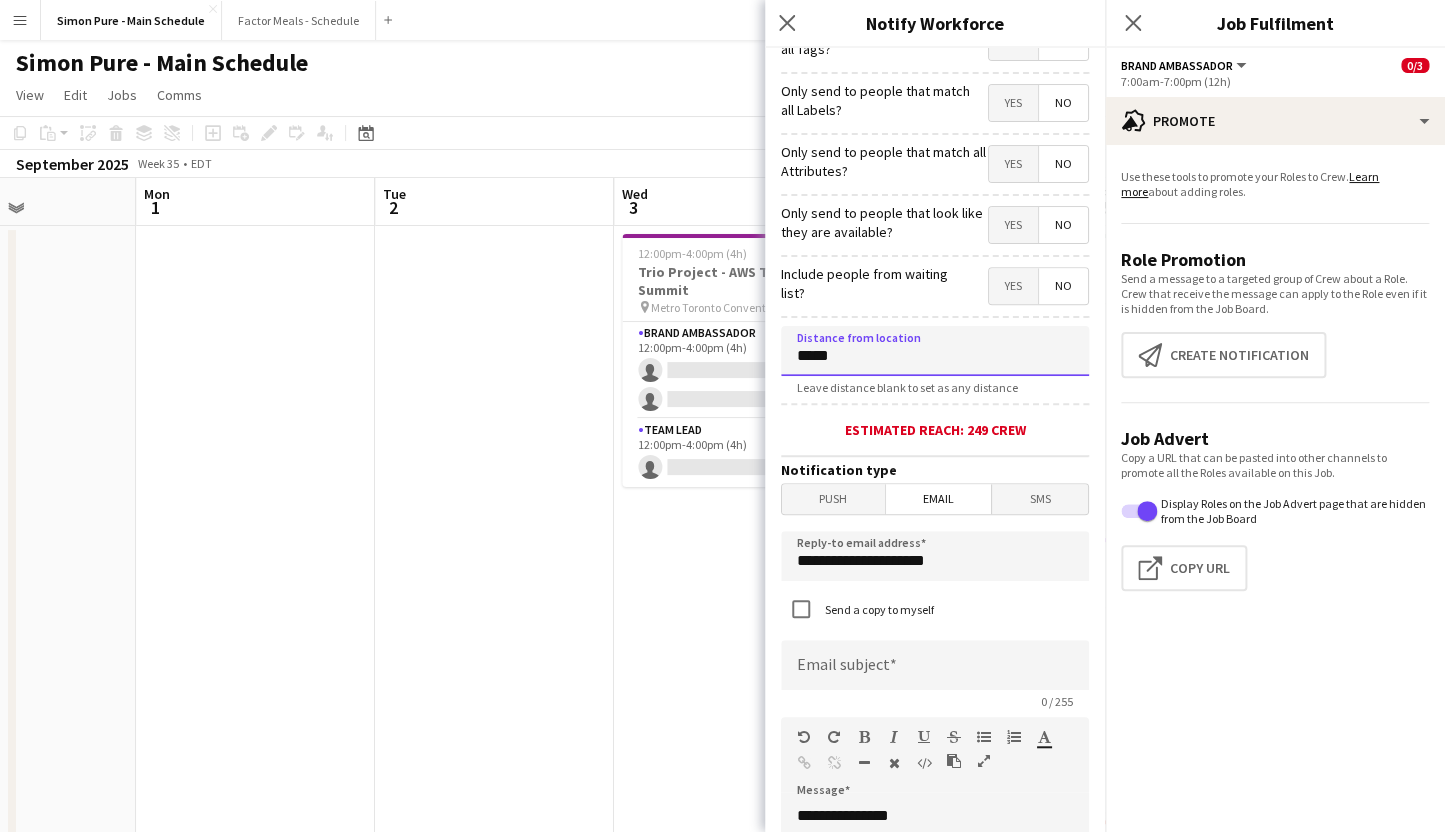 scroll, scrollTop: 179, scrollLeft: 0, axis: vertical 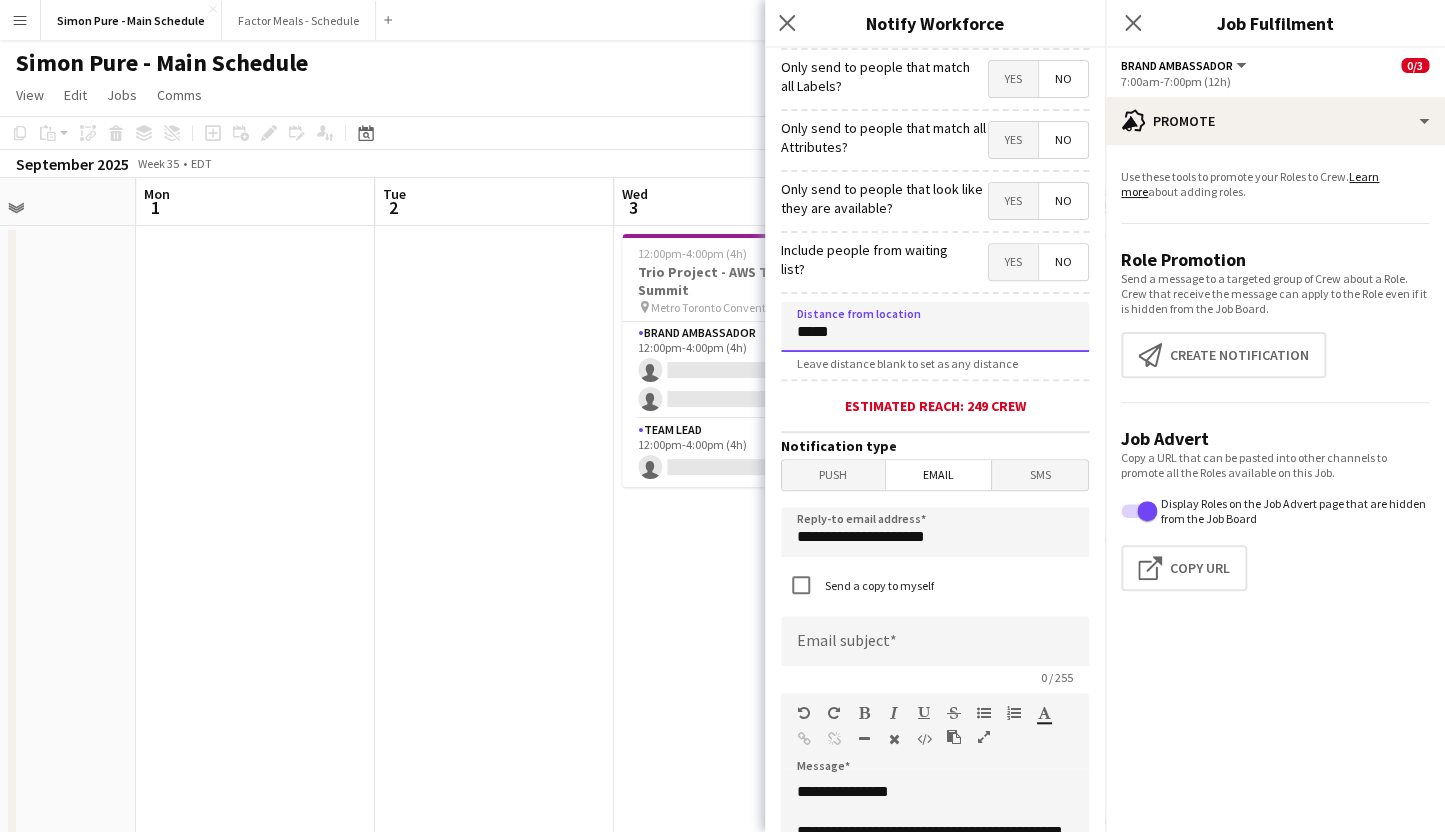 type on "*****" 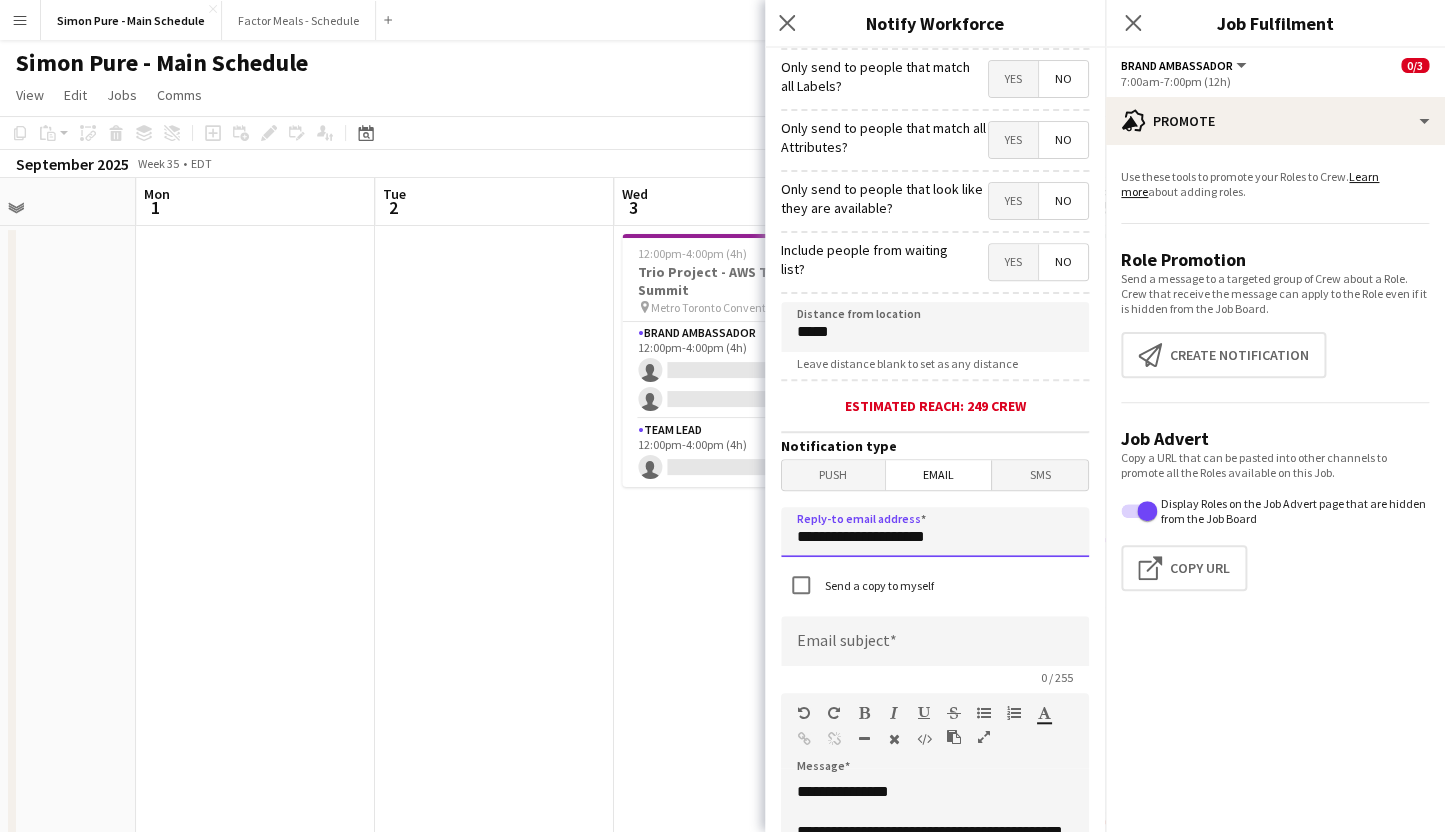 drag, startPoint x: 1004, startPoint y: 541, endPoint x: 576, endPoint y: 530, distance: 428.14133 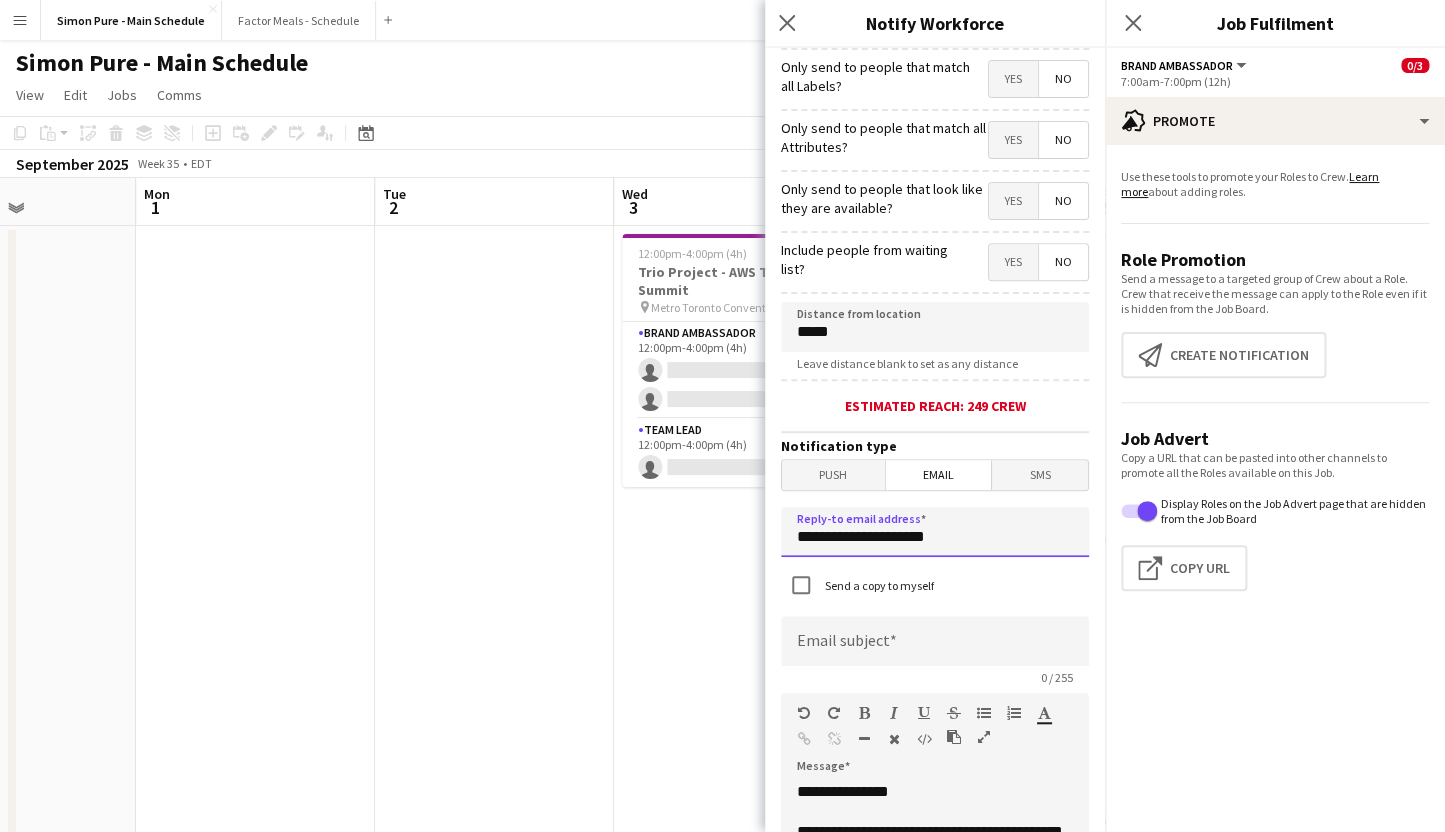 type on "**********" 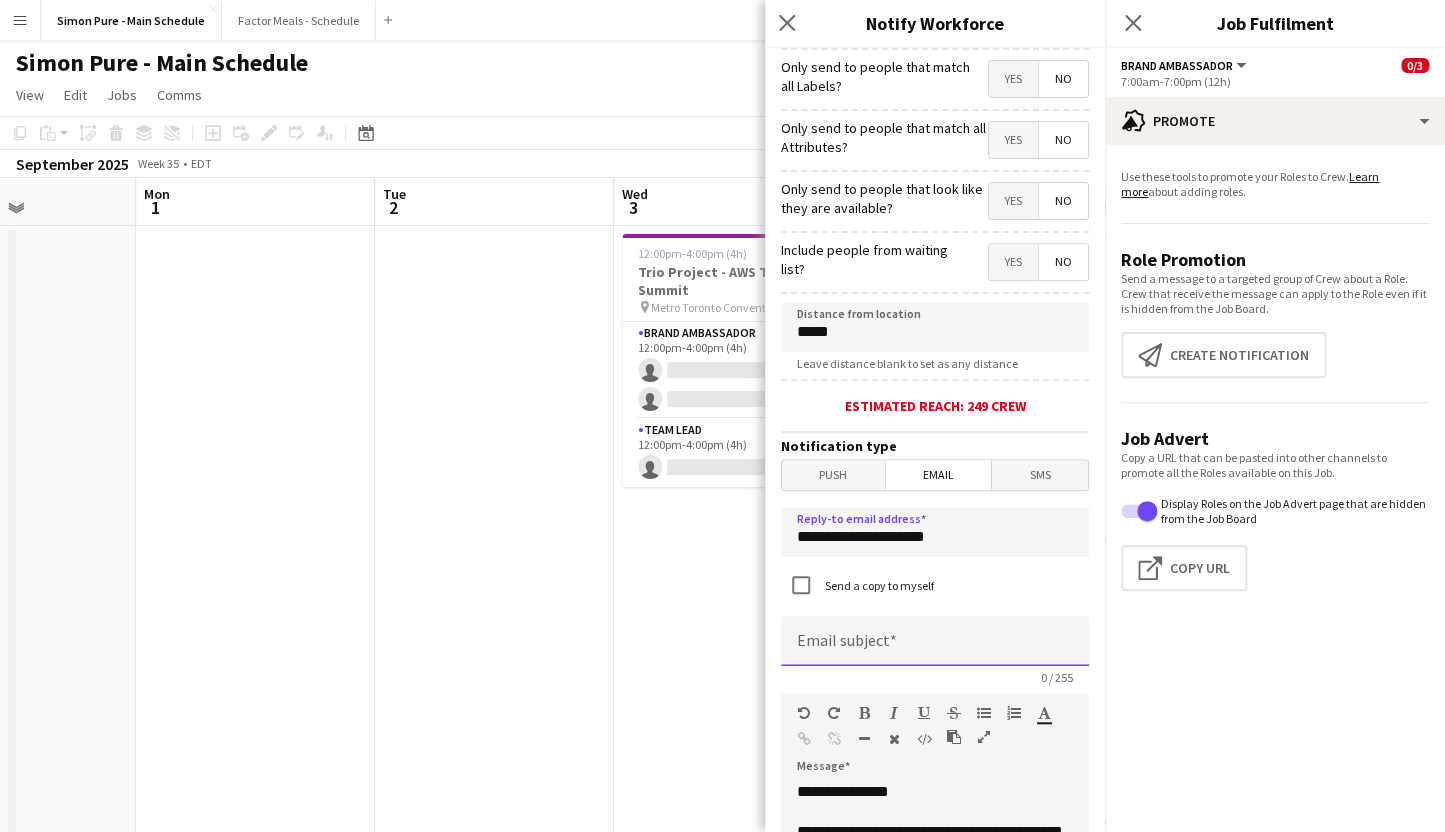 click 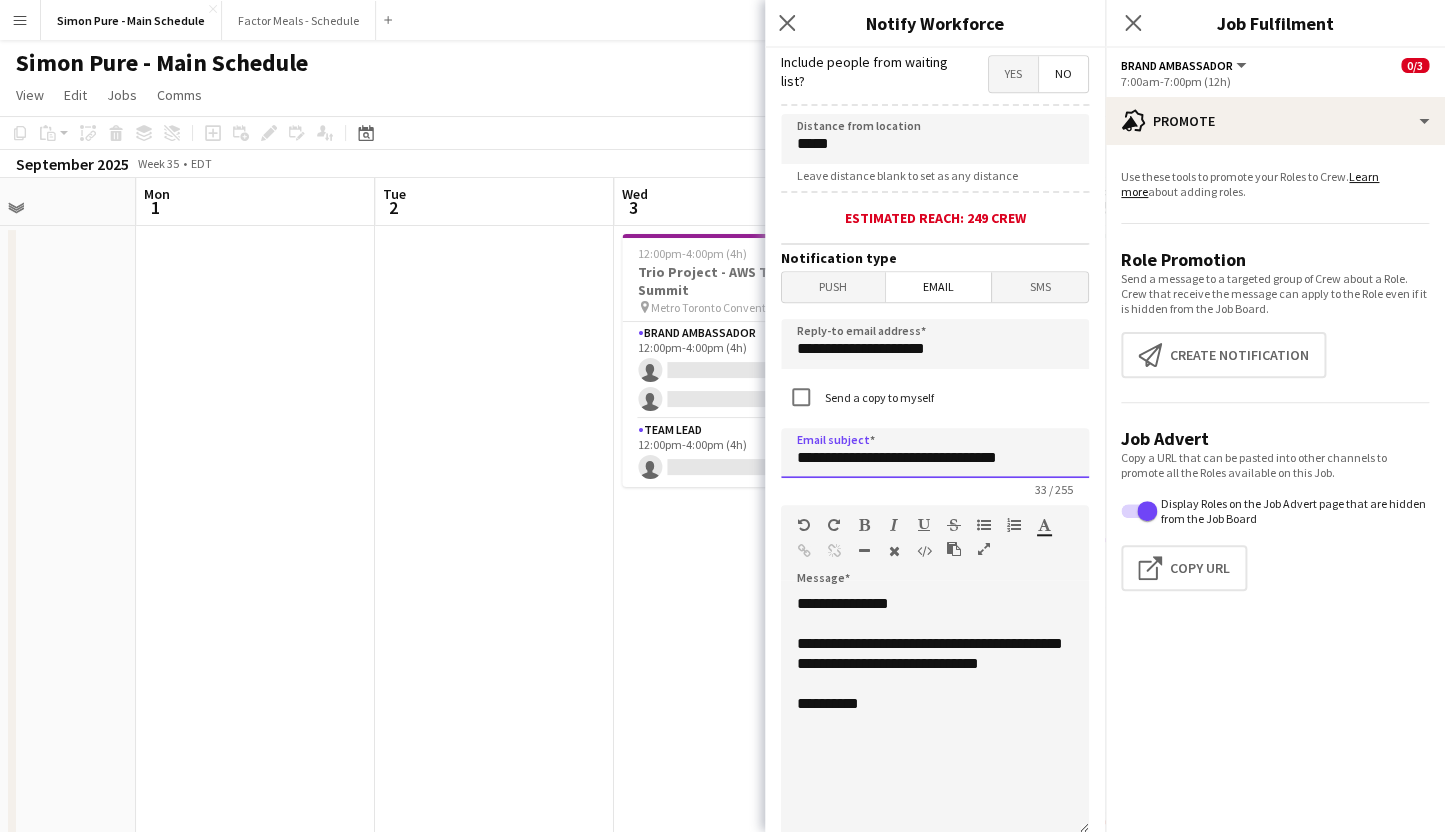scroll, scrollTop: 651, scrollLeft: 0, axis: vertical 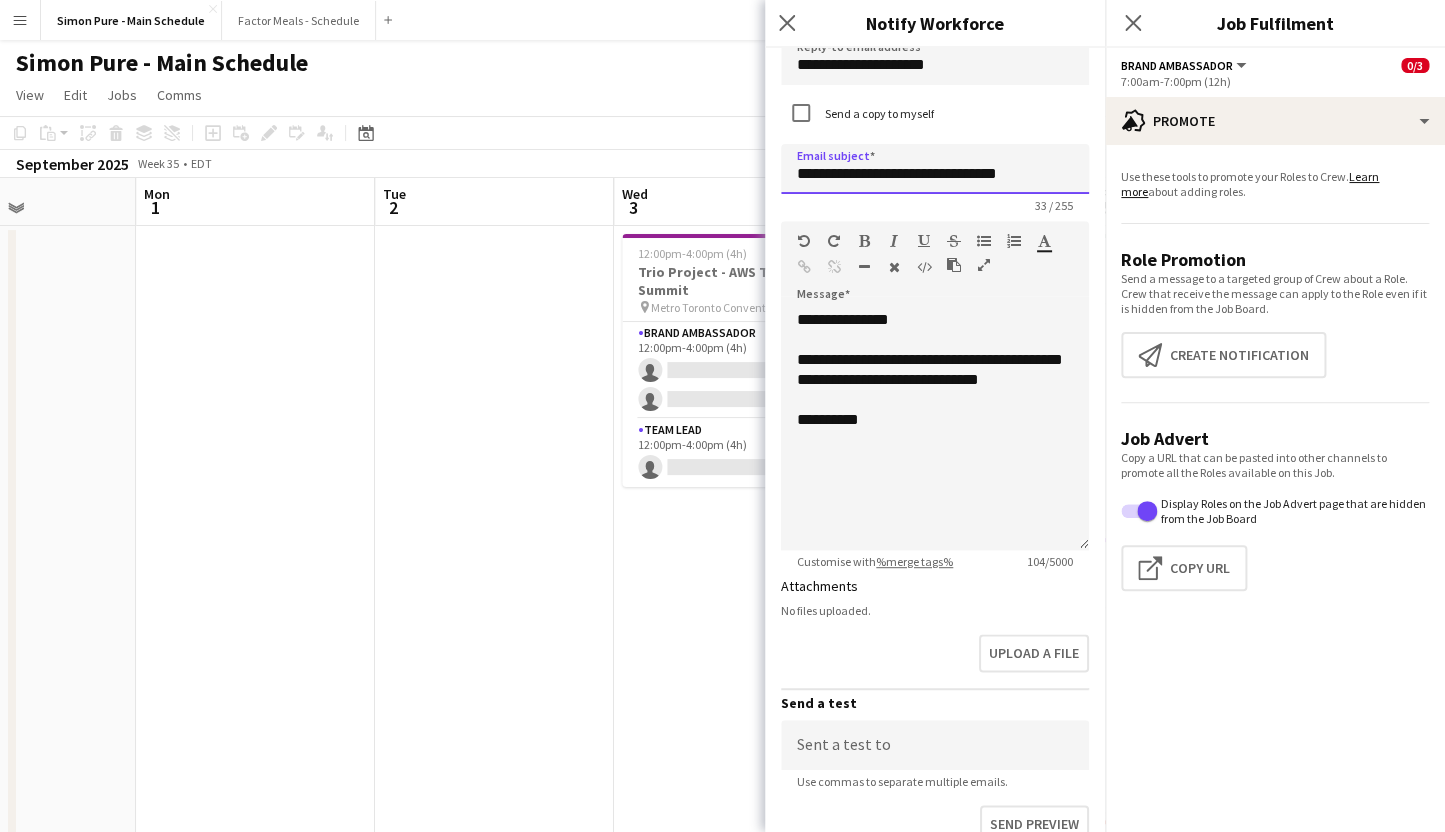 type on "**********" 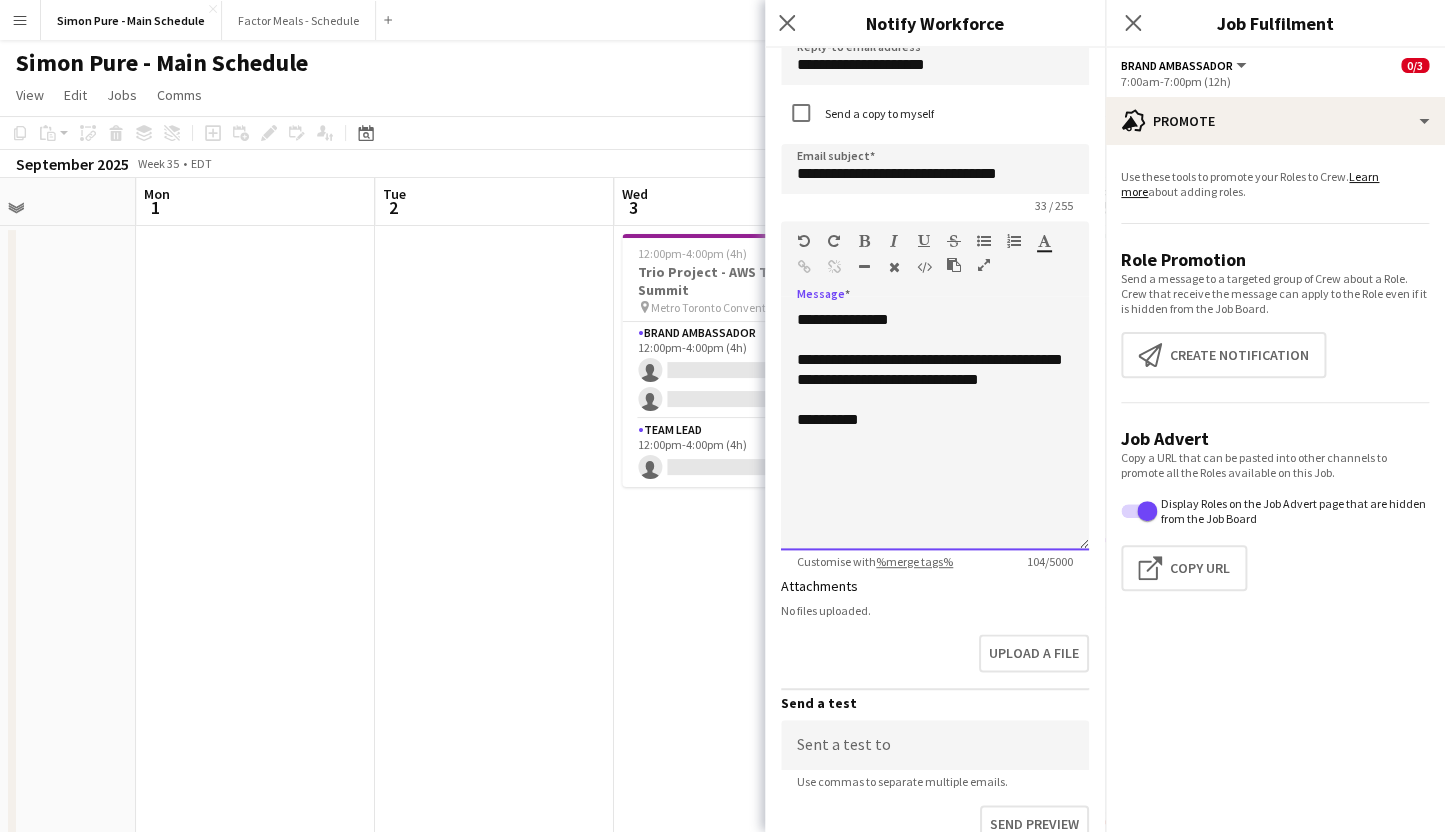 click on "**********" 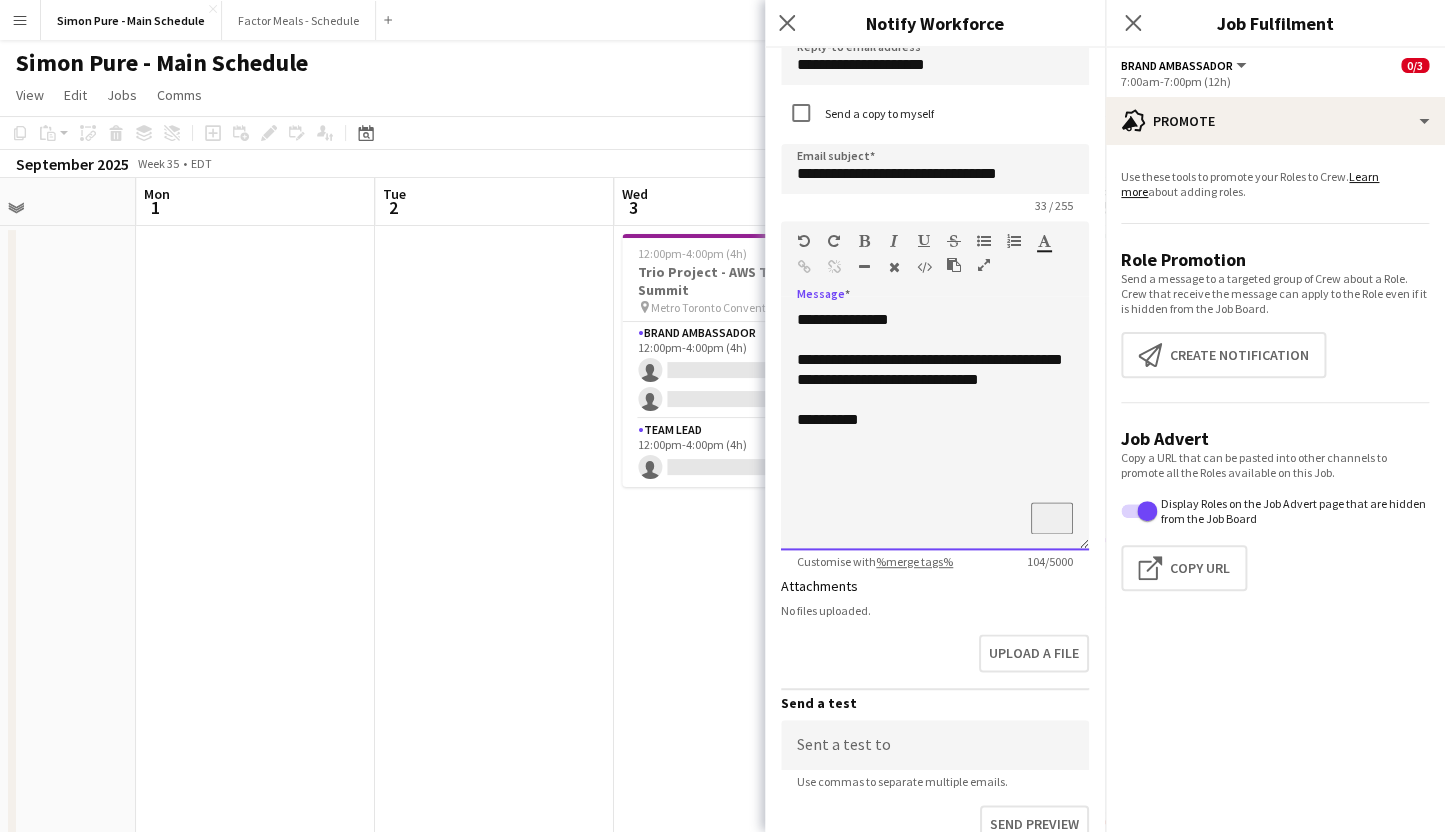 type 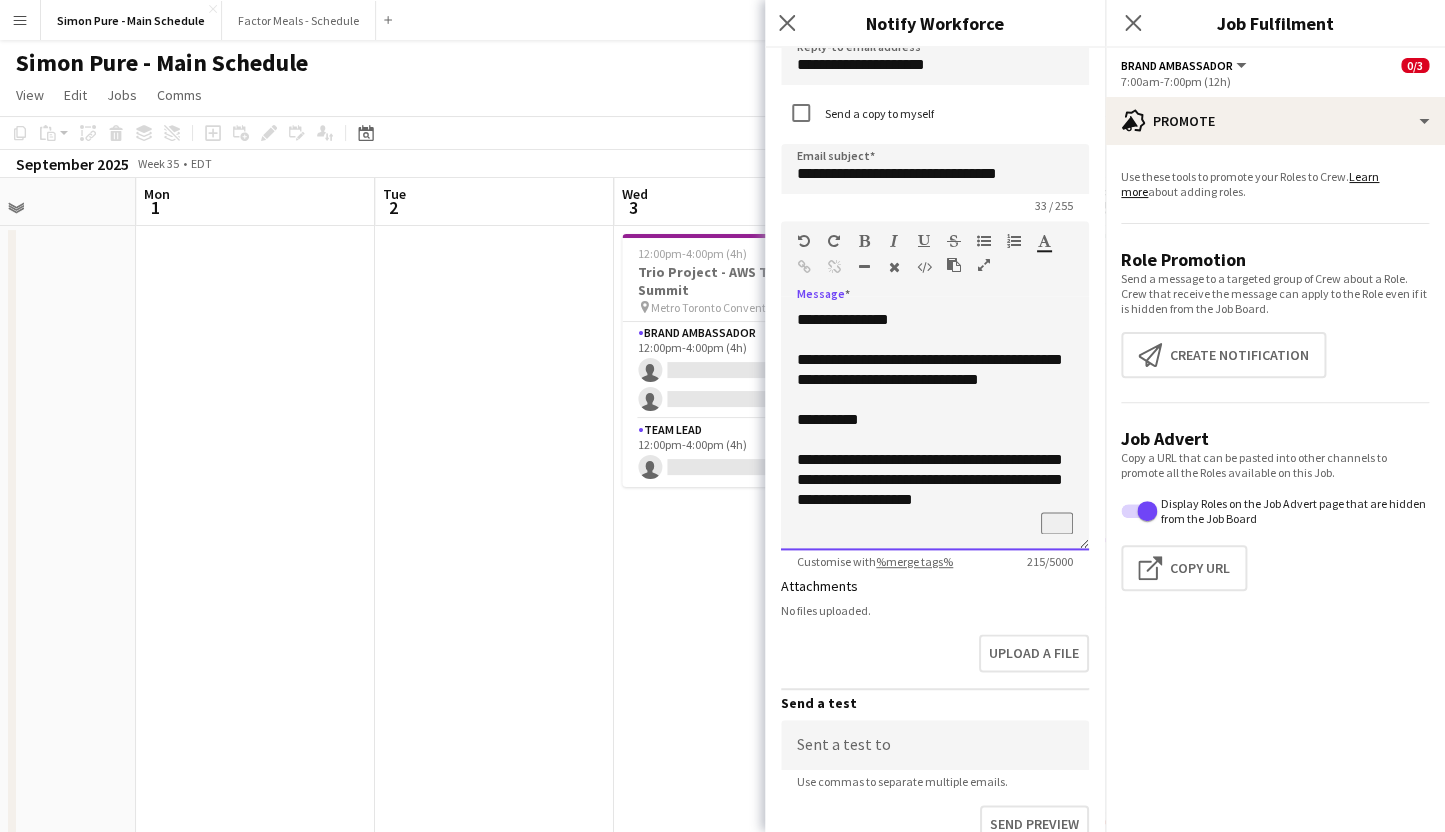 scroll, scrollTop: 2, scrollLeft: 0, axis: vertical 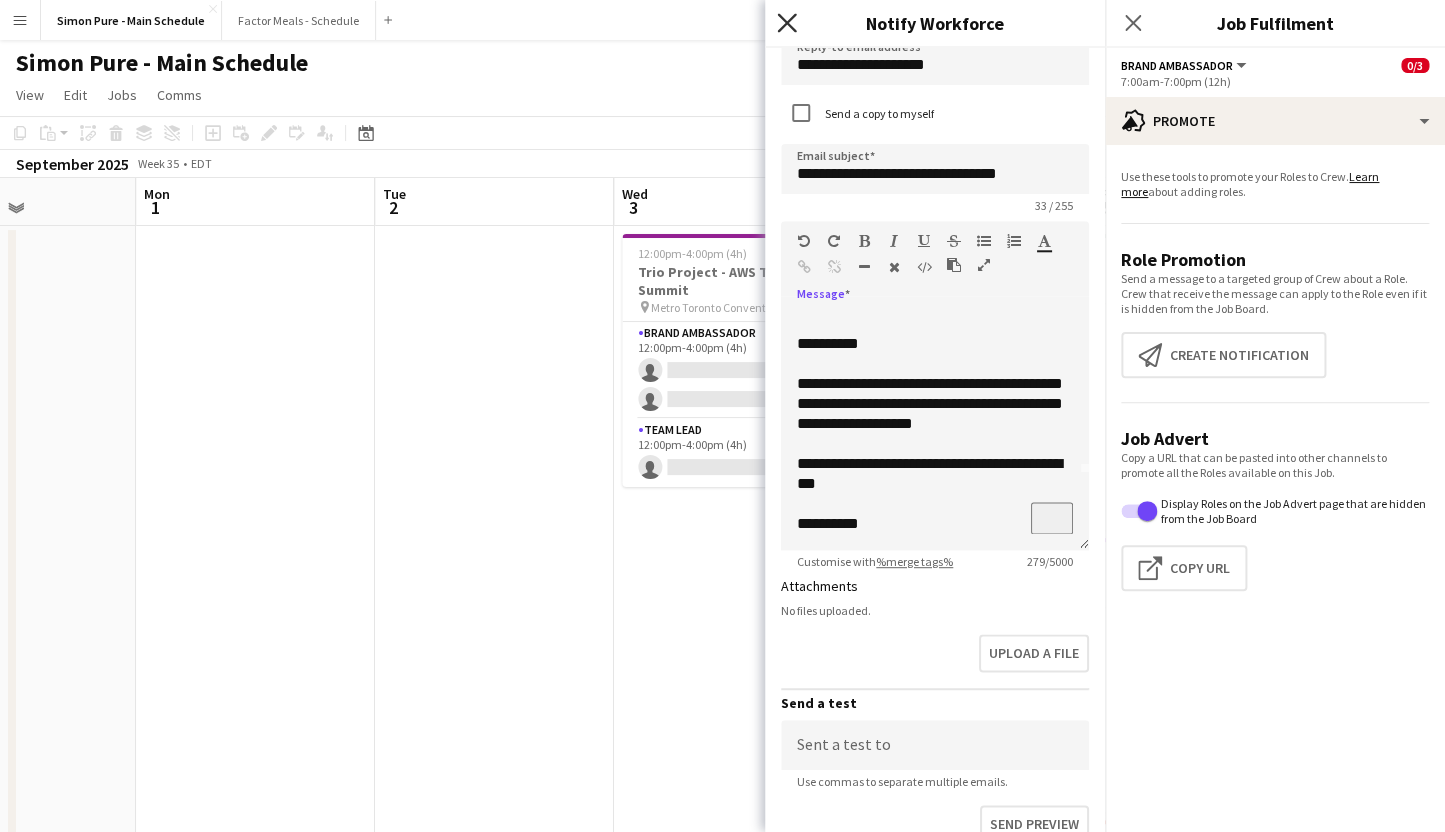 click 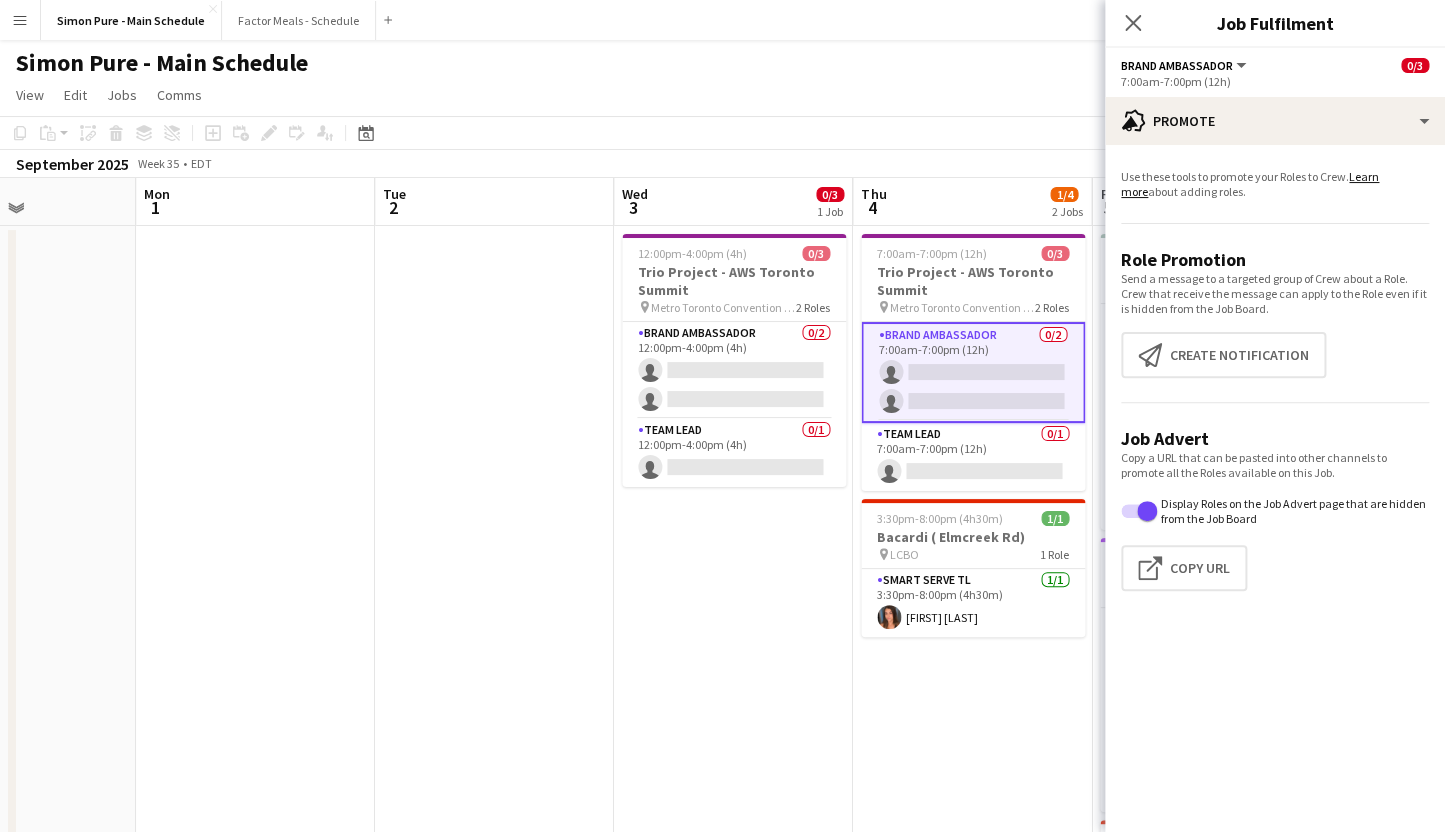 scroll, scrollTop: 0, scrollLeft: 581, axis: horizontal 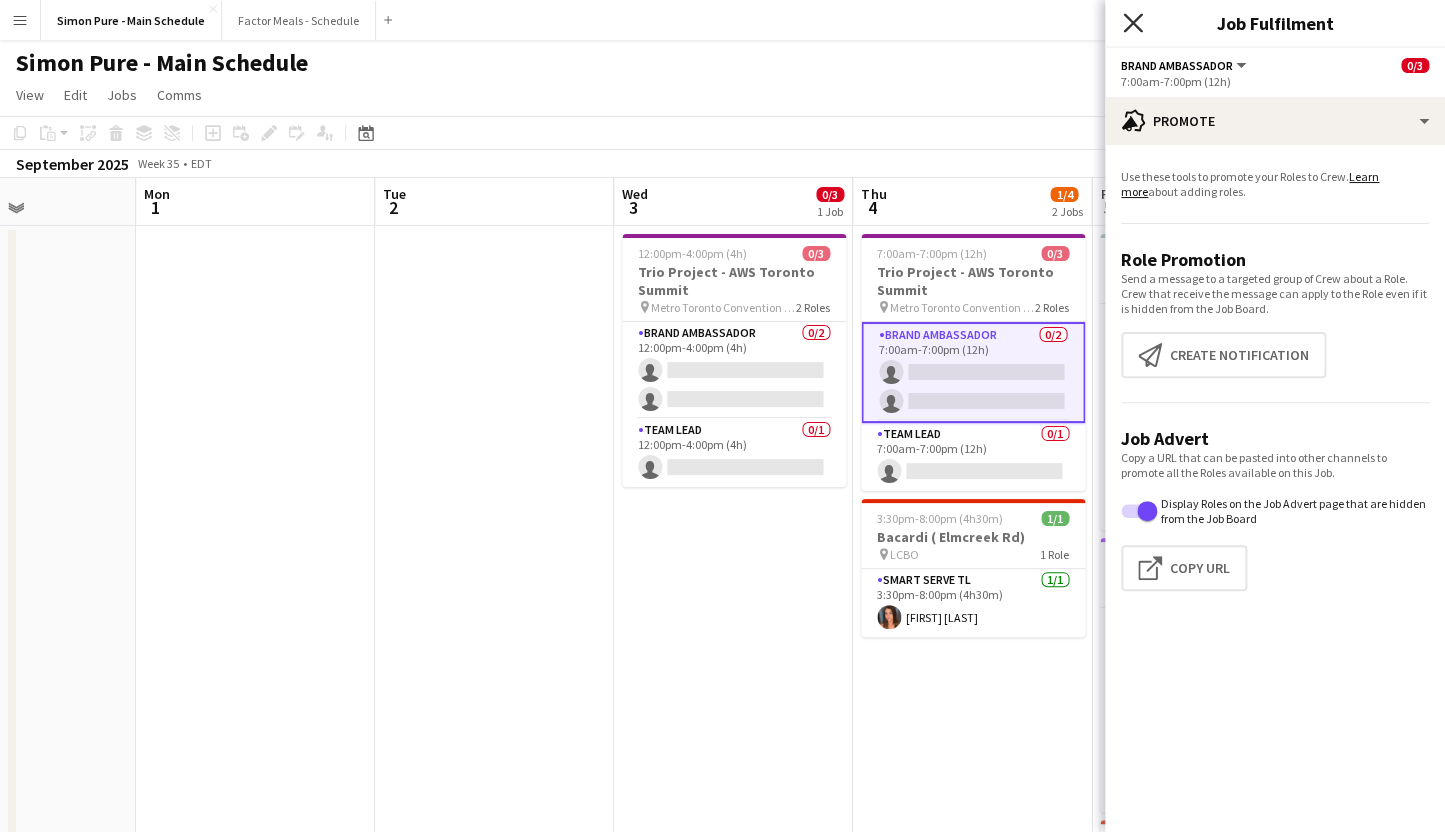 click on "Close pop-in" 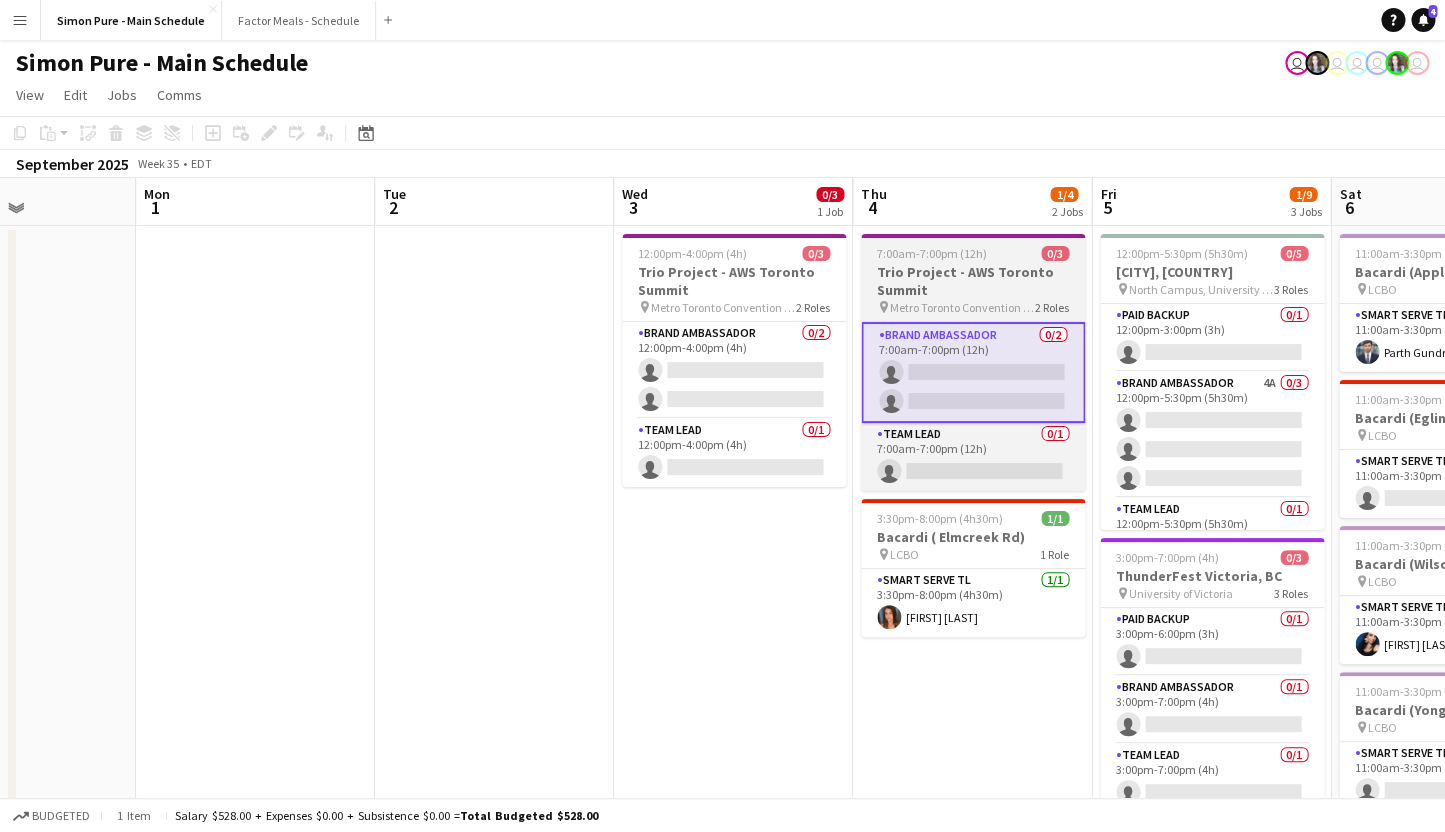 click on "7:00am-7:00pm (12h)    0/3   Trio Project - AWS Toronto Summit
pin
Metro Toronto Convention Centre   2 Roles   Brand Ambassador    0/2   7:00am-7:00pm (12h)
single-neutral-actions
single-neutral-actions
Team Lead   0/1   7:00am-7:00pm (12h)
single-neutral-actions" at bounding box center (973, 362) 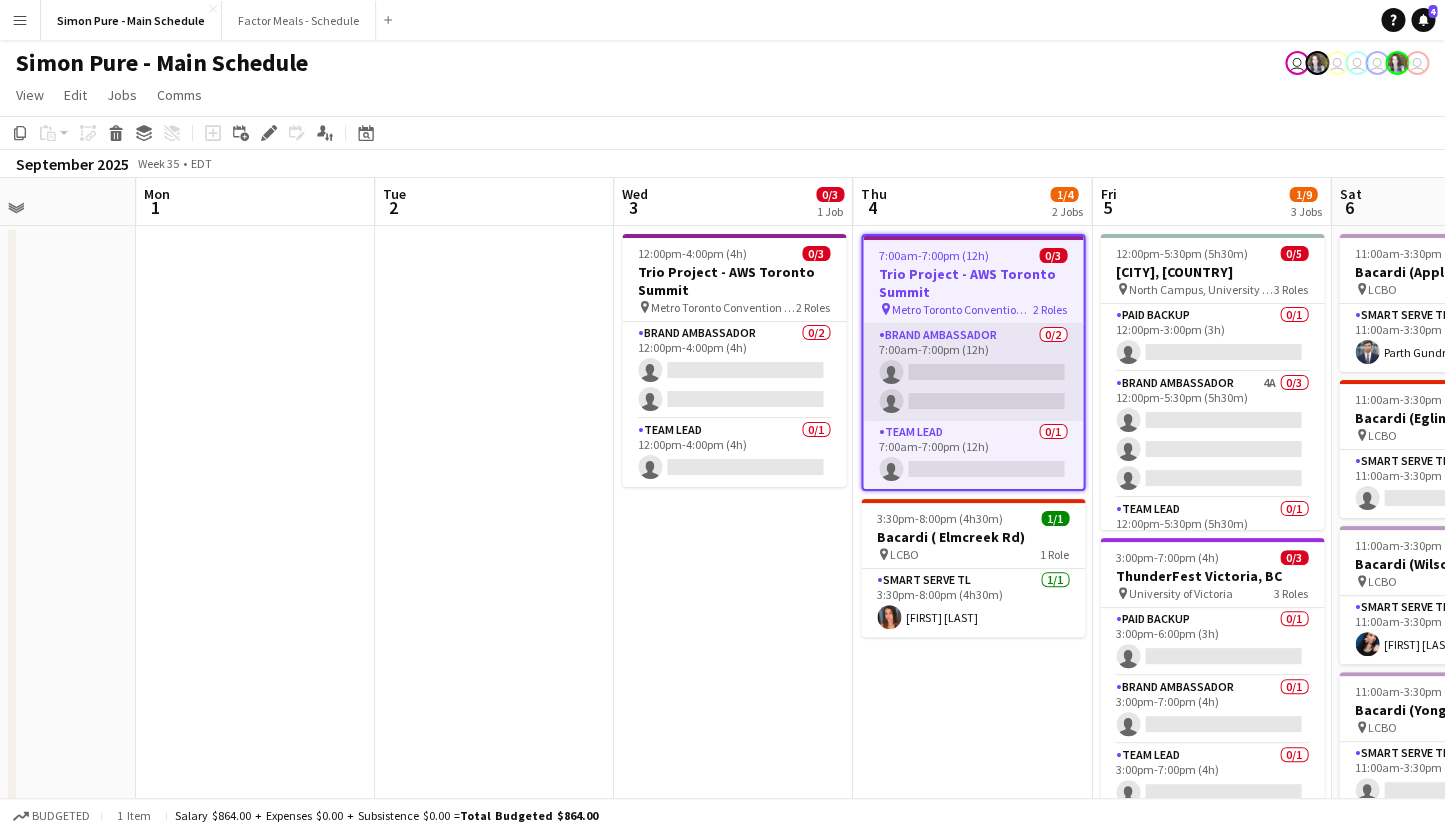 click on "Brand Ambassador    0/2   7:00am-7:00pm (12h)
single-neutral-actions
single-neutral-actions" at bounding box center (973, 372) 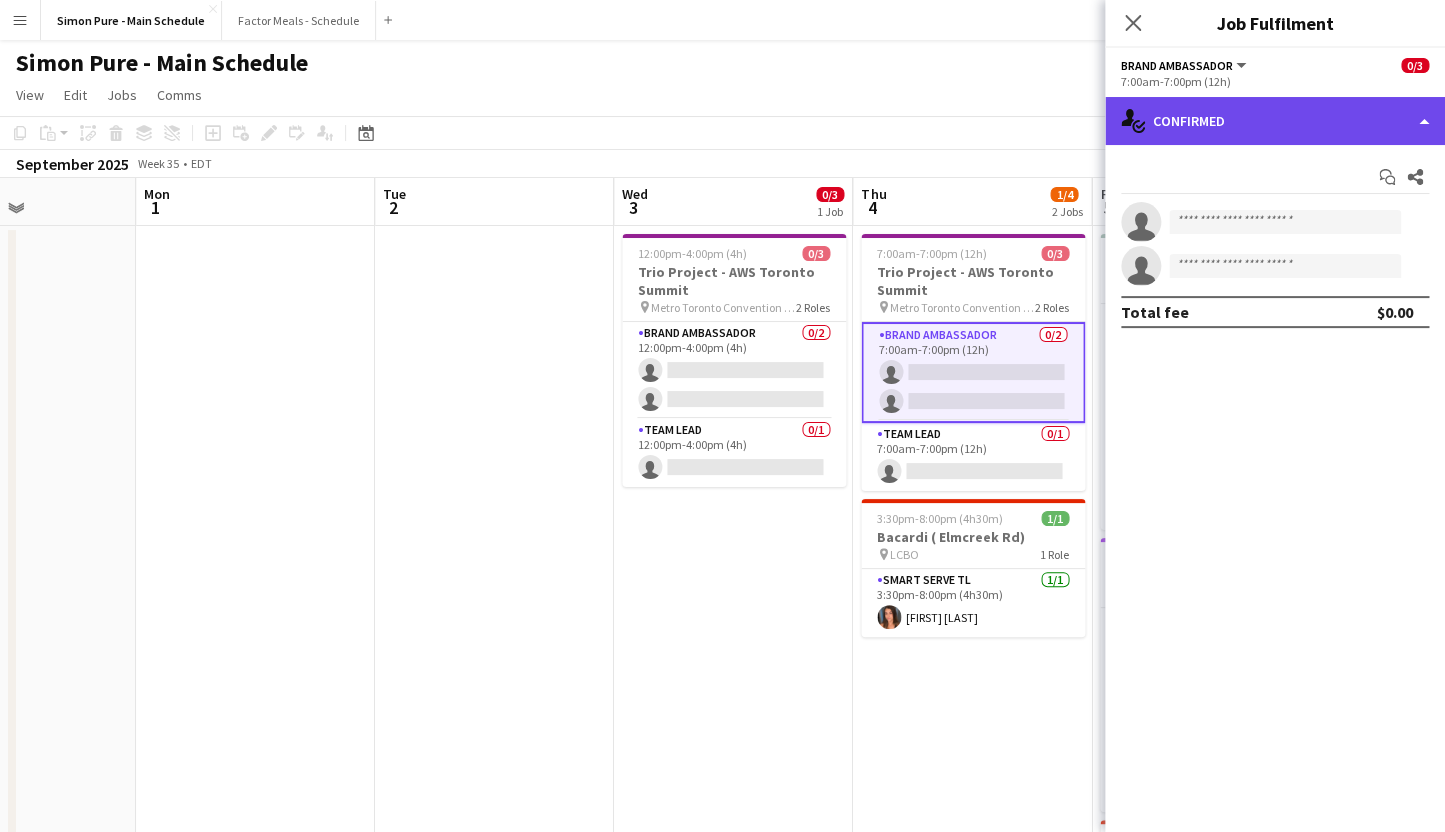 click on "single-neutral-actions-check-2
Confirmed" 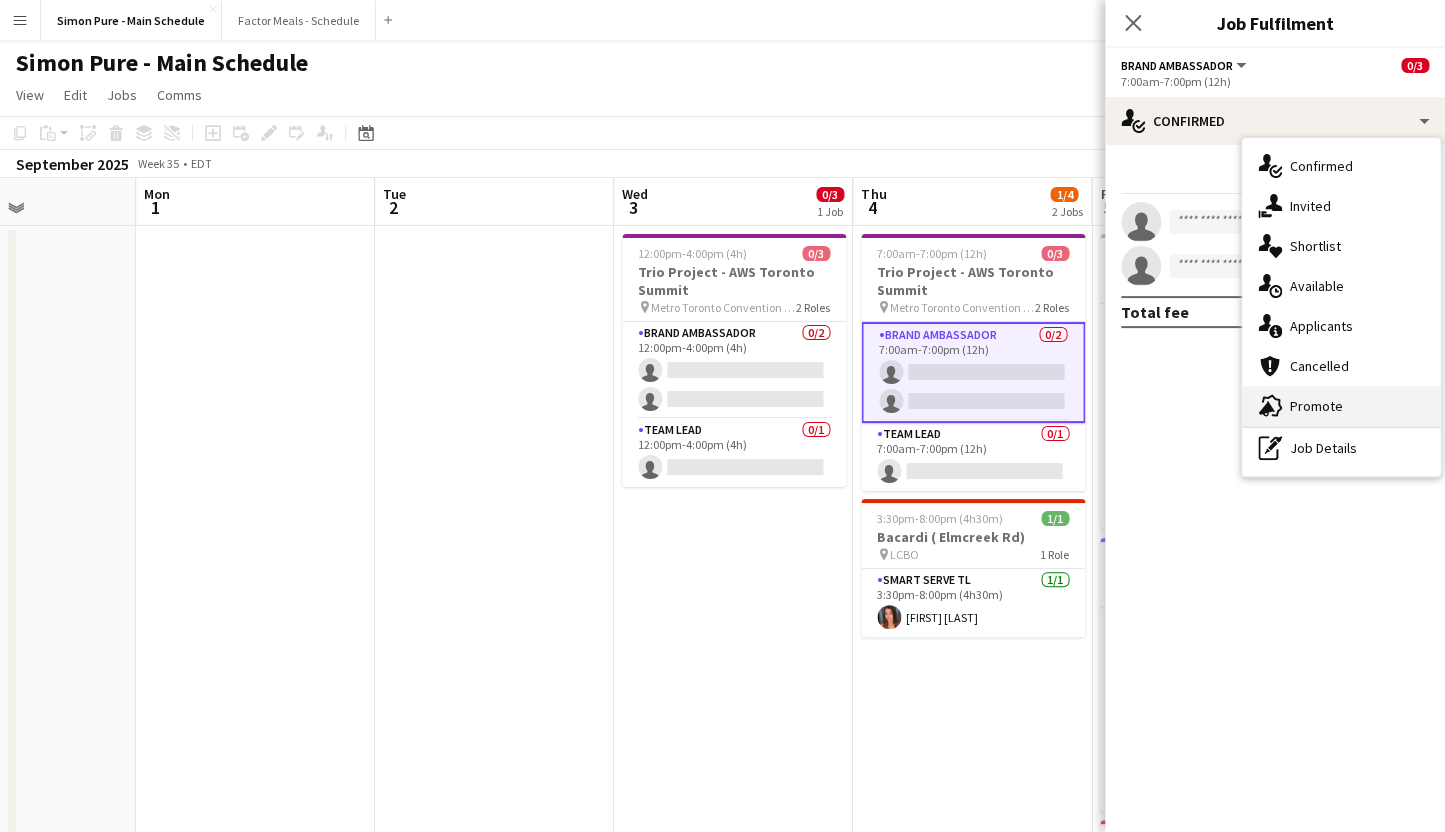click on "advertising-megaphone
Promote" at bounding box center (1341, 406) 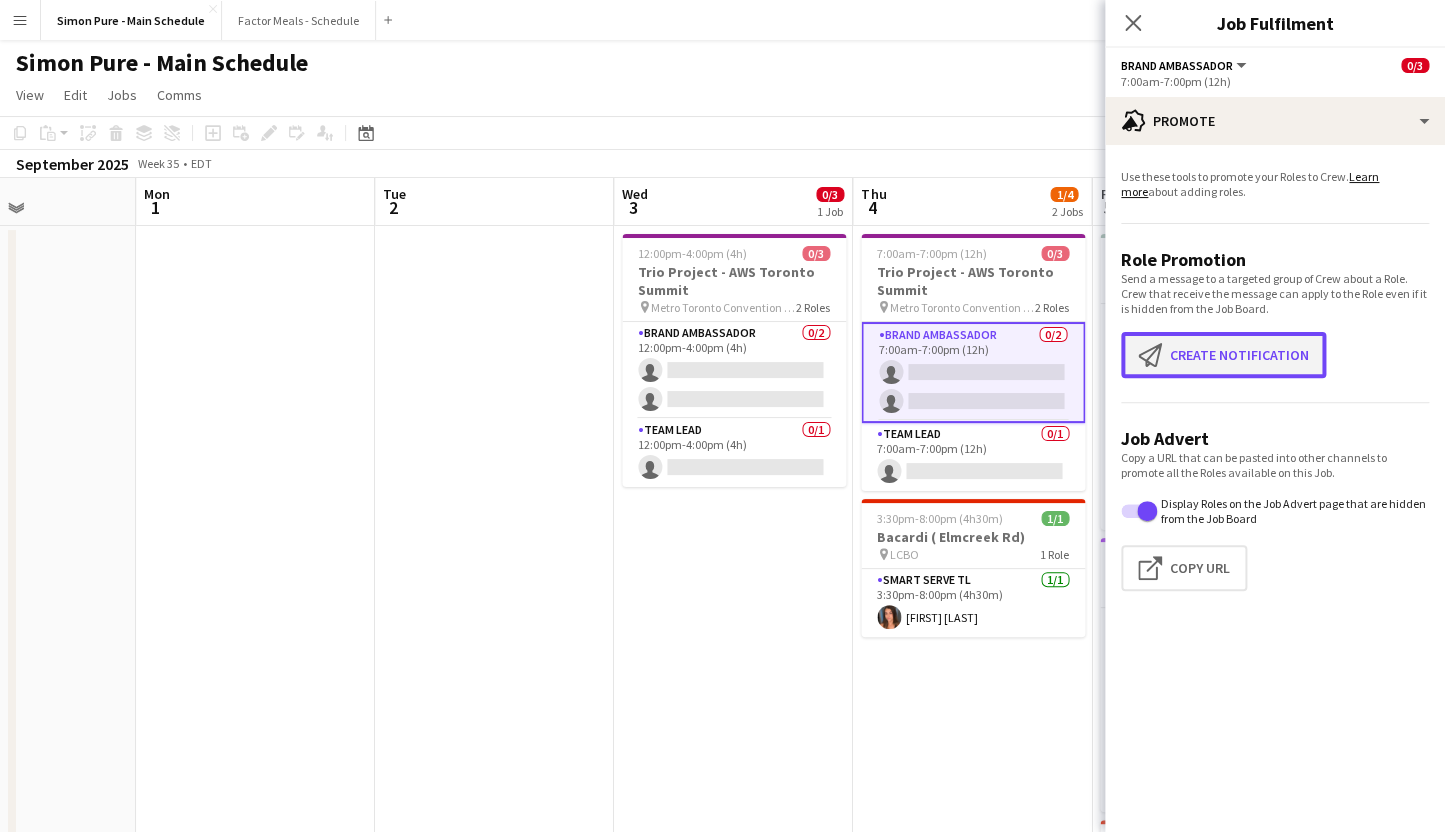 click on "Create notification
Create notification" at bounding box center (1223, 355) 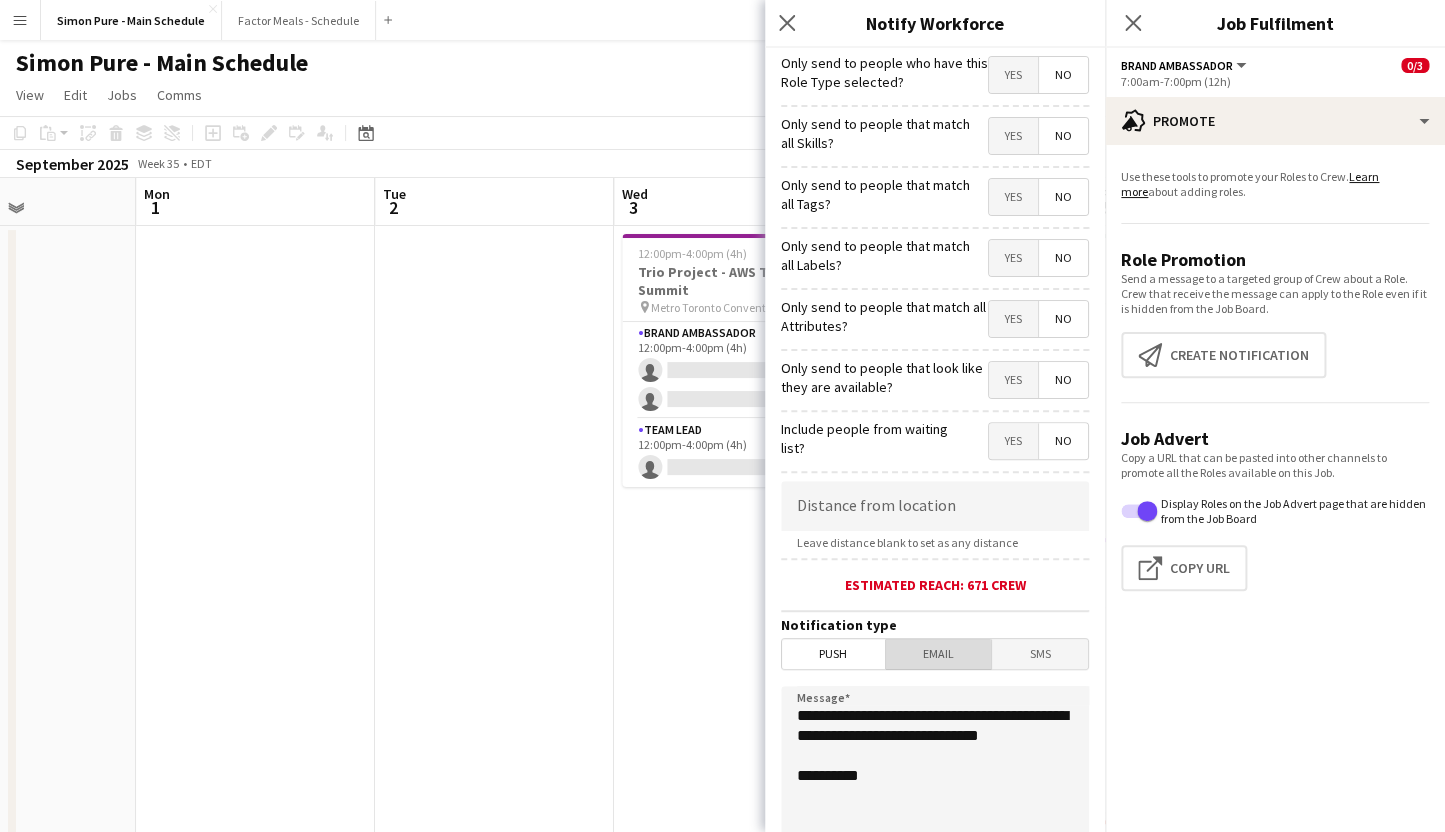 click on "Email" at bounding box center [939, 654] 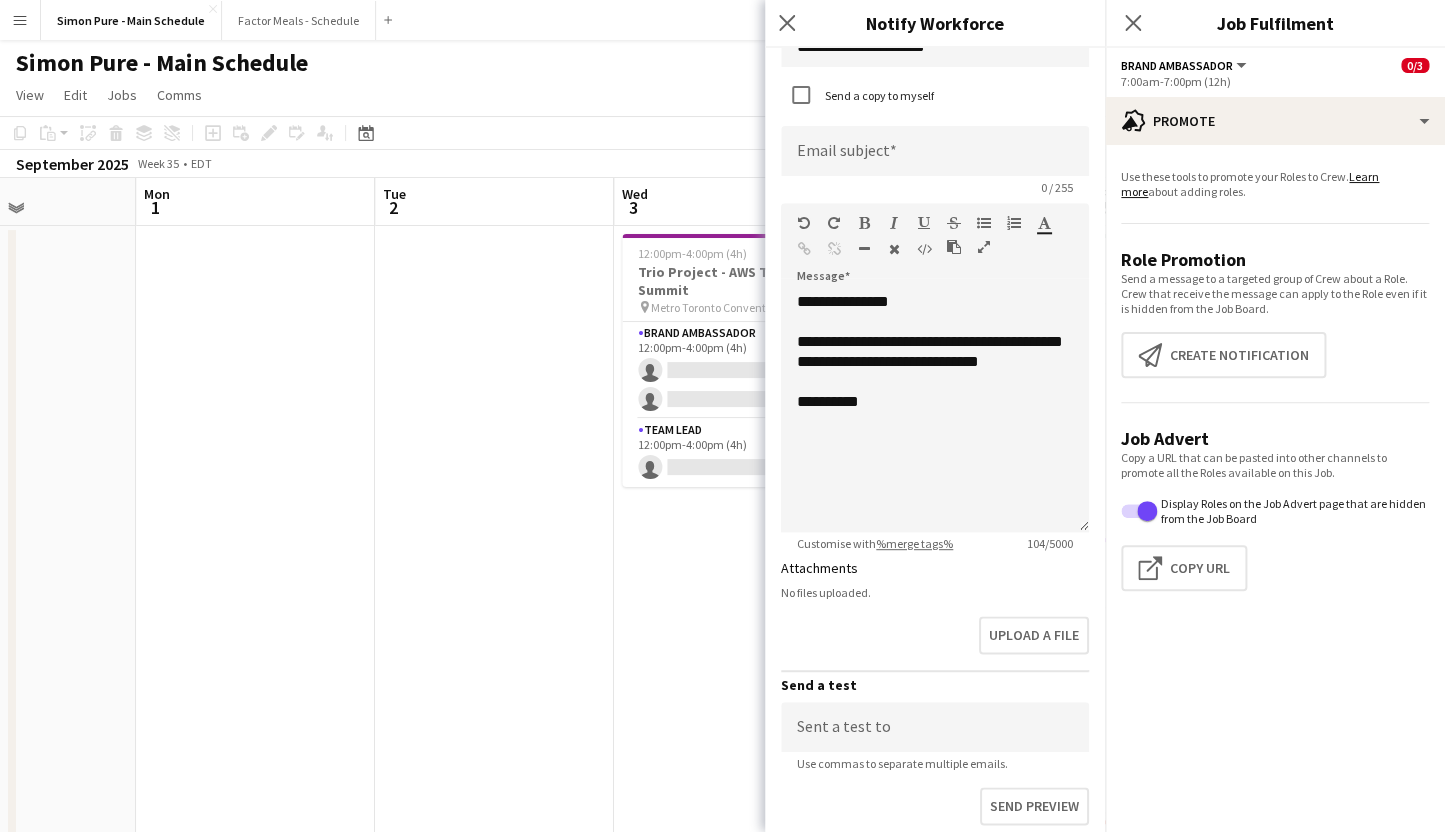 scroll, scrollTop: 603, scrollLeft: 0, axis: vertical 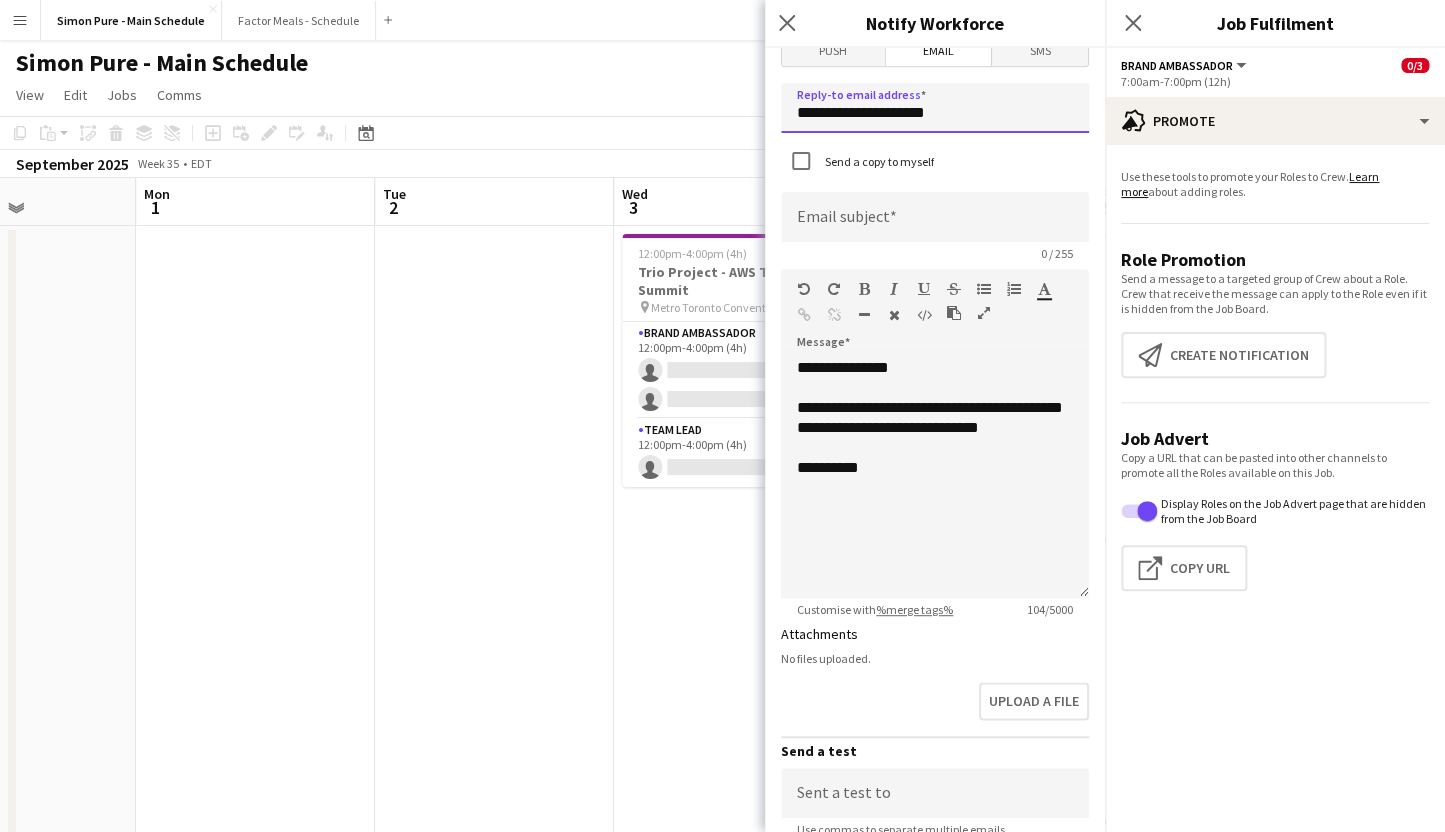 drag, startPoint x: 941, startPoint y: 110, endPoint x: 655, endPoint y: 110, distance: 286 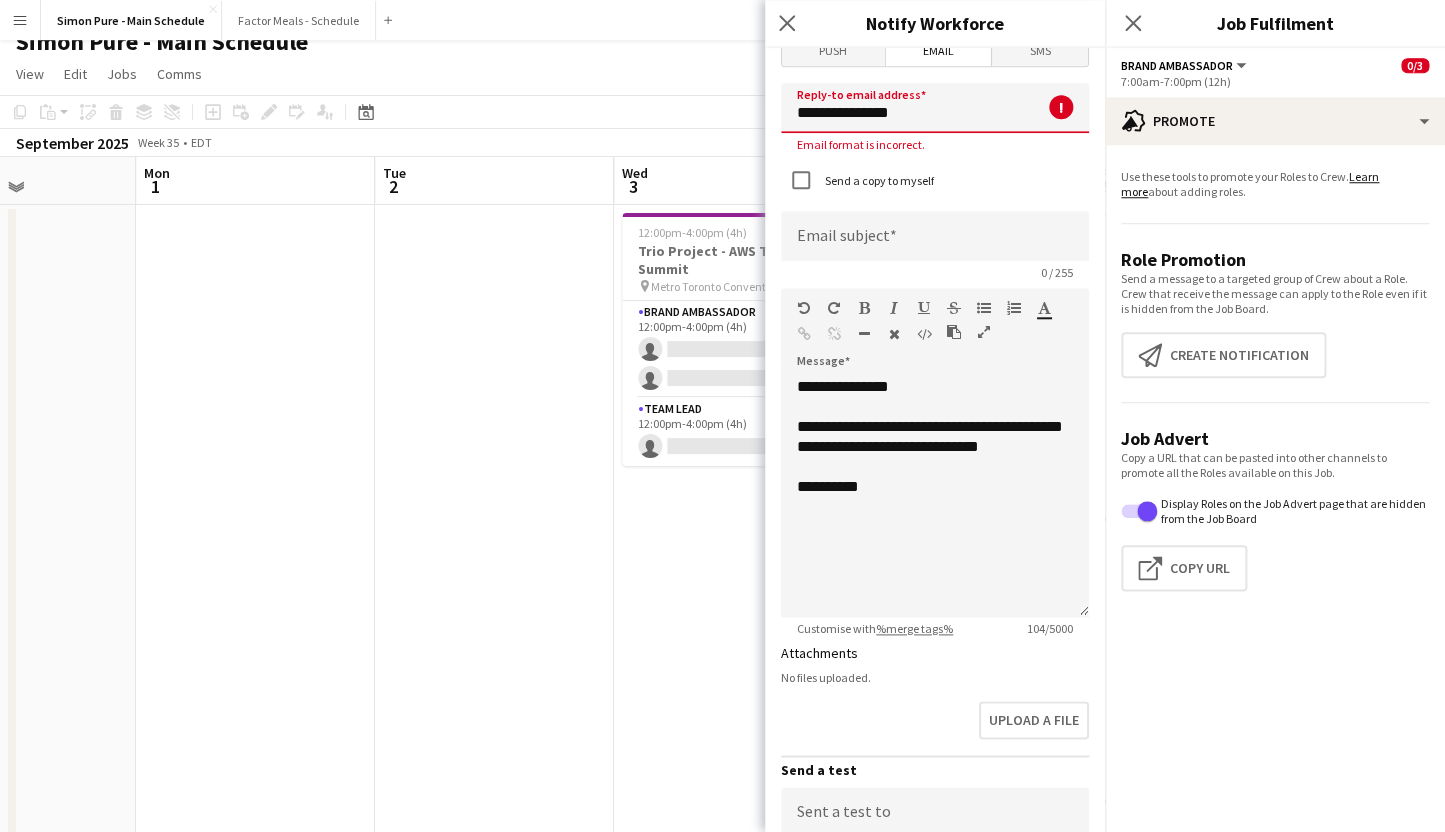 scroll, scrollTop: 45, scrollLeft: 0, axis: vertical 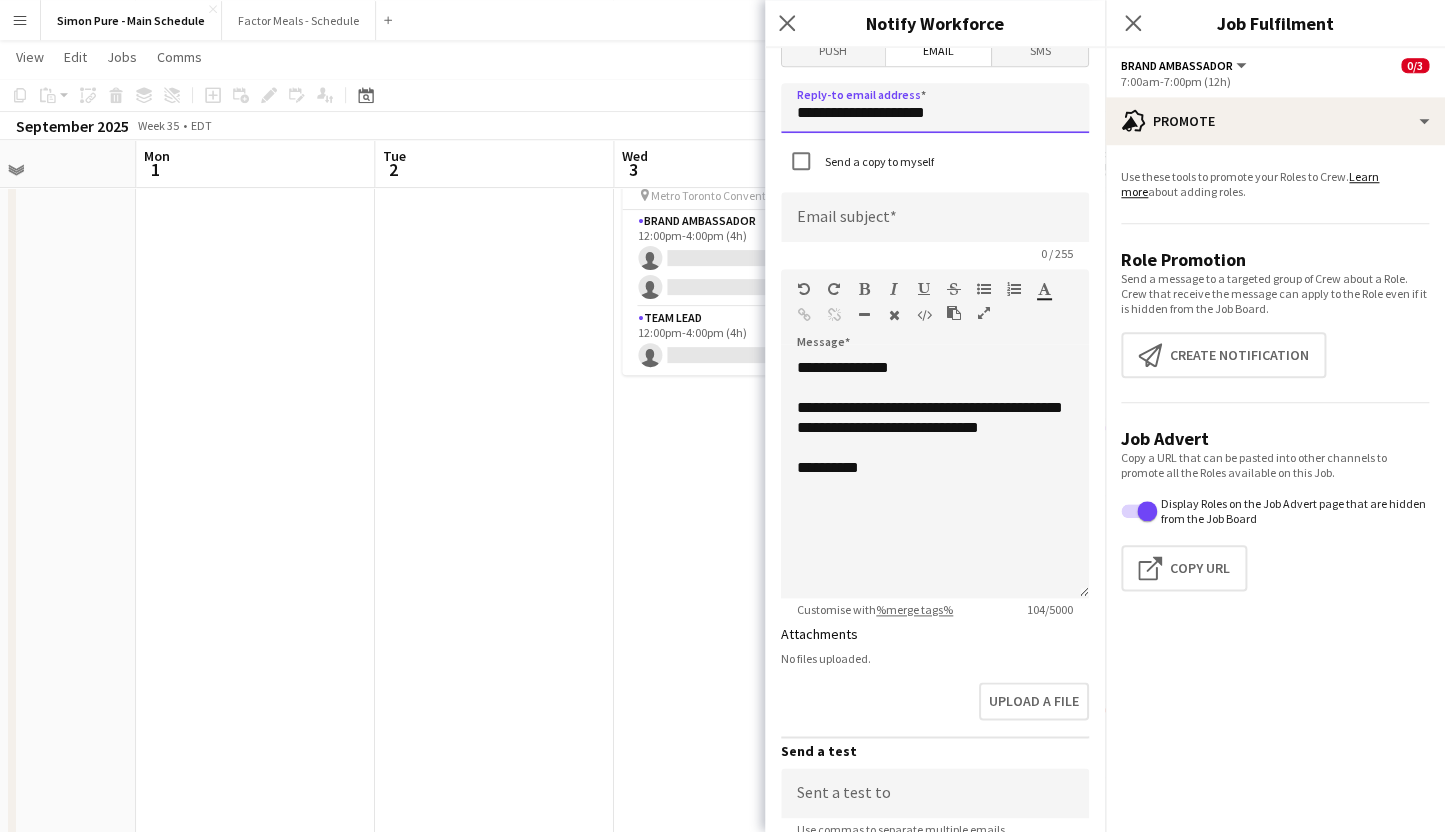 type on "**********" 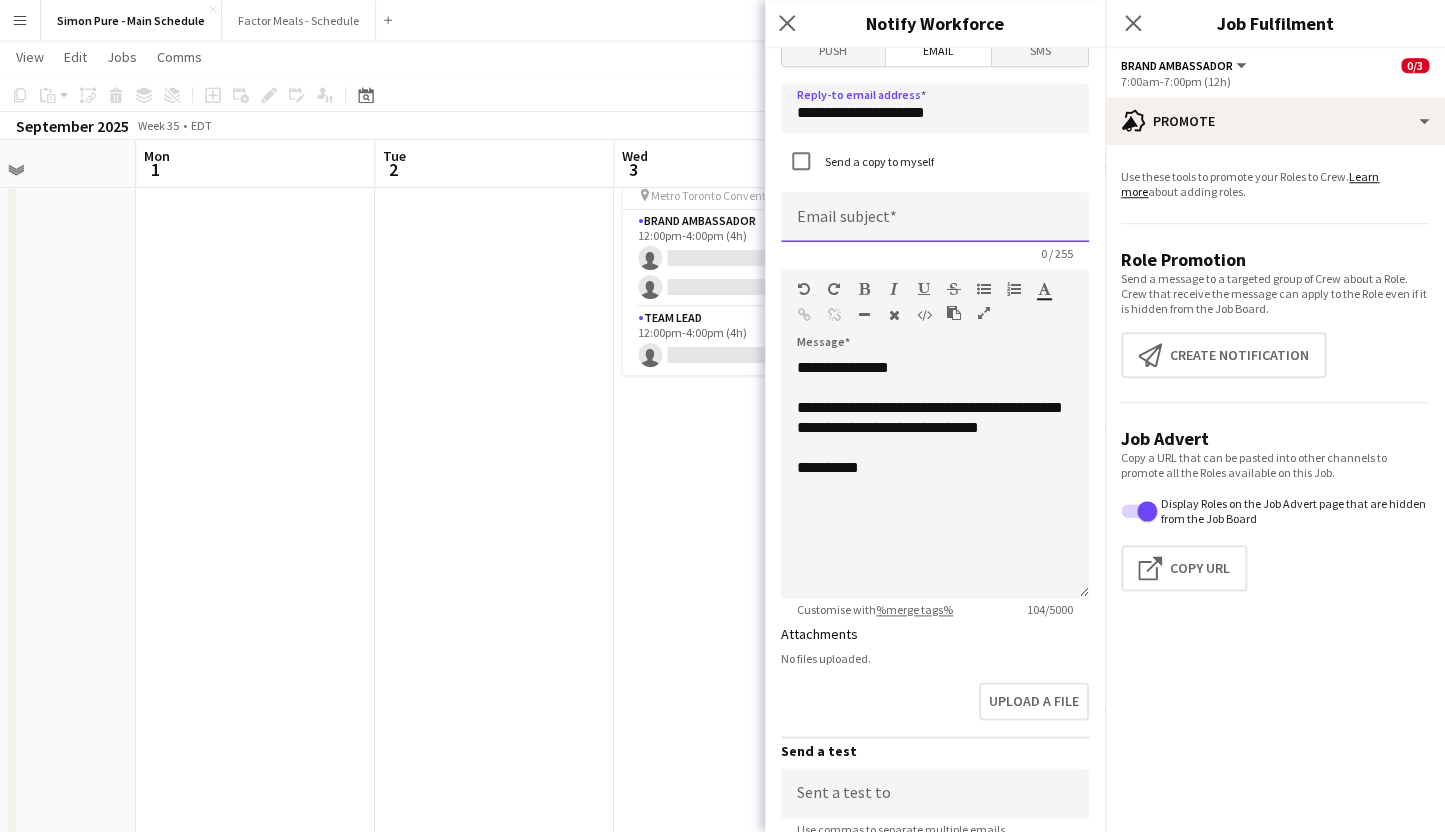 click 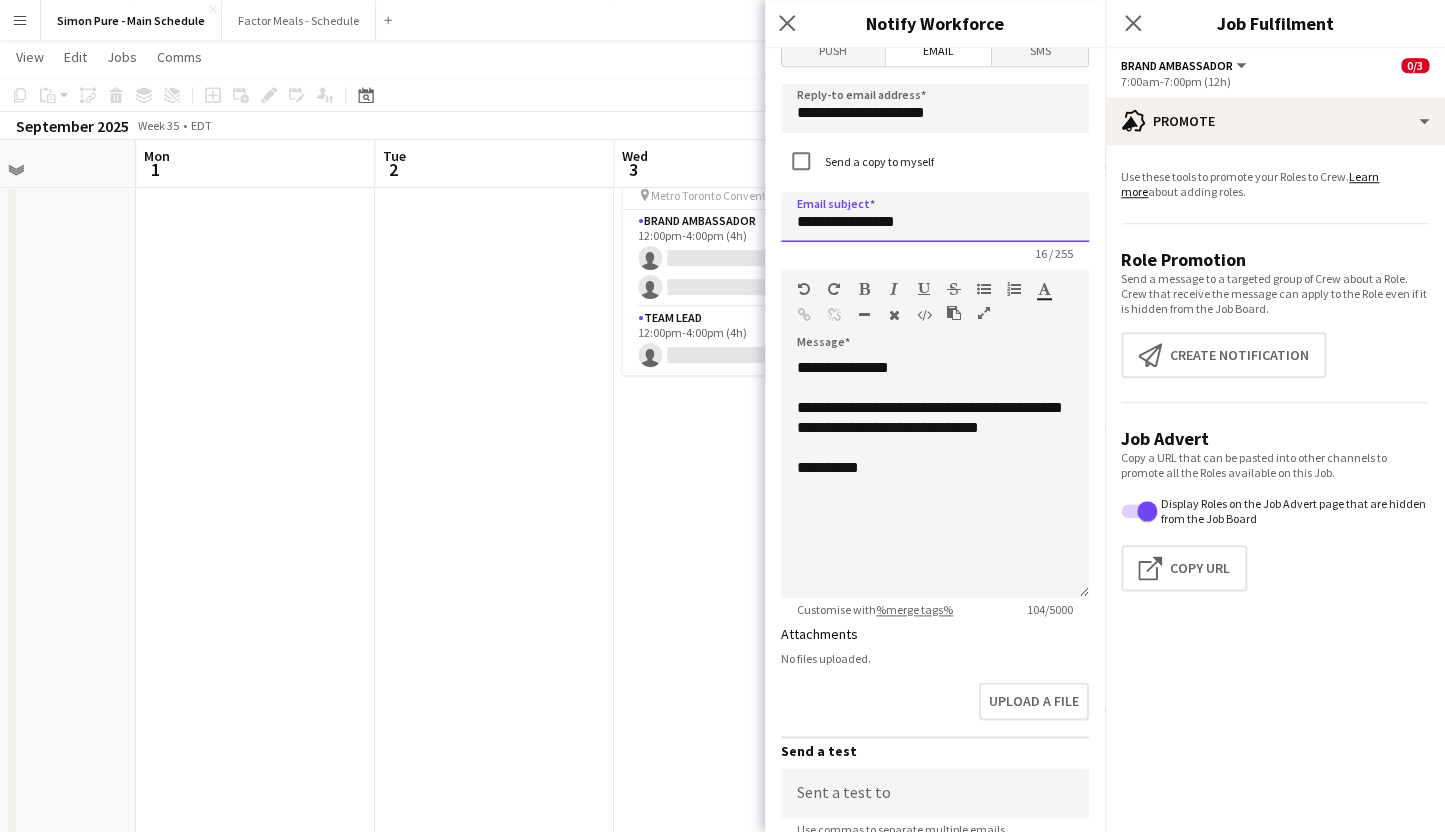 click on "**********" 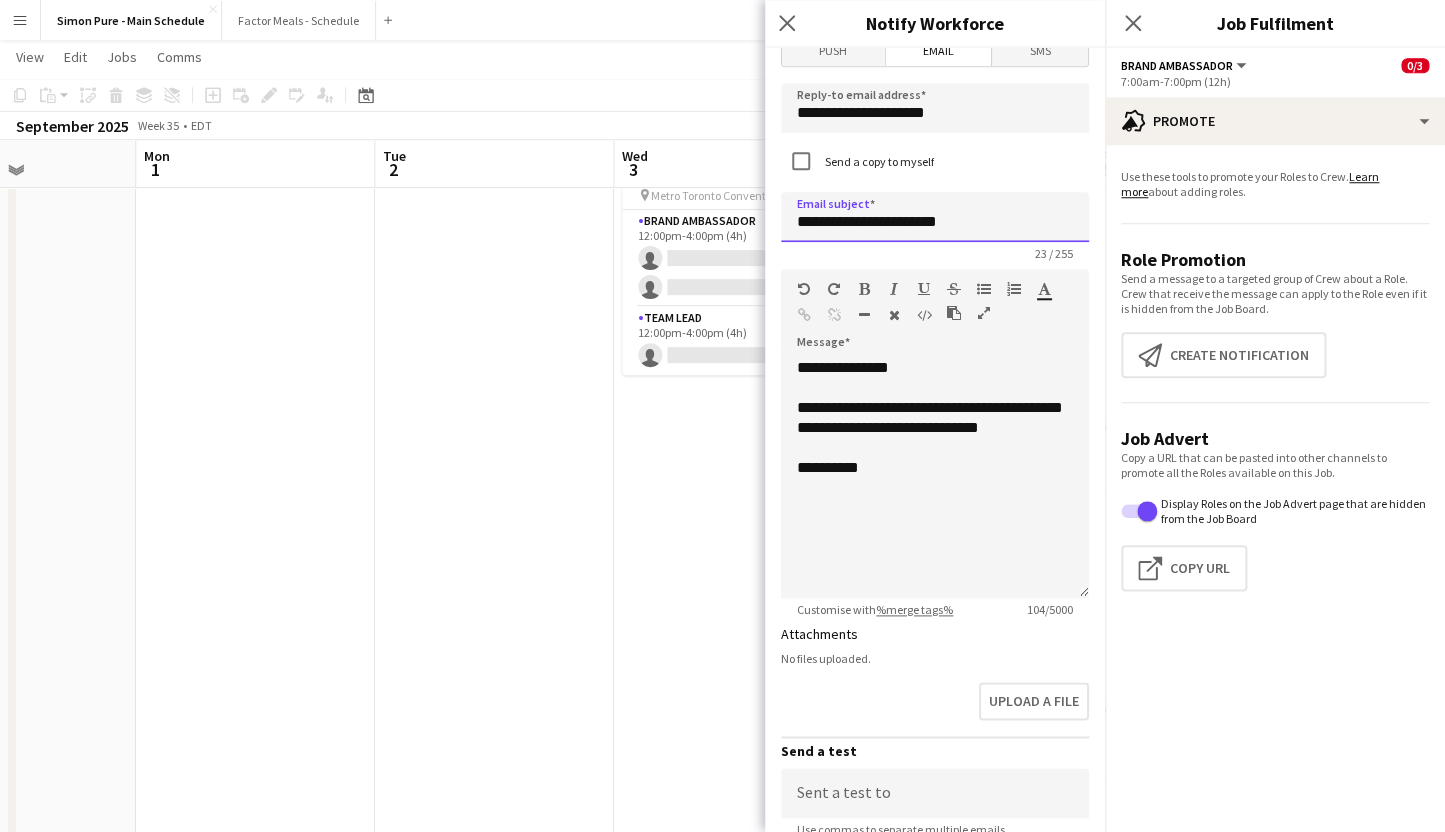 click on "**********" 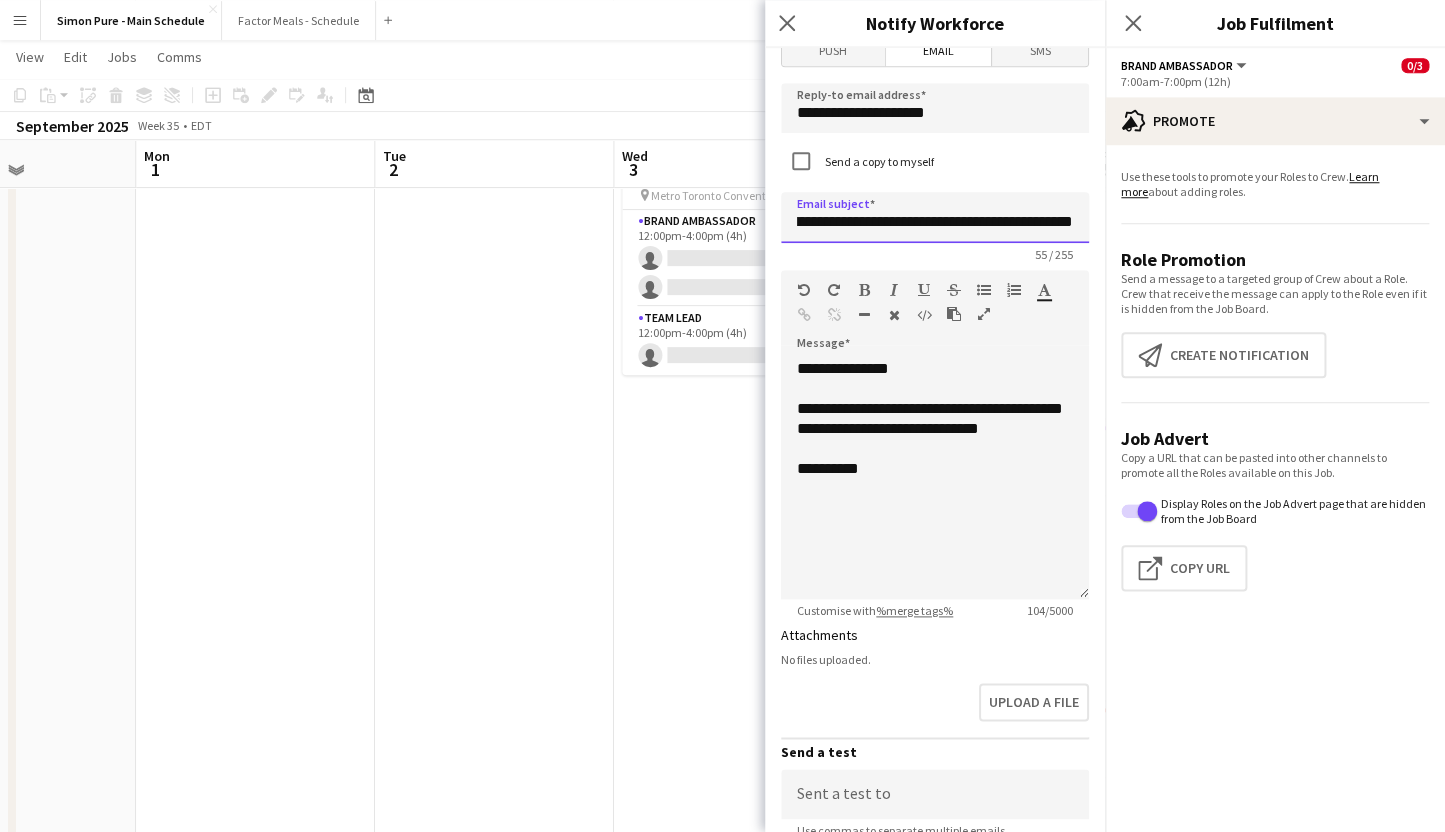 scroll, scrollTop: 0, scrollLeft: 113, axis: horizontal 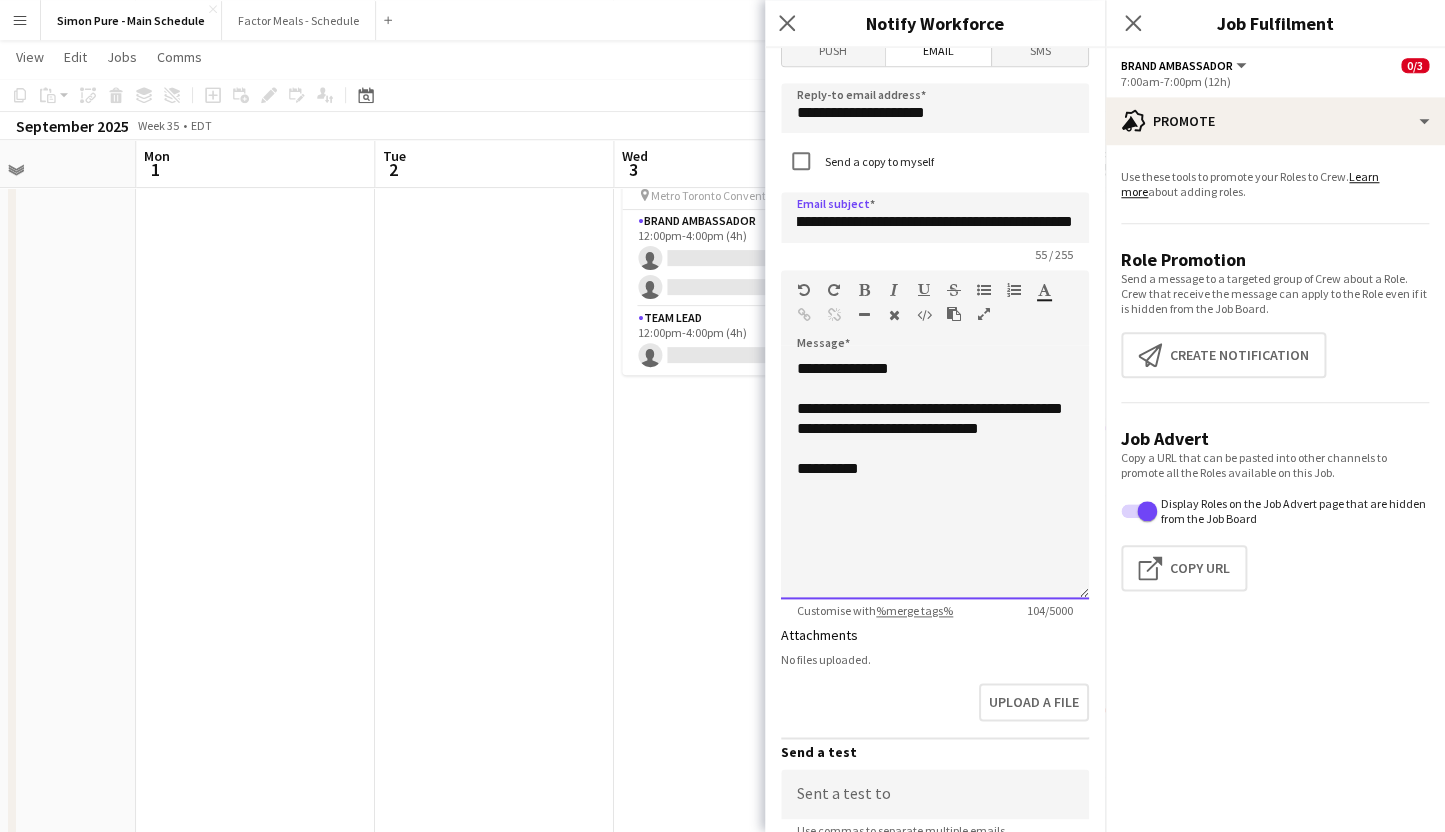 click on "**********" 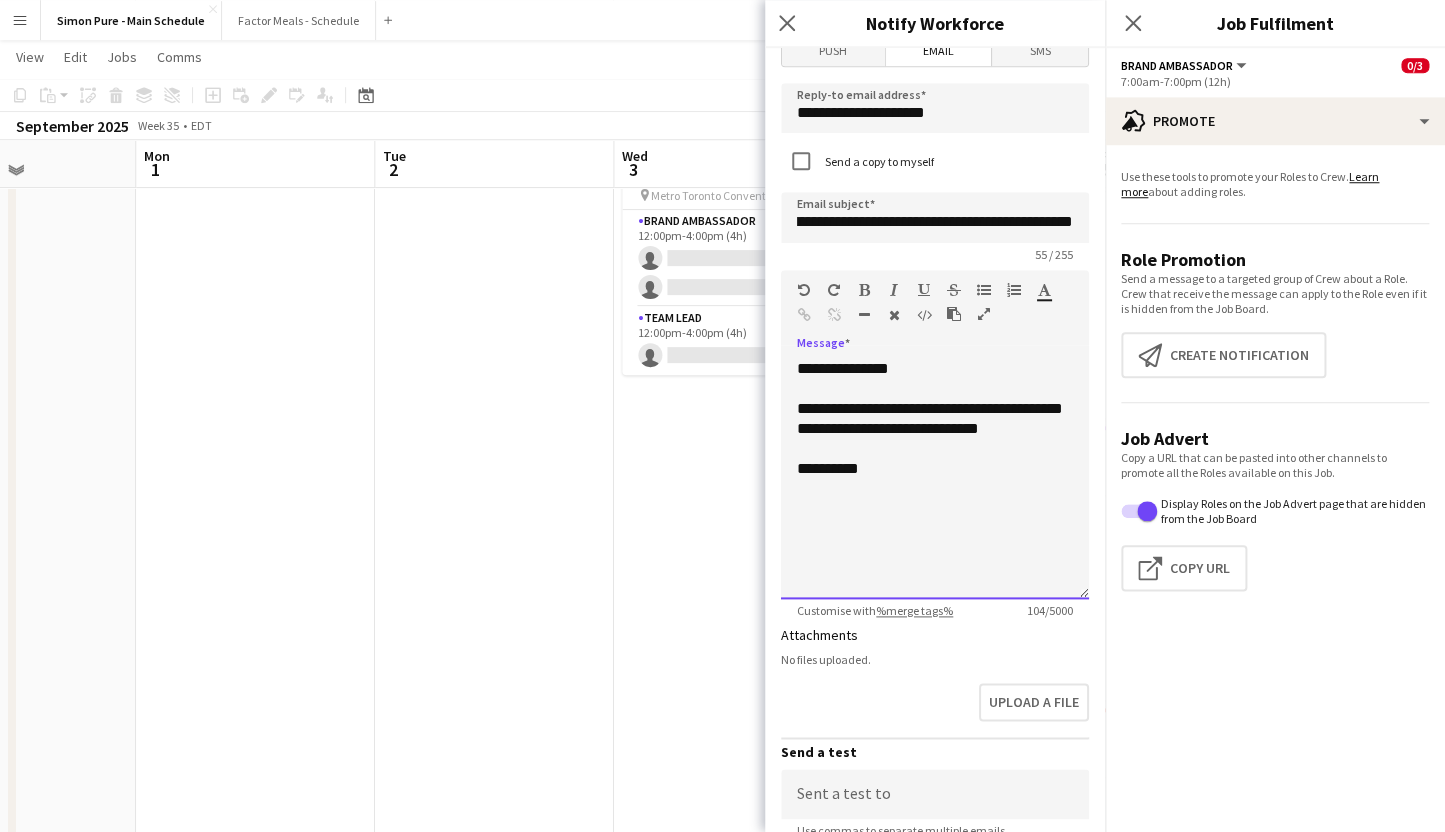 scroll, scrollTop: 109, scrollLeft: 0, axis: vertical 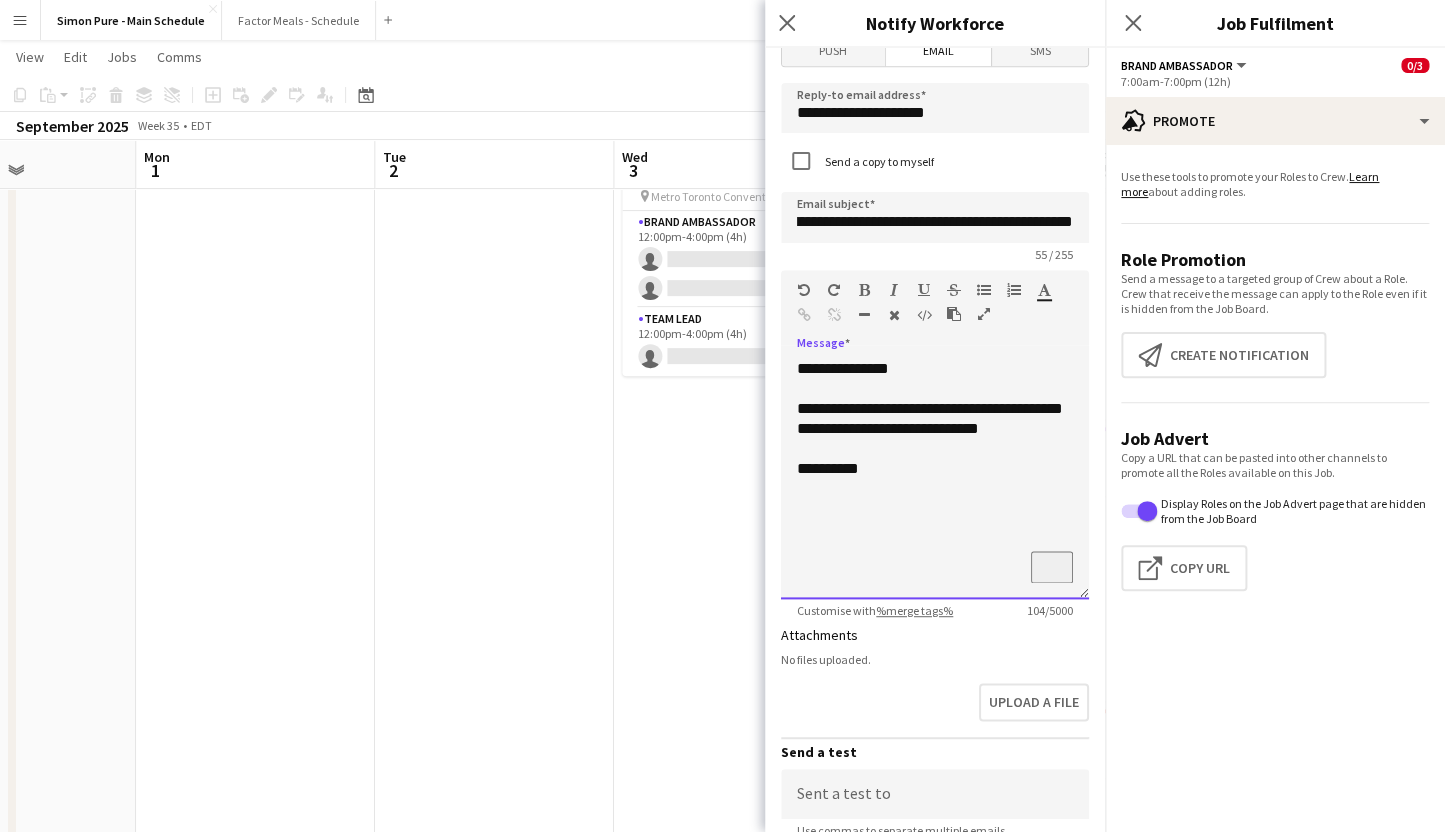 type 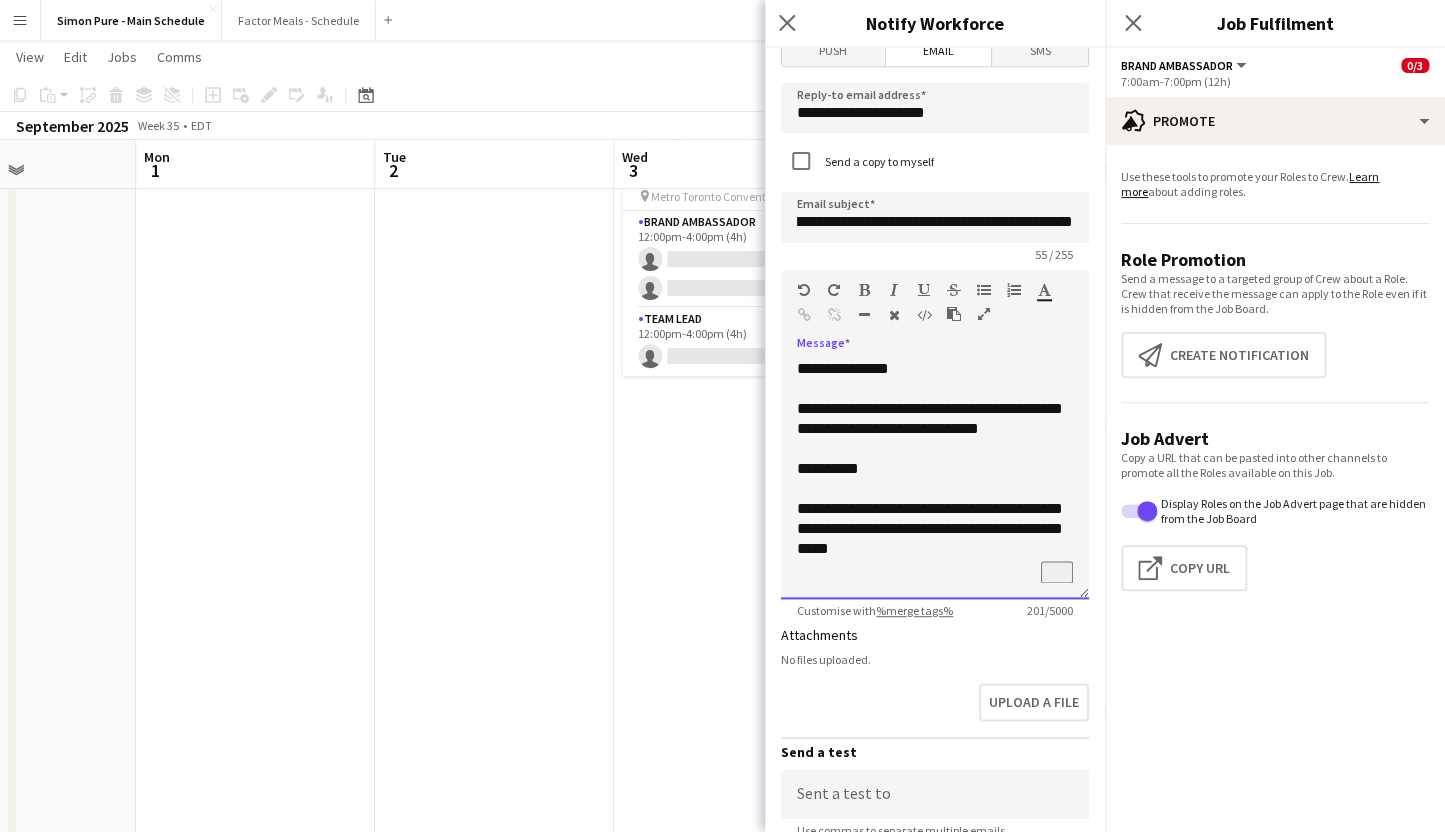 scroll, scrollTop: 2, scrollLeft: 0, axis: vertical 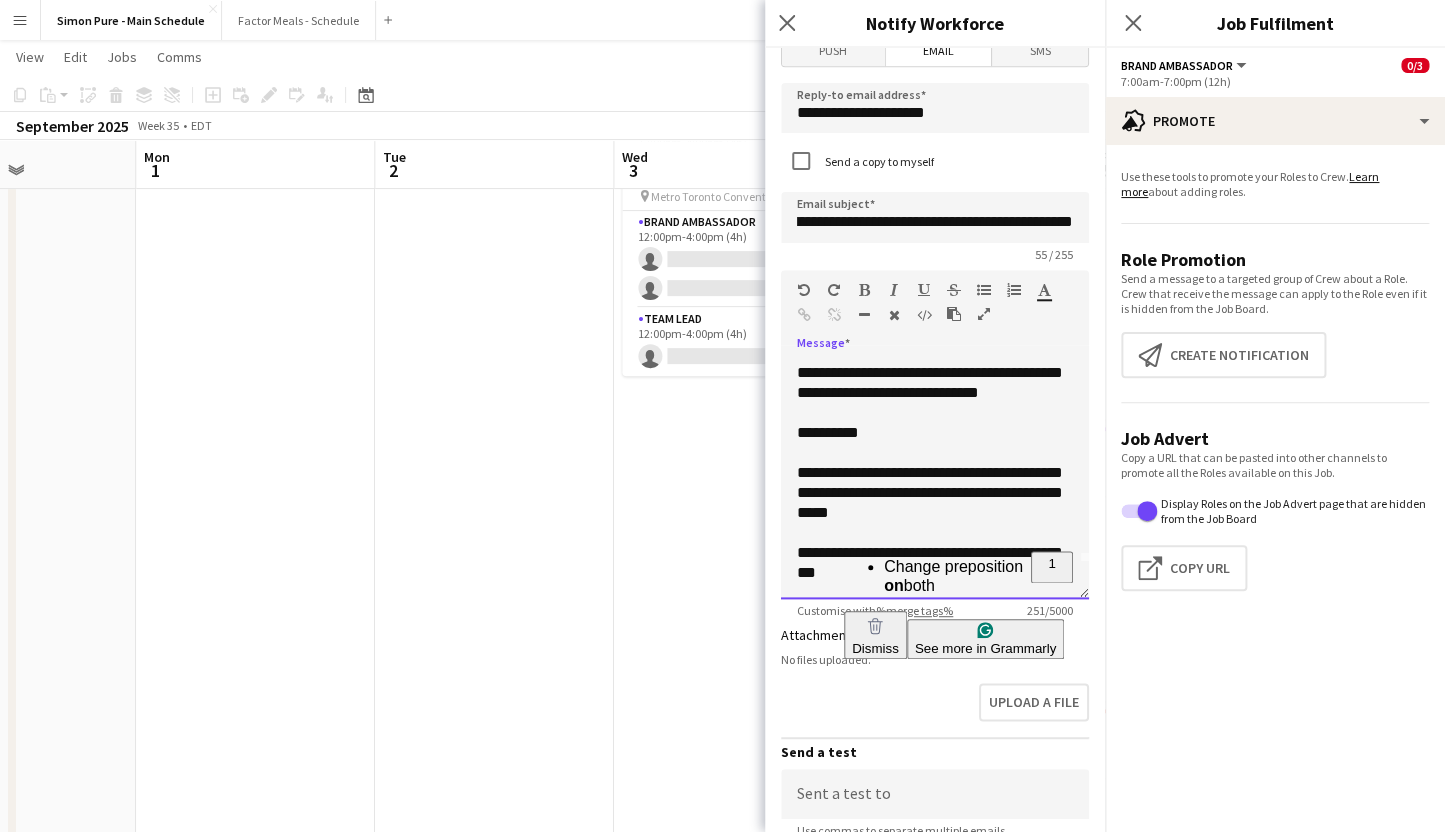 click on "**********" 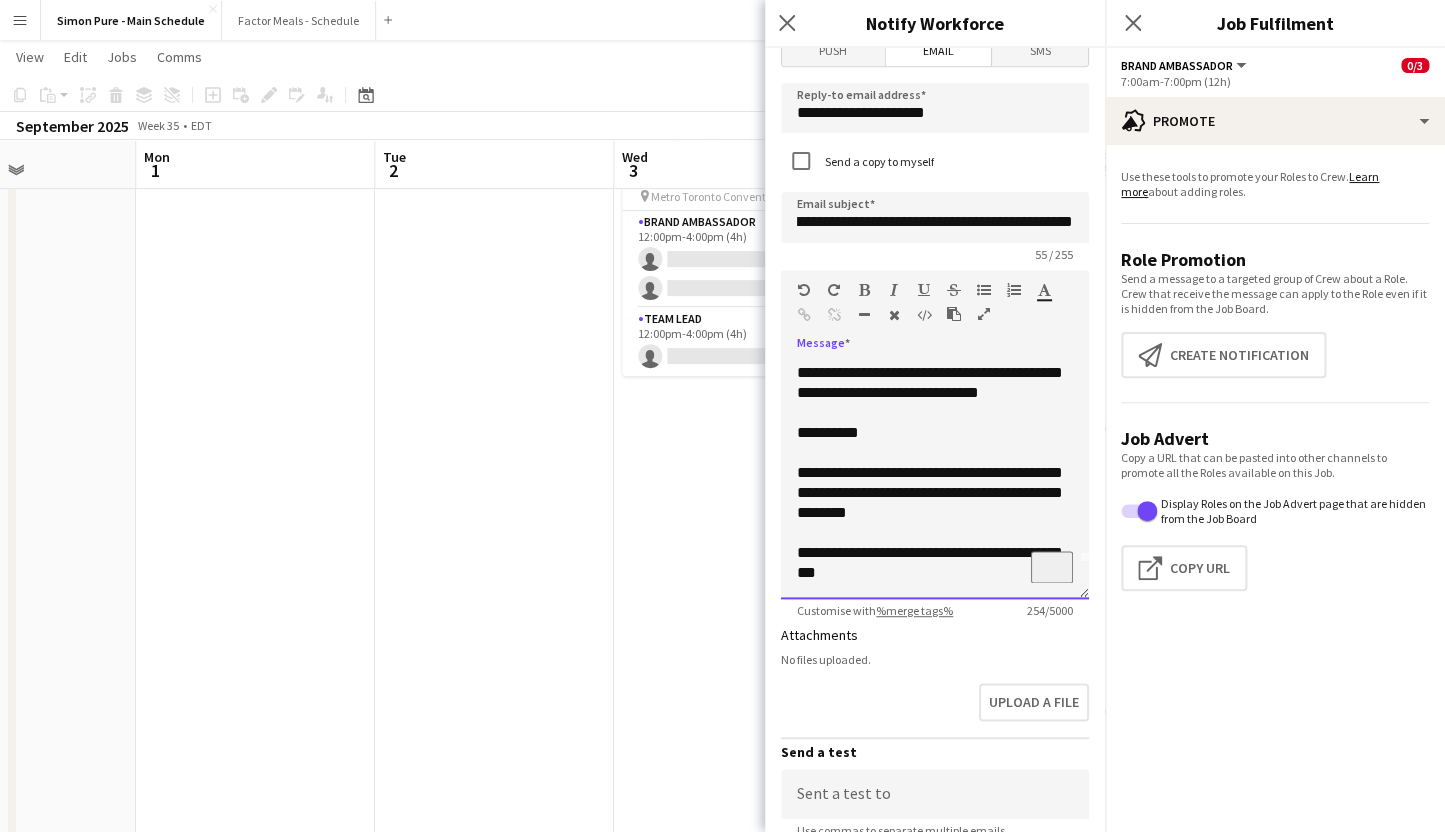 scroll, scrollTop: 56, scrollLeft: 0, axis: vertical 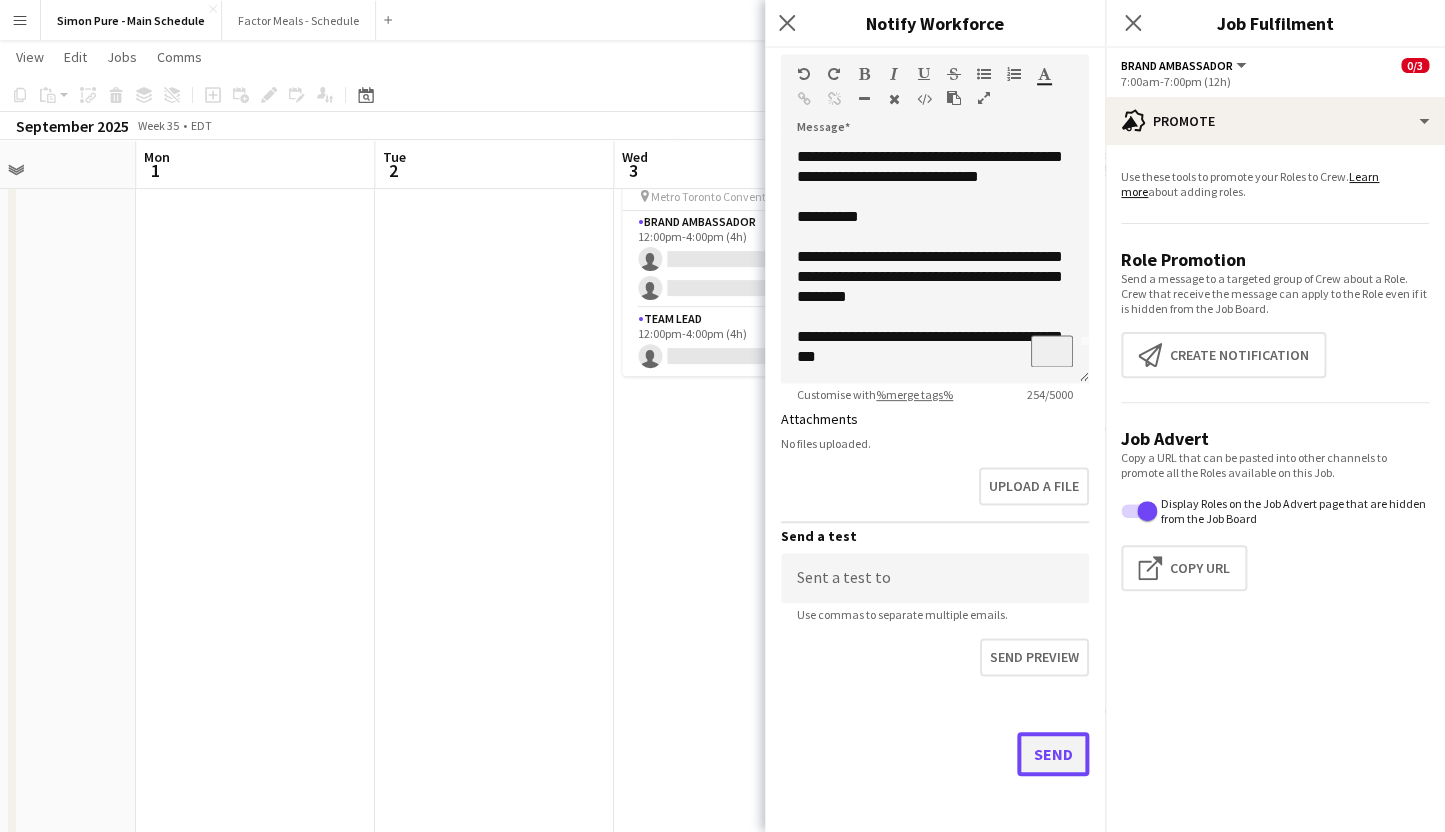 click on "Send" 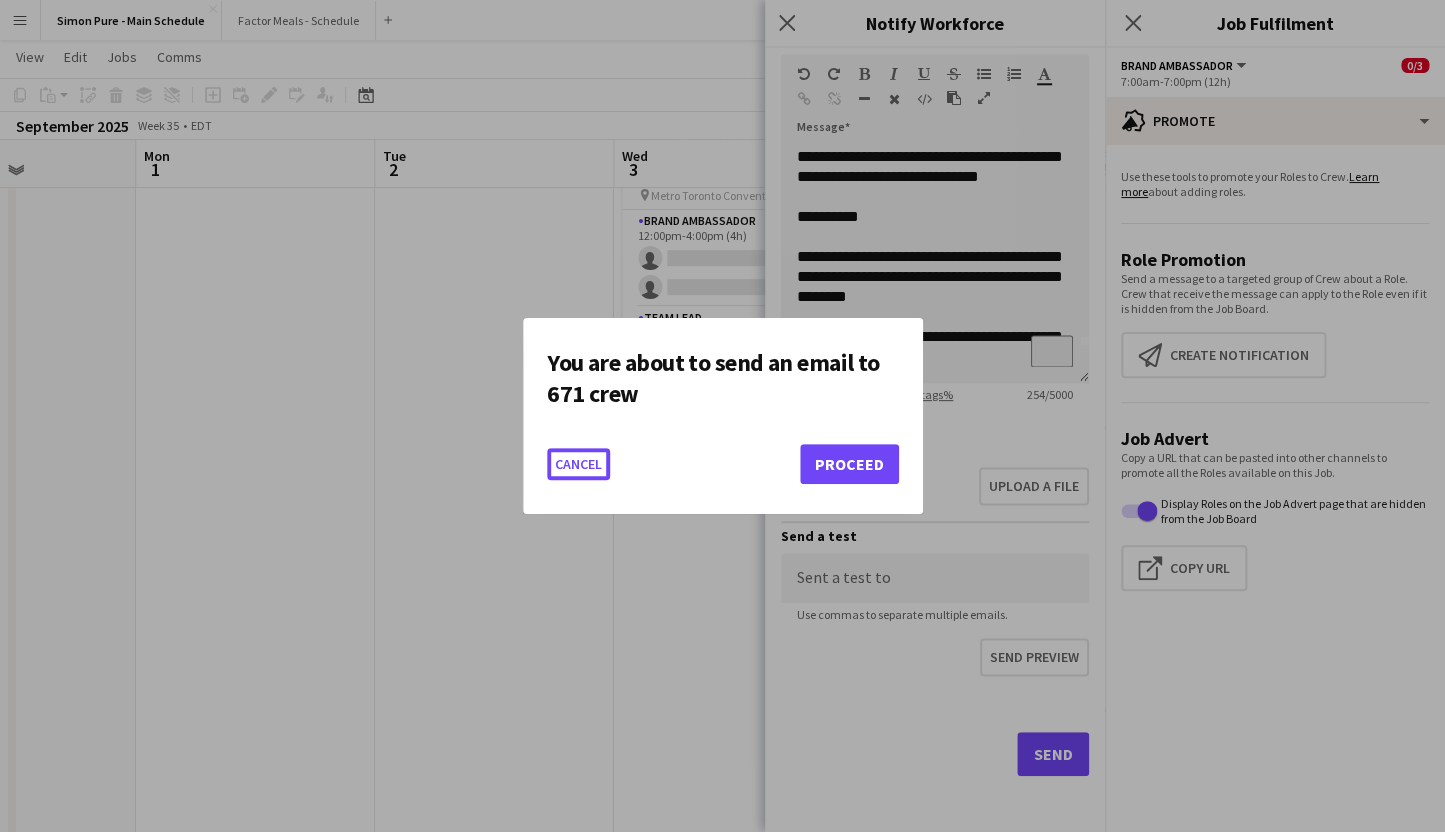 scroll, scrollTop: 0, scrollLeft: 0, axis: both 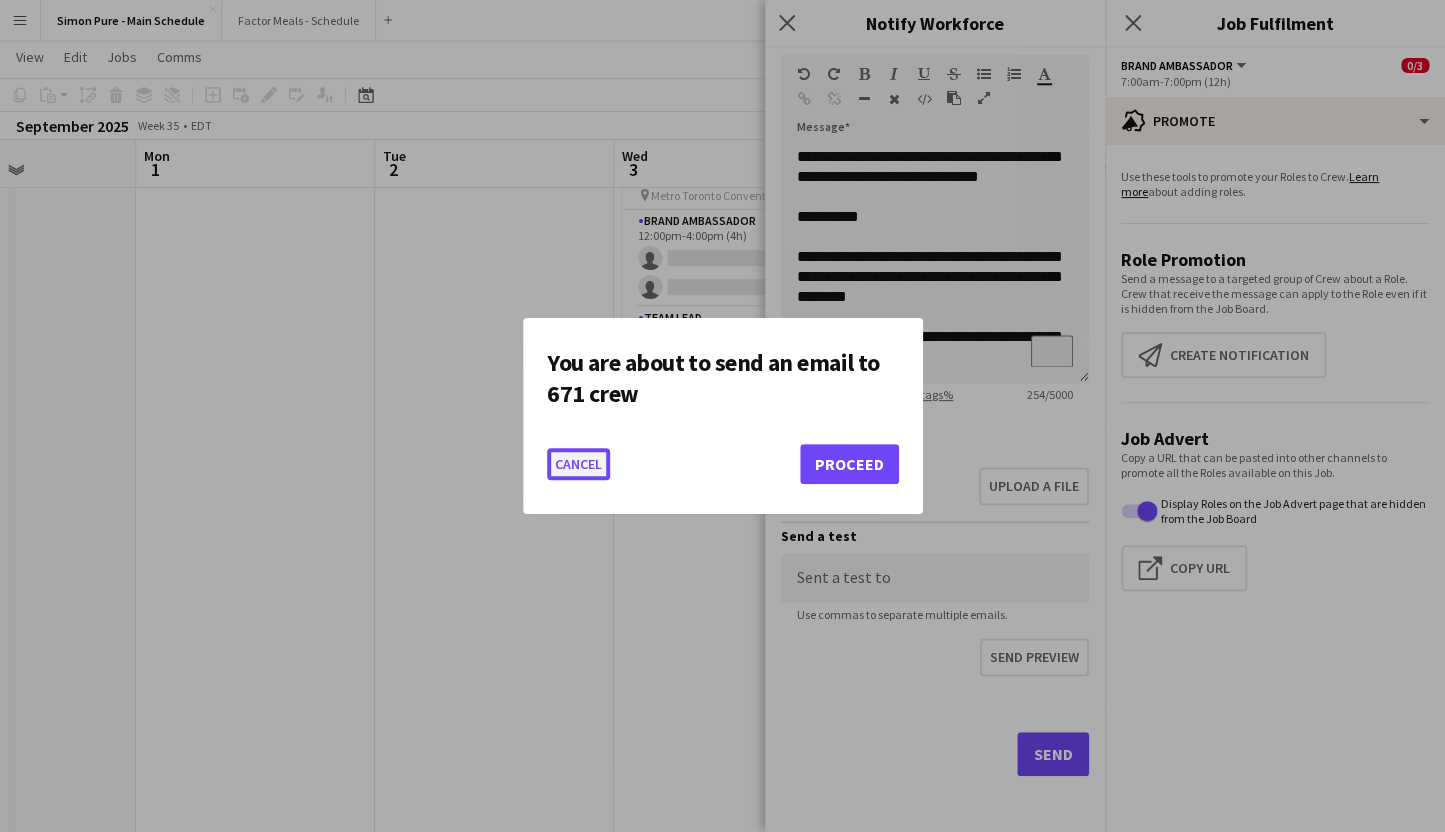 click on "Cancel" 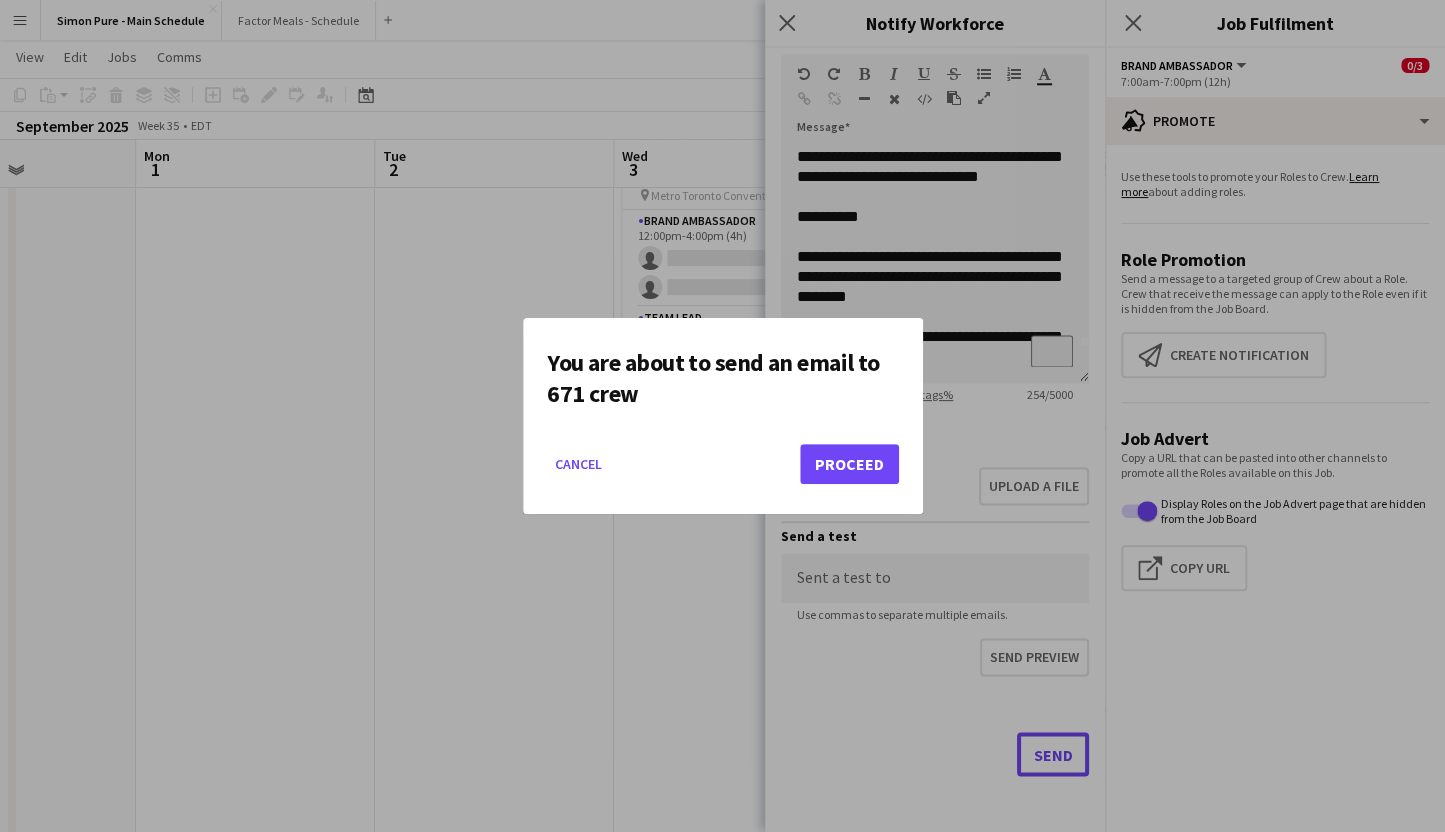 scroll, scrollTop: 0, scrollLeft: 581, axis: horizontal 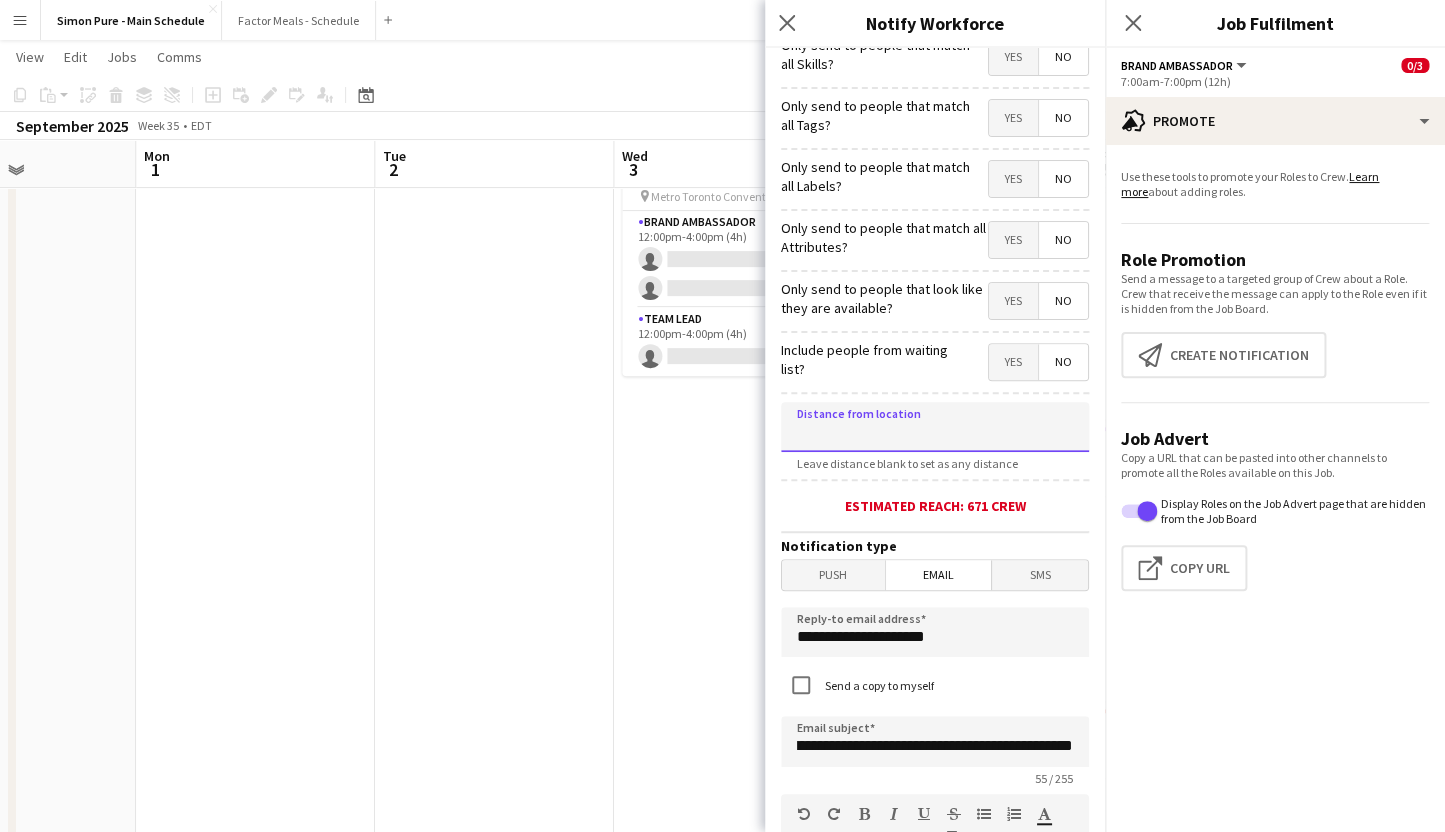 click 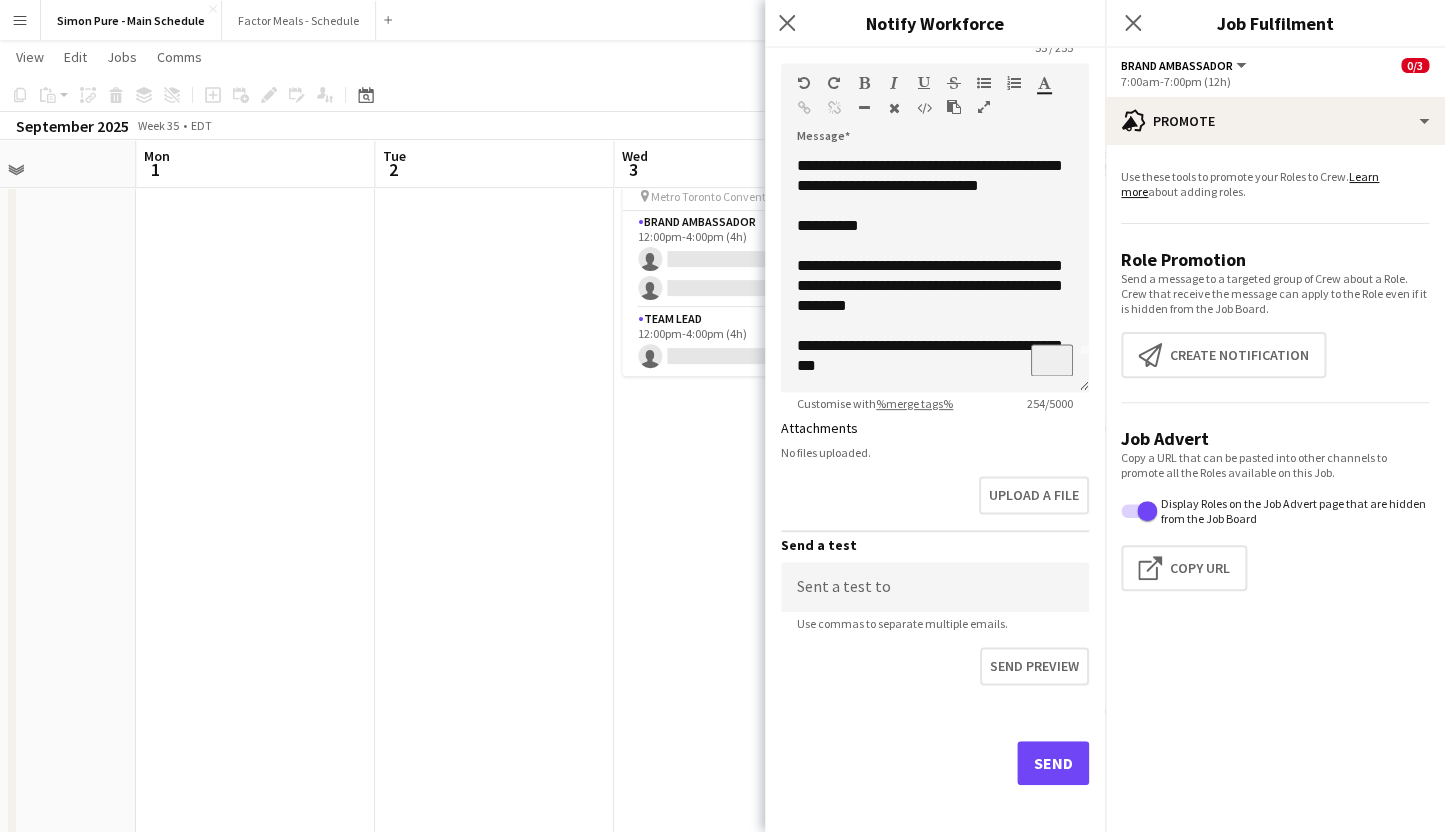 scroll, scrollTop: 823, scrollLeft: 0, axis: vertical 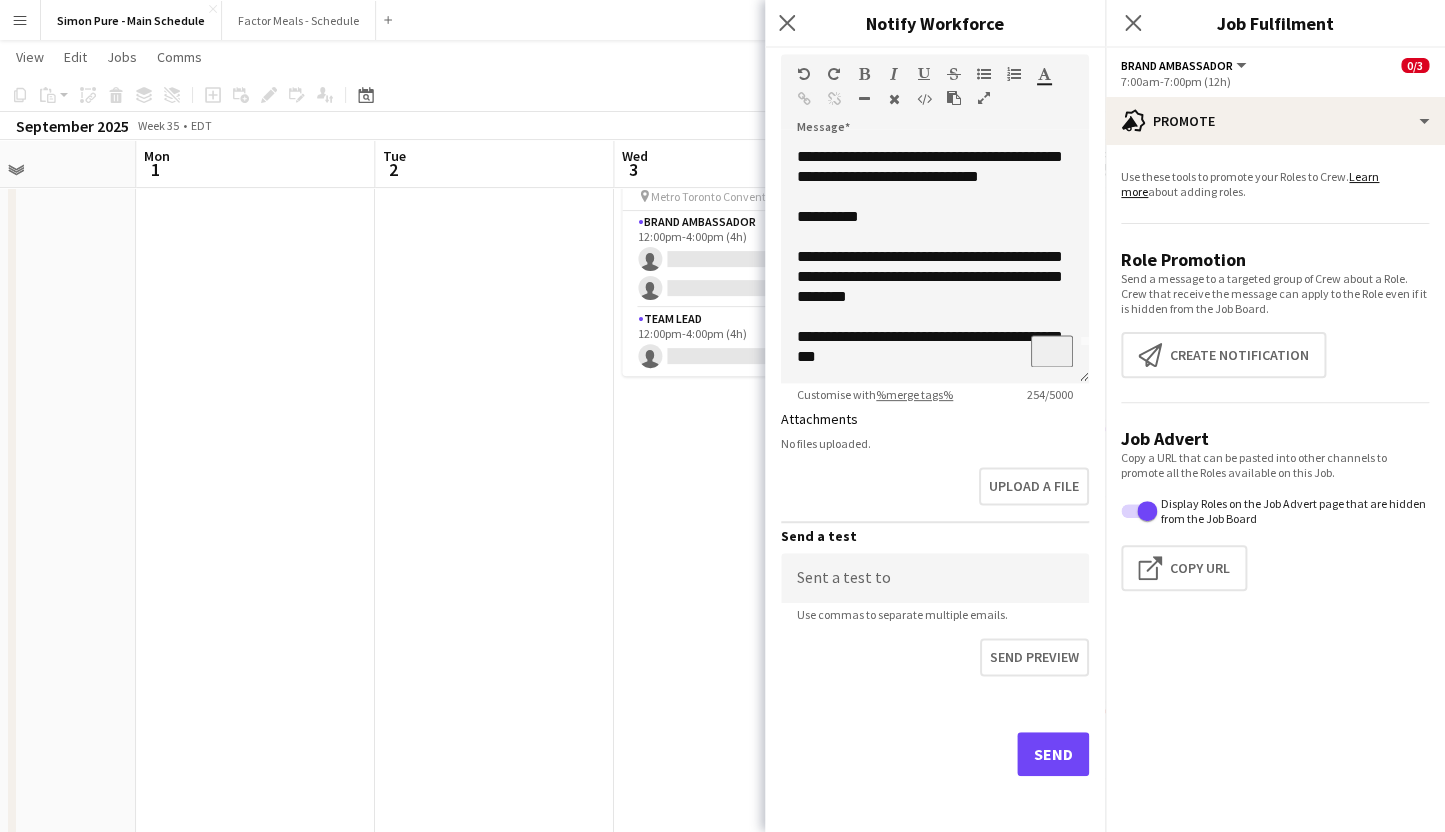 type on "*****" 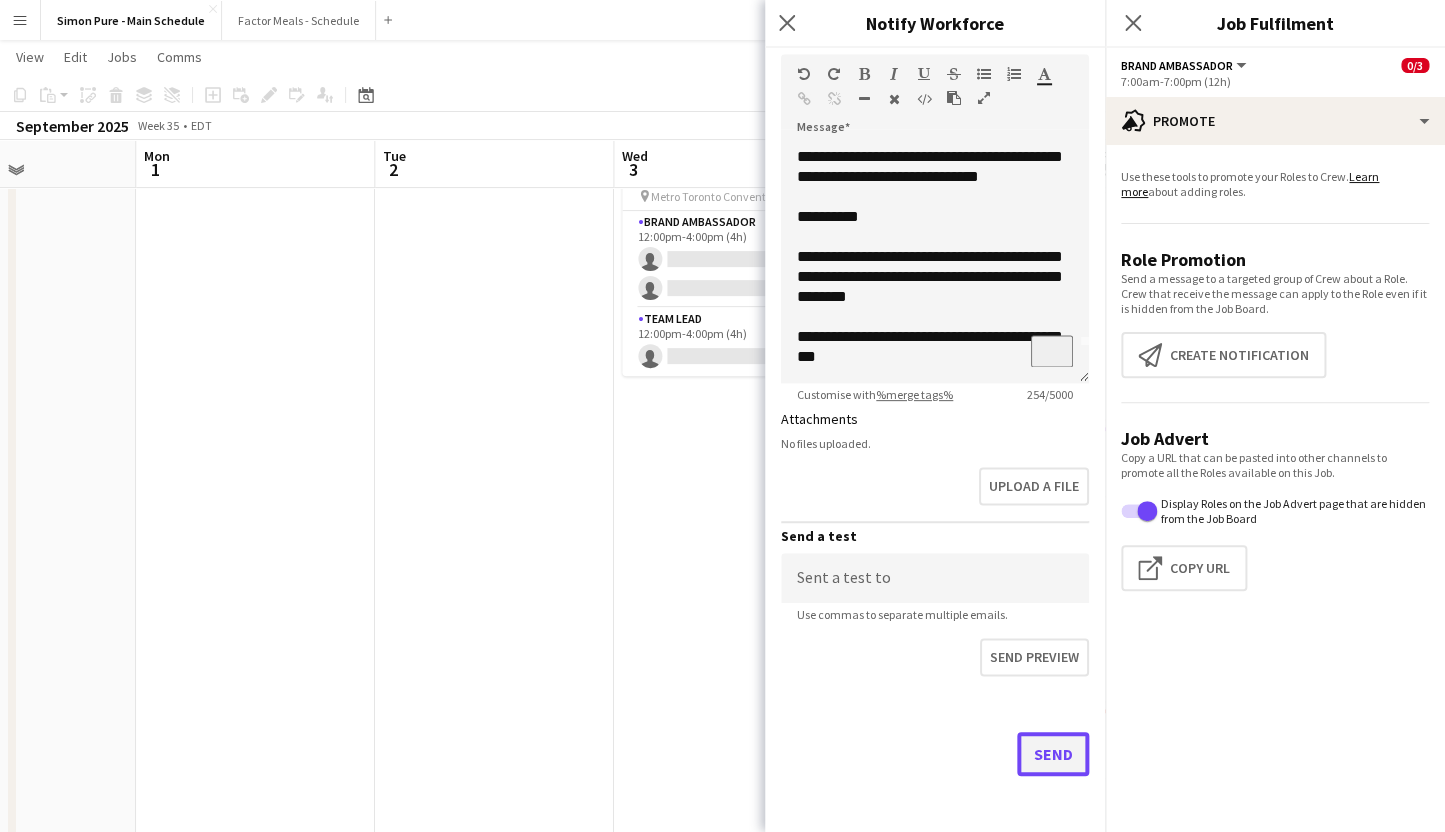 click on "Send" 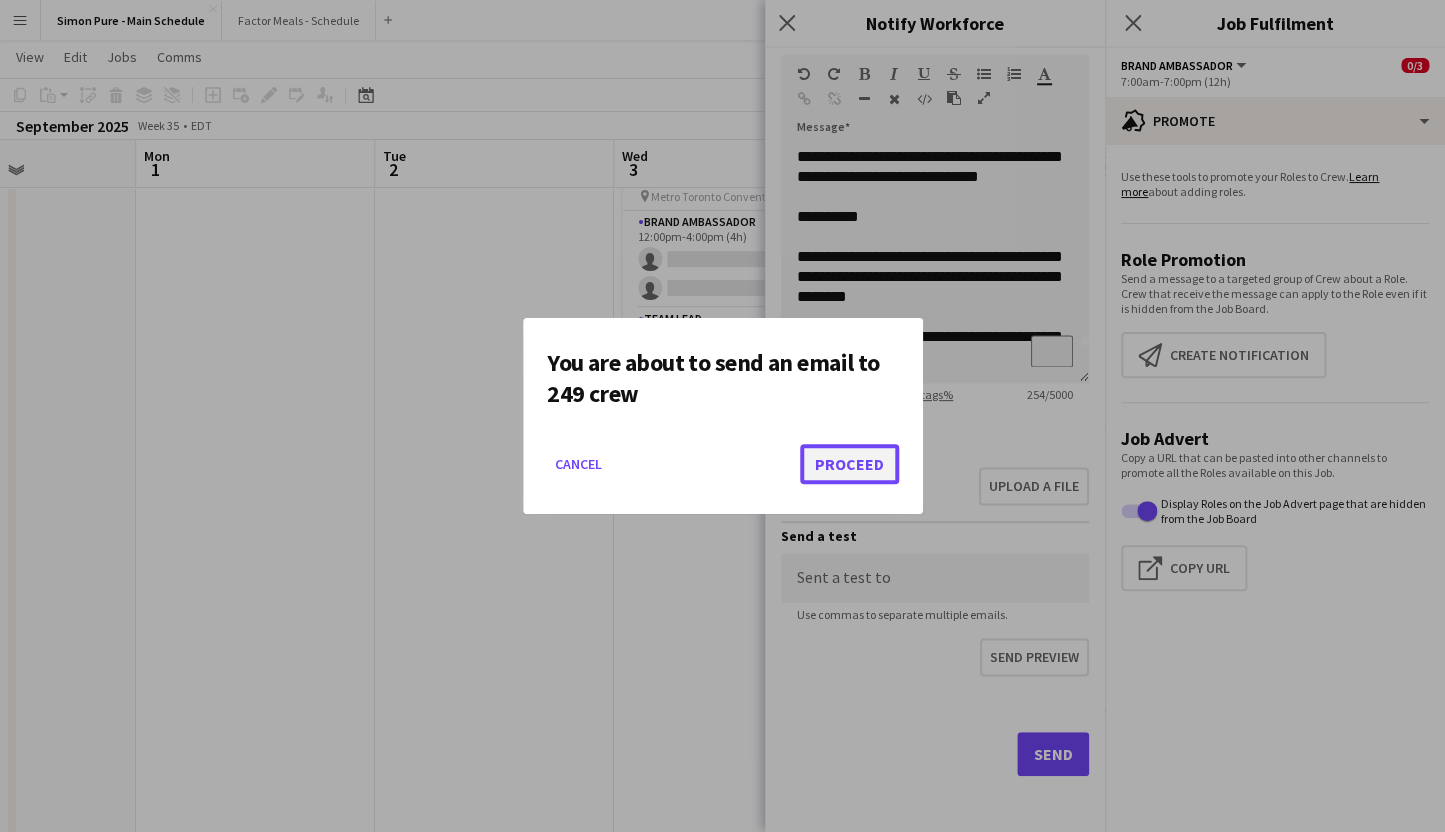 click on "Proceed" 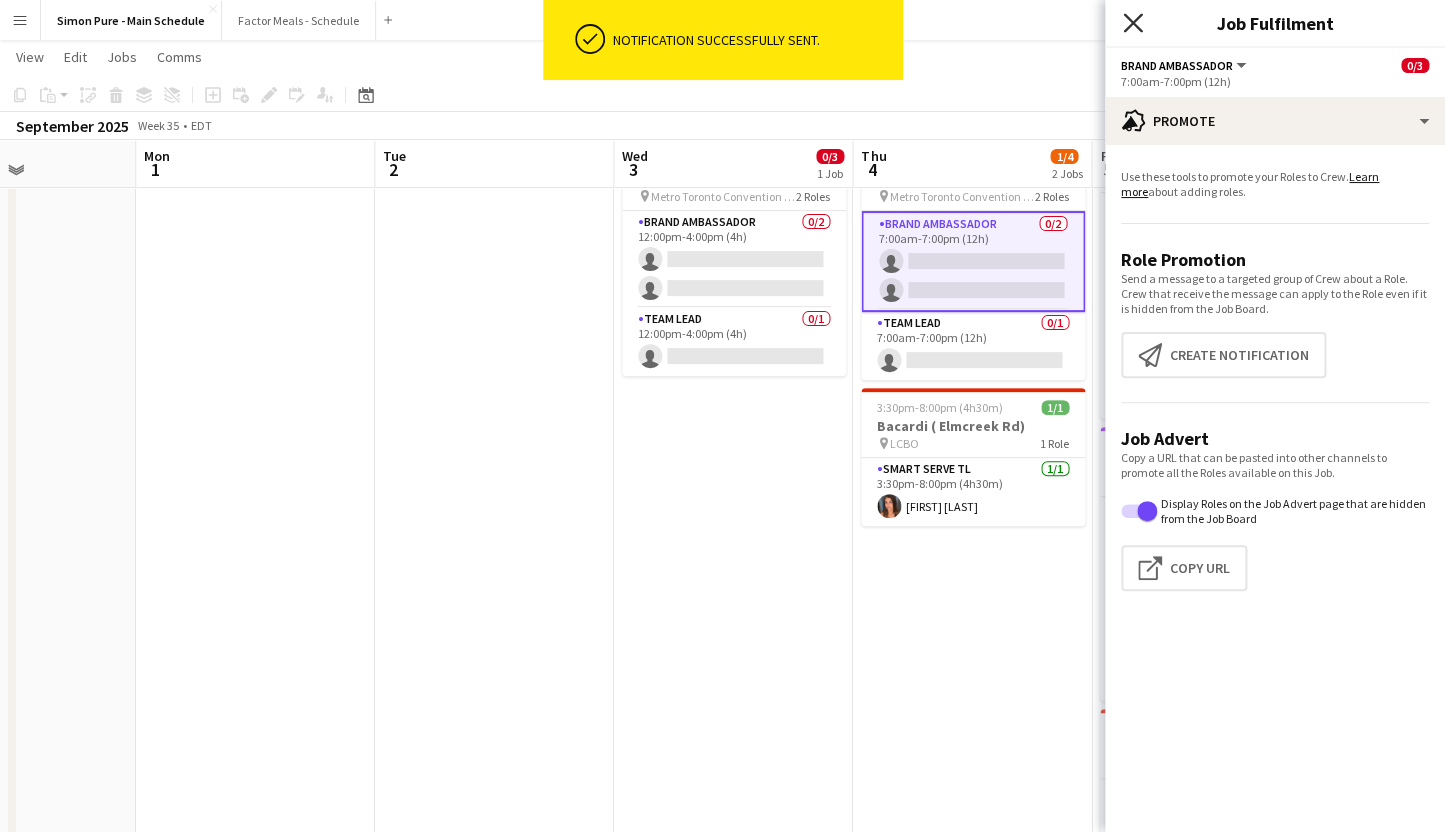 click on "Close pop-in" 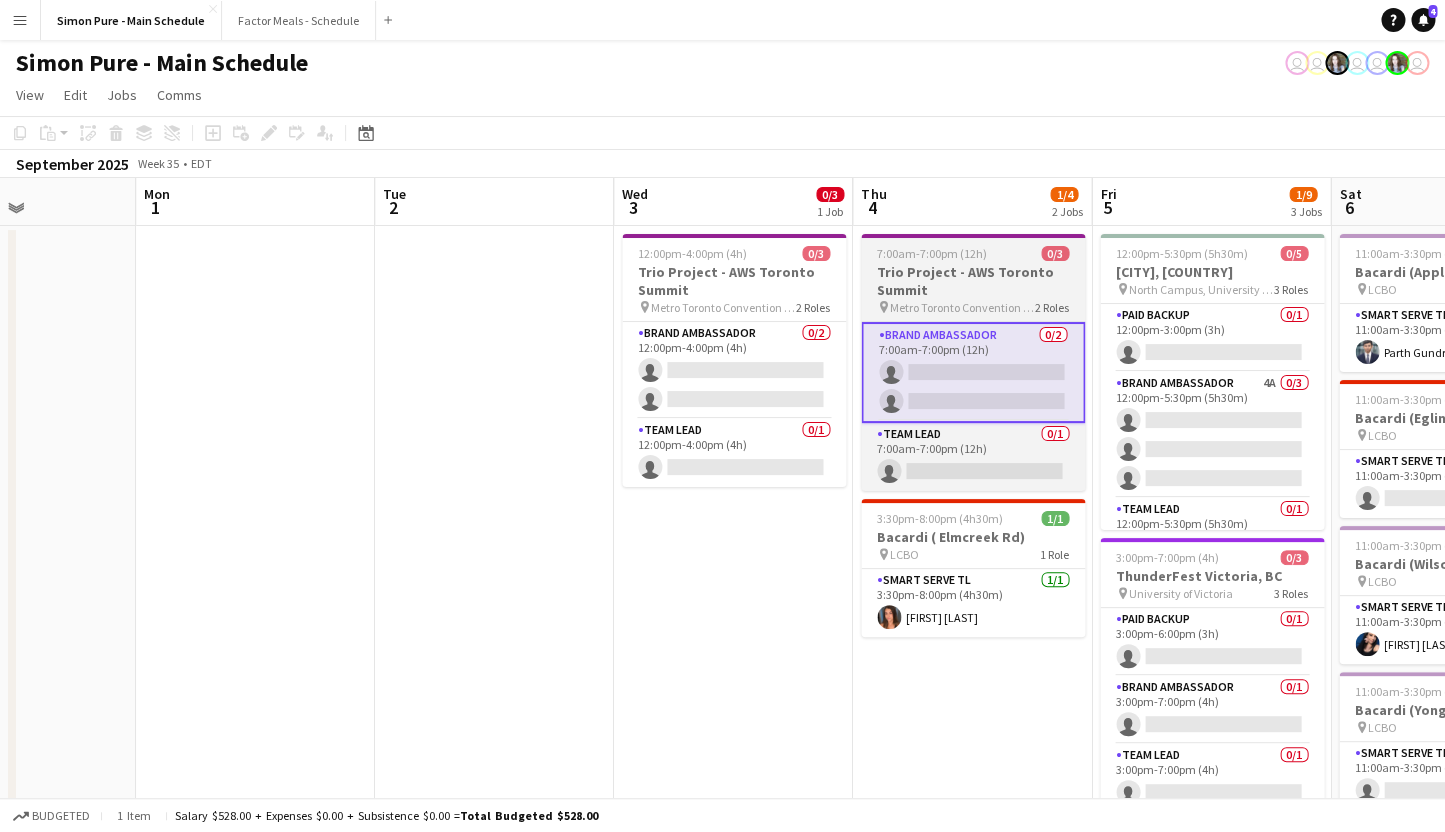 click on "7:00am-7:00pm (12h)" at bounding box center (932, 253) 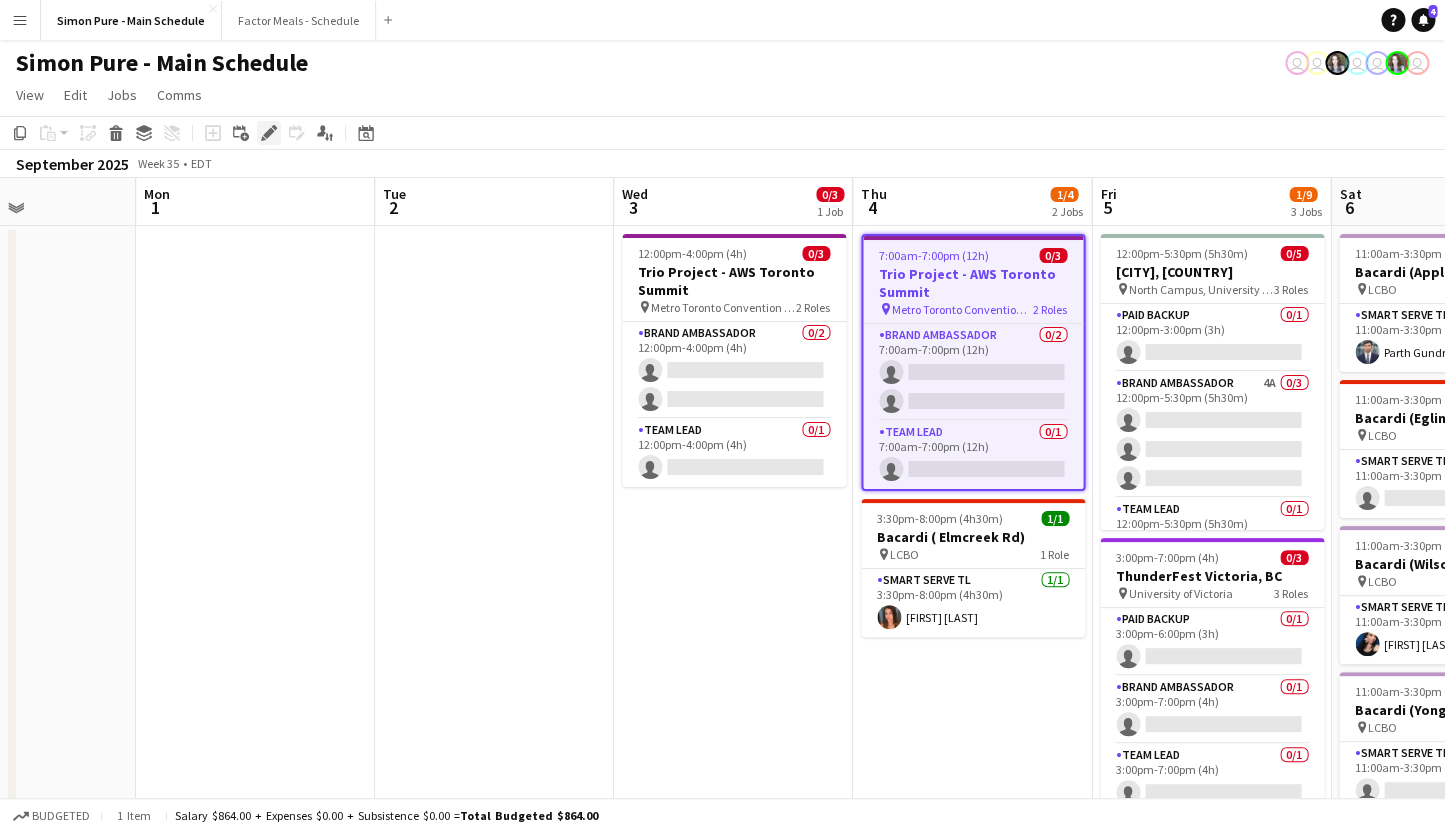 click on "Edit" 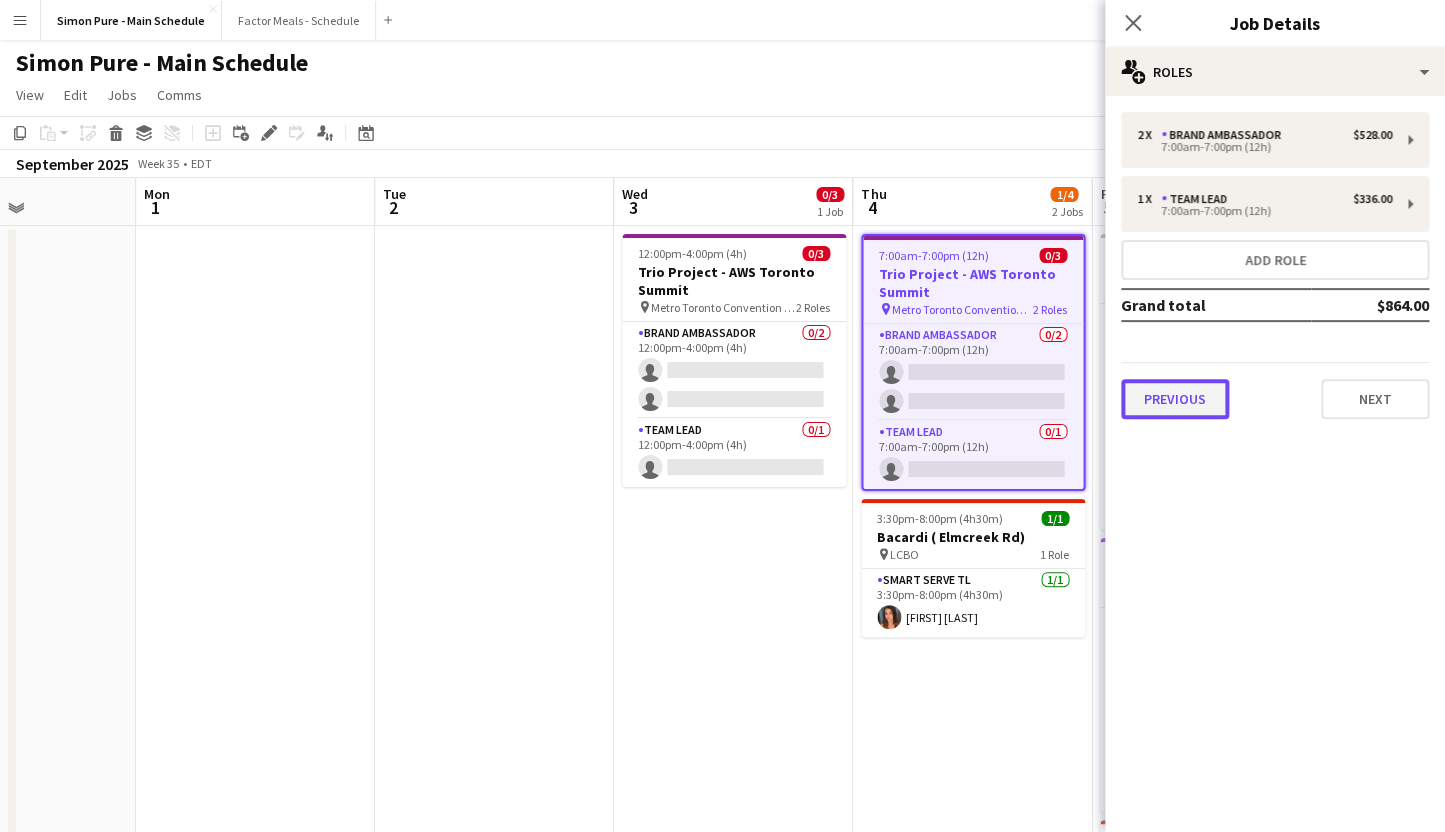 click on "Previous" at bounding box center [1175, 399] 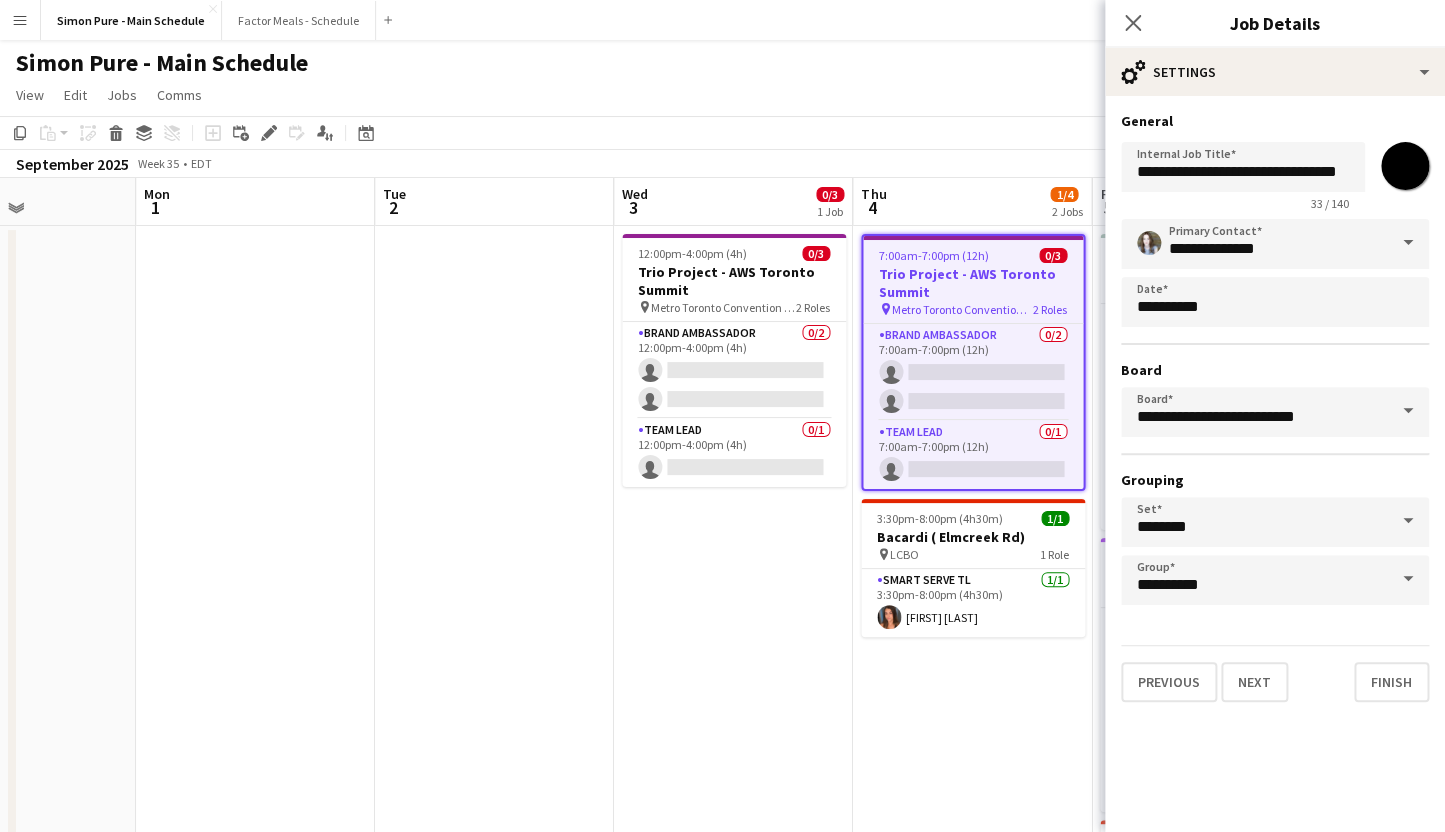 click on "*******" at bounding box center (1405, 166) 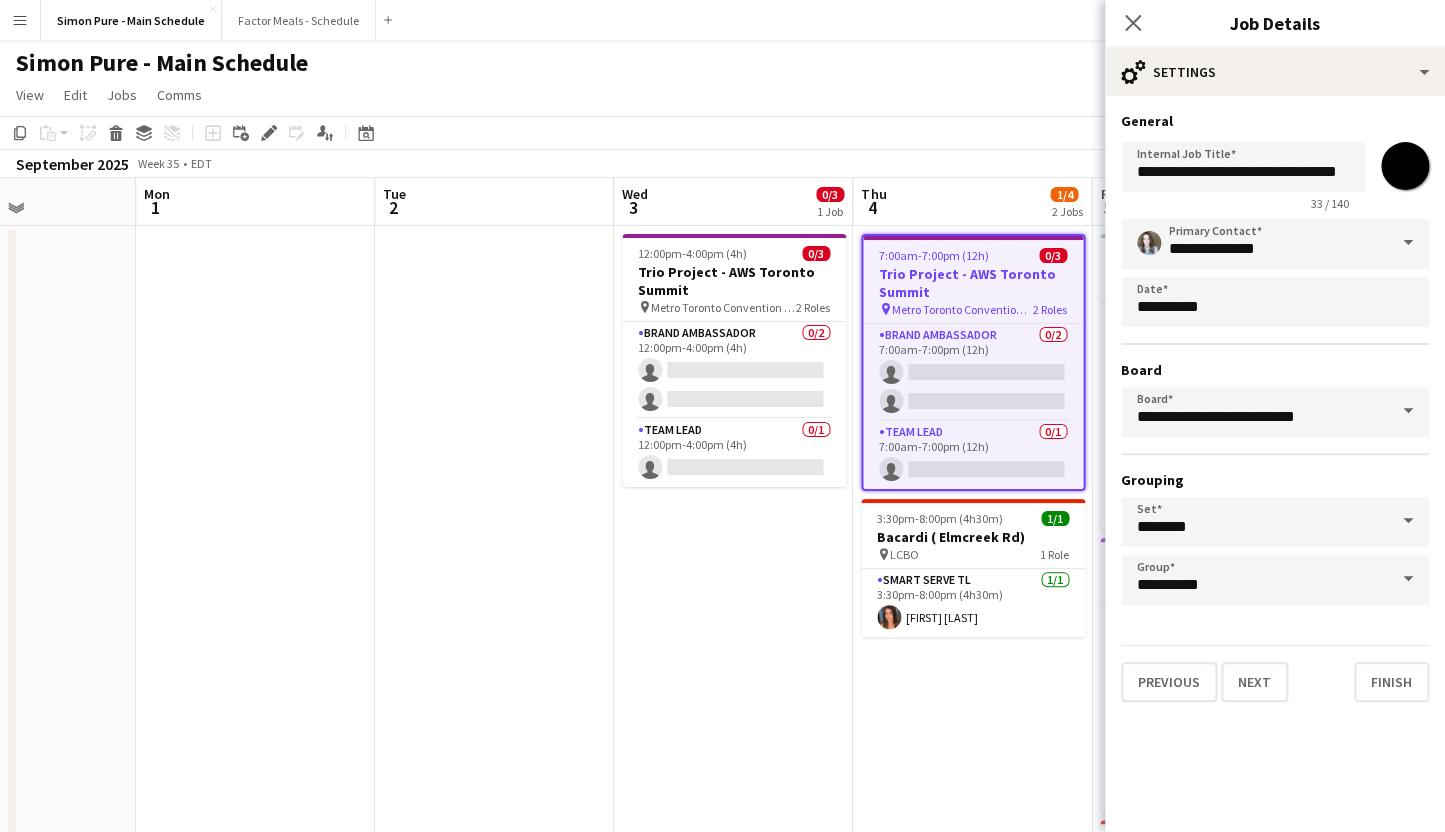 type on "*******" 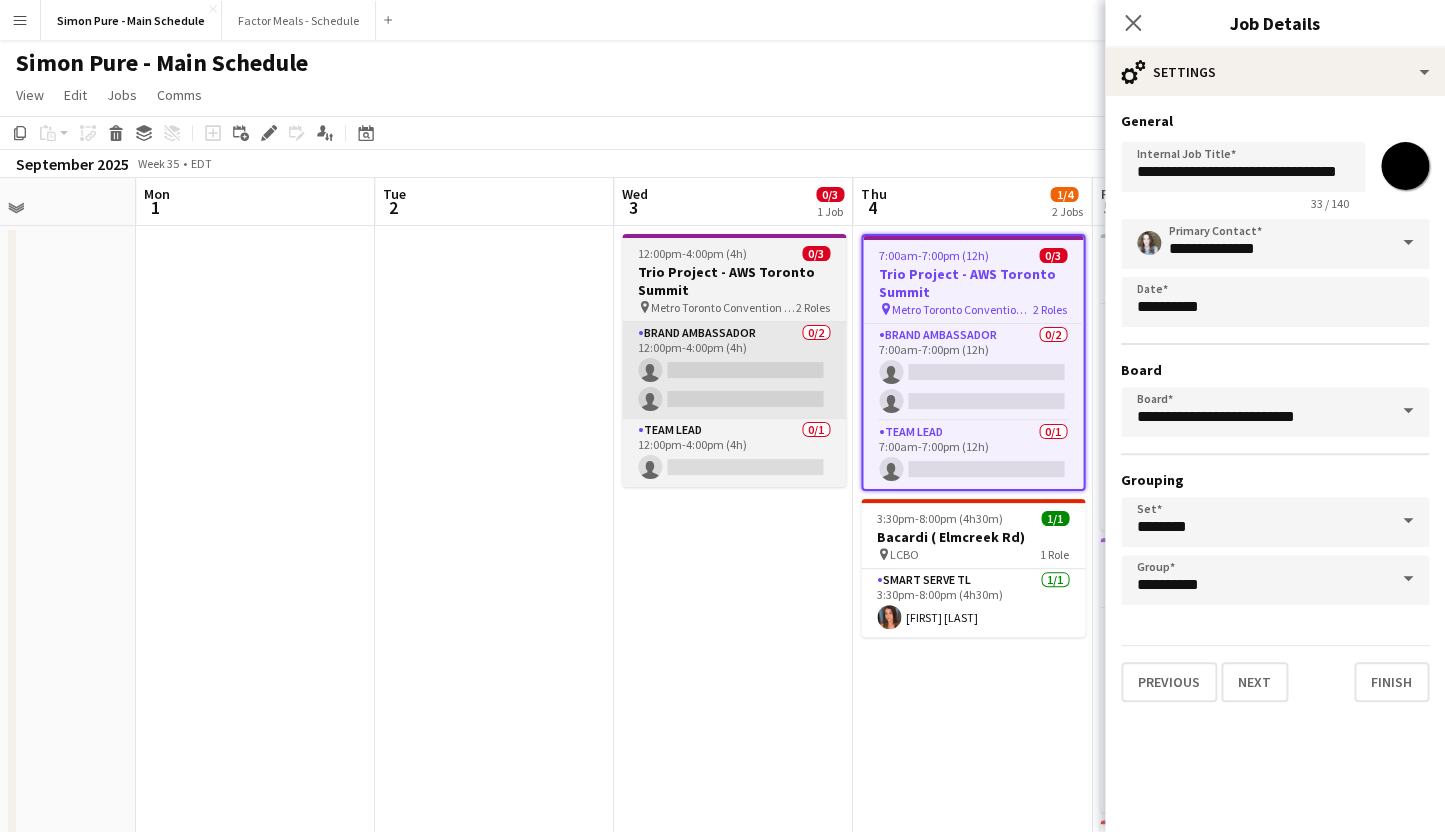 click on "Brand Ambassador    0/2   12:00pm-4:00pm (4h)
single-neutral-actions
single-neutral-actions" at bounding box center (734, 370) 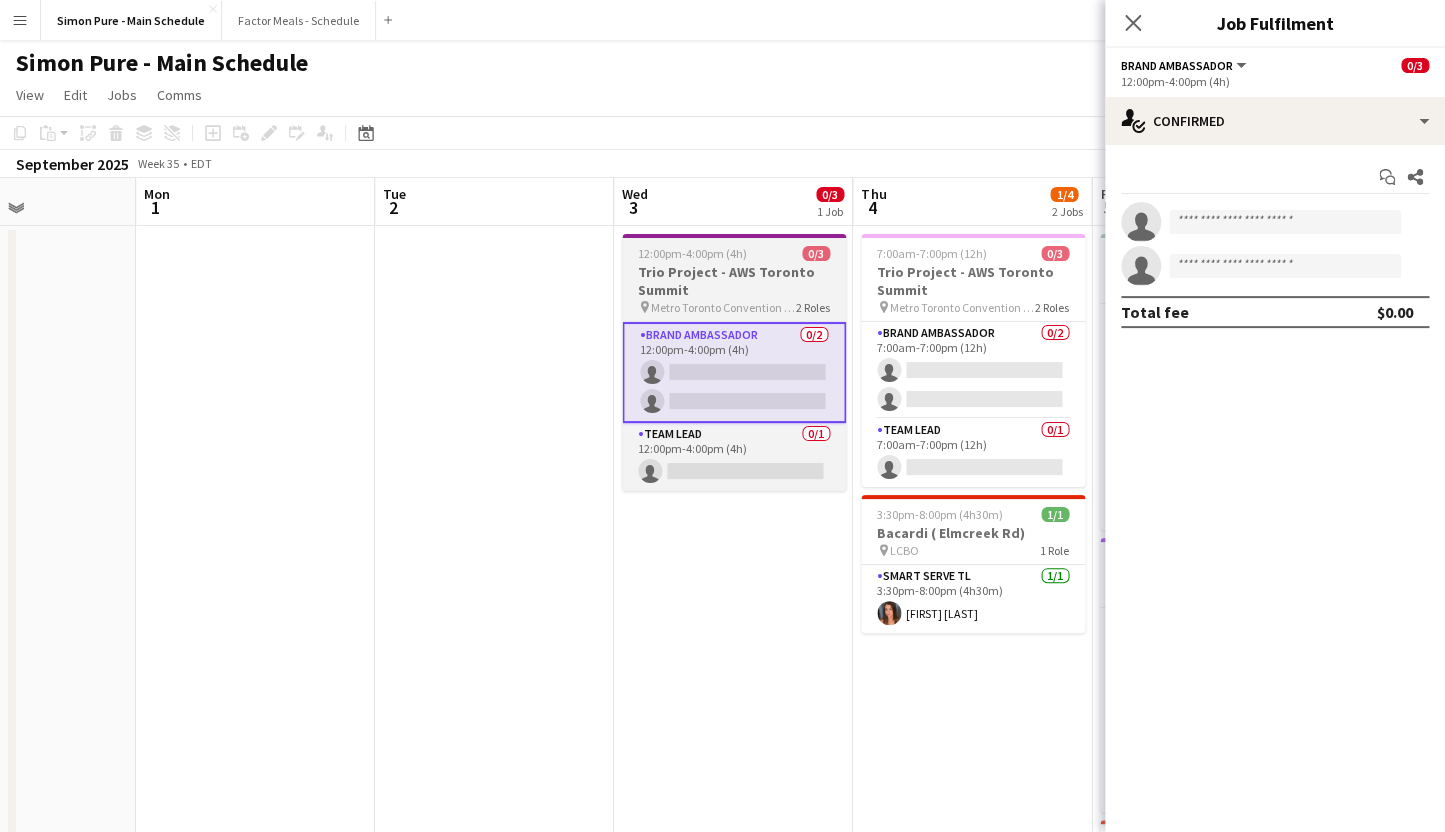 click on "12:00pm-4:00pm (4h)" at bounding box center (692, 253) 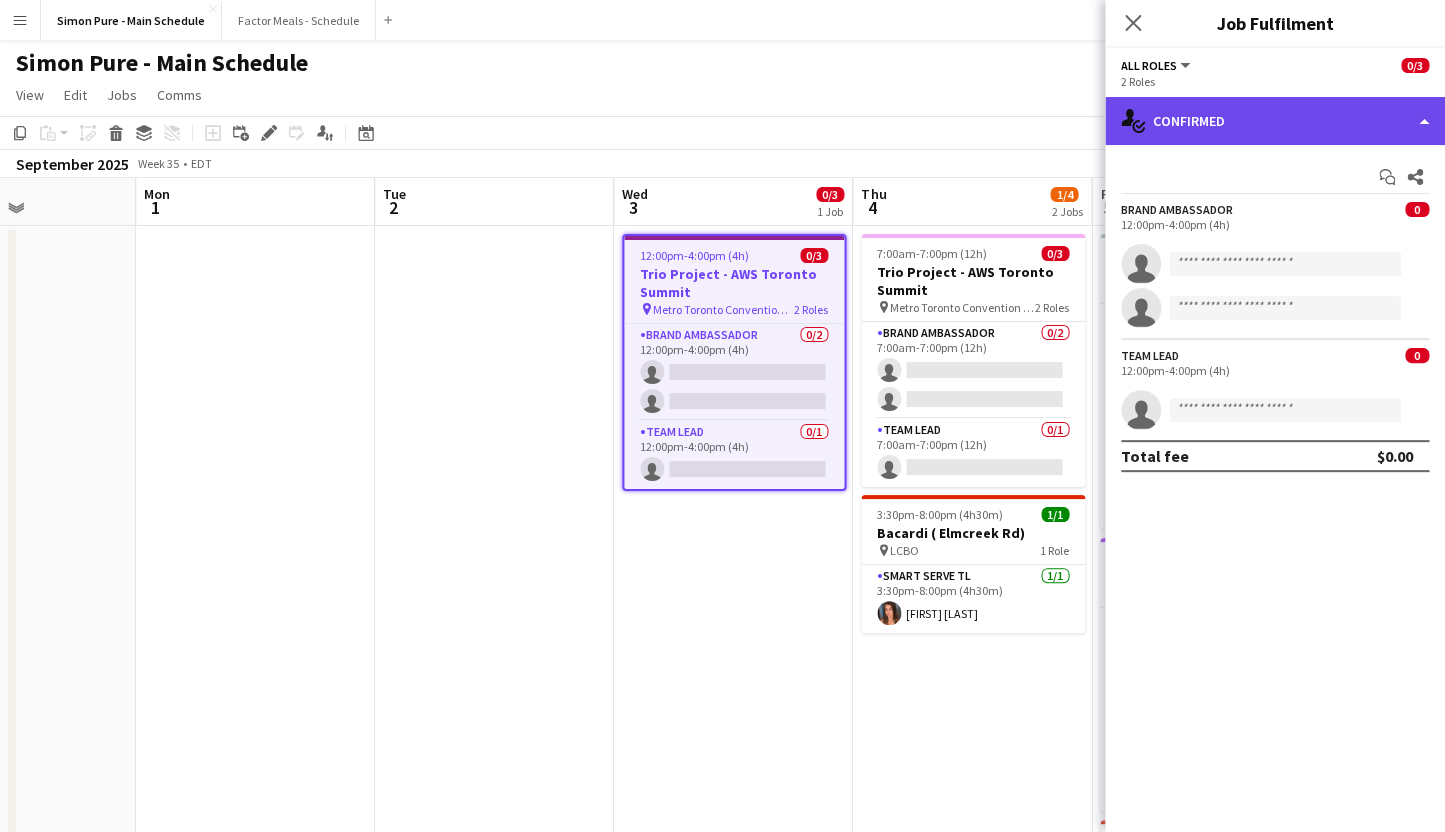 click on "single-neutral-actions-check-2
Confirmed" 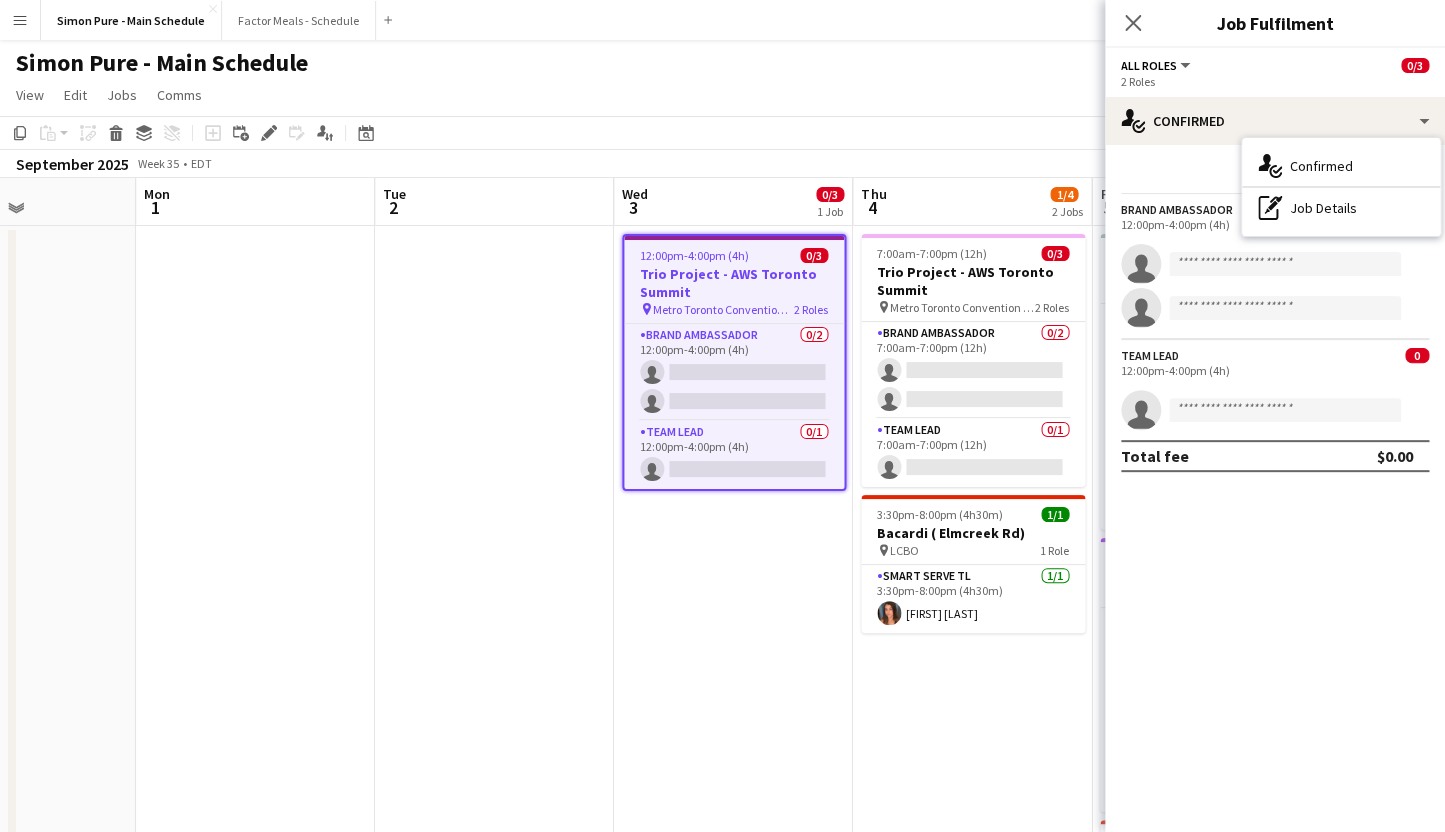 click on "Trio Project - AWS Toronto Summit" at bounding box center [734, 283] 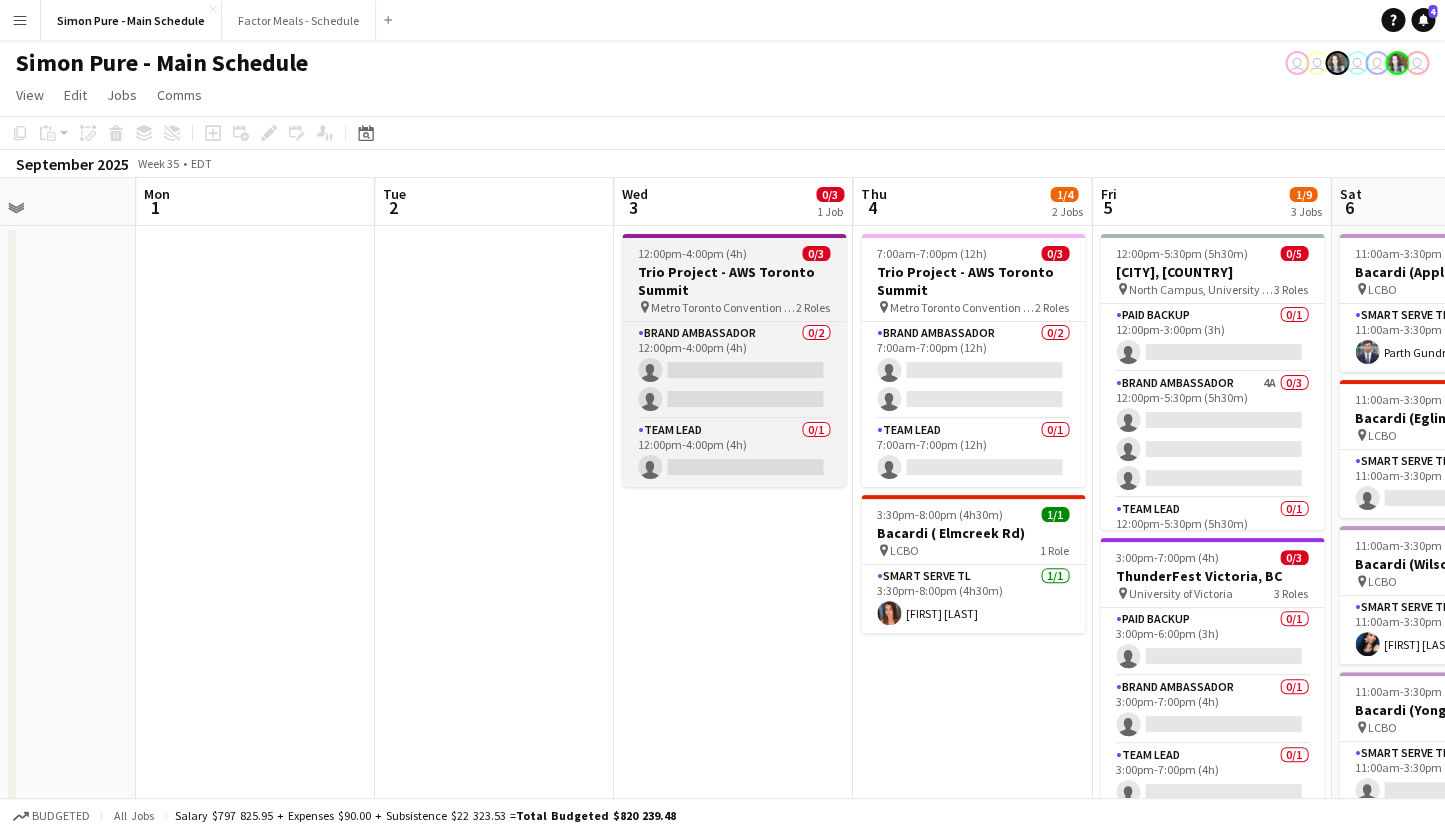 click on "Trio Project - AWS Toronto Summit" at bounding box center [734, 281] 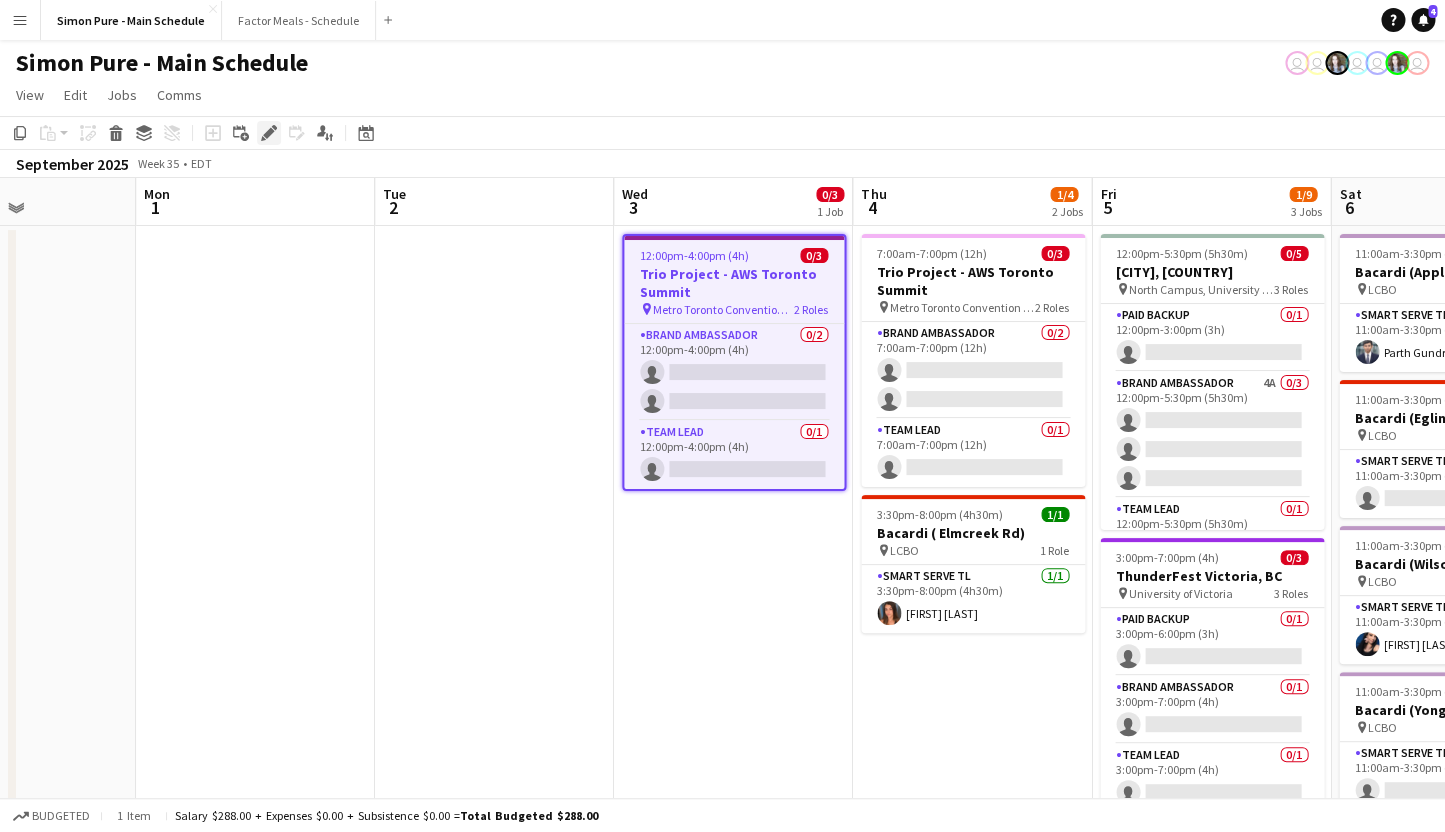 click 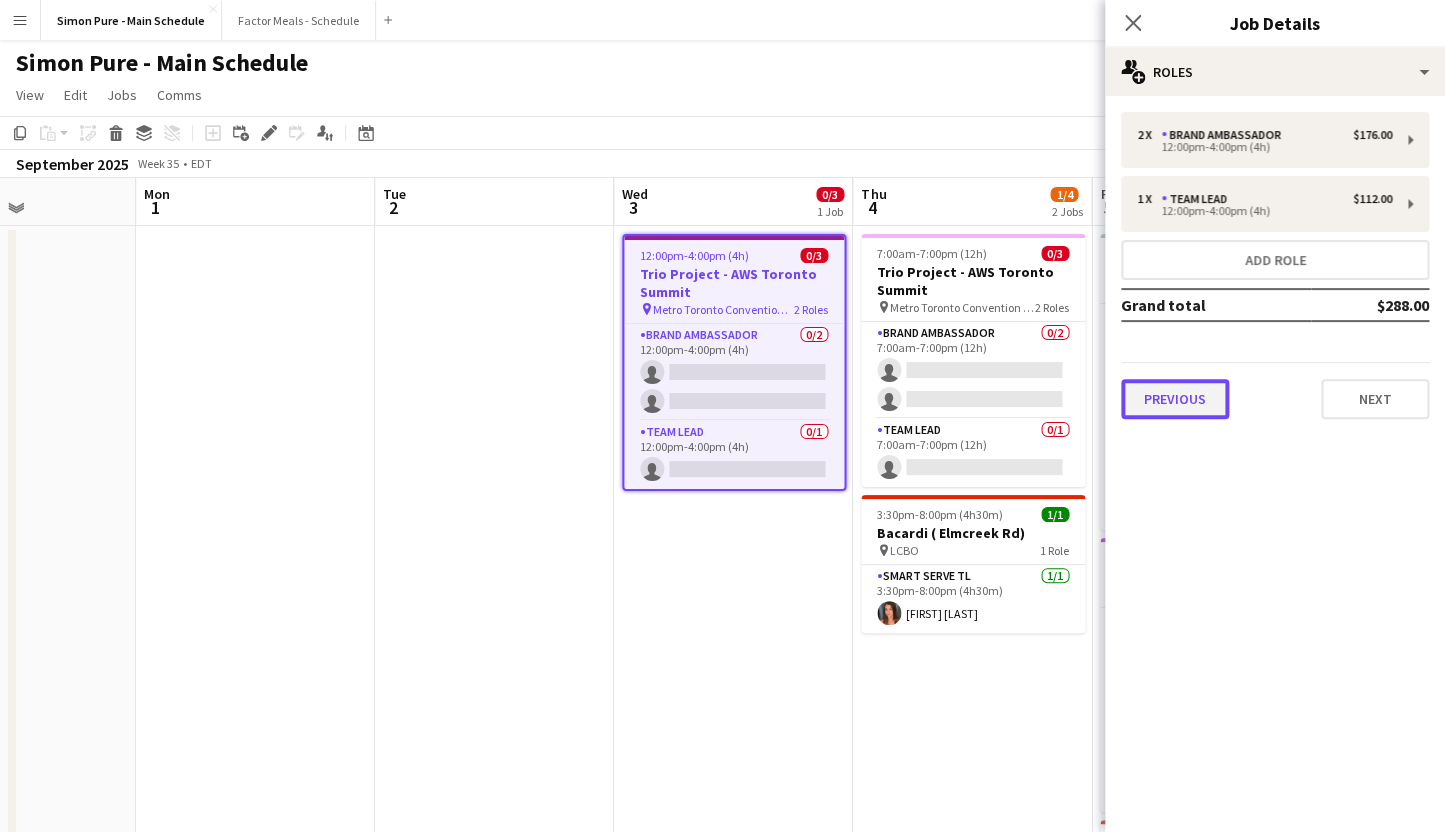 click on "Previous" at bounding box center (1175, 399) 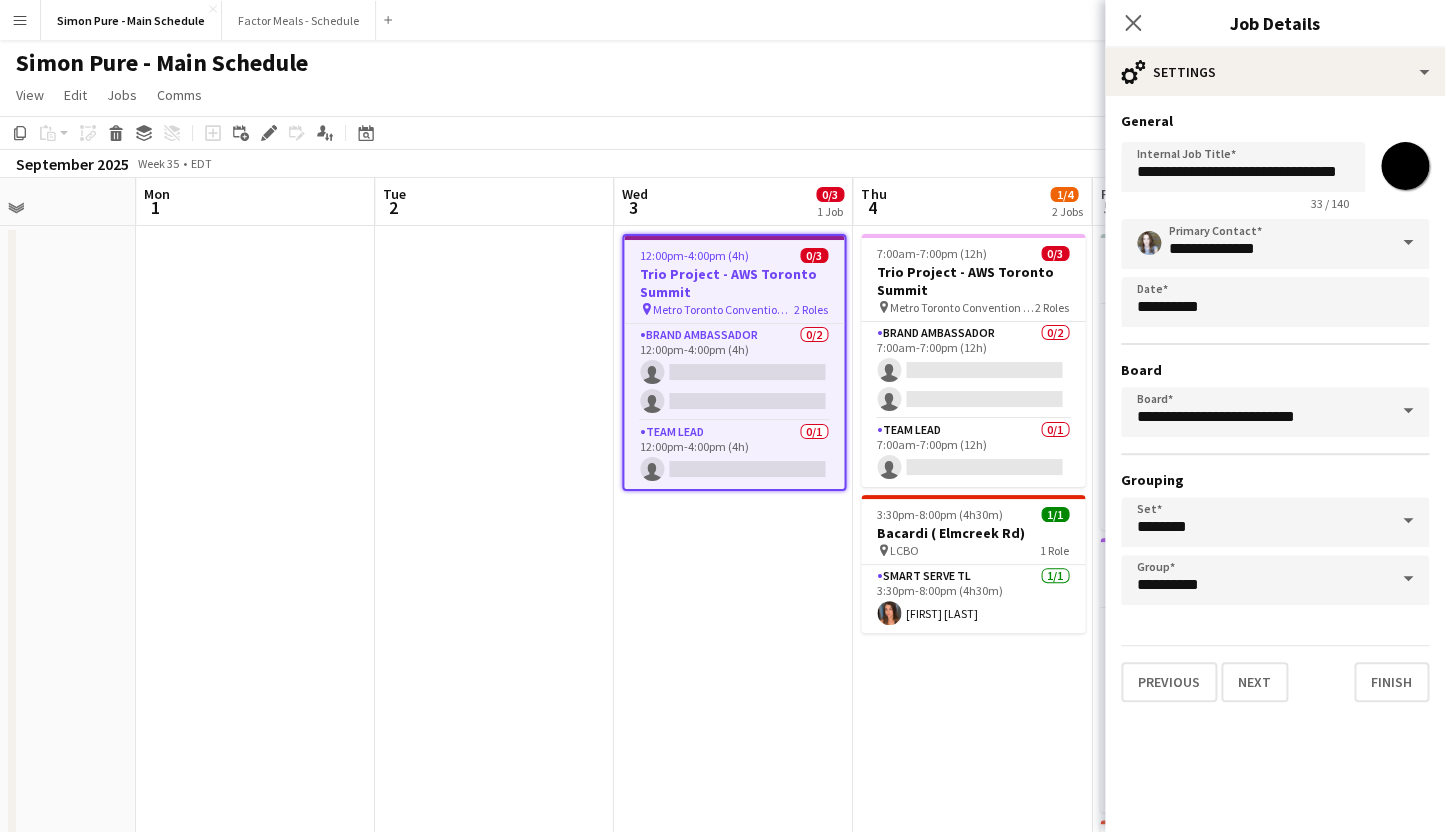 click on "*******" at bounding box center [1405, 166] 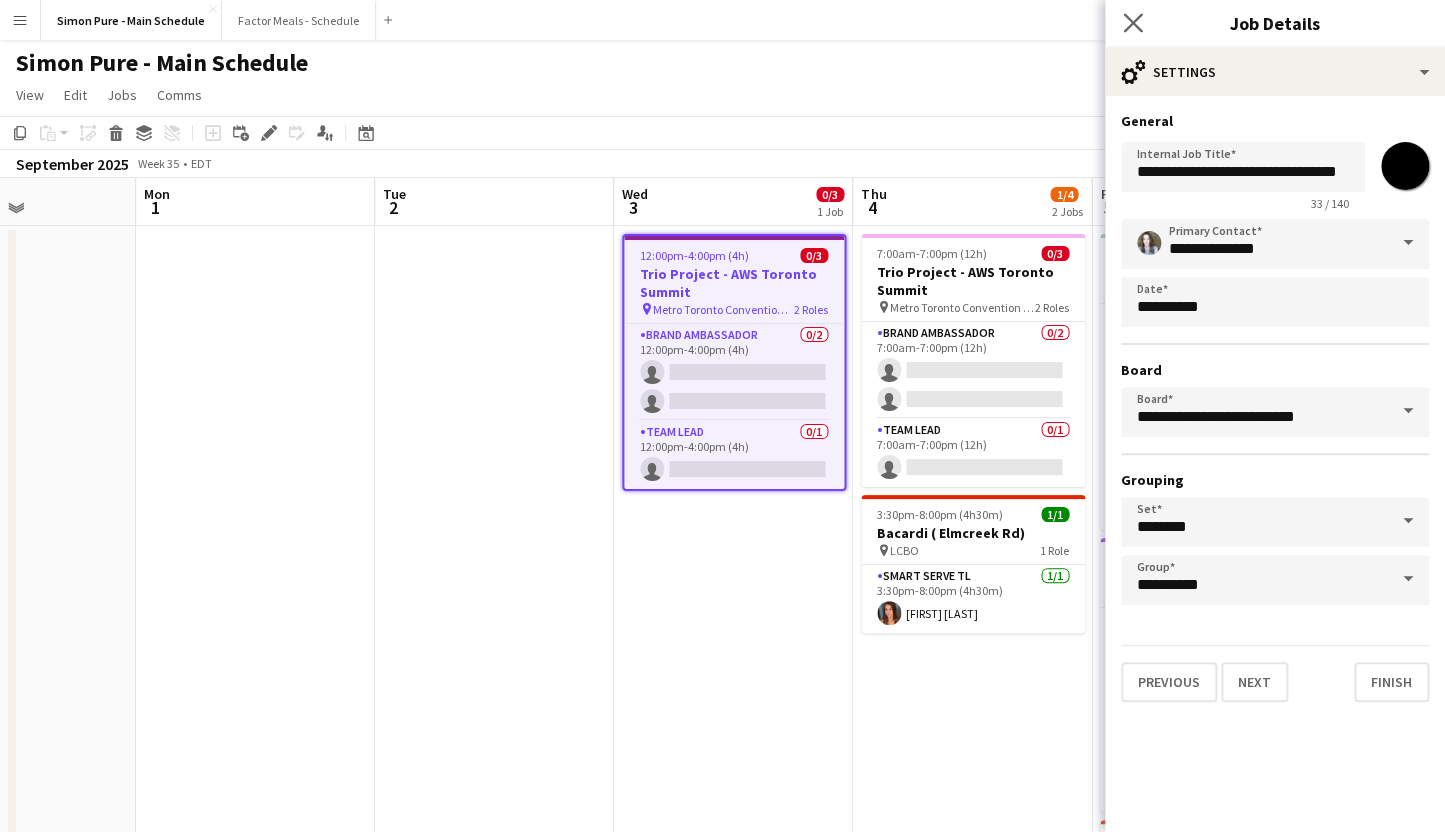 type on "*******" 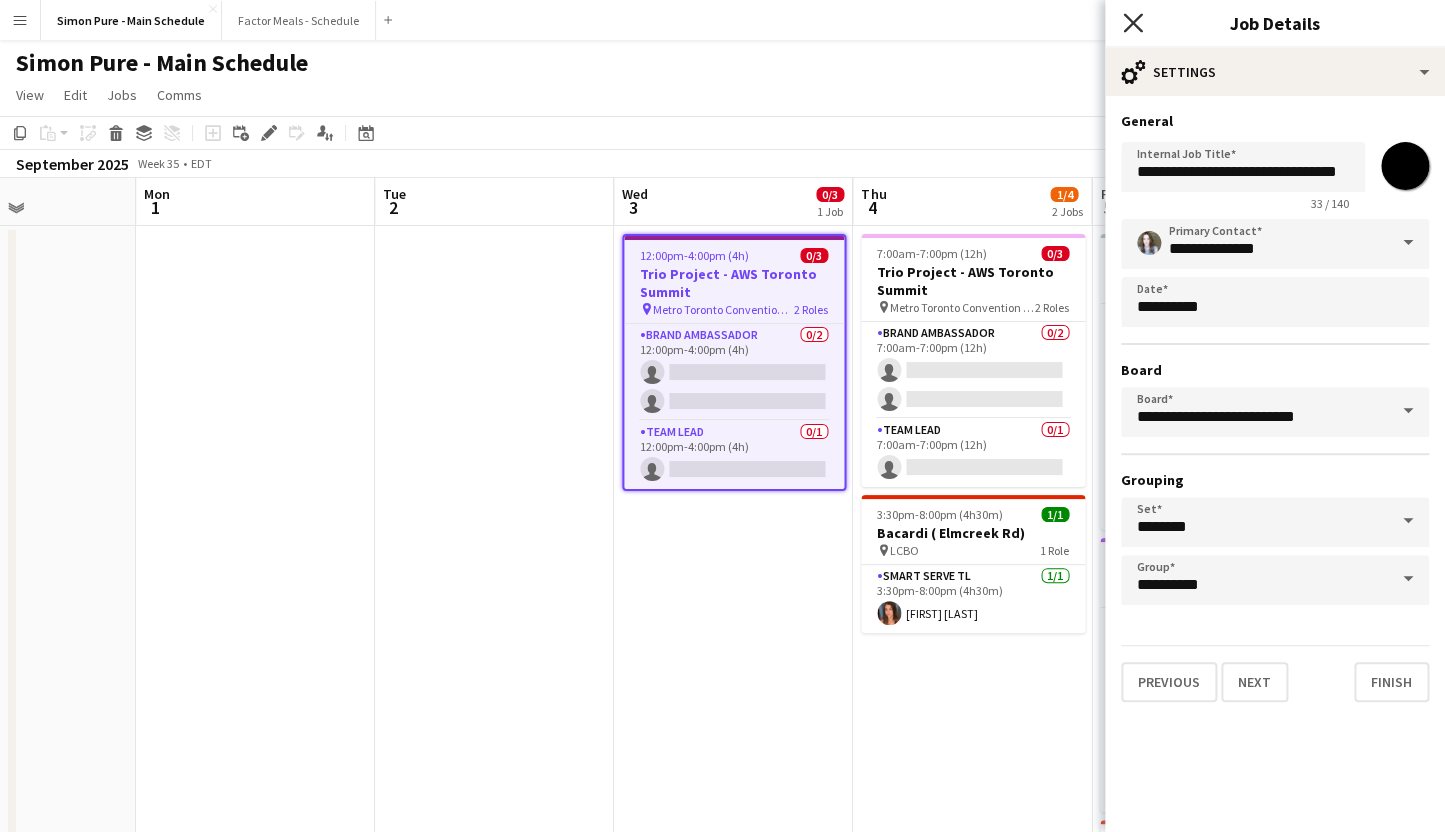 click 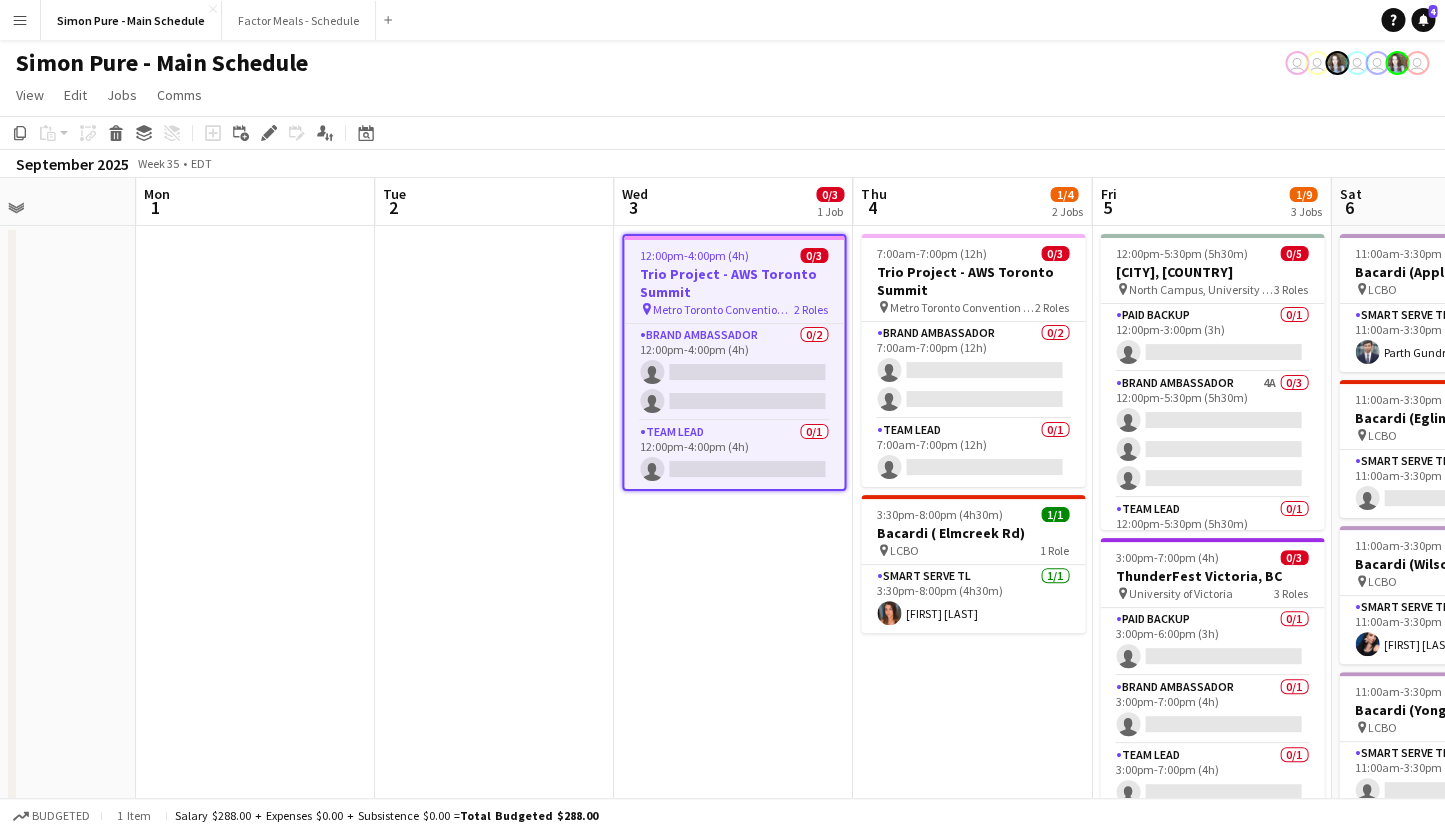 click on "September 2025   Week 35
•   EDT" 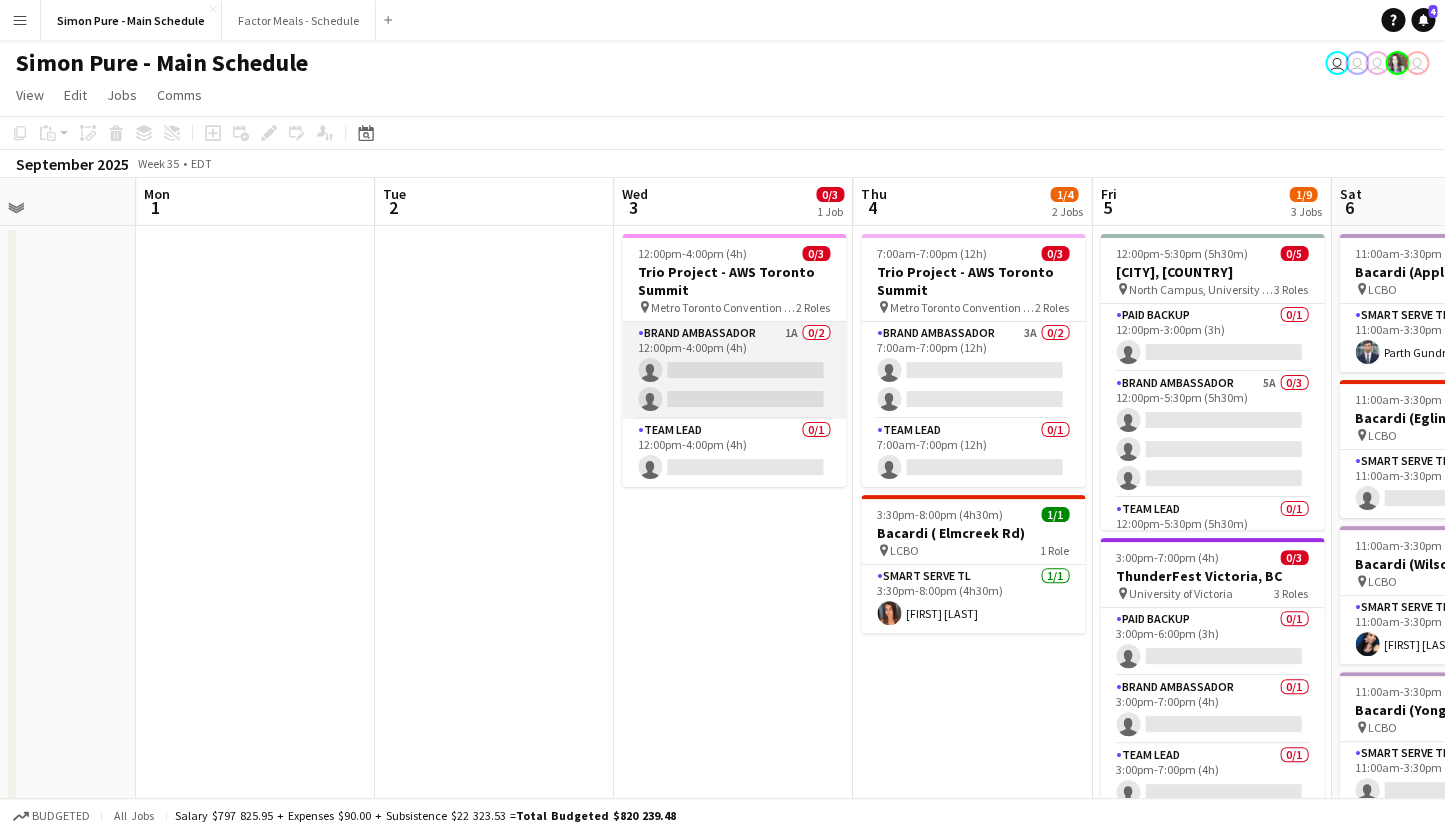 click on "Brand Ambassador    1A   0/2   12:00pm-4:00pm (4h)
single-neutral-actions
single-neutral-actions" at bounding box center [734, 370] 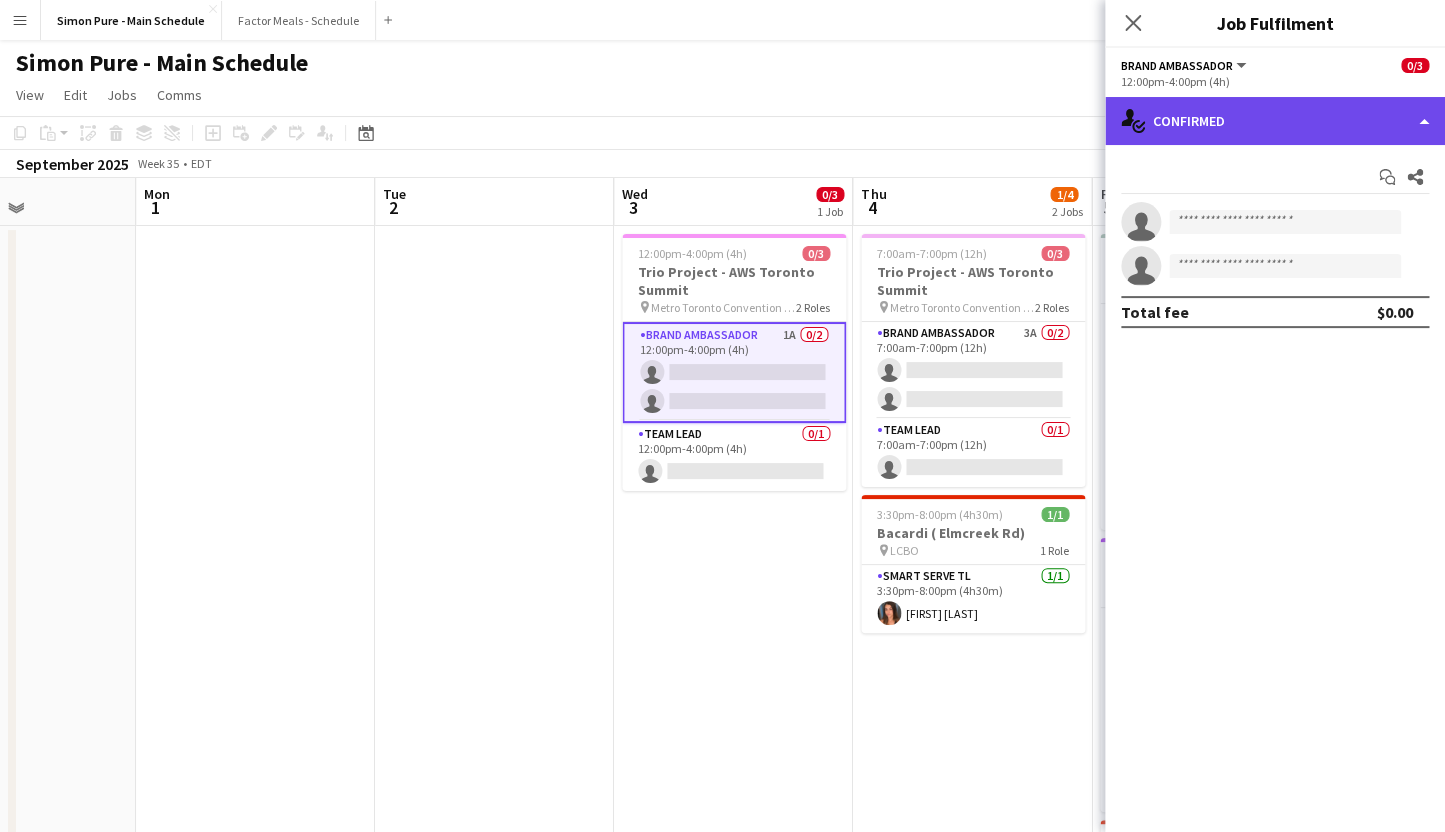 click on "single-neutral-actions-check-2
Confirmed" 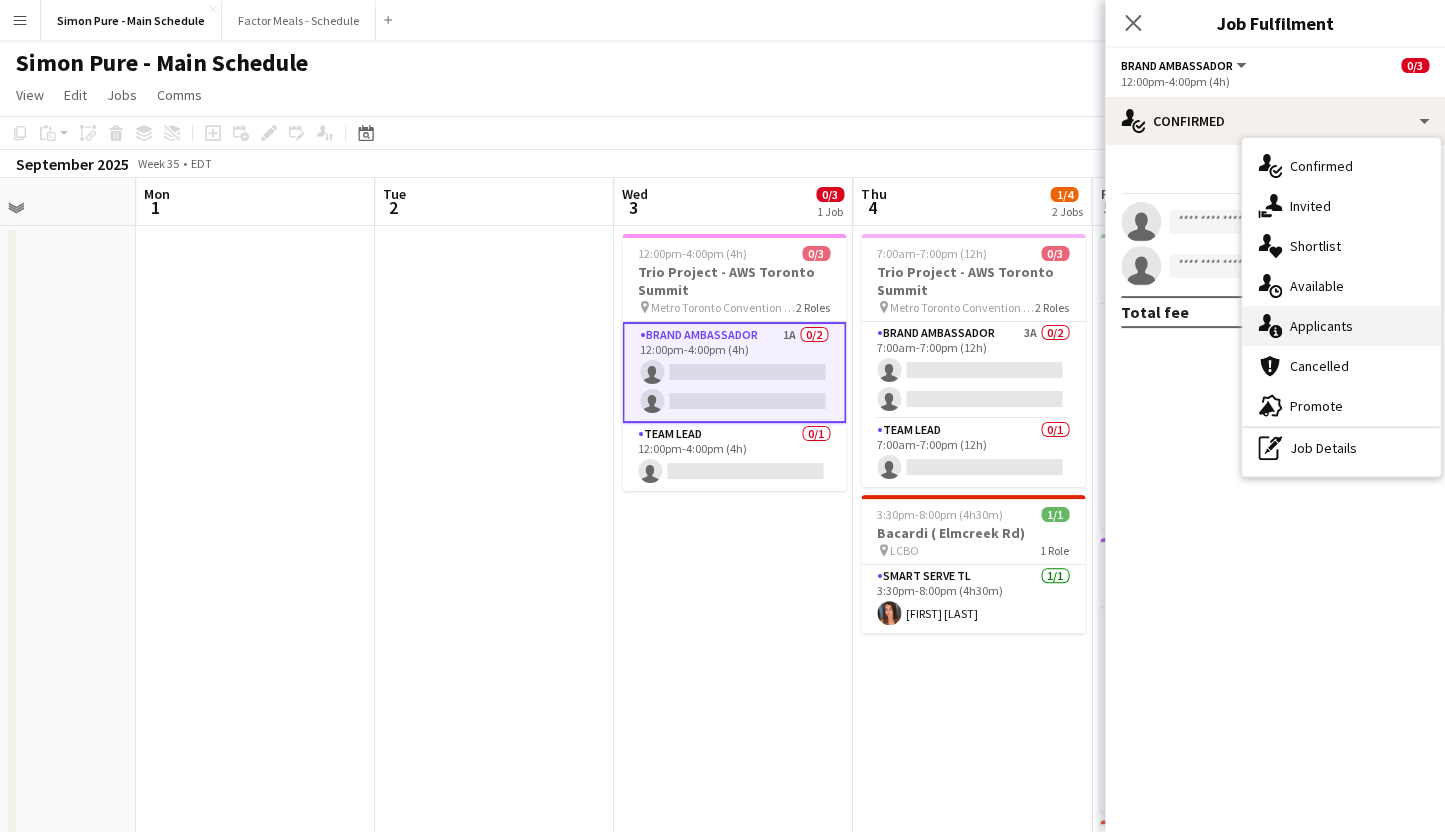 click on "single-neutral-actions-information
Applicants" at bounding box center [1341, 326] 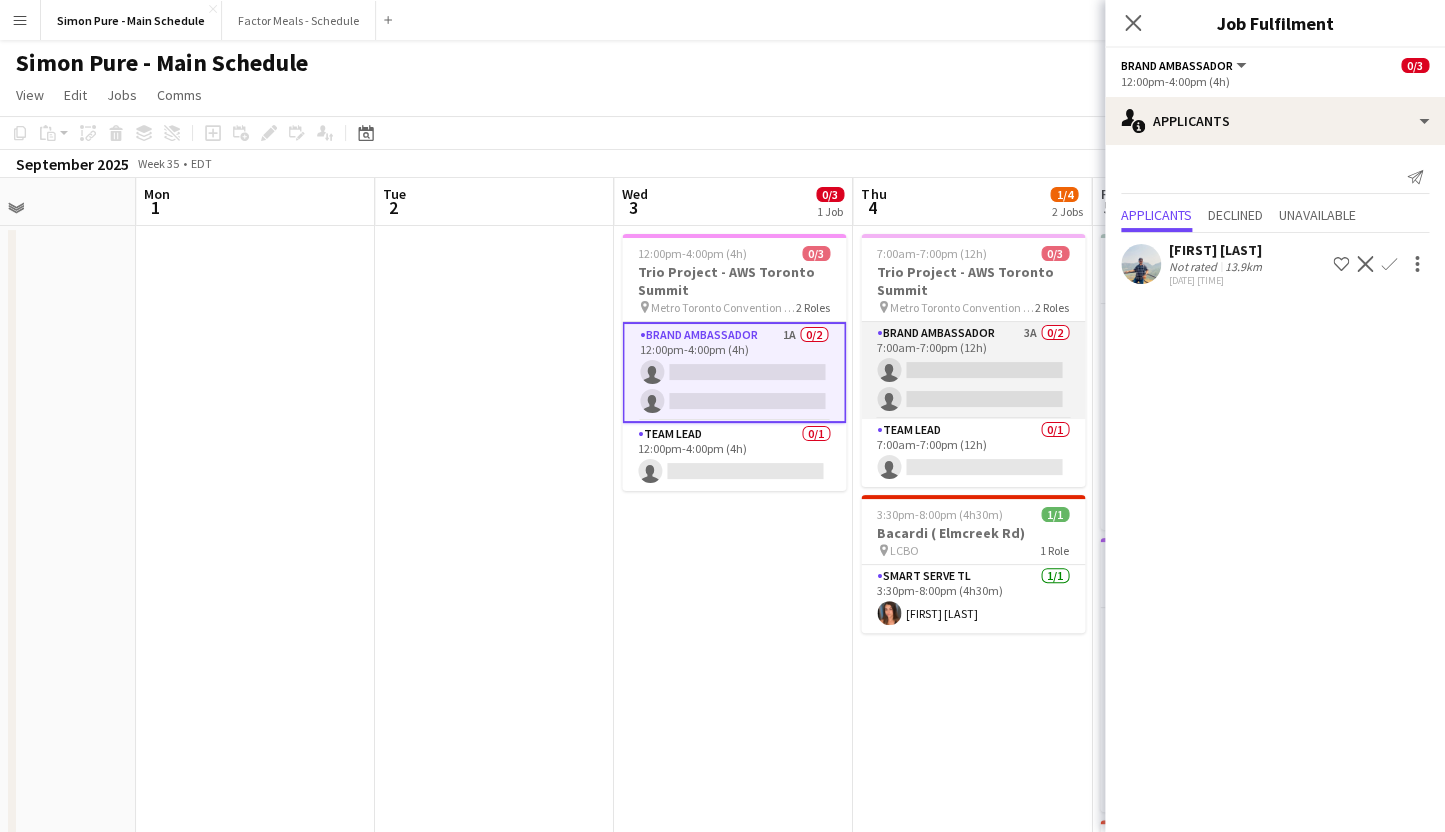 click on "Brand Ambassador    3A   0/2   7:00am-7:00pm (12h)
single-neutral-actions
single-neutral-actions" at bounding box center (973, 370) 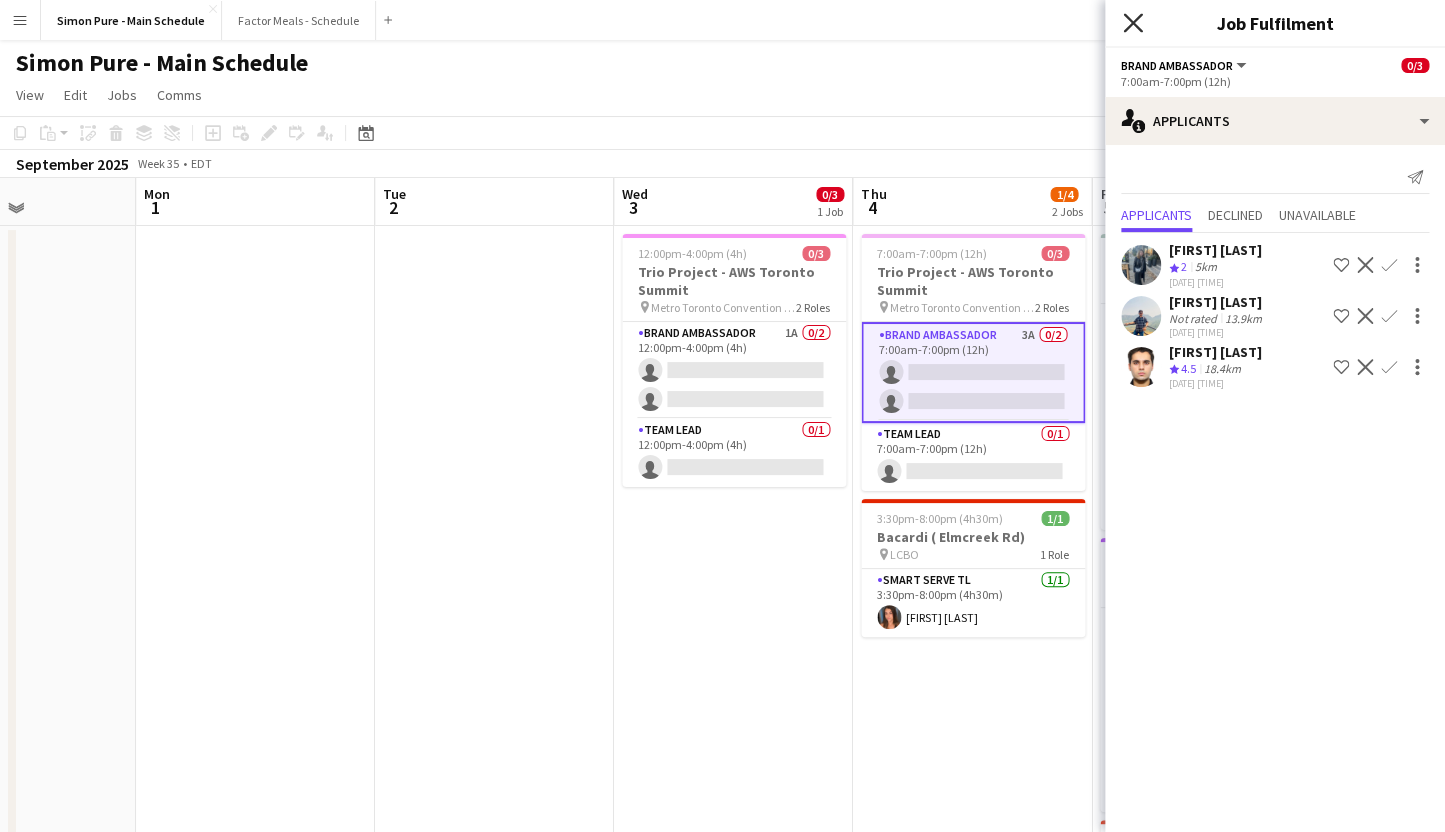 click 